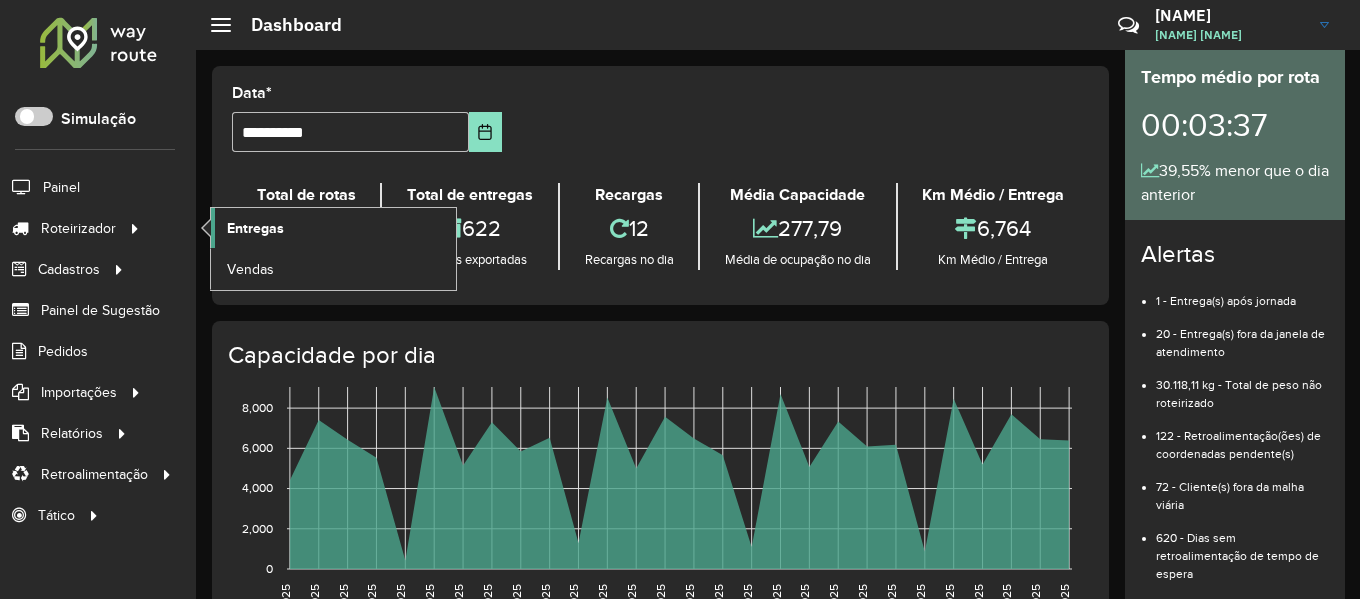 scroll, scrollTop: 0, scrollLeft: 0, axis: both 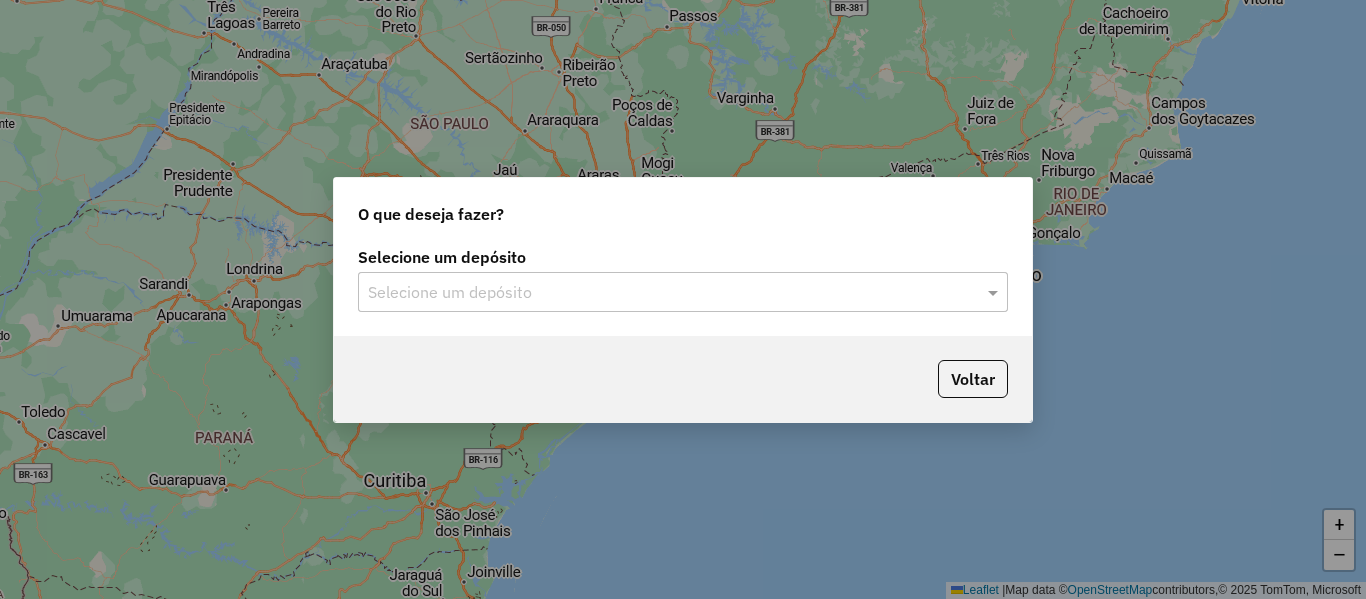 click 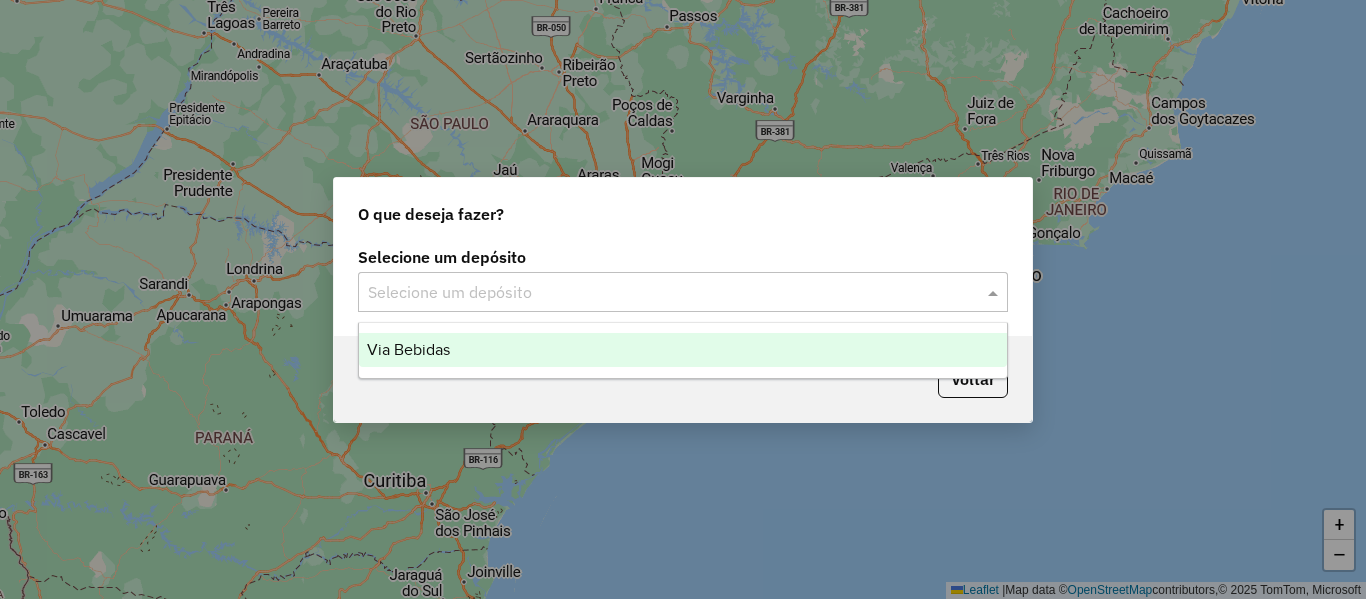 click on "Via Bebidas" at bounding box center (683, 350) 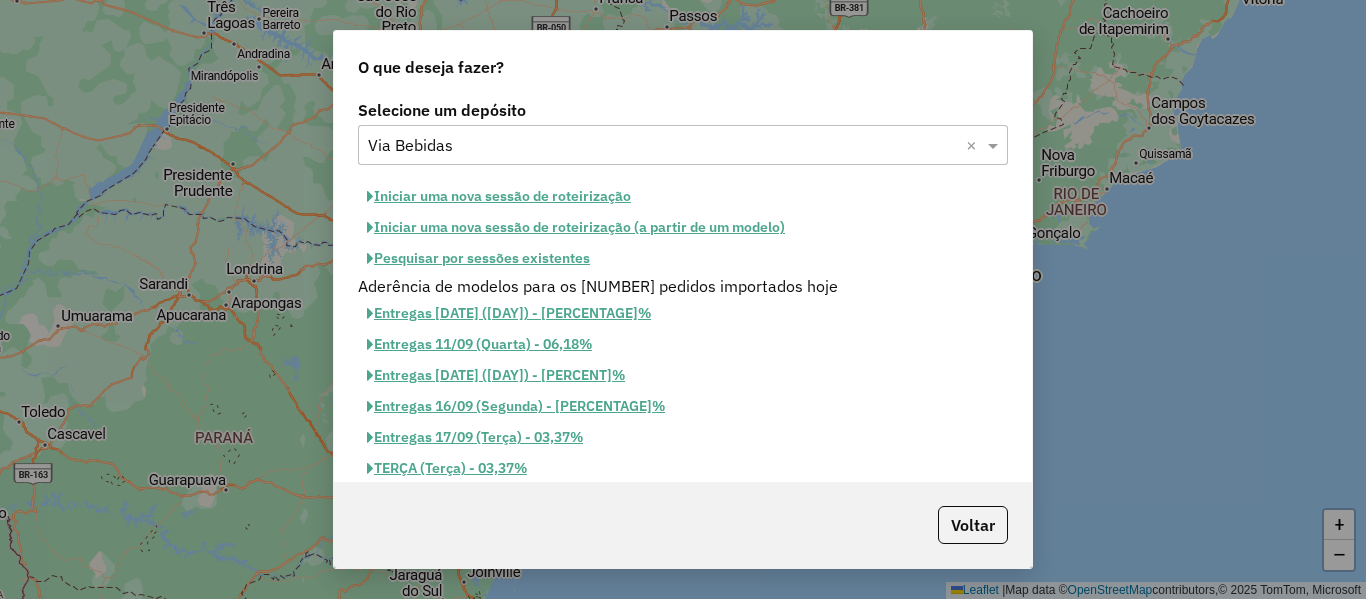 click on "Iniciar uma nova sessão de roteirização" 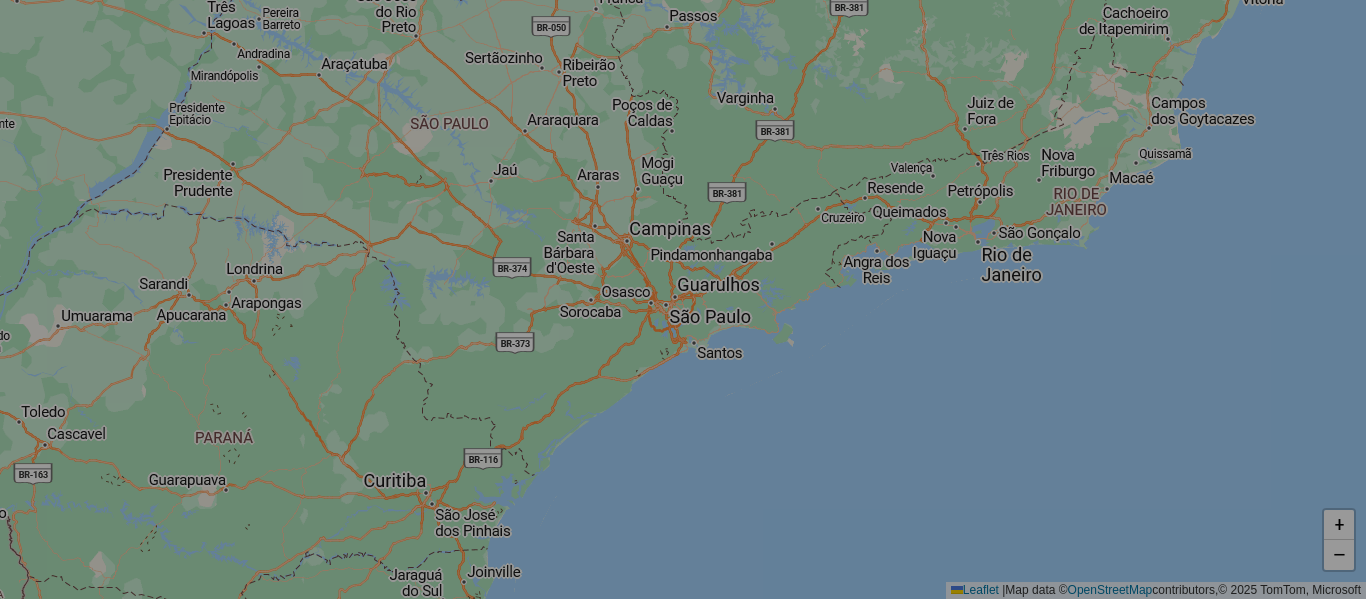 select on "*" 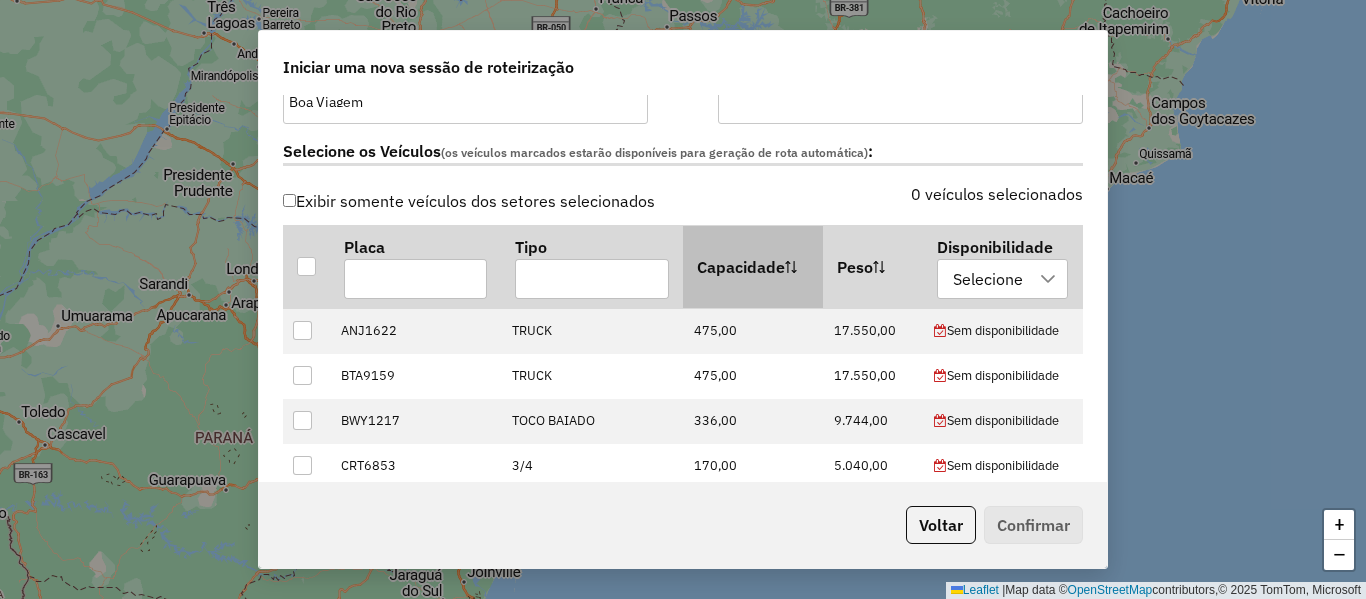 scroll, scrollTop: 700, scrollLeft: 0, axis: vertical 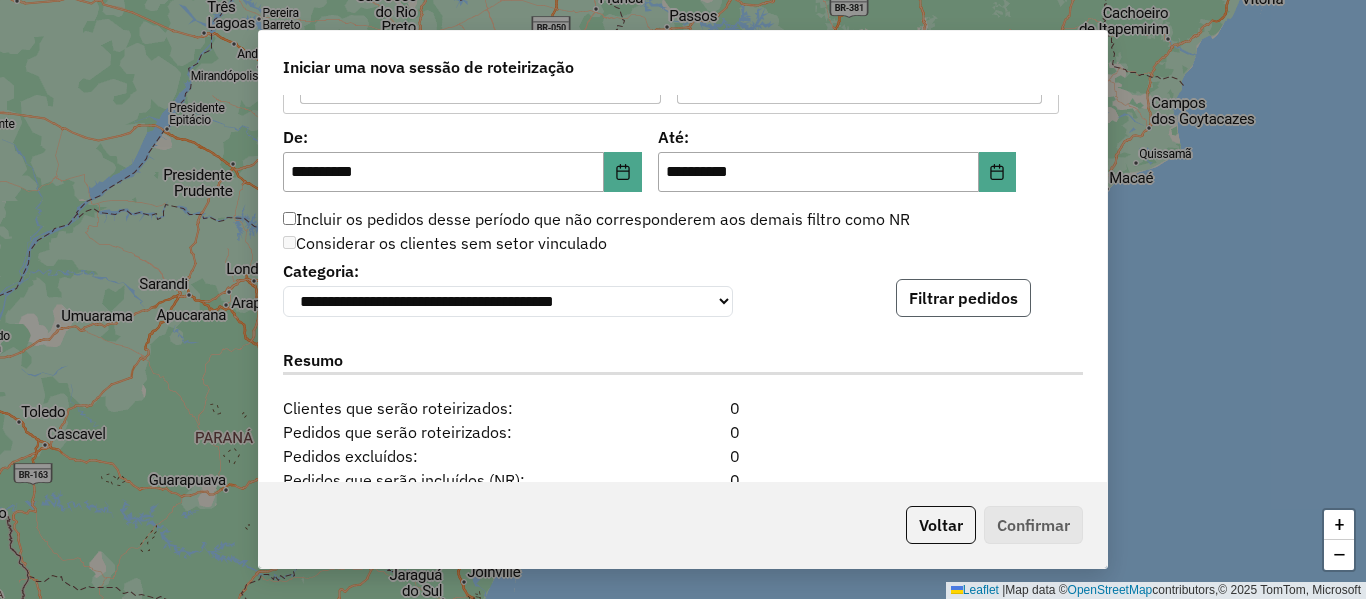 click on "Filtrar pedidos" 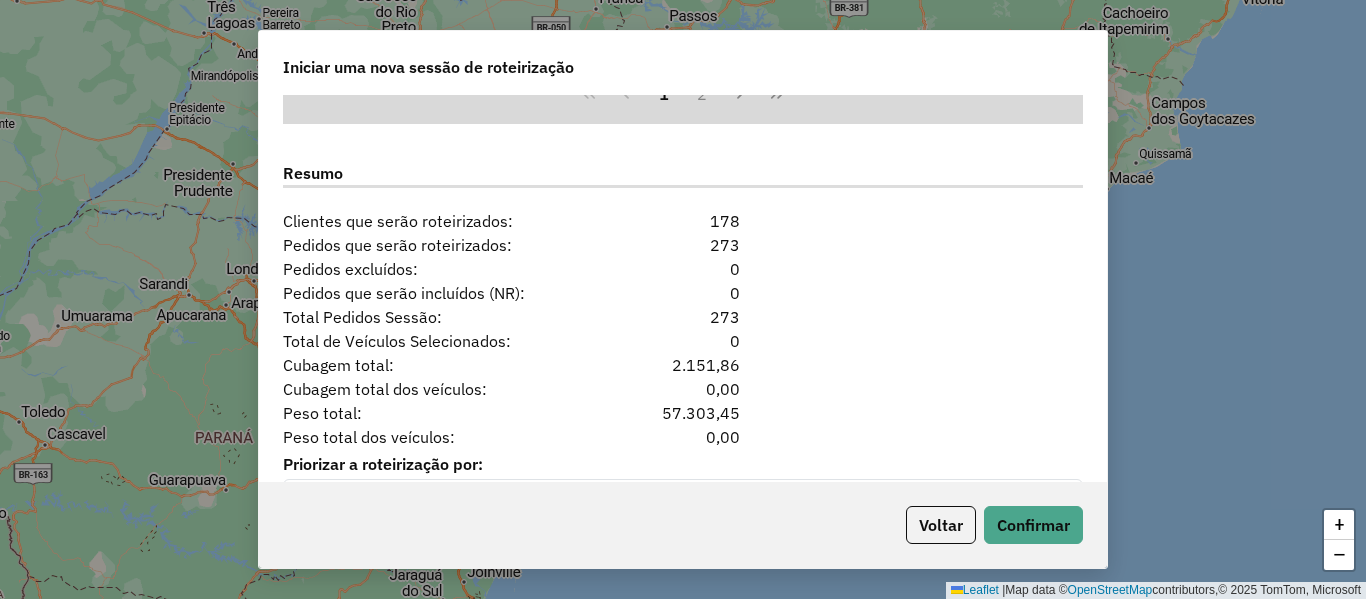 scroll, scrollTop: 2562, scrollLeft: 0, axis: vertical 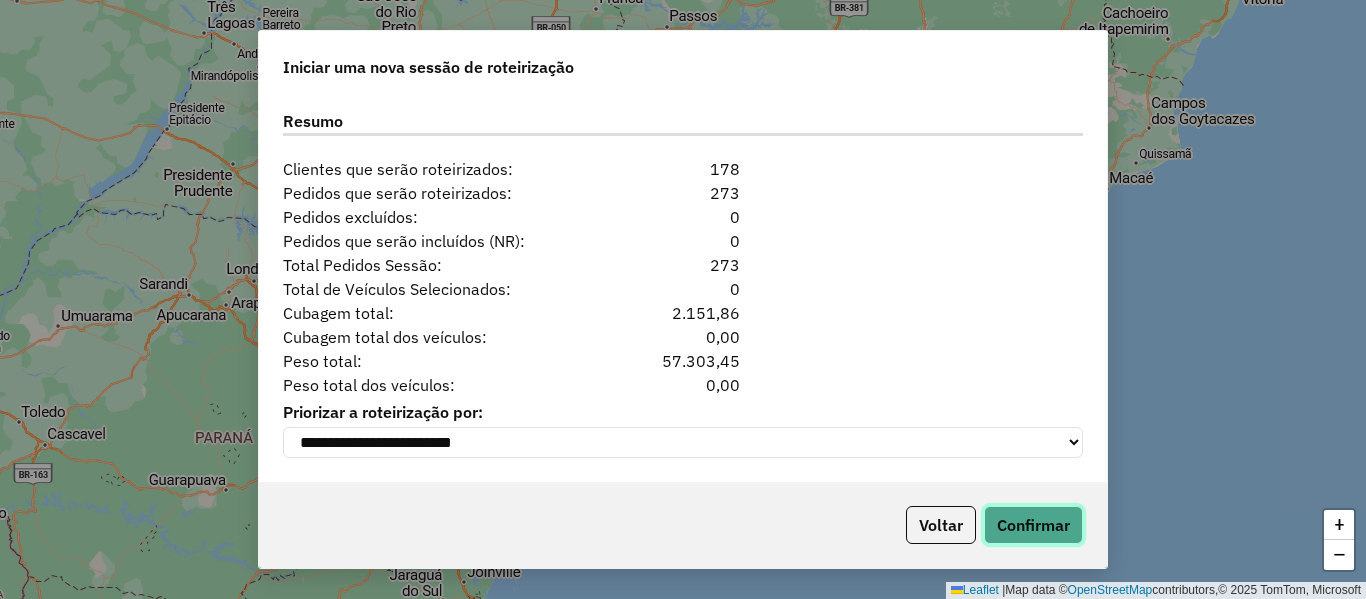 click on "Confirmar" 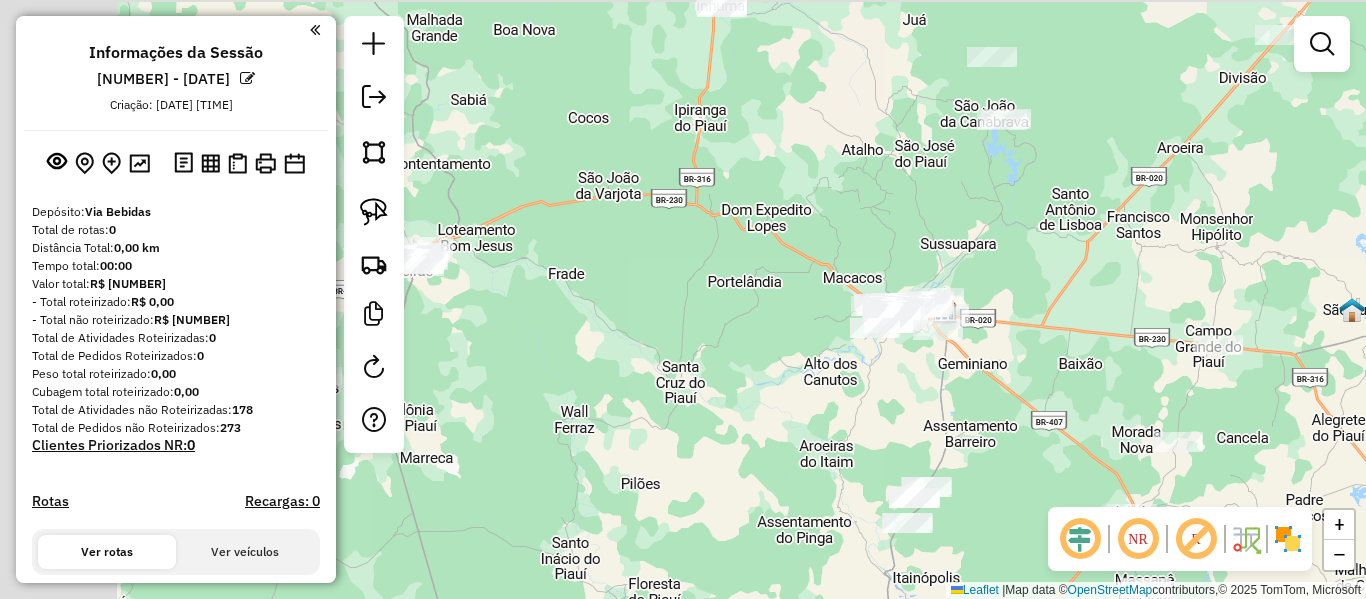 drag, startPoint x: 616, startPoint y: 175, endPoint x: 948, endPoint y: 173, distance: 332.006 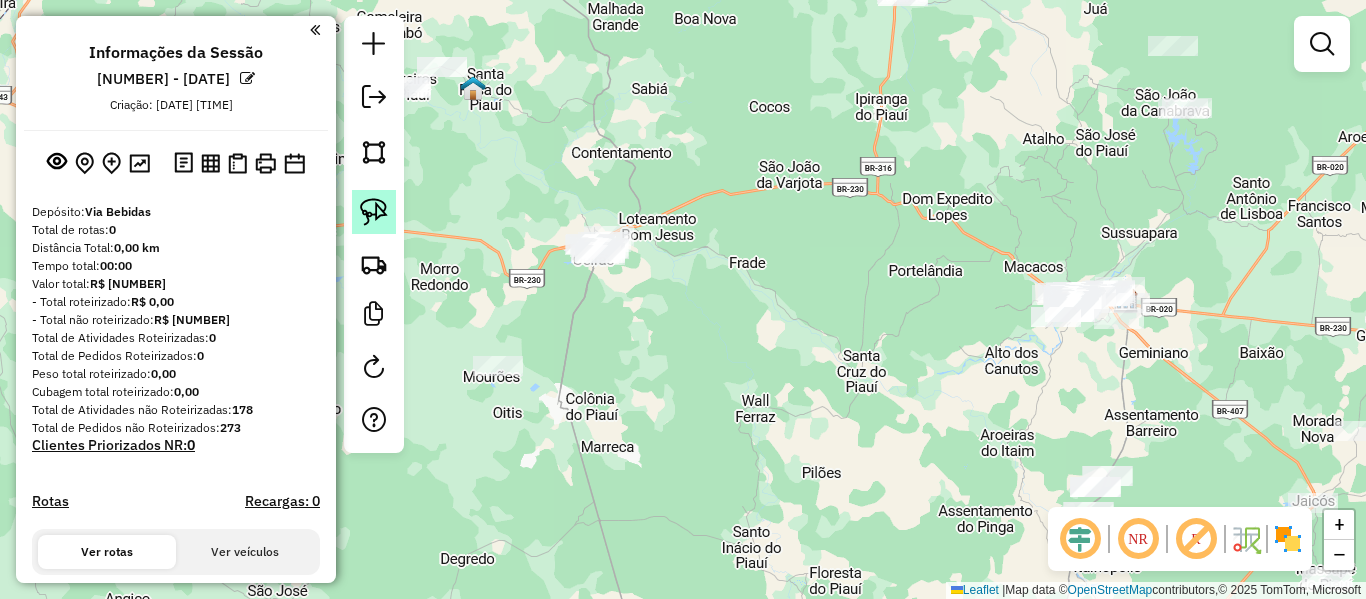 click 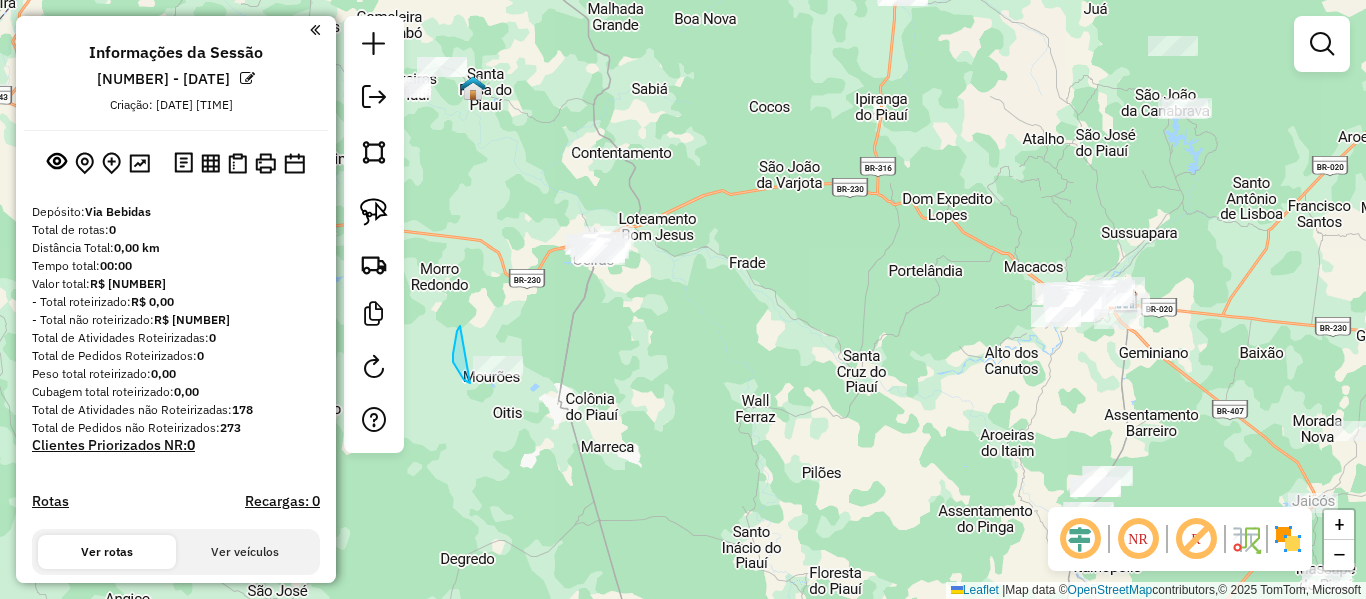 drag, startPoint x: 453, startPoint y: 354, endPoint x: 614, endPoint y: 360, distance: 161.11176 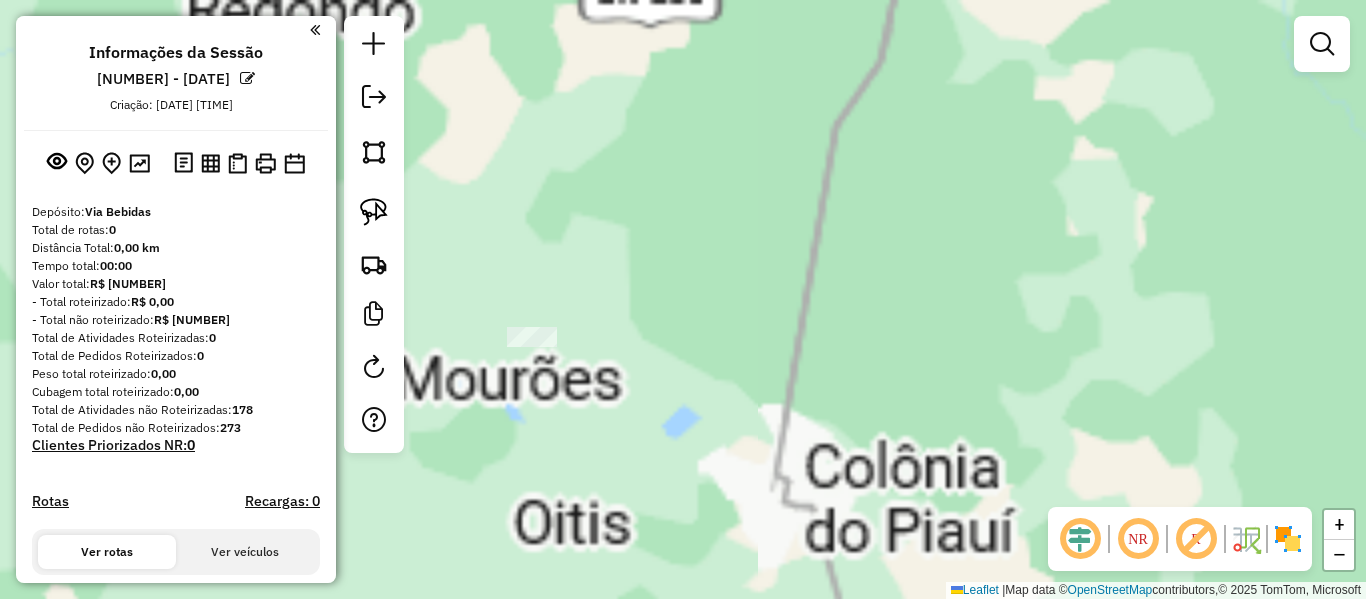 click 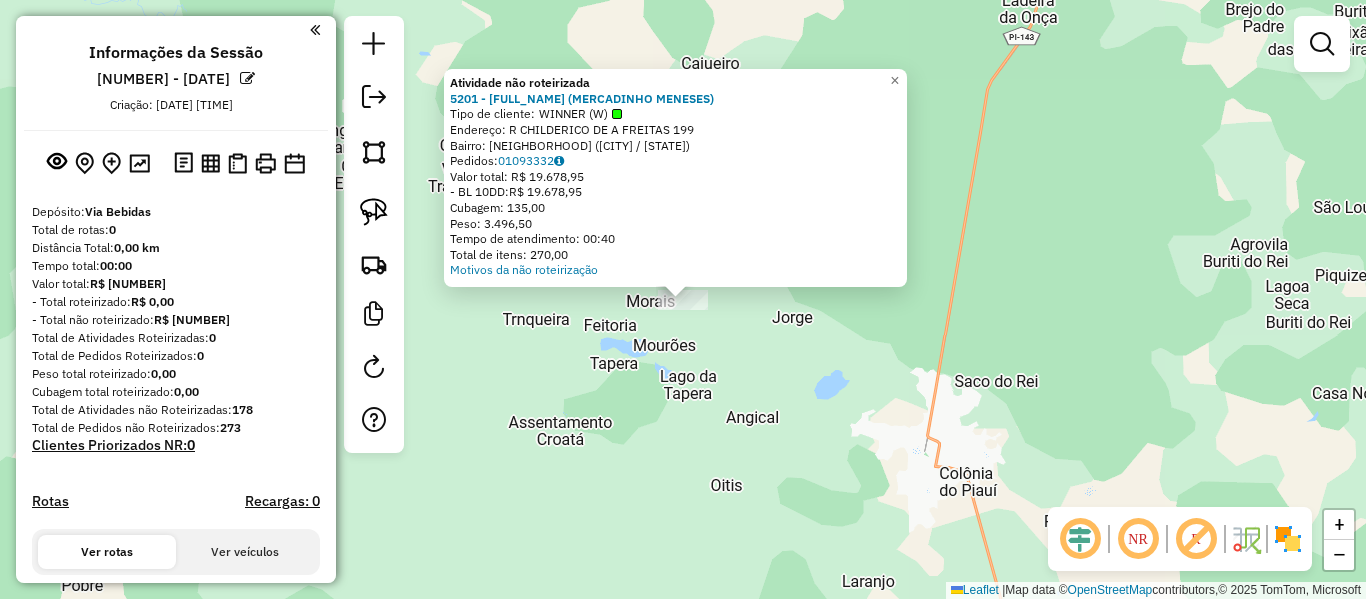 click on "Atividade não roteirizada [NUMBER] - [NAME]  Tipo de cliente:   [CLIENT_TYPE] ([CODE])   Endereço: [STREET]       [NUMBER]   Bairro: [NEIGHBORHOOD] ([CITY] / [STATE])   Pedidos:  [ORDER_NUMBER]   Valor total: R$ [AMOUNT]   - [PAYMENT_METHOD]:  R$ [AMOUNT]   Cubagem: [CUBAGE]   Peso: [WEIGHT]   Tempo de atendimento: [TIME]   Total de itens: [NUMBER]  Motivos da não roteirização × Janela de atendimento Grade de atendimento Capacidade Transportadoras Veículos Cliente Pedidos  Rotas Selecione os dias de semana para filtrar as janelas de atendimento  Seg   Ter   Qua   Qui   Sex   Sáb   Dom  Informe o período da janela de atendimento: De: Até:  Filtrar exatamente a janela do cliente  Considerar janela de atendimento padrão  Selecione os dias de semana para filtrar as grades de atendimento  Seg   Ter   Qua   Qui   Sex   Sáb   Dom   Considerar clientes sem dia de atendimento cadastrado  Clientes fora do dia de atendimento selecionado Filtrar as atividades entre os valores definidos abaixo:  De:  +" 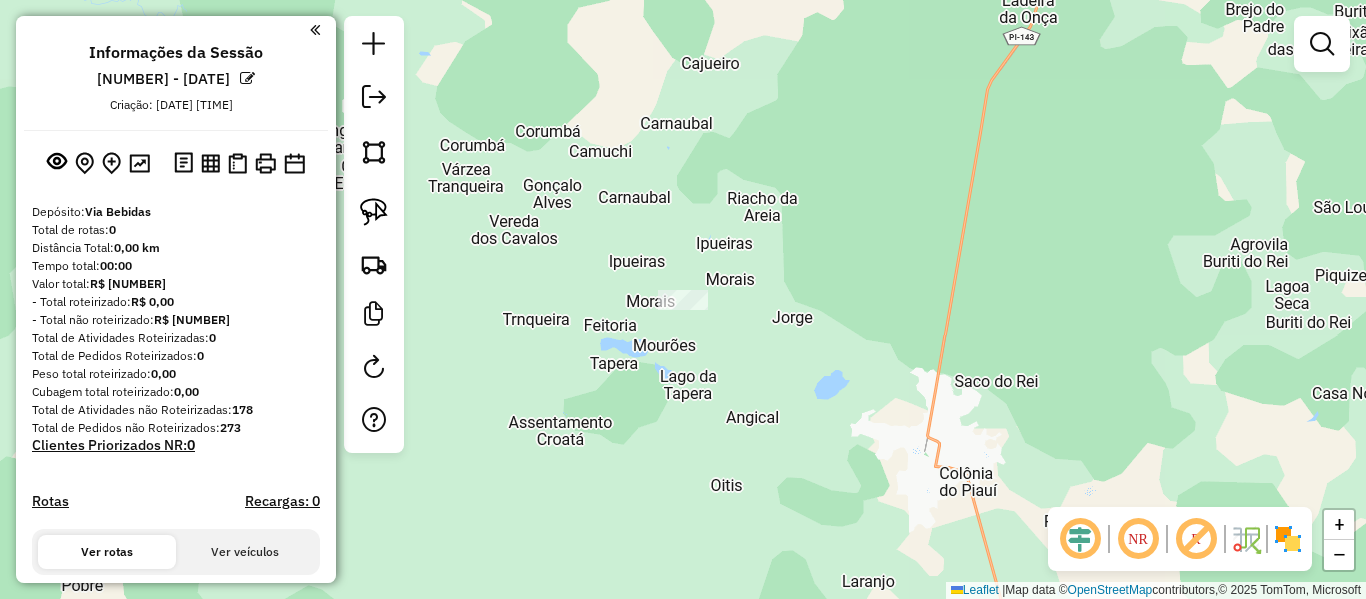 drag, startPoint x: 642, startPoint y: 264, endPoint x: 574, endPoint y: 351, distance: 110.42192 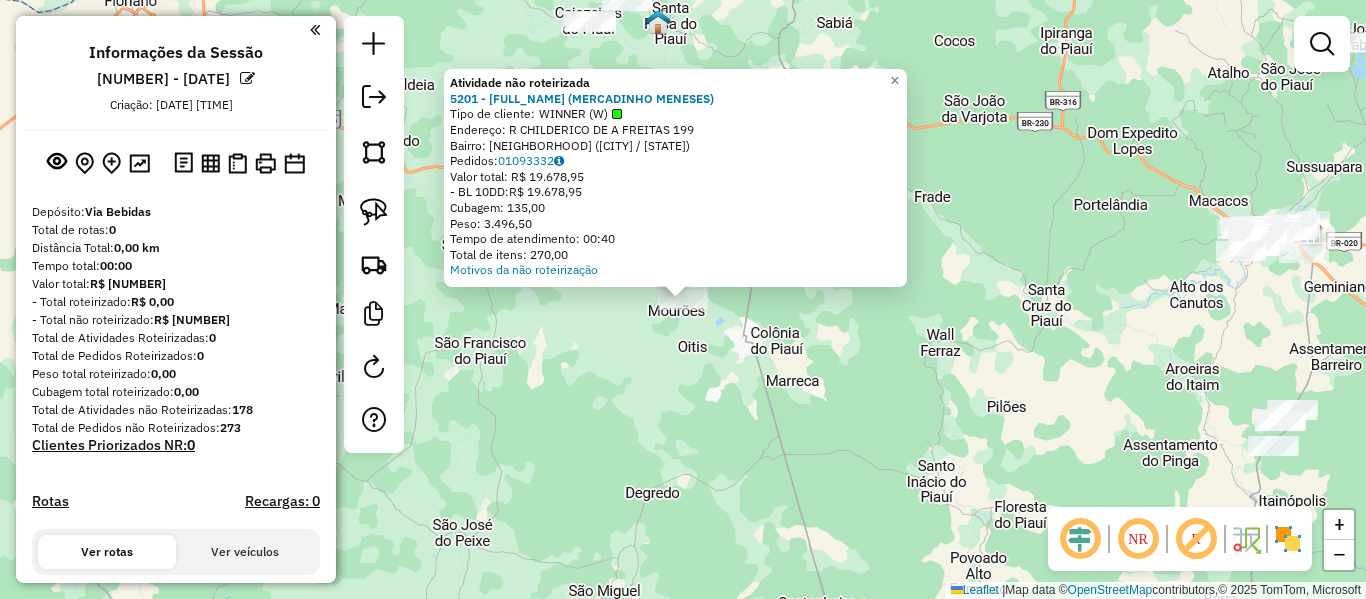 click on "Atividade não roteirizada [NUMBER] - [NAME]  Tipo de cliente:   [CLIENT_TYPE] ([CODE])   Endereço: [STREET]       [NUMBER]   Bairro: [NEIGHBORHOOD] ([CITY] / [STATE])   Pedidos:  [ORDER_NUMBER]   Valor total: R$ [AMOUNT]   - [PAYMENT_METHOD]:  R$ [AMOUNT]   Cubagem: [CUBAGE]   Peso: [WEIGHT]   Tempo de atendimento: [TIME]   Total de itens: [NUMBER]  Motivos da não roteirização × Janela de atendimento Grade de atendimento Capacidade Transportadoras Veículos Cliente Pedidos  Rotas Selecione os dias de semana para filtrar as janelas de atendimento  Seg   Ter   Qua   Qui   Sex   Sáb   Dom  Informe o período da janela de atendimento: De: Até:  Filtrar exatamente a janela do cliente  Considerar janela de atendimento padrão  Selecione os dias de semana para filtrar as grades de atendimento  Seg   Ter   Qua   Qui   Sex   Sáb   Dom   Considerar clientes sem dia de atendimento cadastrado  Clientes fora do dia de atendimento selecionado Filtrar as atividades entre os valores definidos abaixo:  De:  +" 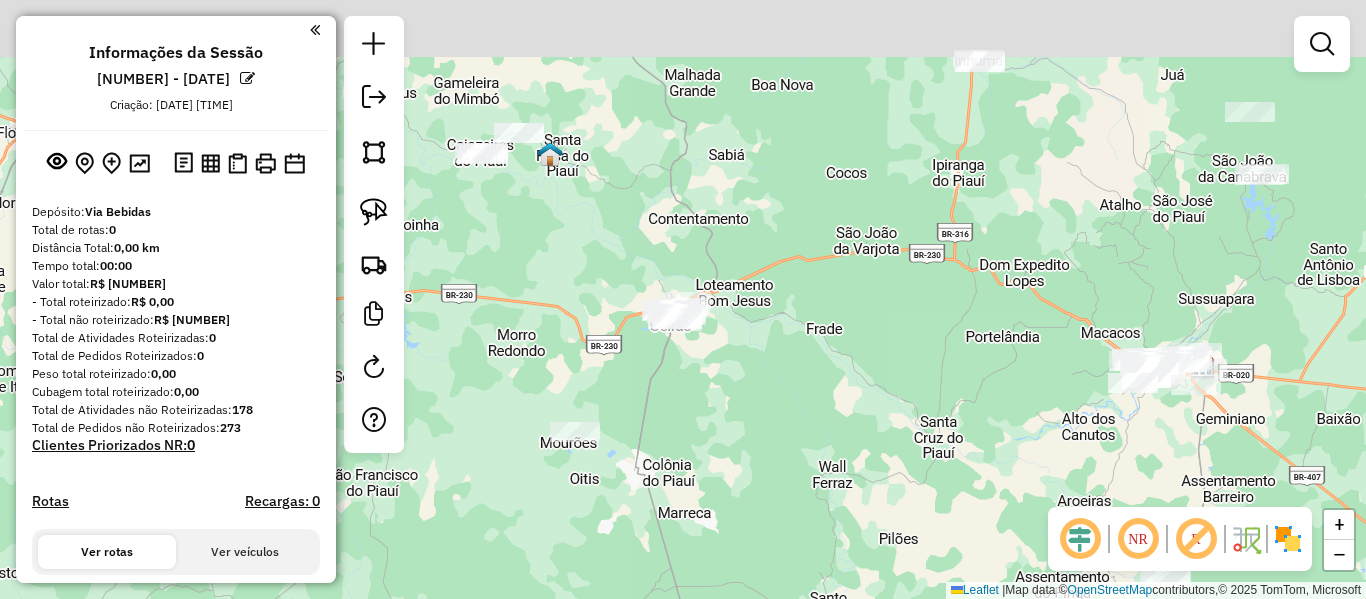 drag, startPoint x: 712, startPoint y: 445, endPoint x: 622, endPoint y: 404, distance: 98.89894 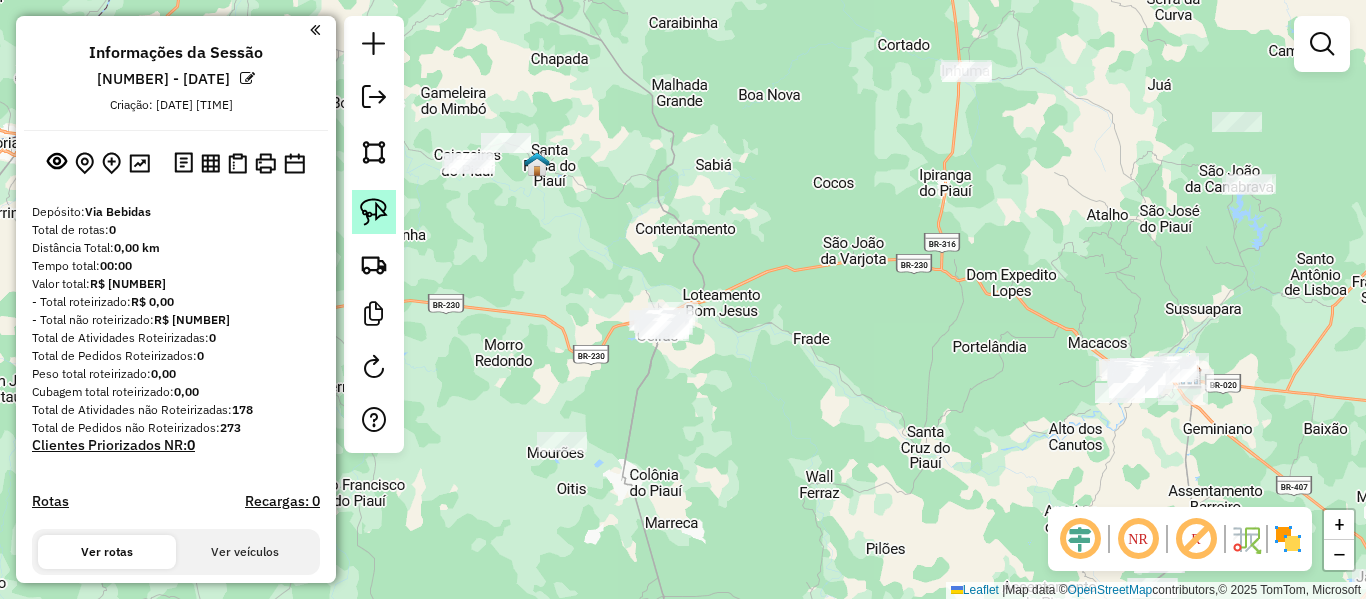 click 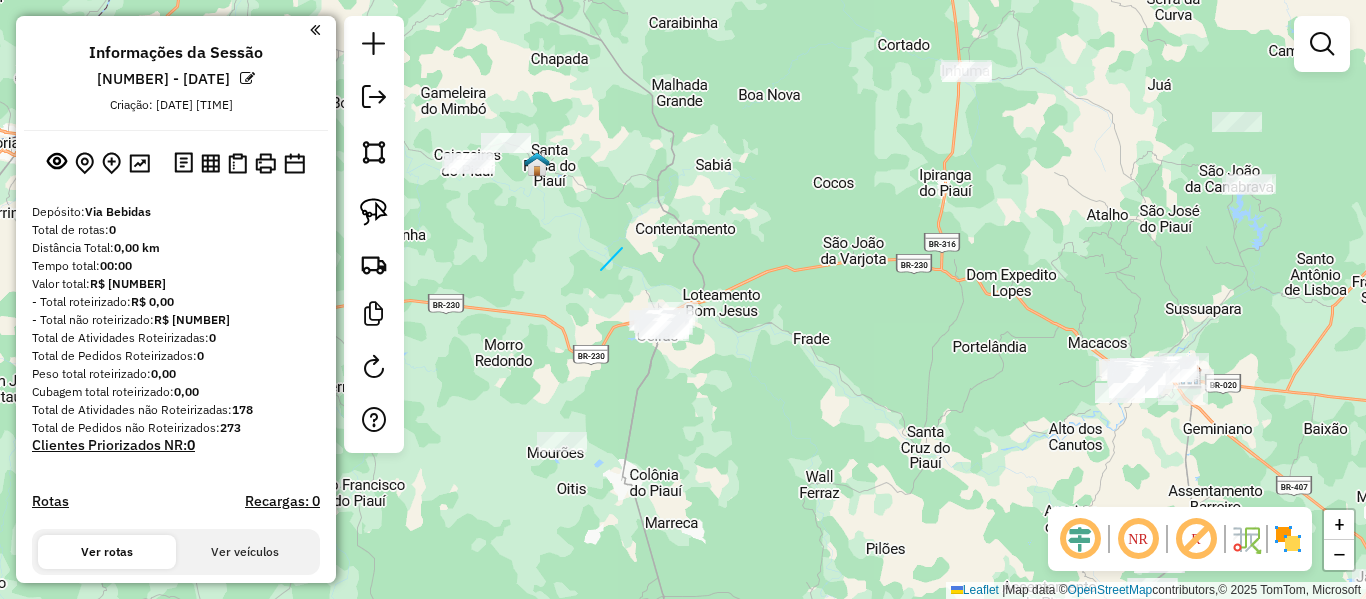 drag, startPoint x: 601, startPoint y: 270, endPoint x: 1003, endPoint y: 358, distance: 411.51913 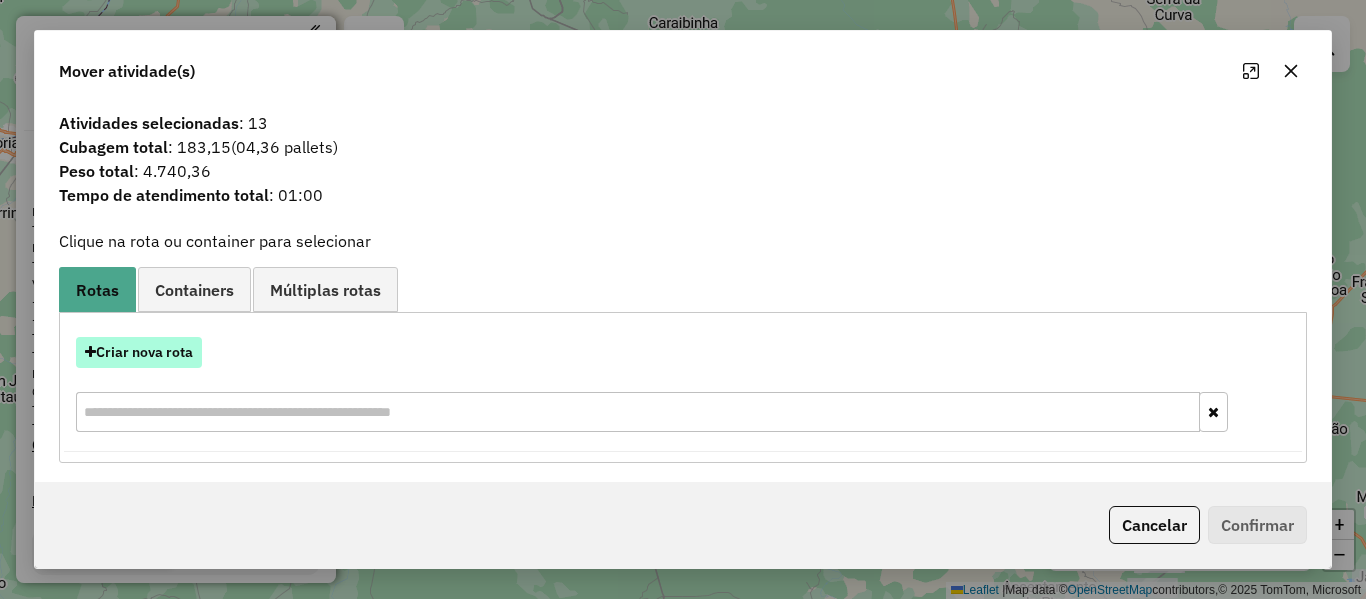 click on "Criar nova rota" at bounding box center (139, 352) 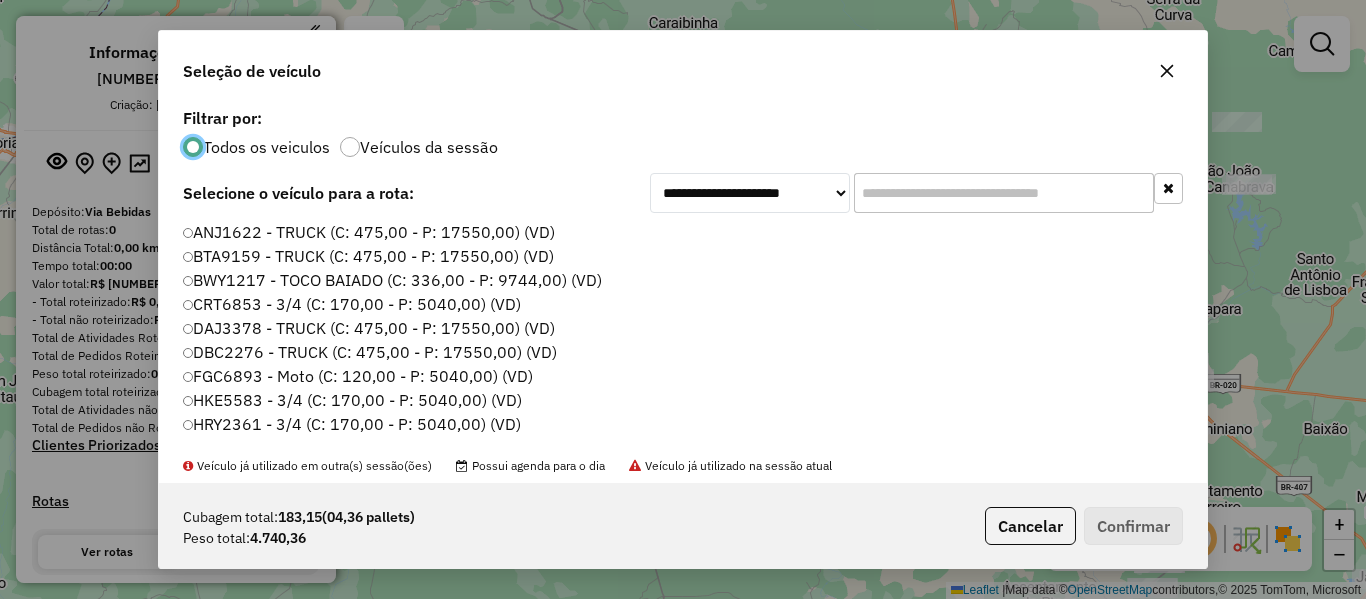 scroll, scrollTop: 11, scrollLeft: 6, axis: both 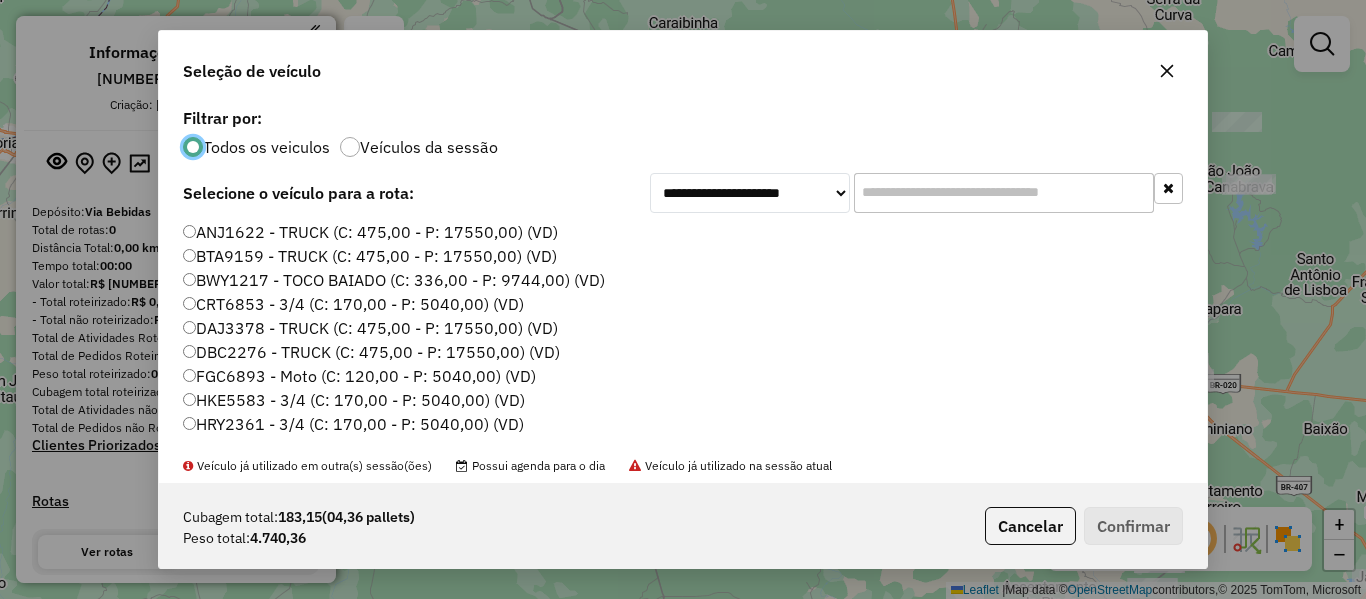 click 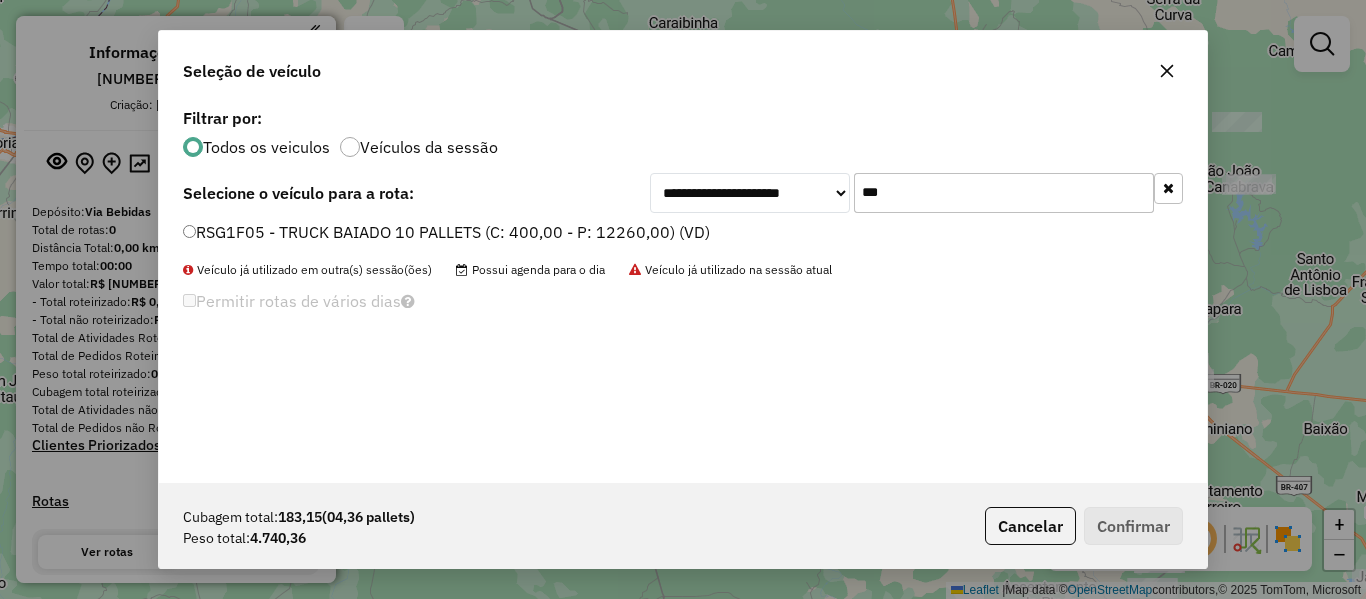 type on "***" 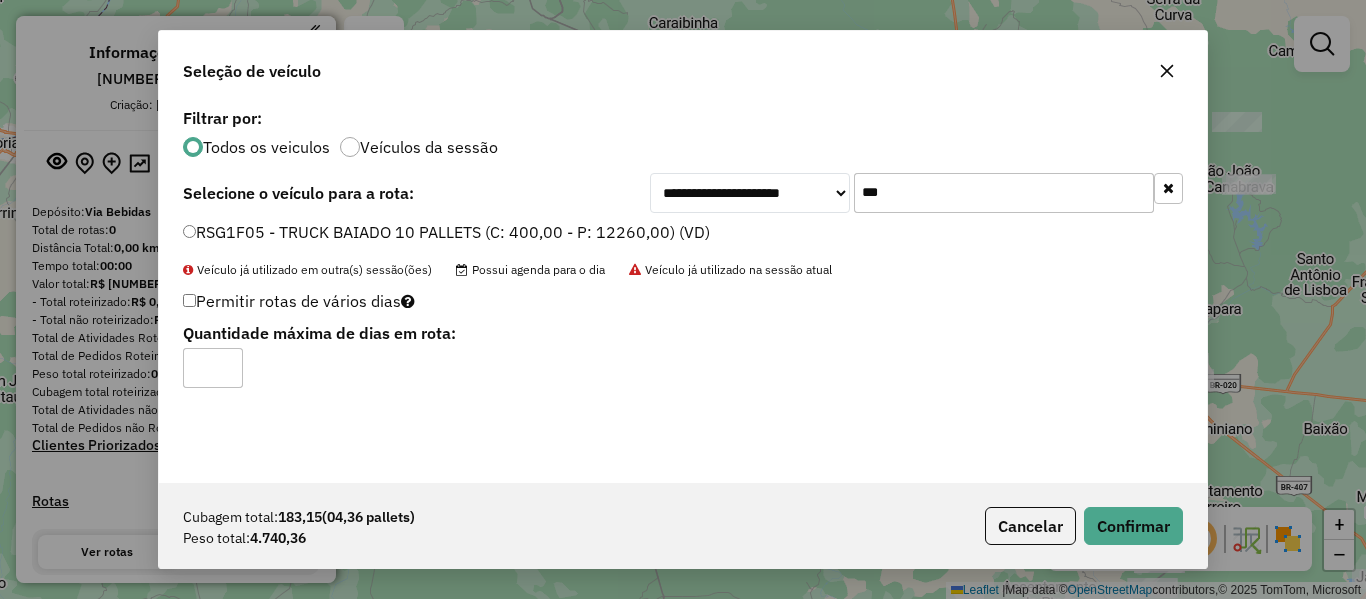 type on "*" 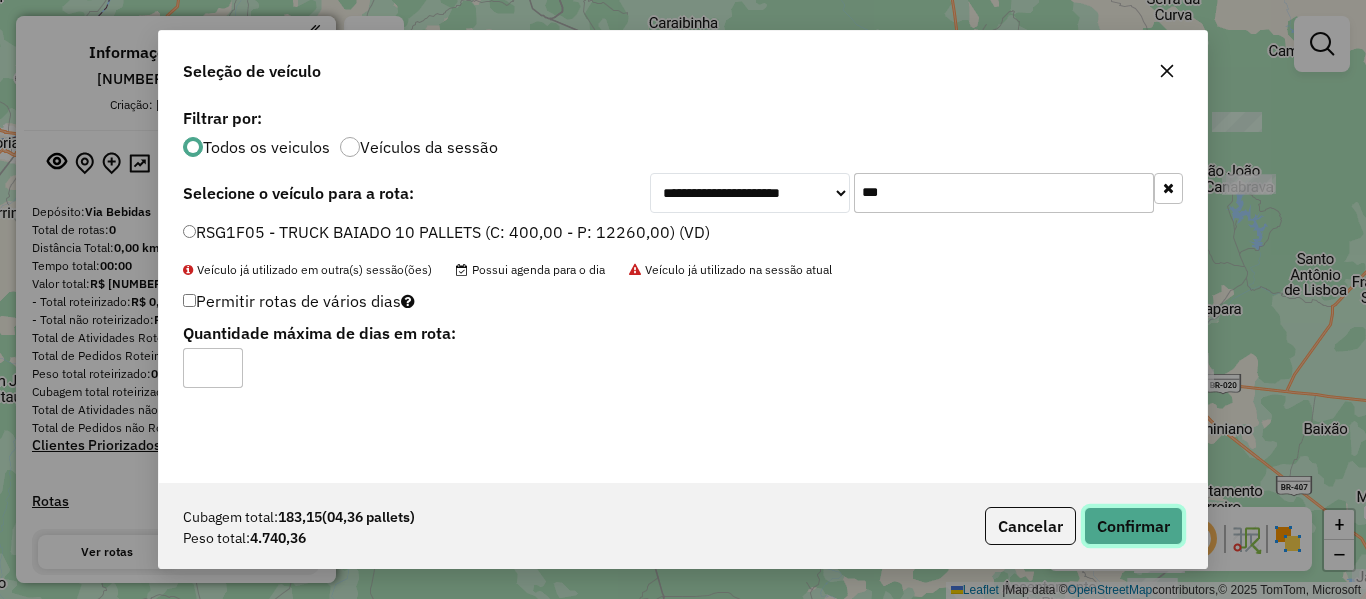 click on "Confirmar" 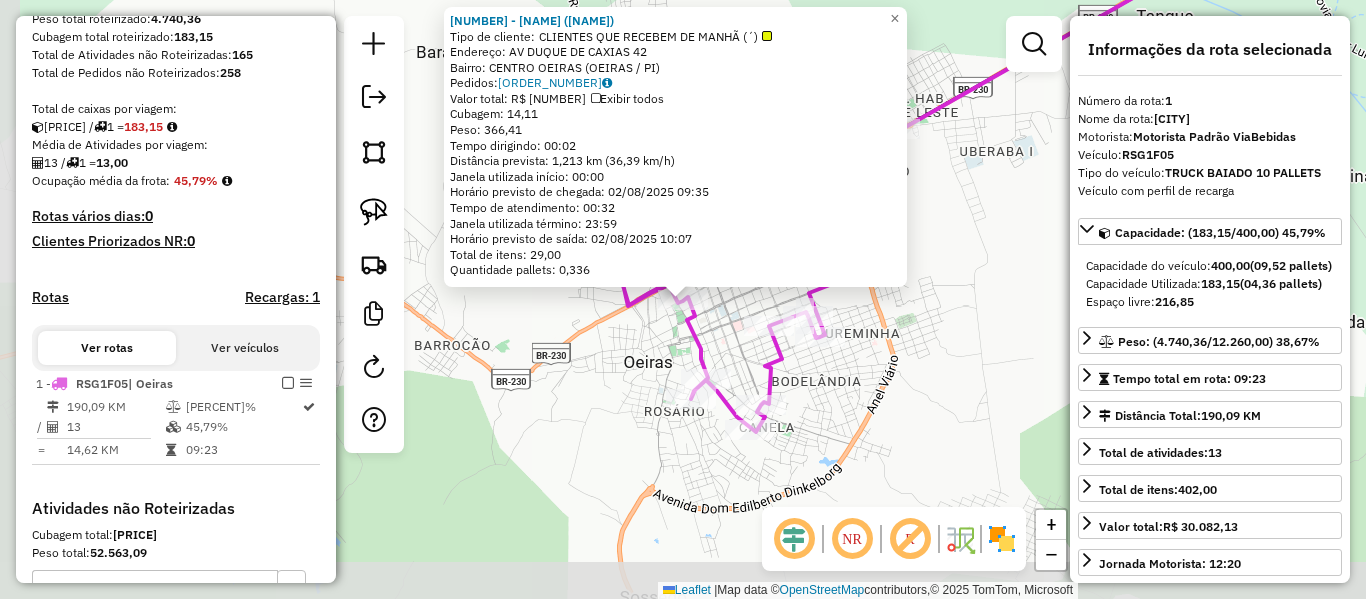scroll, scrollTop: 630, scrollLeft: 0, axis: vertical 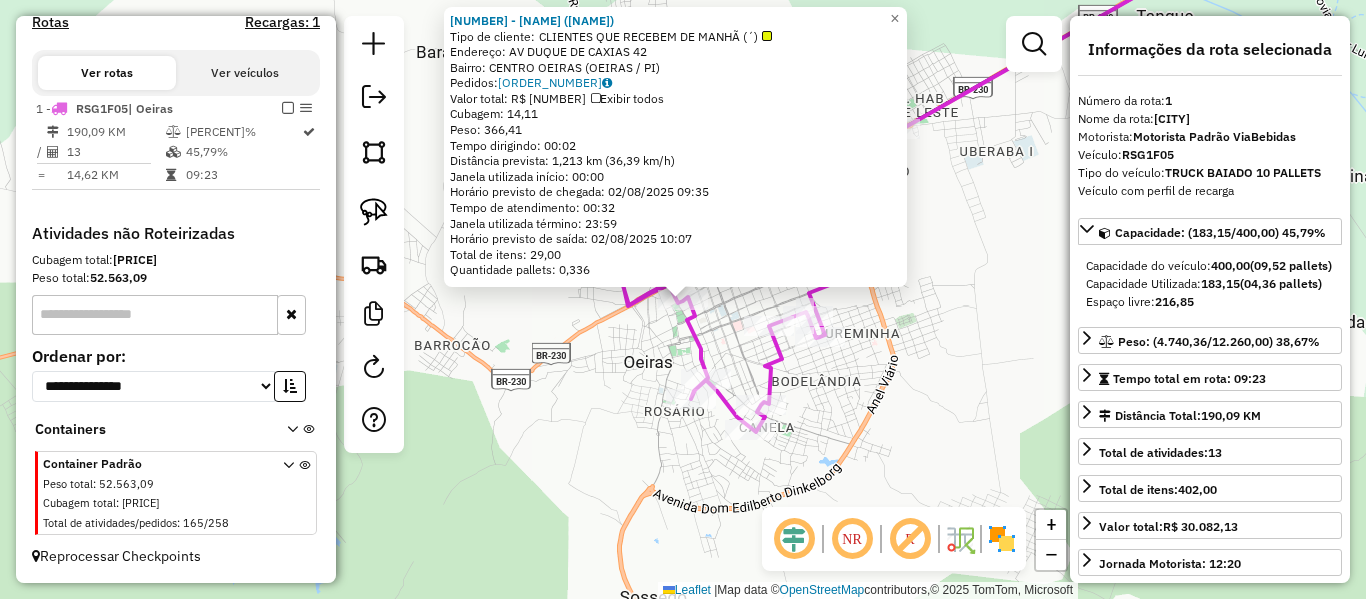 click 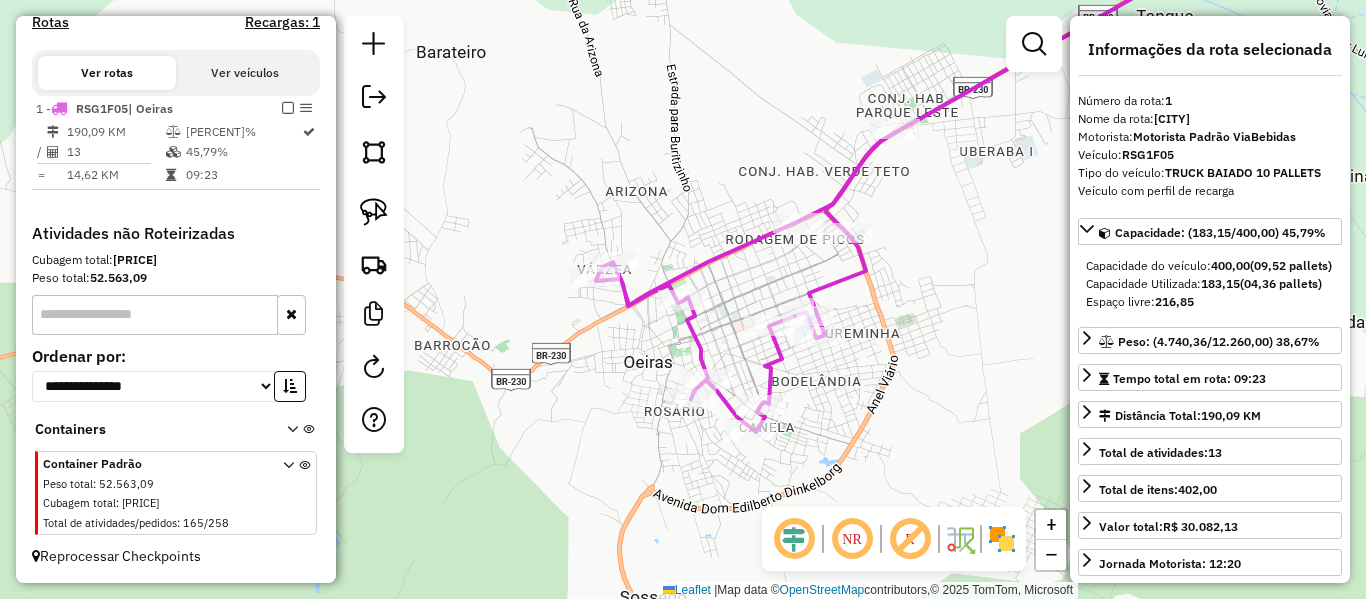 scroll, scrollTop: 600, scrollLeft: 0, axis: vertical 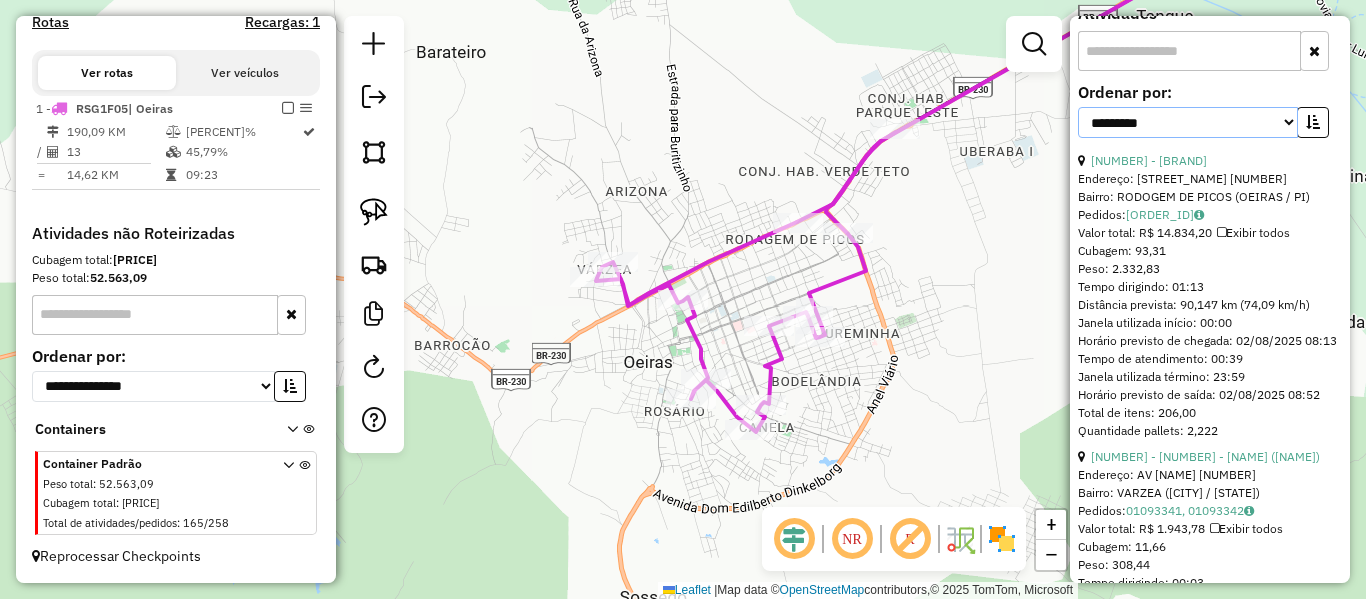 click on "**********" at bounding box center [1188, 122] 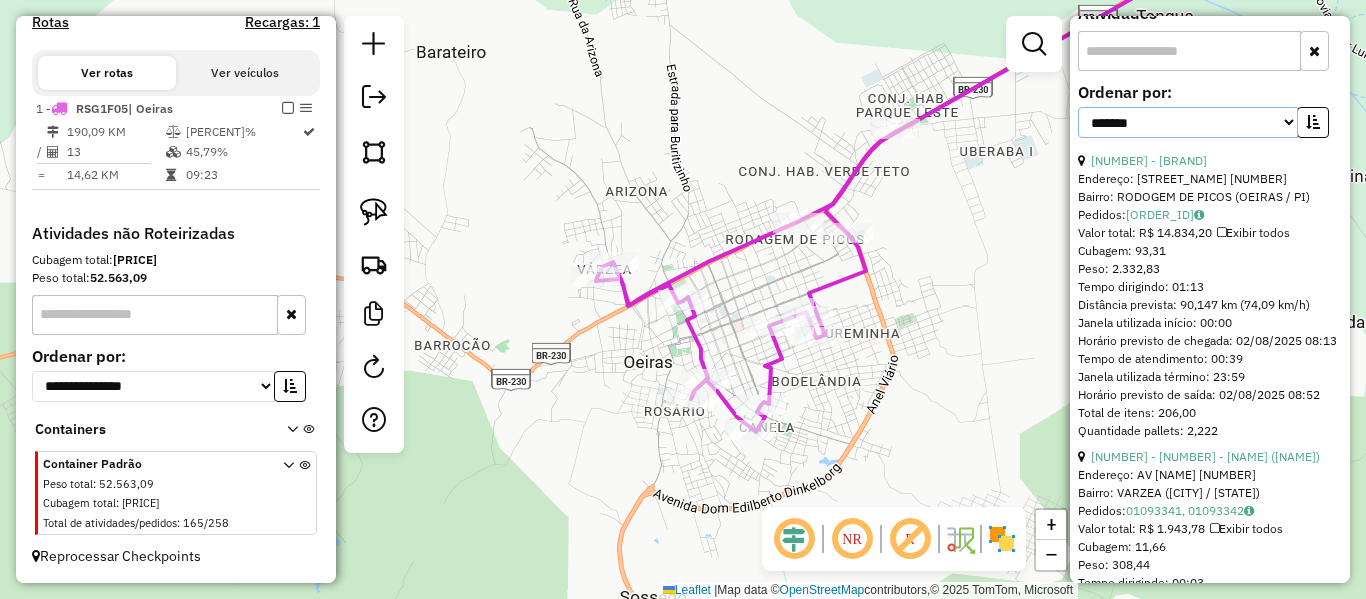 click on "**********" at bounding box center (1188, 122) 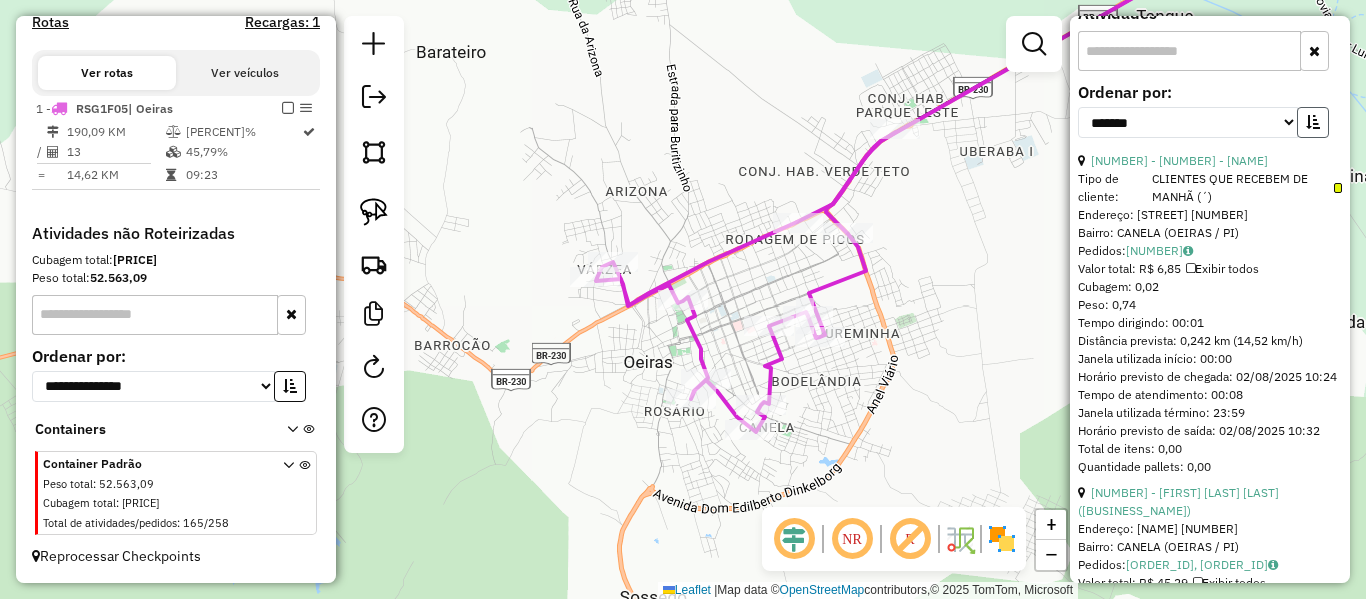 click at bounding box center [1313, 122] 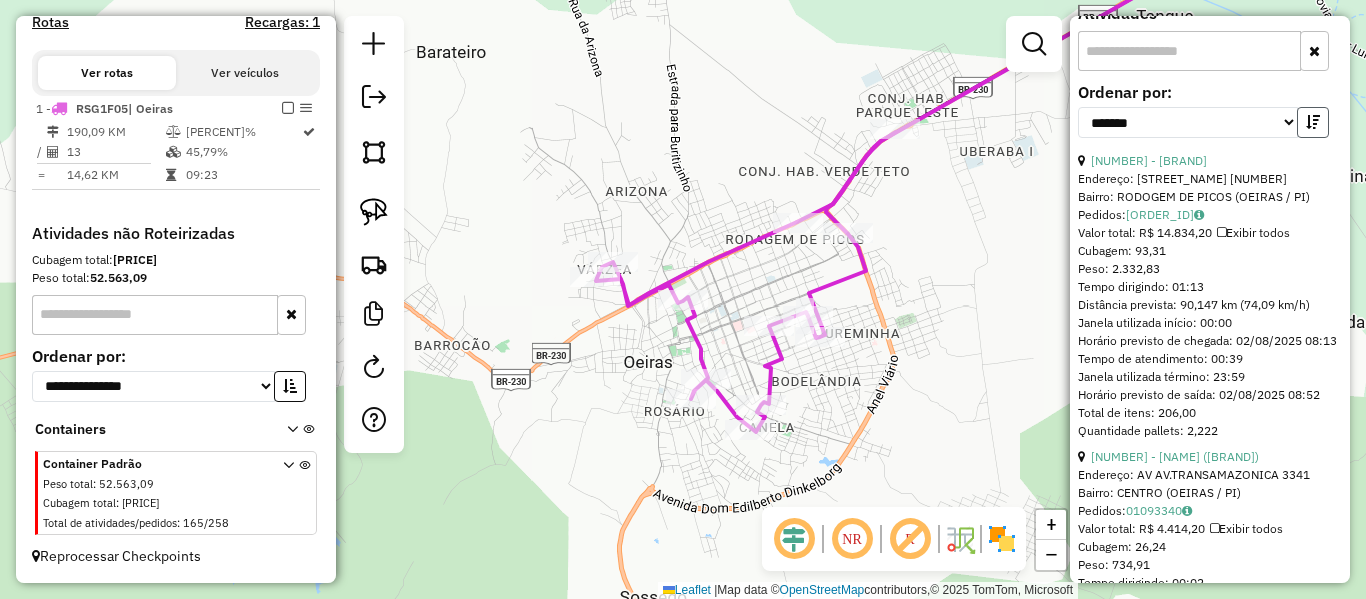 click at bounding box center [1313, 122] 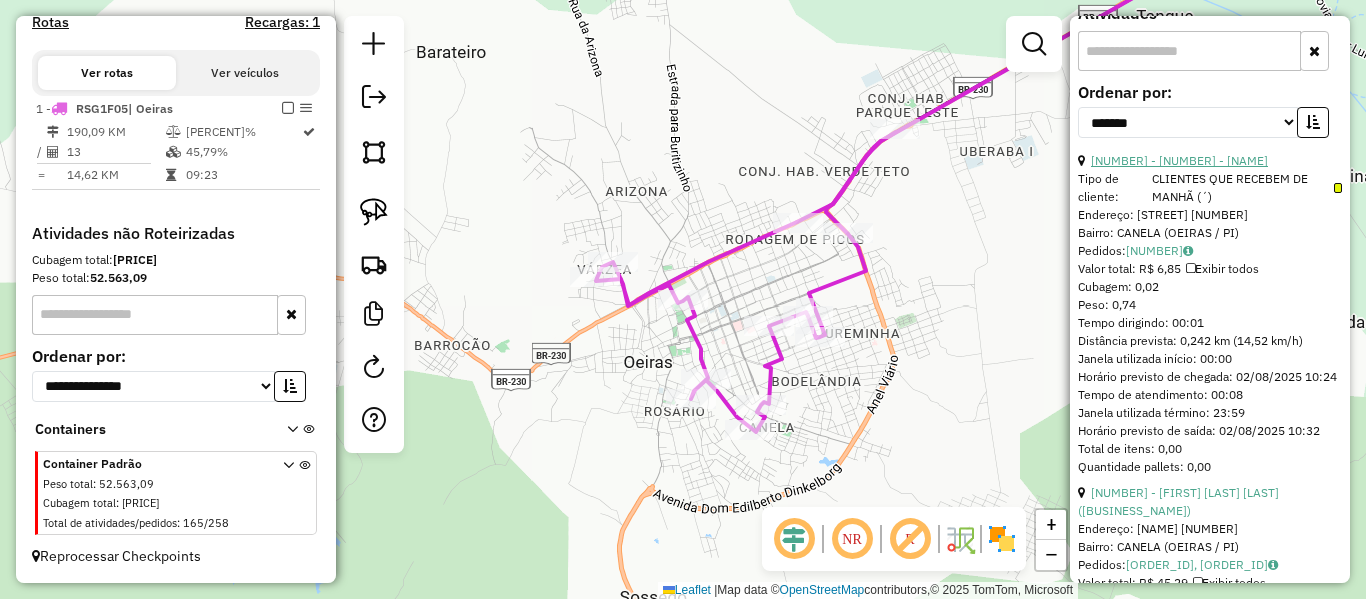 click on "[NUMBER] - [NUMBER] - [NAME]" at bounding box center [1179, 160] 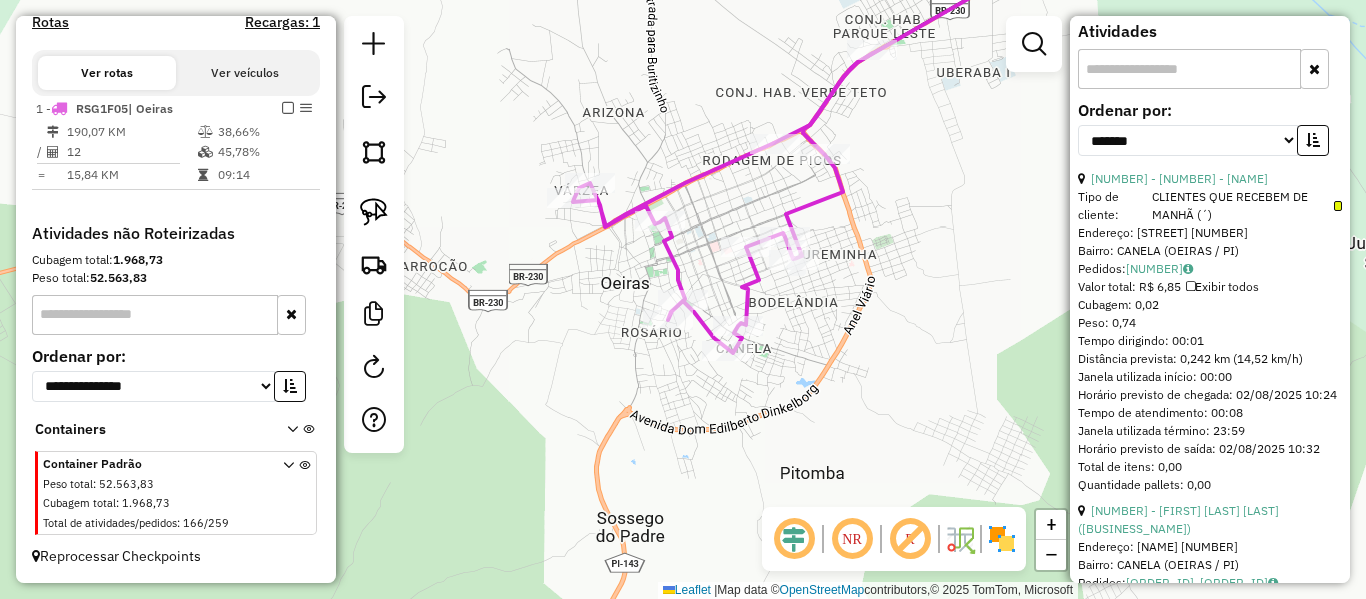 click 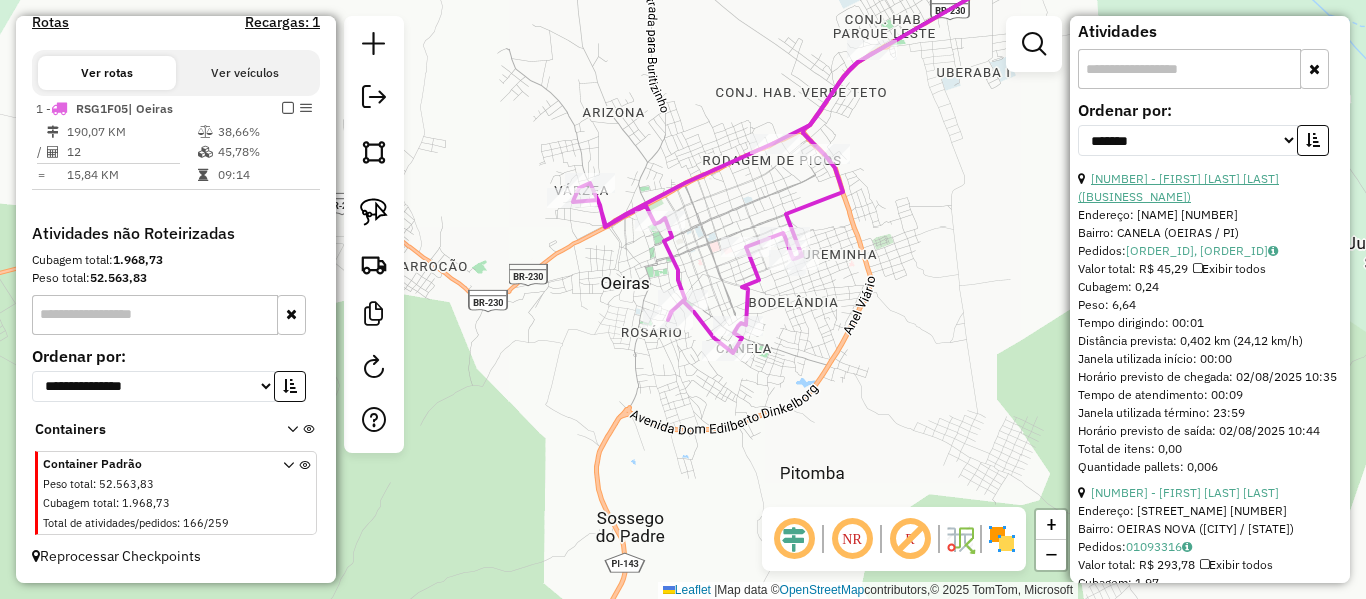 click on "[NUMBER] - [FIRST] [LAST] [LAST] ([BUSINESS_NAME])" at bounding box center [1178, 187] 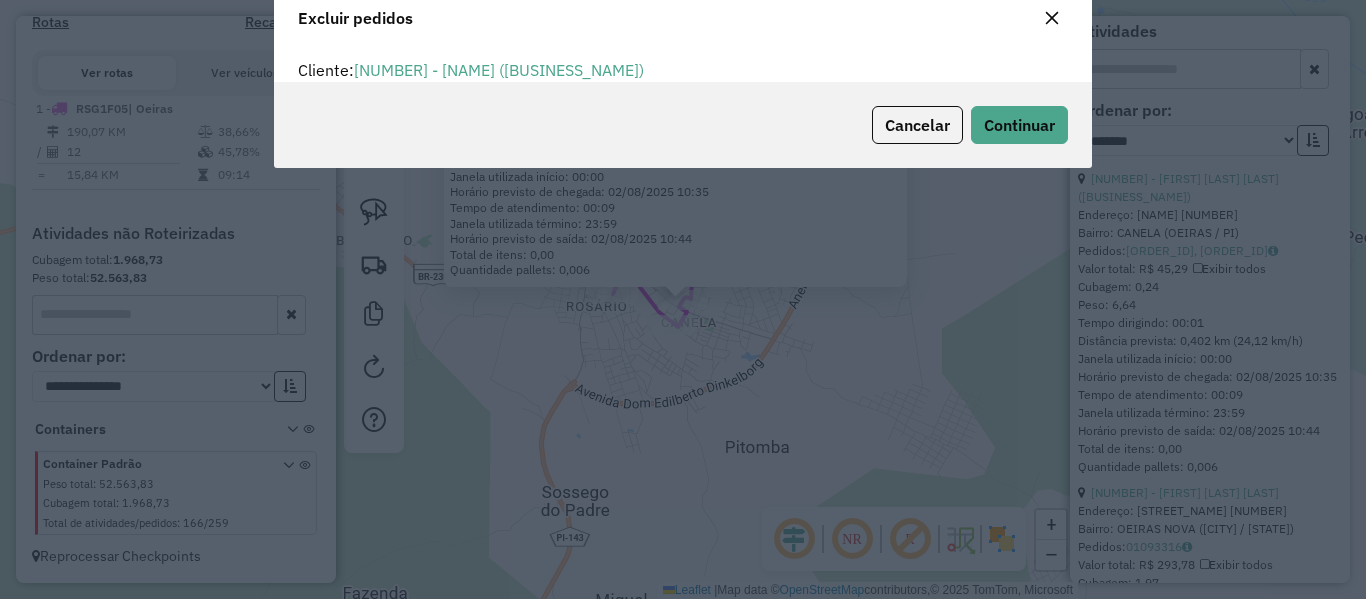 scroll, scrollTop: 70, scrollLeft: 0, axis: vertical 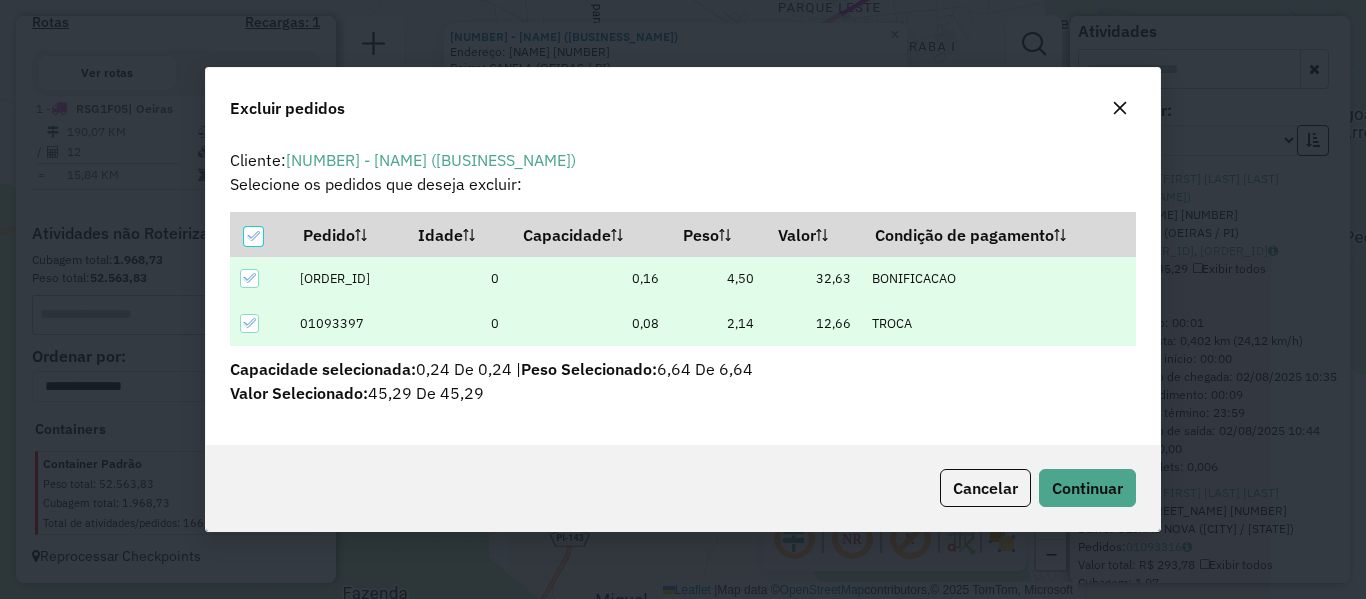click on "Cancelar  Continuar" 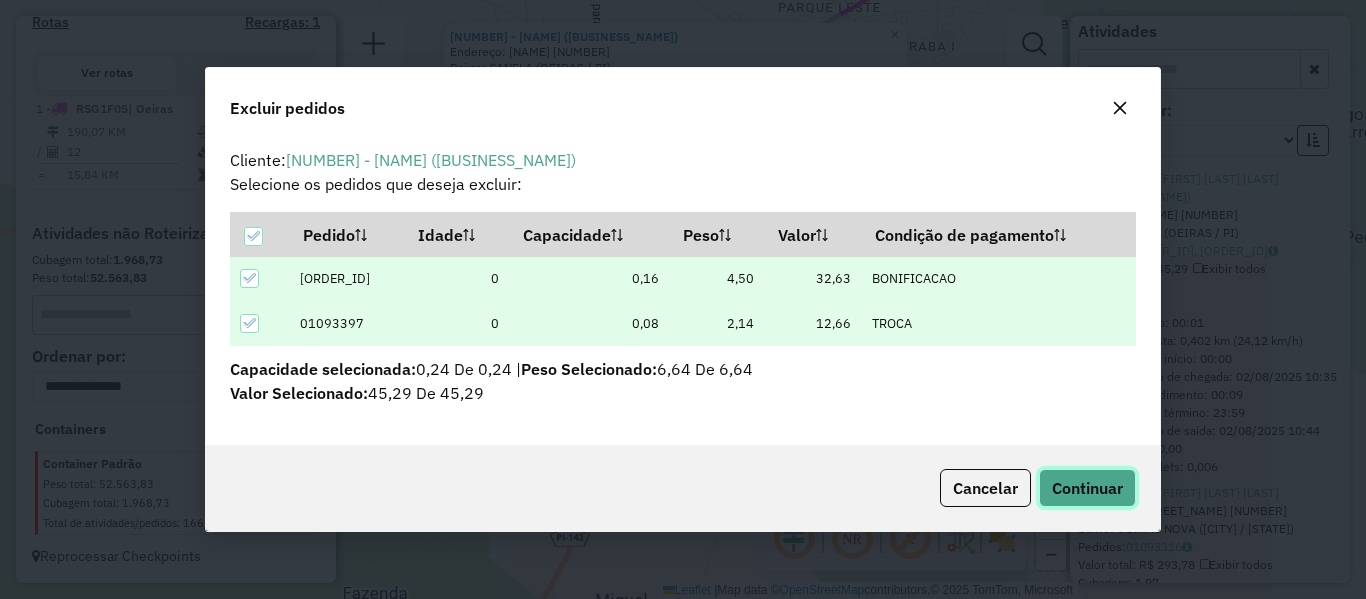 click on "Continuar" 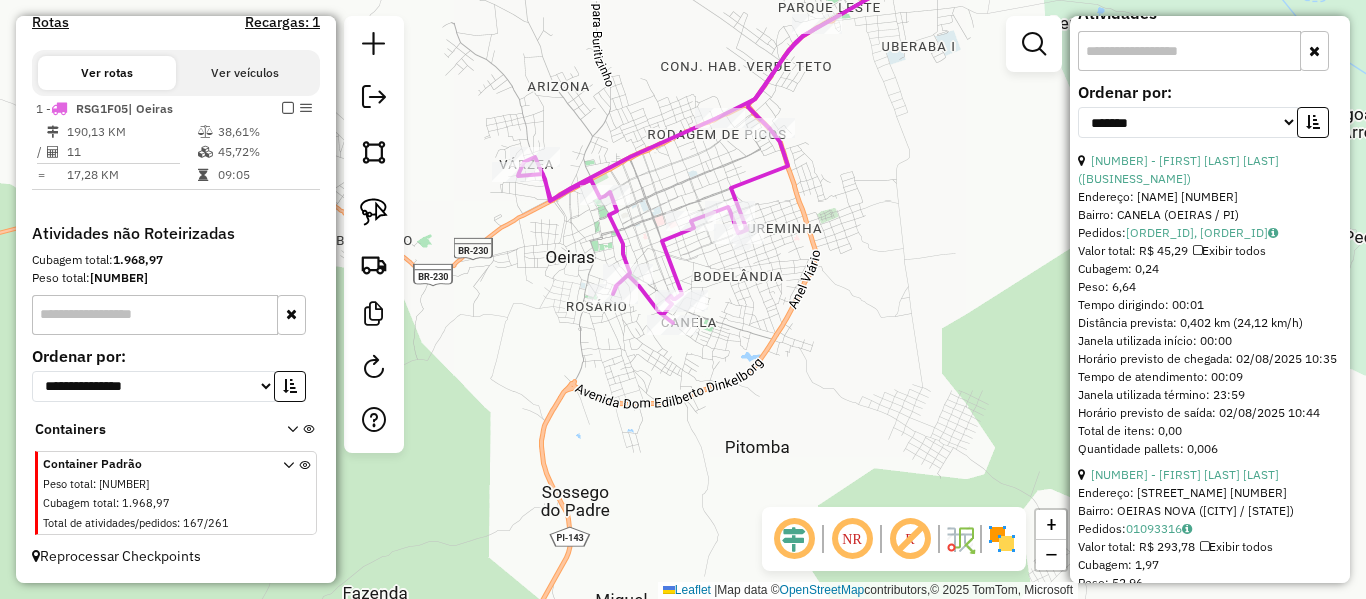 click 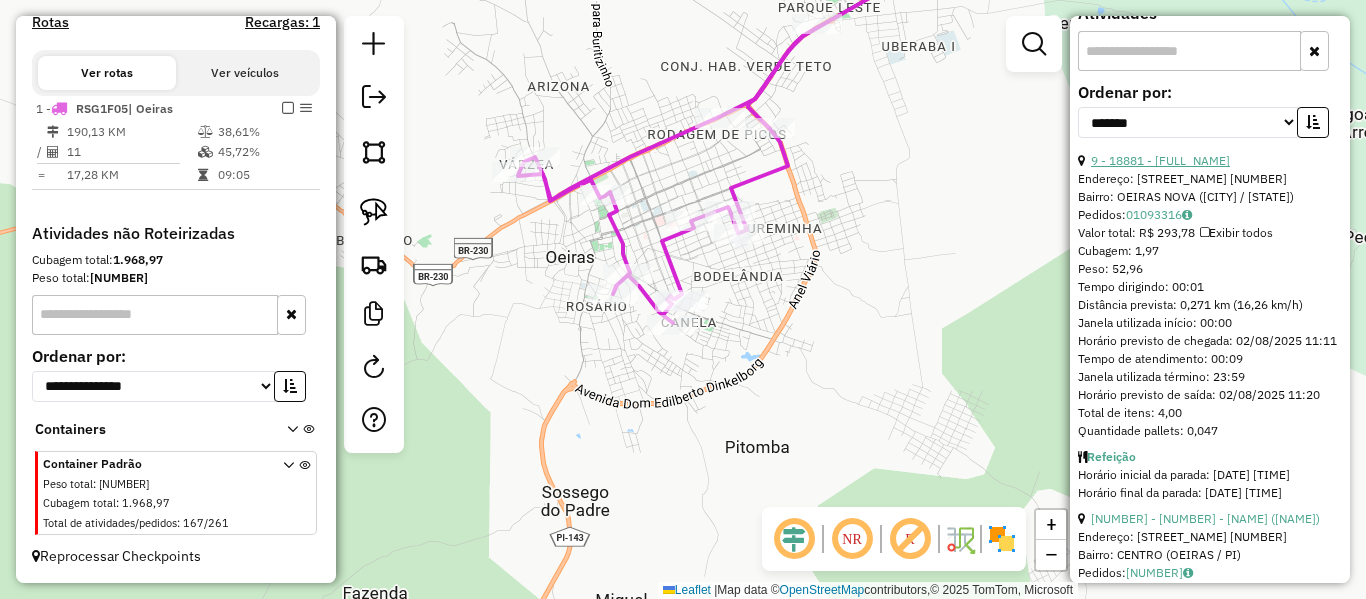 click on "9 - 18881 - [FULL_NAME]" at bounding box center (1160, 160) 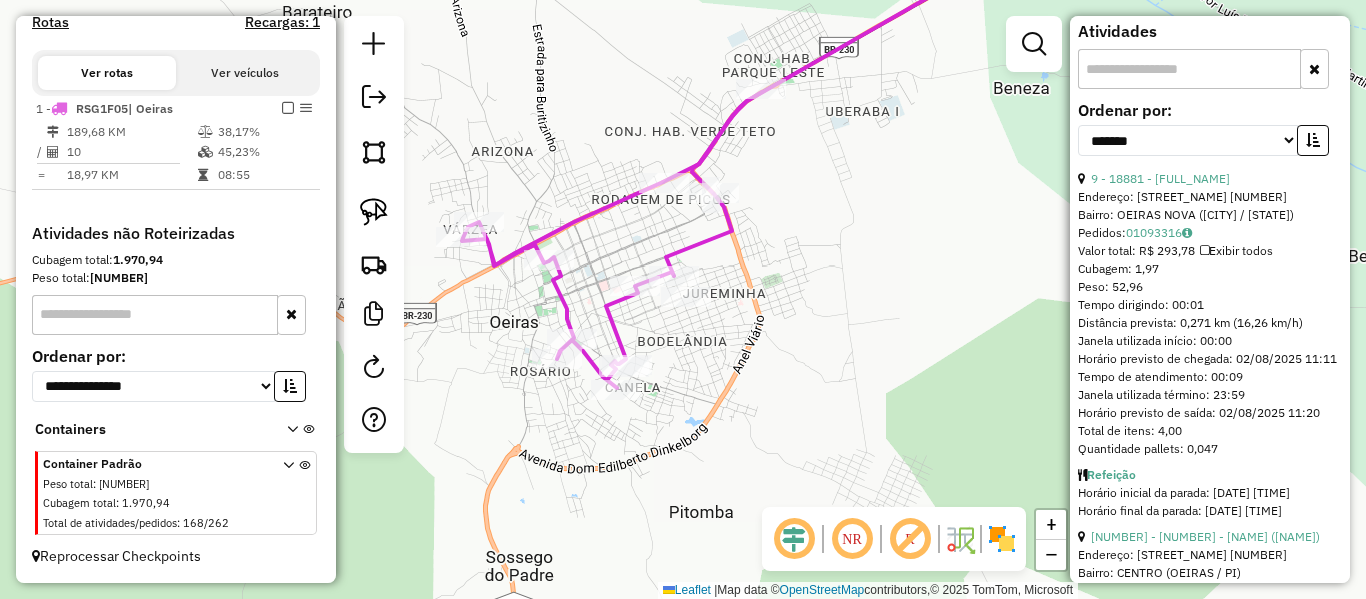 click 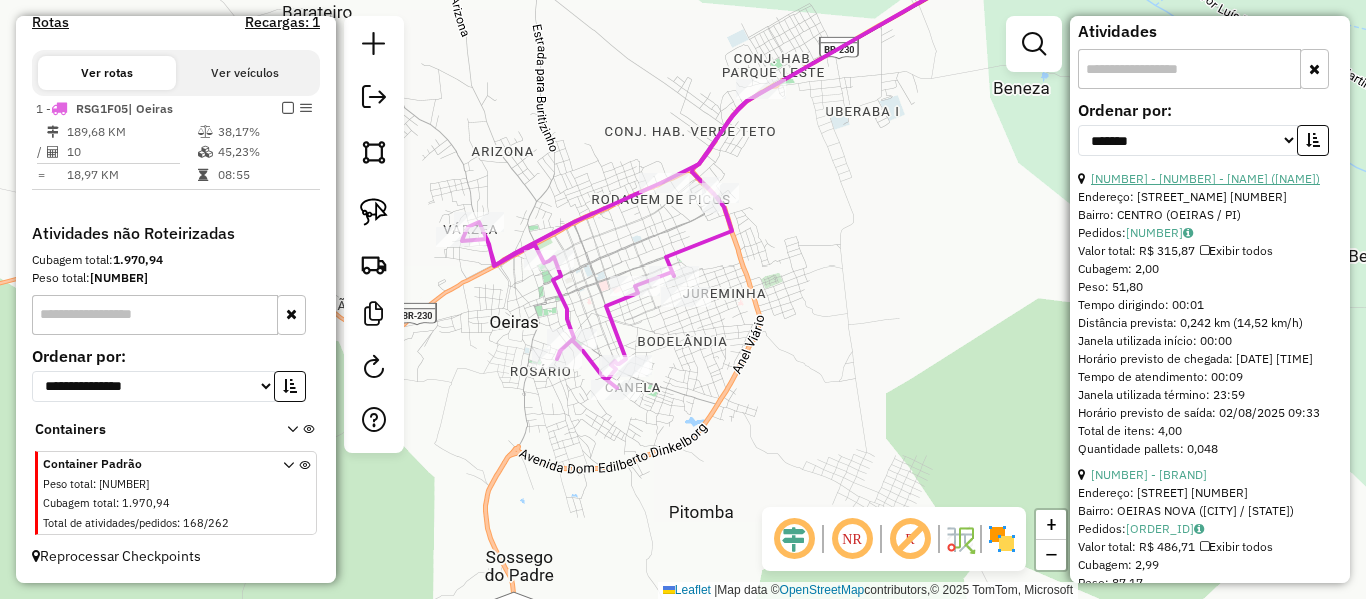 click on "[NUMBER] - [NUMBER] - [NAME] ([NAME])" at bounding box center [1205, 178] 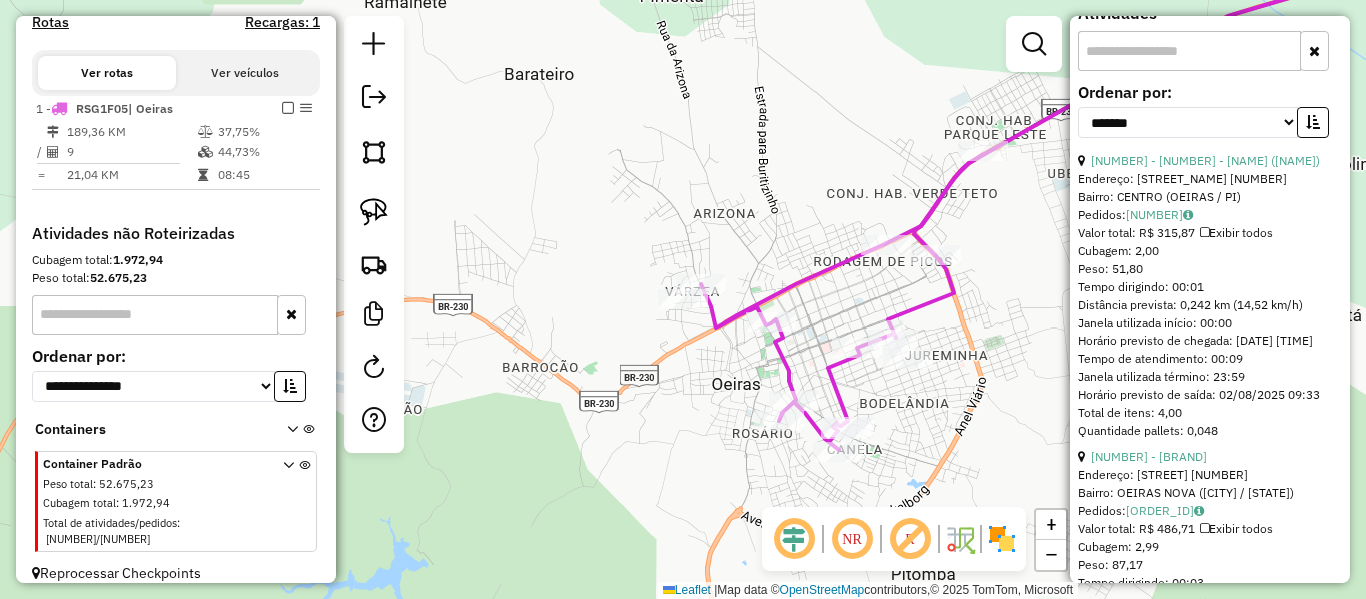 click 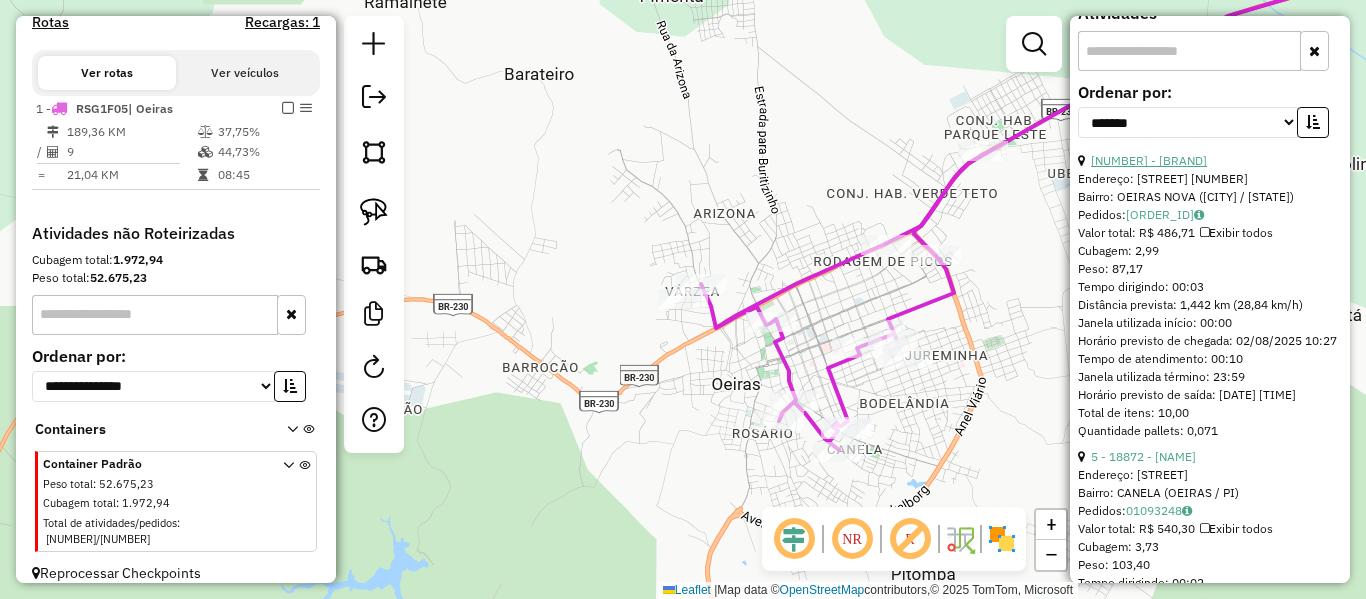 click on "[NUMBER] - [BRAND]" at bounding box center [1149, 160] 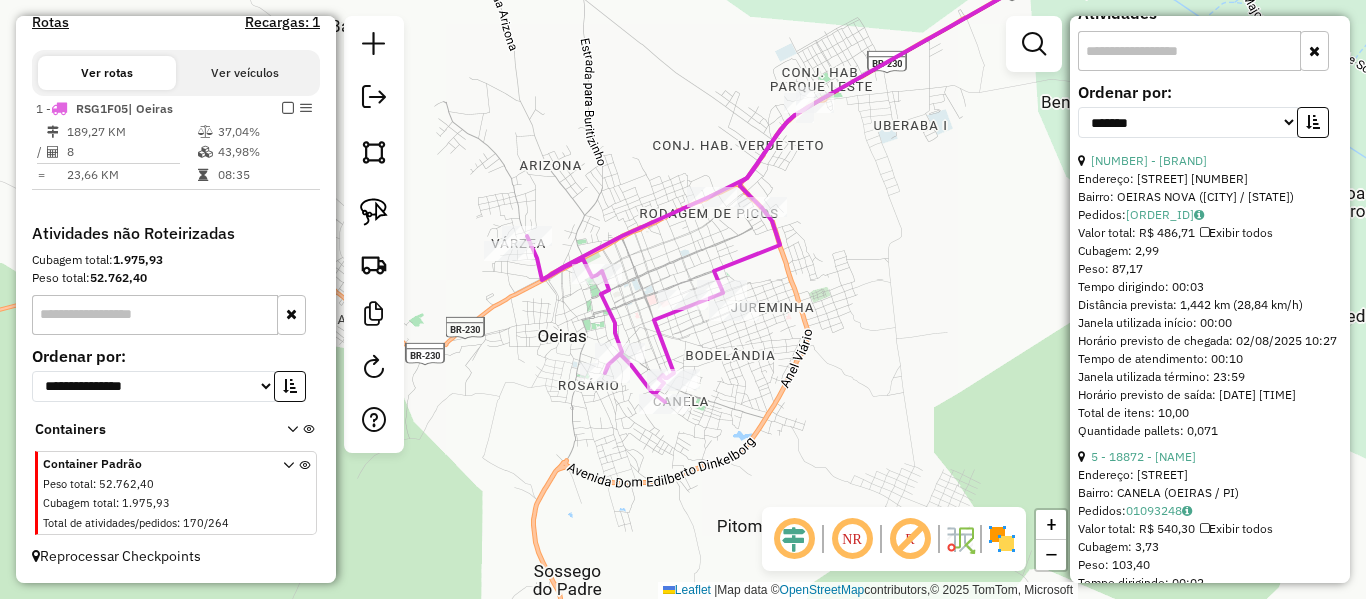 click 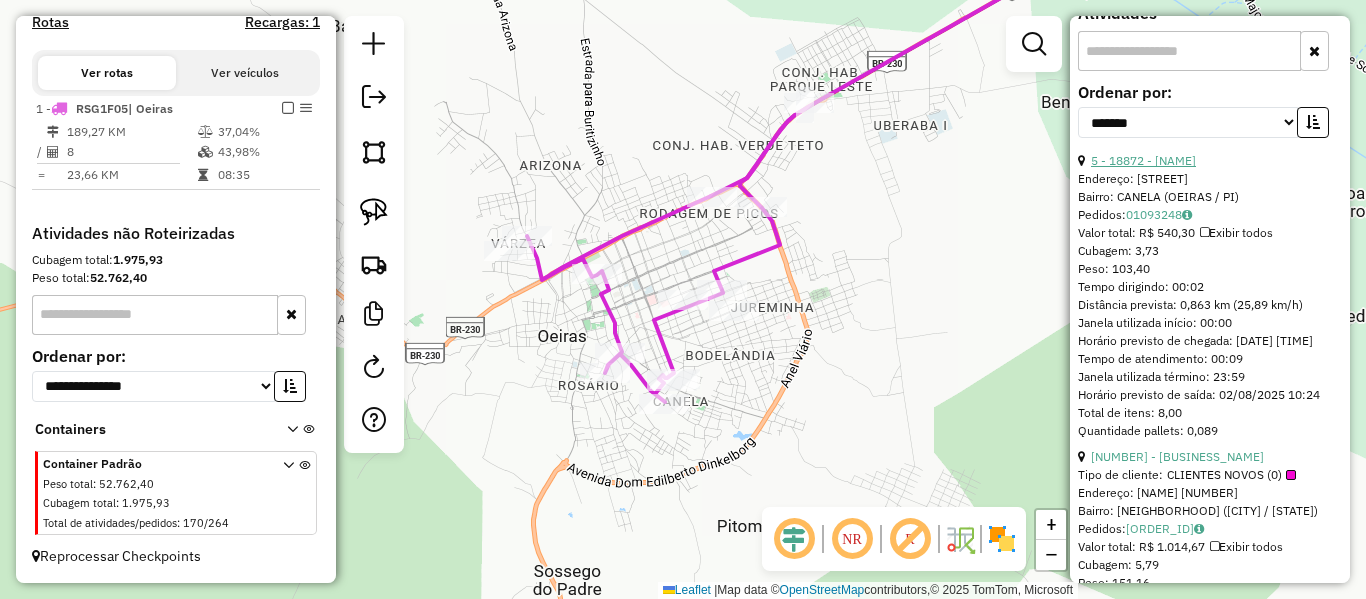 click on "5 - 18872 - [NAME]" at bounding box center (1143, 160) 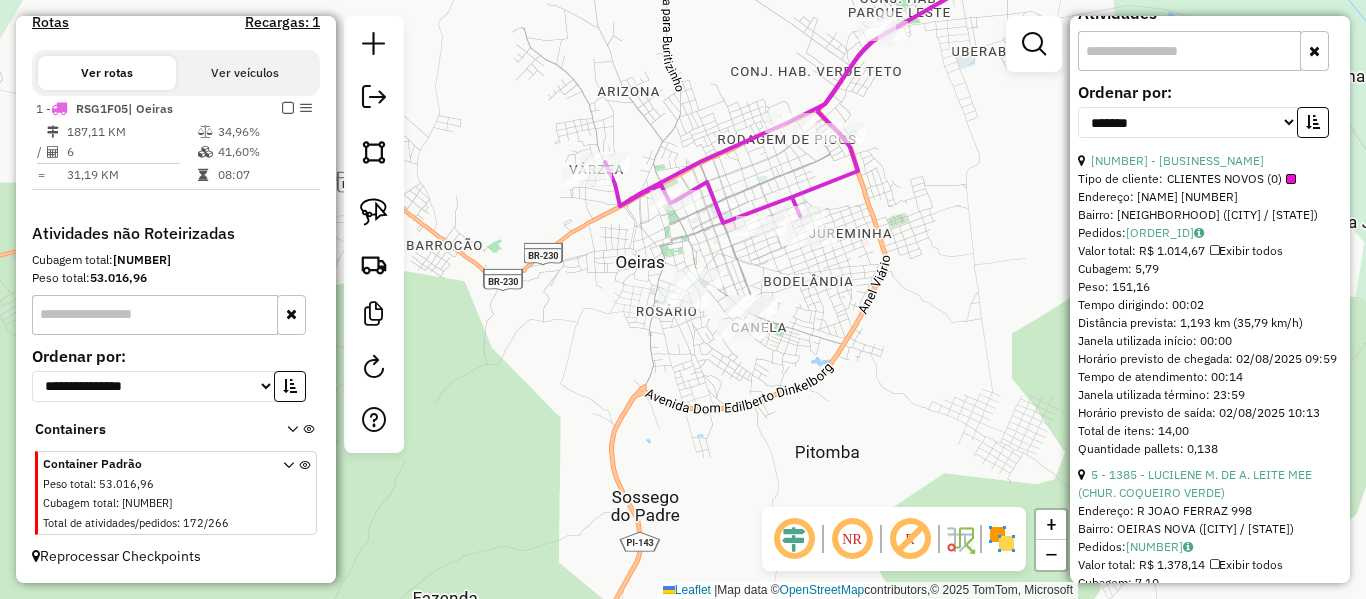click 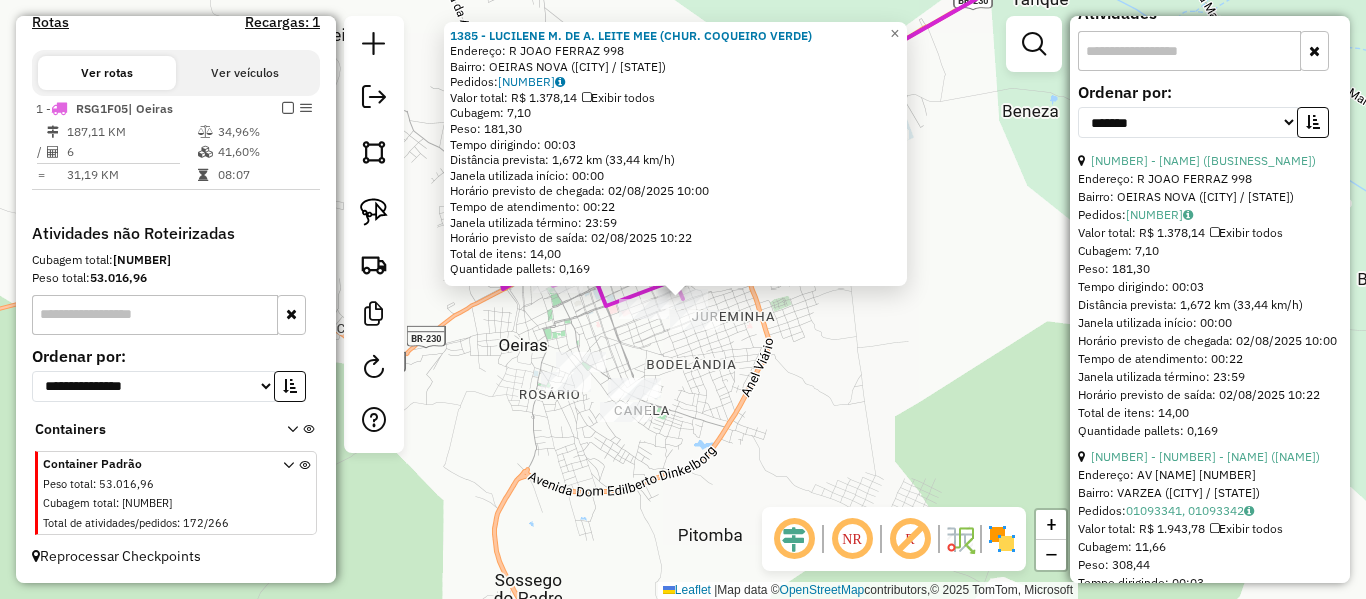 click on "[NUMBER] - [NUMBER] - [FULL_NAME] ([NICKNAME]) Endereço: [STREET_NAME] [NUMBER] Bairro: [NEIGHBORHOOD] ([CITY] / [STATE]) Pedidos: [ORDER_ID] Valor total: [CURRENCY] [PRICE] Exibir todos Cubagem: [PRICE] Peso: [PRICE] Tempo dirigindo: [TIME] Distância prevista: [PRICE] km ([PRICE] km/h) Janela utilizada início: [TIME] Horário previsto de chegada: [DATE] [TIME] Tempo de atendimento: [TIME] Janela utilizada término: [TIME] Horário previsto de saída: [DATE] [TIME] Total de itens: [PRICE] Quantidade pallets: [PRICE] × Janela de atendimento Grade de atendimento Capacidade Transportadoras Veículos Cliente Pedidos Rotas Selecione os dias de semana para filtrar as janelas de atendimento Seg Ter Qua Qui Sex Sáb Dom Informe o período da janela de atendimento: De: Até: Filtrar exatamente a janela do cliente Considerar janela de atendimento padrão Selecione os dias de semana para filtrar as grades de atendimento Seg Ter Qua Qui Sex Sáb Dom De:" 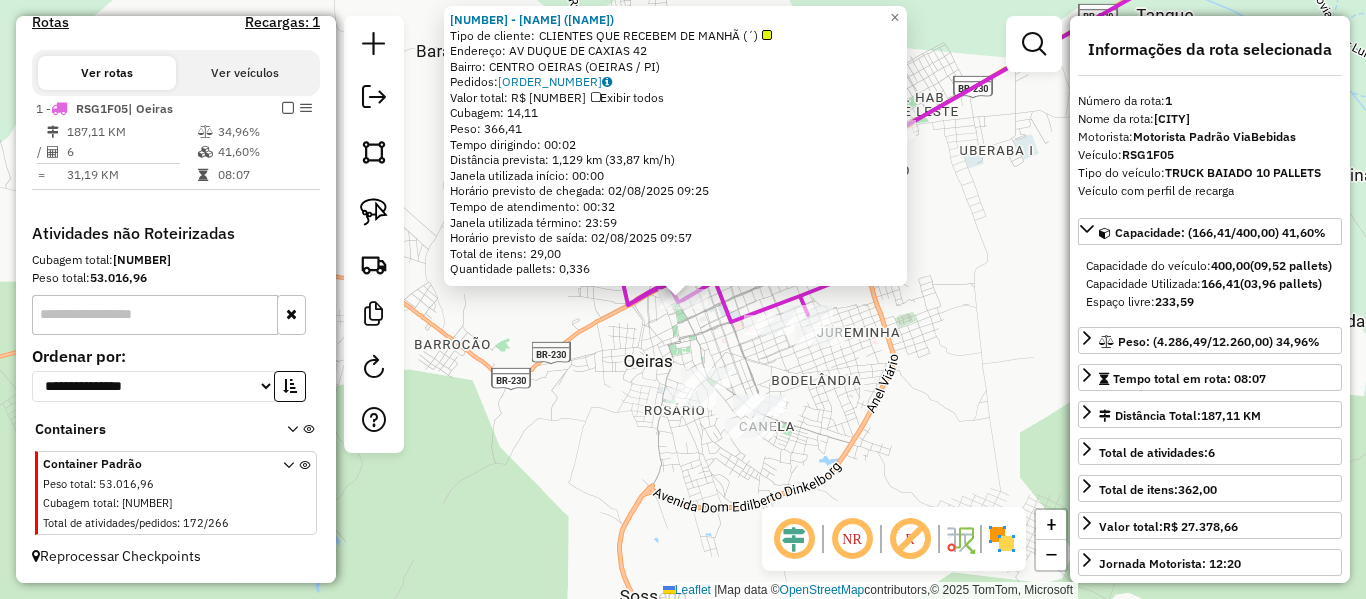 click on "[ORDER_ID] - [NAME] ([BUSINESS_NAME])  Tipo de cliente:   [CLIENT_TYPE]   Endereço: [STREET_NAME] [NUMBER]   Bairro: [NEIGHBORHOOD] ([CITY] / [STATE])   Pedidos:  [ORDER_ID]   Valor total: [CURRENCY] [AMOUNT]   Exibir todos   Cubagem: [AMOUNT]  Peso: [AMOUNT]  Tempo dirigindo: [TIME]   Distância prevista: [DISTANCE] km ([SPEED] km/h)   Janela utilizada início: [TIME]   Horário previsto de chegada: [DATE] [TIME]   Tempo de atendimento: [TIME]   Janela utilizada término: [TIME]   Horário previsto de saída: [DATE] [TIME]   Total de itens: [AMOUNT]   Quantidade pallets: [AMOUNT]  × Janela de atendimento Grade de atendimento Capacidade Transportadoras Veículos Cliente Pedidos  Rotas Selecione os dias de semana para filtrar as janelas de atendimento  Seg   Ter   Qua   Qui   Sex   Sáb   Dom  Informe o período da janela de atendimento: De: Até:  Filtrar exatamente a janela do cliente  Considerar janela de atendimento padrão   Seg   Ter   Qua   Qui   Sex   Sáb   Dom   Peso mínimo:  +" 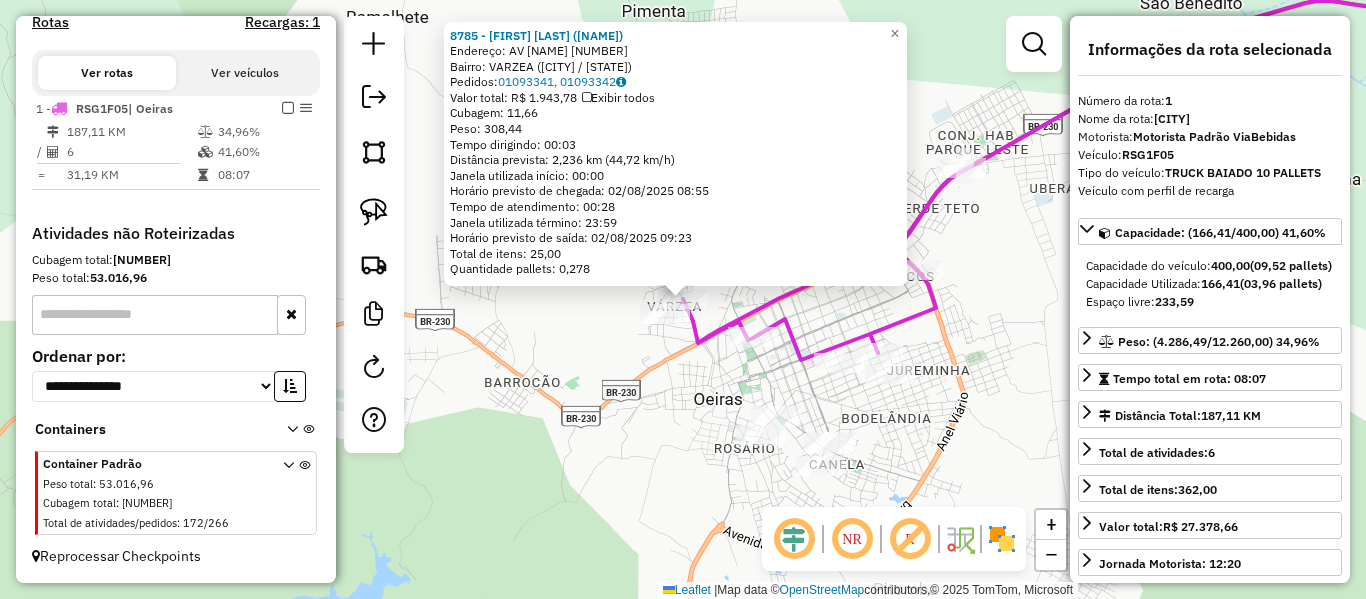 click on "[NUMBER] - [FULL_NAME] ([NICKNAME]) Endereço: [STREET_NAME] [NUMBER] Bairro: [NEIGHBORHOOD] ([CITY] / [STATE]) Pedidos: [ORDER_ID], [ORDER_ID] Valor total: [CURRENCY] [PRICE] Exibir todos Cubagem: [PRICE] Peso: [PRICE] Tempo dirigindo: [TIME] Distância prevista: [PRICE] km ([PRICE] km/h) Janela utilizada início: [TIME] Horário previsto de chegada: [DATE] [TIME] Tempo de atendimento: [TIME] Janela utilizada término: [TIME] Horário previsto de saída: [DATE] [TIME] Total de itens: [PRICE] Quantidade pallets: [PRICE] × Janela de atendimento Grade de atendimento Capacidade Transportadoras Veículos Cliente Pedidos Rotas Selecione os dias de semana para filtrar as janelas de atendimento Seg Ter Qua Qui Sex Sáb Dom Informe o período da janela de atendimento: De: Até: Filtrar exatamente a janela do cliente Considerar janela de atendimento padrão Selecione os dias de semana para filtrar as grades de atendimento Seg Ter Qua Qui Sex Sáb Dom Peso mínimo:" 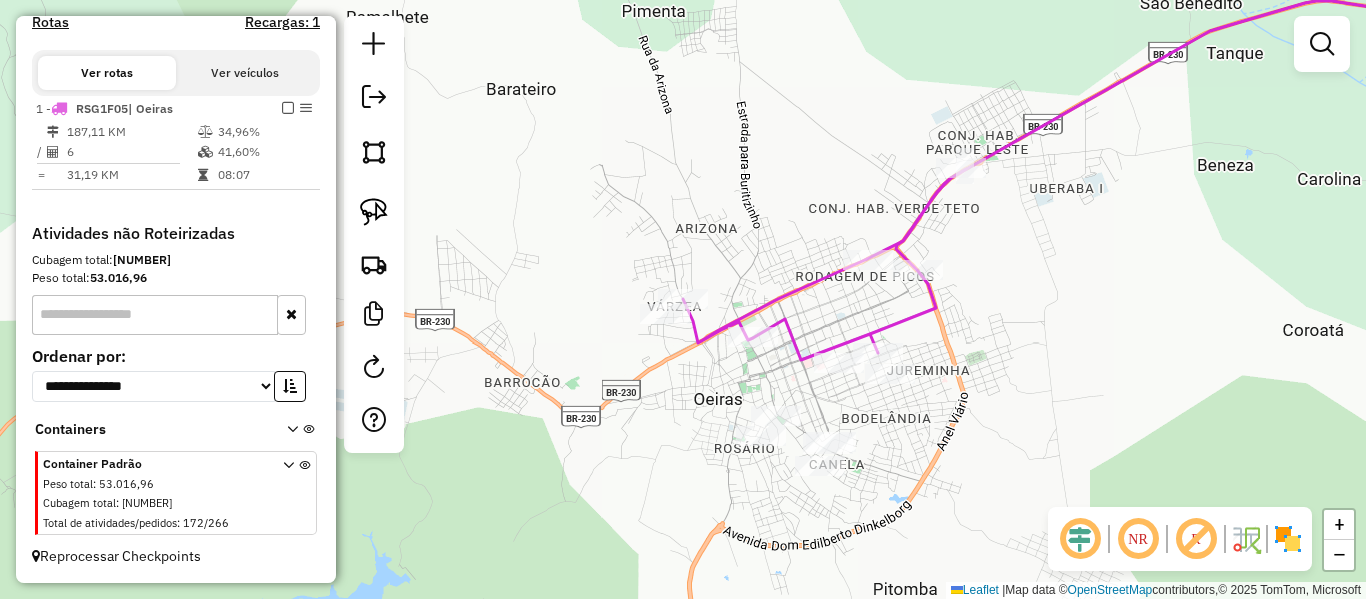 click on "[NUMBER] - [FULL_NAME] ([NICKNAME]) Endereço: [STREET_NAME] [NUMBER] Bairro: [NEIGHBORHOOD] ([CITY] / [STATE]) Pedidos: [ORDER_ID], [ORDER_ID] Valor total: [CURRENCY] [PRICE] Exibir todos Cubagem: [PRICE] Peso: [PRICE] Tempo dirigindo: [TIME] Distância prevista: [PRICE] km ([PRICE] km/h) Janela utilizada início: [TIME] Horário previsto de chegada: [DATE] [TIME] Tempo de atendimento: [TIME] Janela utilizada término: [TIME] Horário previsto de saída: [DATE] [TIME] Total de itens: [PRICE] Quantidade pallets: [PRICE] × Janela de atendimento Grade de atendimento Capacidade Transportadoras Veículos Cliente Pedidos Rotas Selecione os dias de semana para filtrar as janelas de atendimento Seg Ter Qua Qui Sex Sáb Dom Informe o período da janela de atendimento: De: Até: Filtrar exatamente a janela do cliente Considerar janela de atendimento padrão Selecione os dias de semana para filtrar as grades de atendimento Seg Ter Qua Qui Sex Sáb Dom Peso mínimo:" 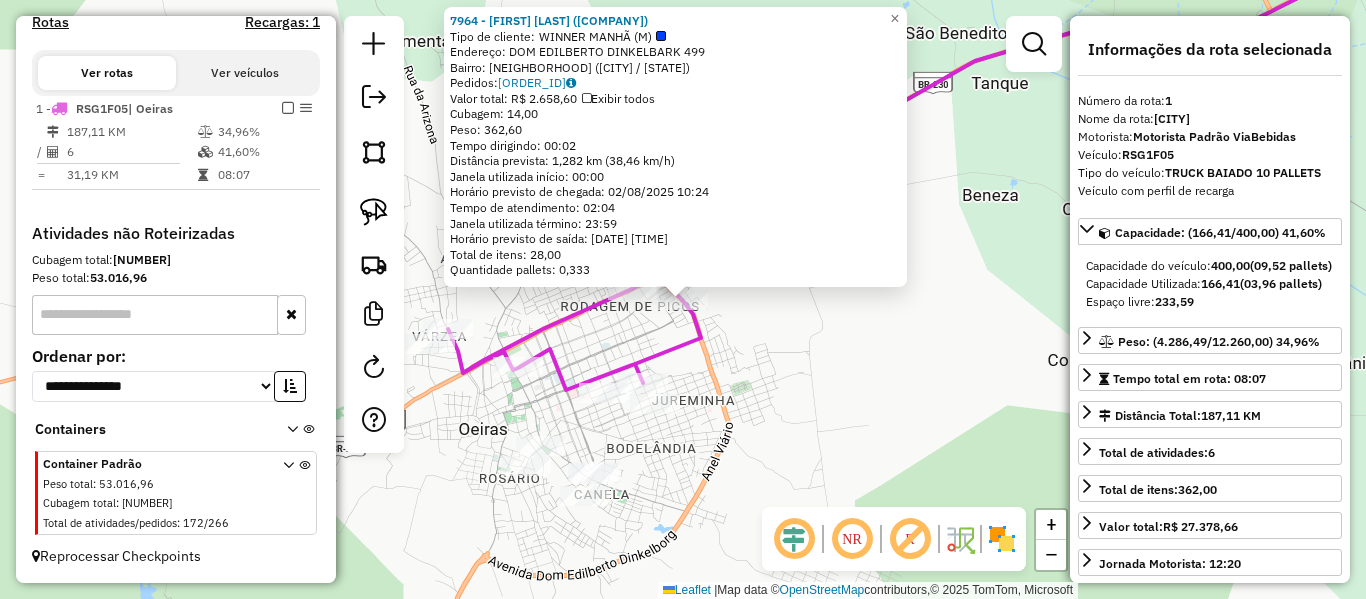 click on "7964 - [FULL_NAME] (MERCE. SILVA E SOUSA)  Tipo de cliente:   WINNER MANHÃ (M)   Endereço:  [STREET_NAME] [NUMBER]   Bairro: B-URBANO ([CITY] / [STATE])   Pedidos:  01093358   Valor total: R$ 2.658,60   Exibir todos   Cubagem: 14,00  Peso: 362,60  Tempo dirigindo: 00:02   Distância prevista: 1,282 km (38,46 km/h)   Janela utilizada início: 00:00   Horário previsto de chegada: 02/08/2025 10:24   Tempo de atendimento: 02:04   Janela utilizada término: 23:59   Horário previsto de saída: 02/08/2025 12:28   Total de itens: 28,00   Quantidade pallets: 0,333  × Janela de atendimento Grade de atendimento Capacidade Transportadoras Veículos Cliente Pedidos  Rotas Selecione os dias de semana para filtrar as janelas de atendimento  Seg   Ter   Qua   Qui   Sex   Sáb   Dom  Informe o período da janela de atendimento: De: Até:  Filtrar exatamente a janela do cliente  Considerar janela de atendimento padrão  Selecione os dias de semana para filtrar as grades de atendimento  Seg   Ter   Qua   Qui   Sex   Sáb   Dom" 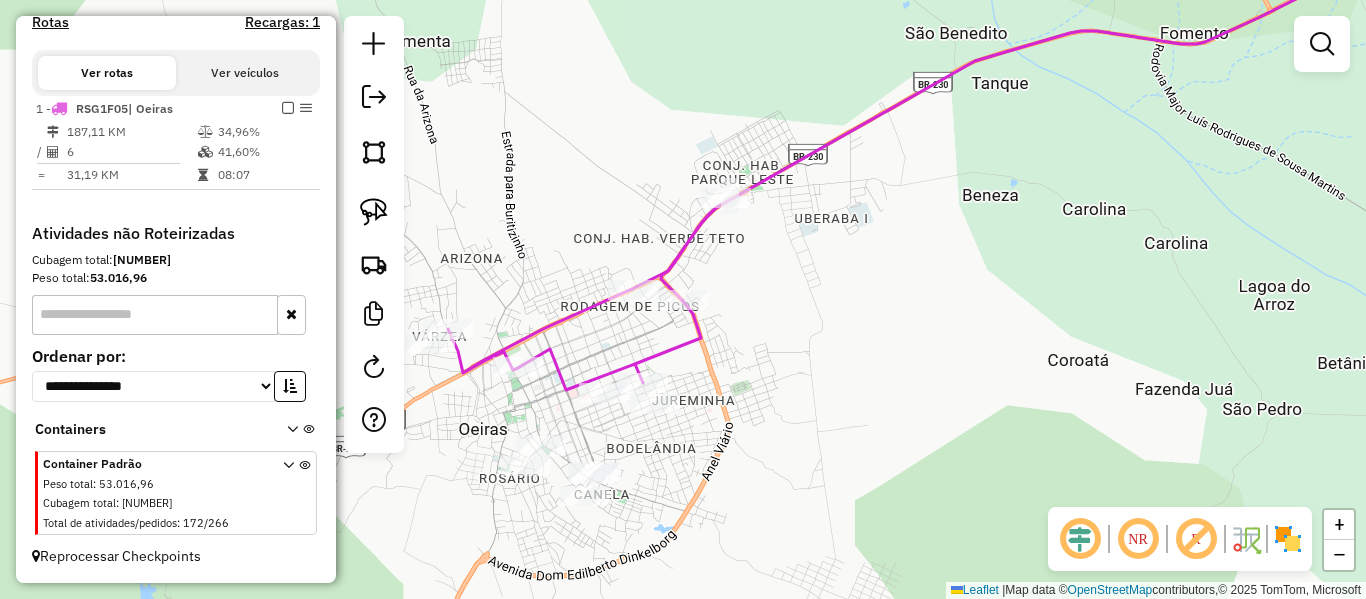 drag, startPoint x: 751, startPoint y: 464, endPoint x: 779, endPoint y: 342, distance: 125.17188 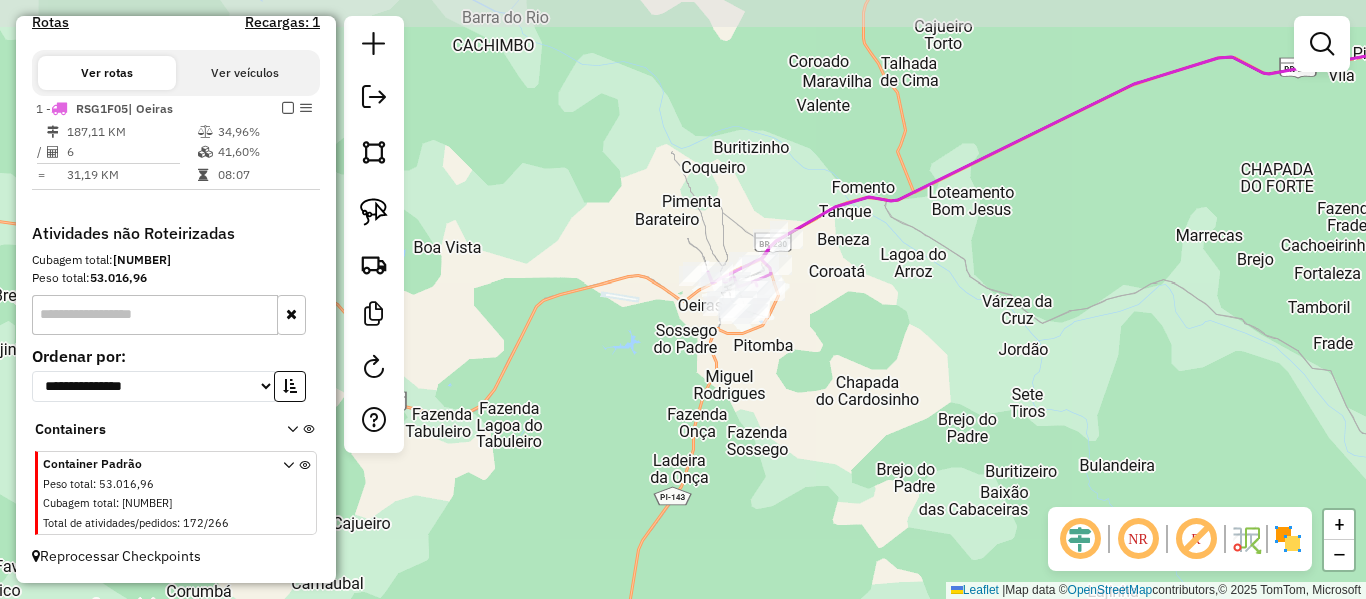 click on "Rota 1 - Placa [PLATE]  [NUMBER] - [FIRST] [LAST] [LAST] ([BUSINESS_NAME]) Janela de atendimento Grade de atendimento Capacidade Transportadoras Veículos Cliente Pedidos  Rotas Selecione os dias de semana para filtrar as janelas de atendimento  Seg   Ter   Qua   Qui   Sex   Sáb   Dom  Informe o período da janela de atendimento: De: Até:  Filtrar exatamente a janela do cliente  Considerar janela de atendimento padrão  Selecione os dias de semana para filtrar as grades de atendimento  Seg   Ter   Qua   Qui   Sex   Sáb   Dom   Considerar clientes sem dia de atendimento cadastrado  Clientes fora do dia de atendimento selecionado Filtrar as atividades entre os valores definidos abaixo:  Peso mínimo:   Peso máximo:   Cubagem mínima:   Cubagem máxima:   De:   Até:  Filtrar as atividades entre o tempo de atendimento definido abaixo:  De:   Até:   Considerar capacidade total dos clientes não roteirizados Transportadora: Selecione um ou mais itens Tipo de veículo: Selecione um ou mais itens Veículo: Motorista:" 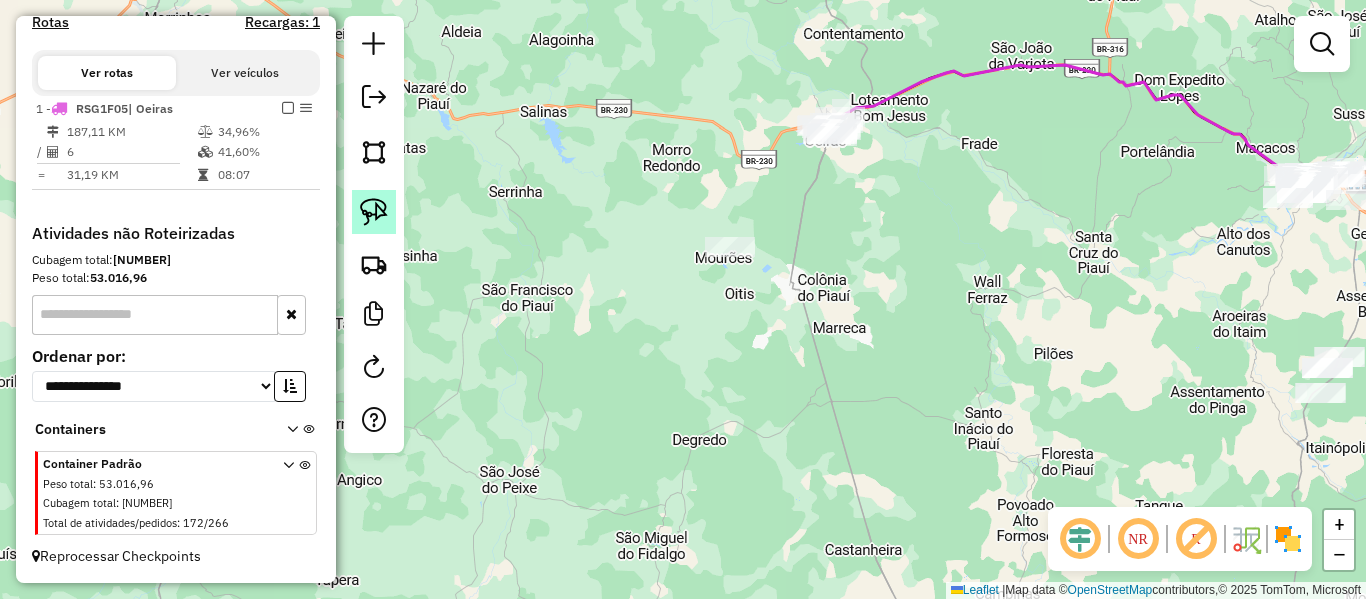 click 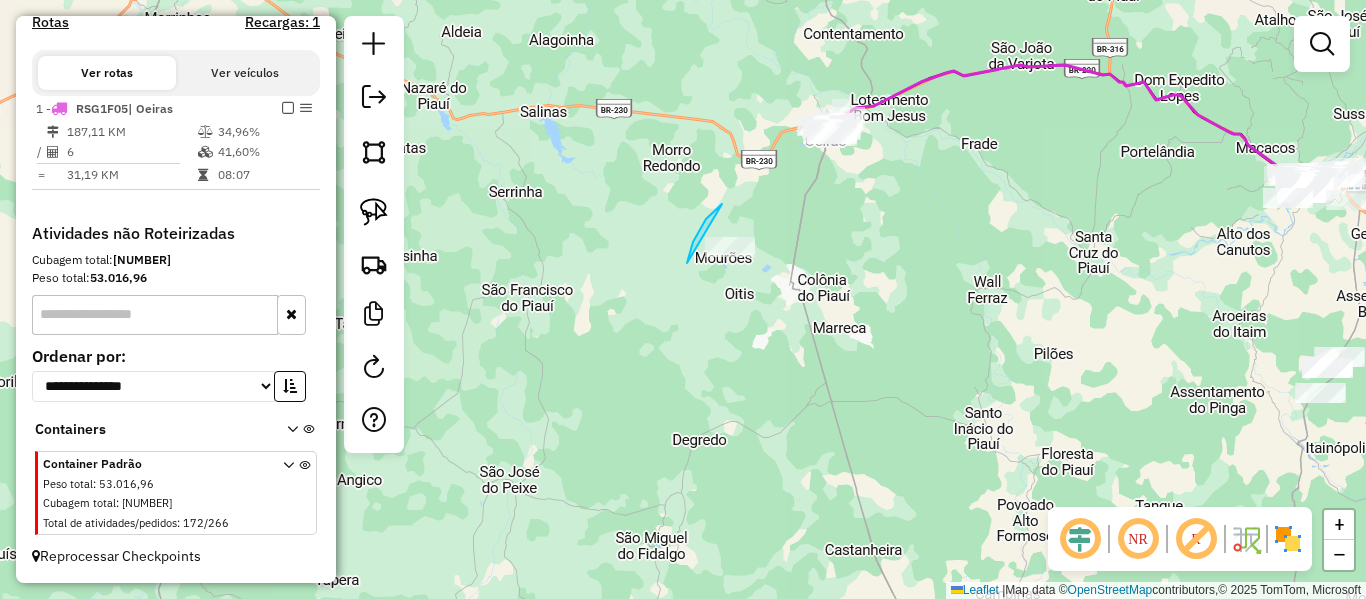 drag, startPoint x: 718, startPoint y: 207, endPoint x: 919, endPoint y: 268, distance: 210.05237 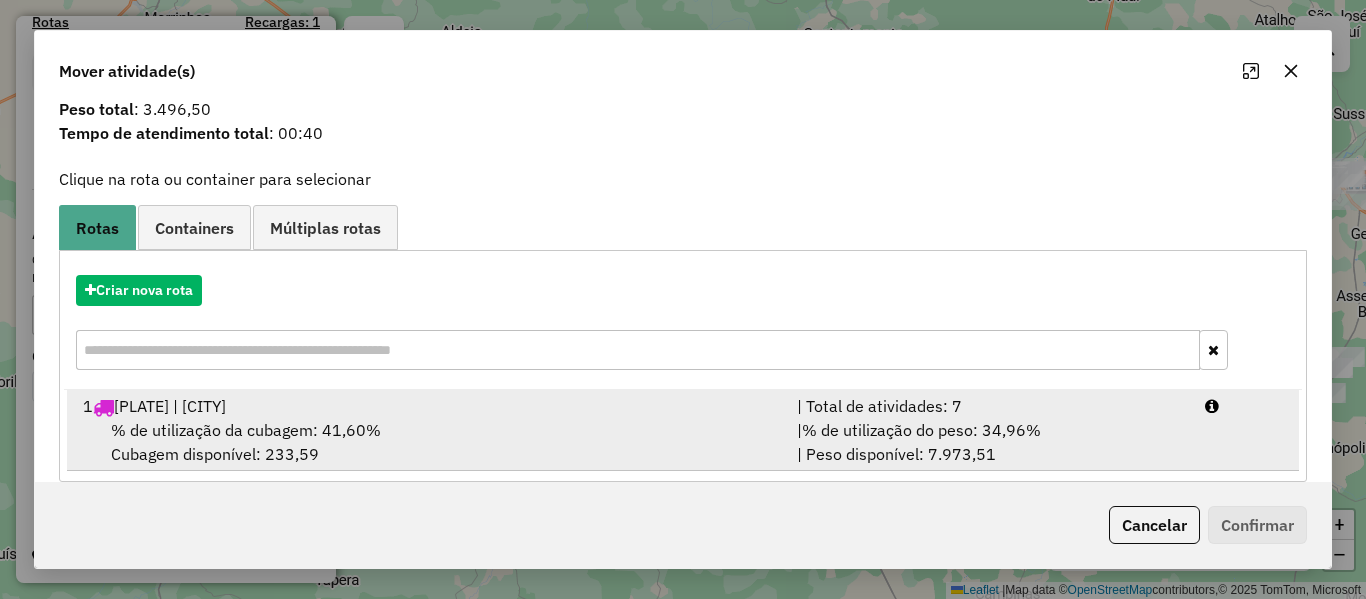 scroll, scrollTop: 86, scrollLeft: 0, axis: vertical 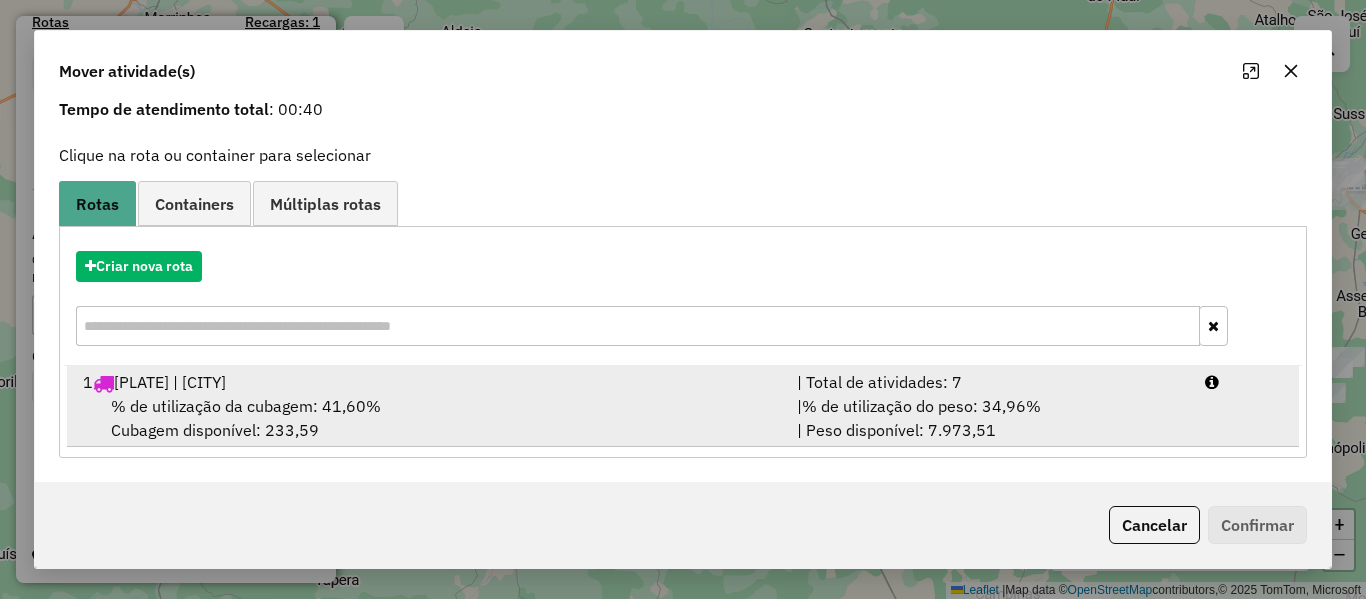 drag, startPoint x: 331, startPoint y: 397, endPoint x: 817, endPoint y: 399, distance: 486.00412 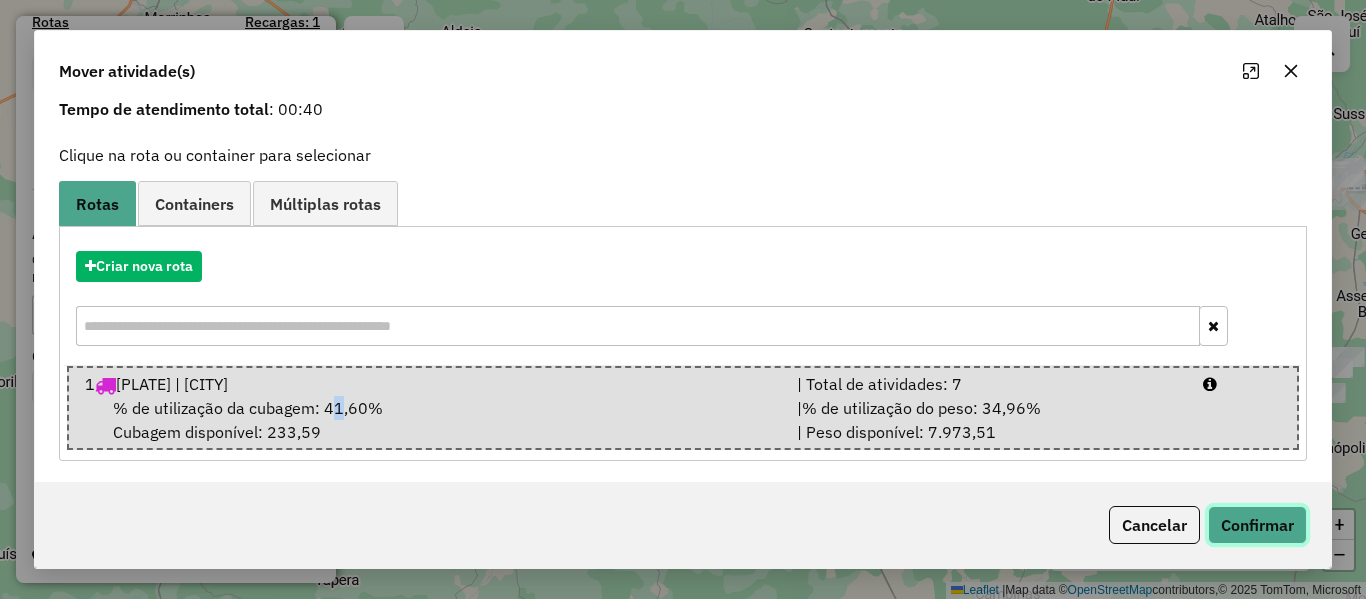 click on "Confirmar" 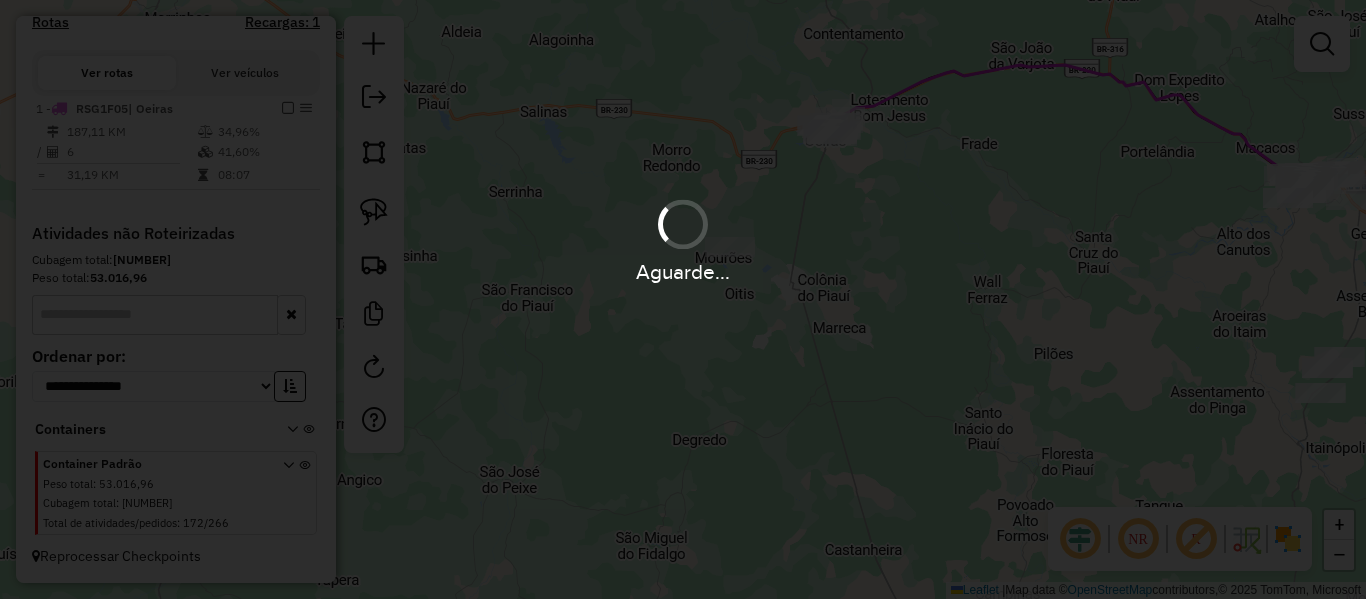 scroll, scrollTop: 0, scrollLeft: 0, axis: both 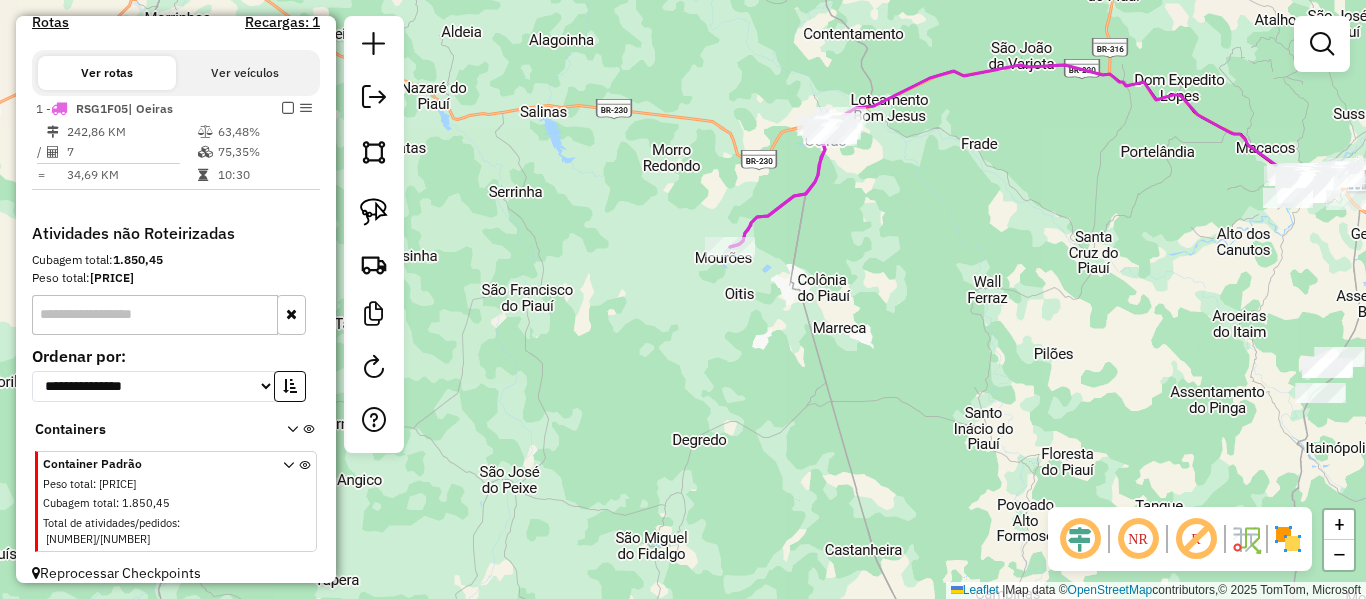 click 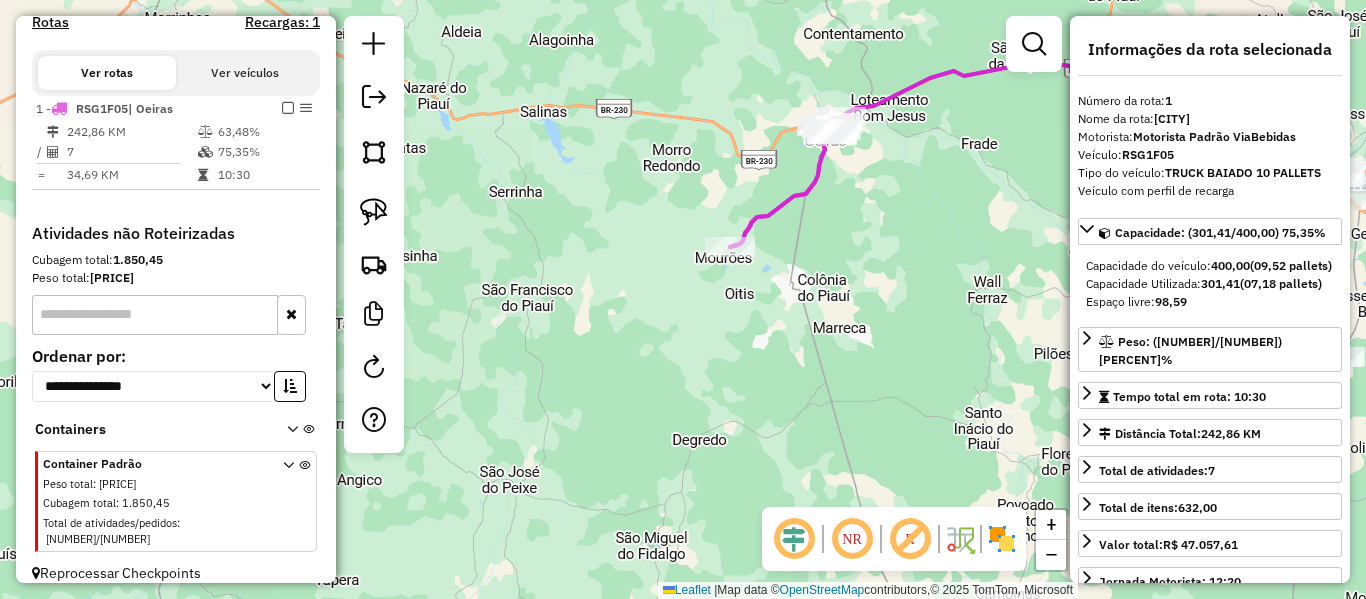 click on "Janela de atendimento Grade de atendimento Capacidade Transportadoras Veículos Cliente Pedidos  Rotas Selecione os dias de semana para filtrar as janelas de atendimento  Seg   Ter   Qua   Qui   Sex   Sáb   Dom  Informe o período da janela de atendimento: De: Até:  Filtrar exatamente a janela do cliente  Considerar janela de atendimento padrão  Selecione os dias de semana para filtrar as grades de atendimento  Seg   Ter   Qua   Qui   Sex   Sáb   Dom   Considerar clientes sem dia de atendimento cadastrado  Clientes fora do dia de atendimento selecionado Filtrar as atividades entre os valores definidos abaixo:  Peso mínimo:   Peso máximo:   Cubagem mínima:   Cubagem máxima:   De:   Até:  Filtrar as atividades entre o tempo de atendimento definido abaixo:  De:   Até:   Considerar capacidade total dos clientes não roteirizados Transportadora: Selecione um ou mais itens Tipo de veículo: Selecione um ou mais itens Veículo: Selecione um ou mais itens Motorista: Selecione um ou mais itens Nome: Rótulo:" 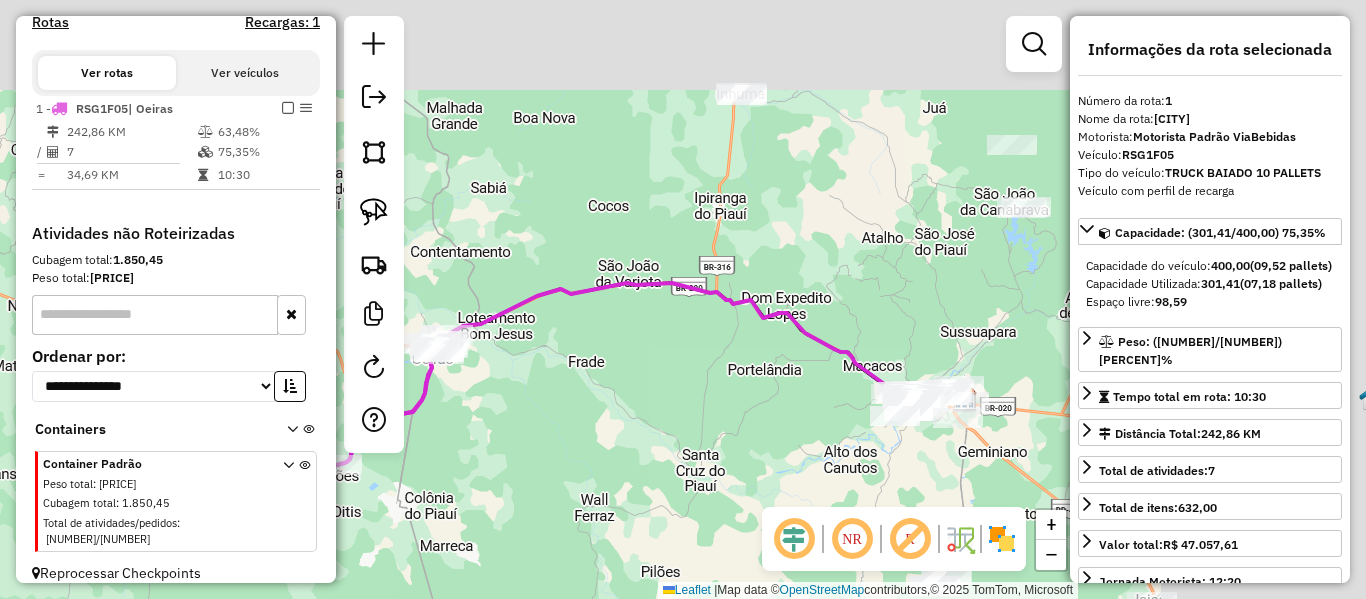 drag, startPoint x: 855, startPoint y: 284, endPoint x: 551, endPoint y: 416, distance: 331.42117 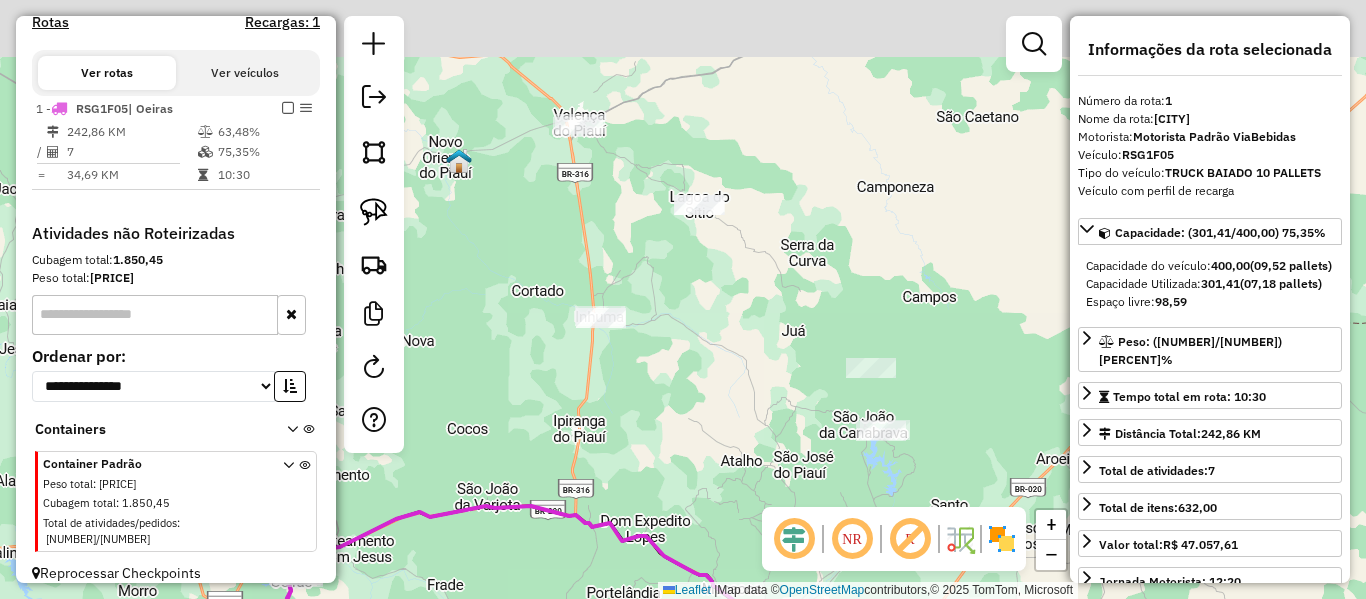 drag, startPoint x: 574, startPoint y: 325, endPoint x: 577, endPoint y: 375, distance: 50.08992 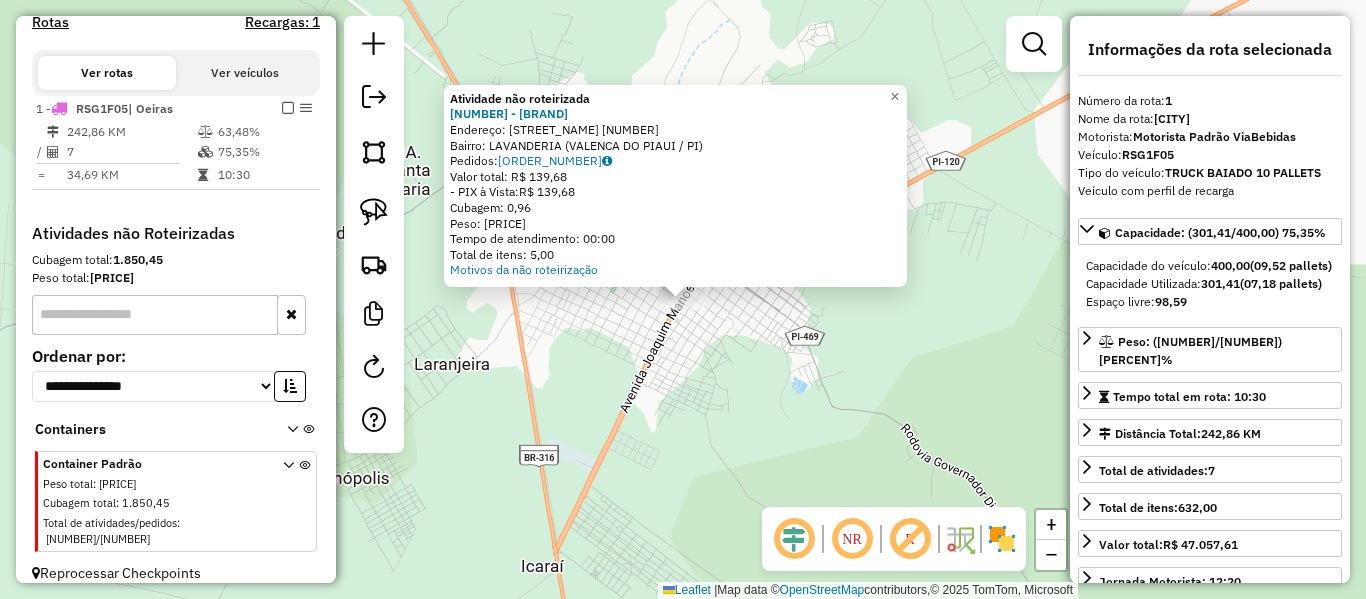 click on "Atividade não roteirizada [NUMBER] - [NAME]  Endereço:  [STREET] [NUMBER]   Bairro: [NEIGHBORHOOD] ([CITY] / [STATE])   Pedidos:  [ORDER_NUMBER]   Valor total: R$ [AMOUNT]   - [PAYMENT_METHOD]:  R$ [AMOUNT]   Cubagem: [CUBAGE]   Peso: [WEIGHT]   Tempo de atendimento: [TIME]   Total de itens: [NUMBER]  Motivos da não roteirização × Janela de atendimento Grade de atendimento Capacidade Transportadoras Veículos Cliente Pedidos  Rotas Selecione os dias de semana para filtrar as janelas de atendimento  Seg   Ter   Qua   Qui   Sex   Sáb   Dom  Informe o período da janela de atendimento: De: Até:  Filtrar exatamente a janela do cliente  Considerar janela de atendimento padrão  Selecione os dias de semana para filtrar as grades de atendimento  Seg   Ter   Qua   Qui   Sex   Sáb   Dom   Considerar clientes sem dia de atendimento cadastrado  Clientes fora do dia de atendimento selecionado Filtrar as atividades entre os valores definidos abaixo:  Peso mínimo:   Peso máximo:   Cubagem mínima:   Cubagem máxima:   De:  De:  +" 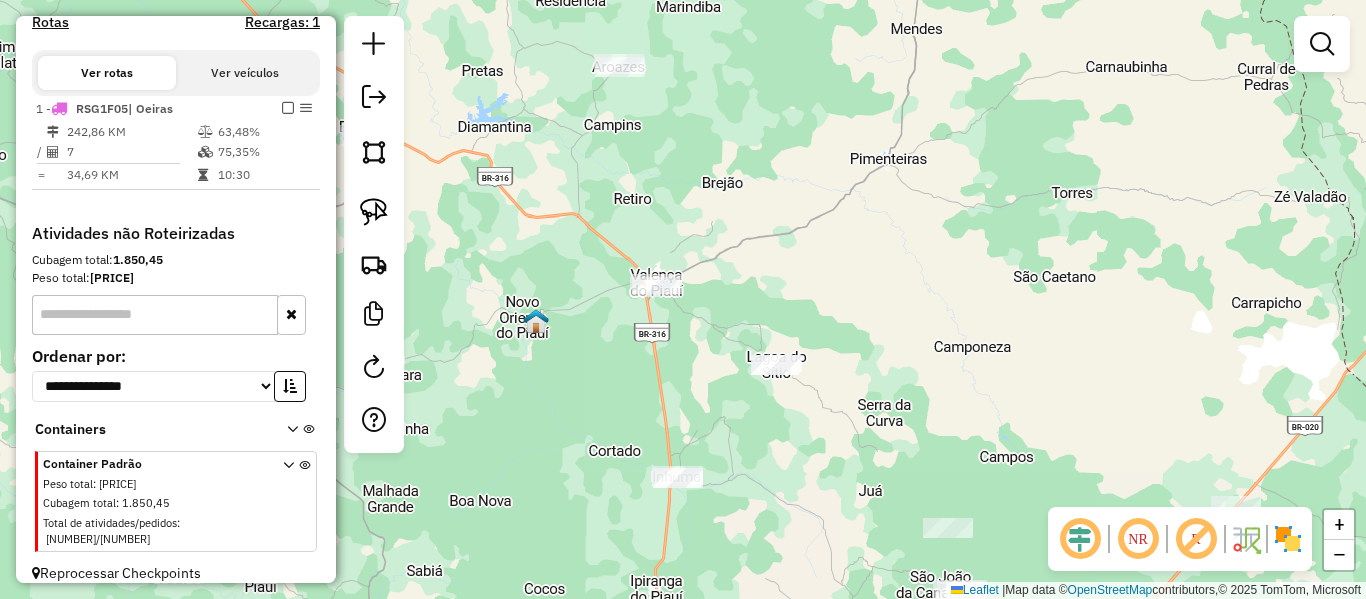 drag, startPoint x: 597, startPoint y: 242, endPoint x: 585, endPoint y: 190, distance: 53.366657 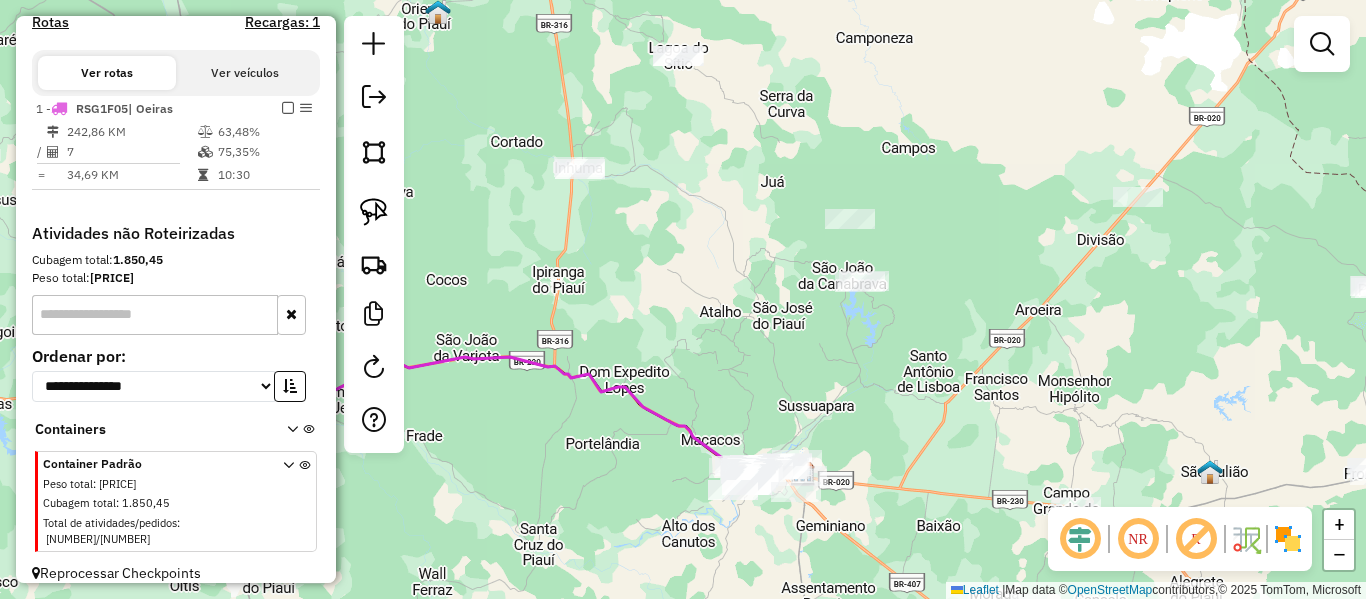 drag, startPoint x: 677, startPoint y: 336, endPoint x: 598, endPoint y: 274, distance: 100.4241 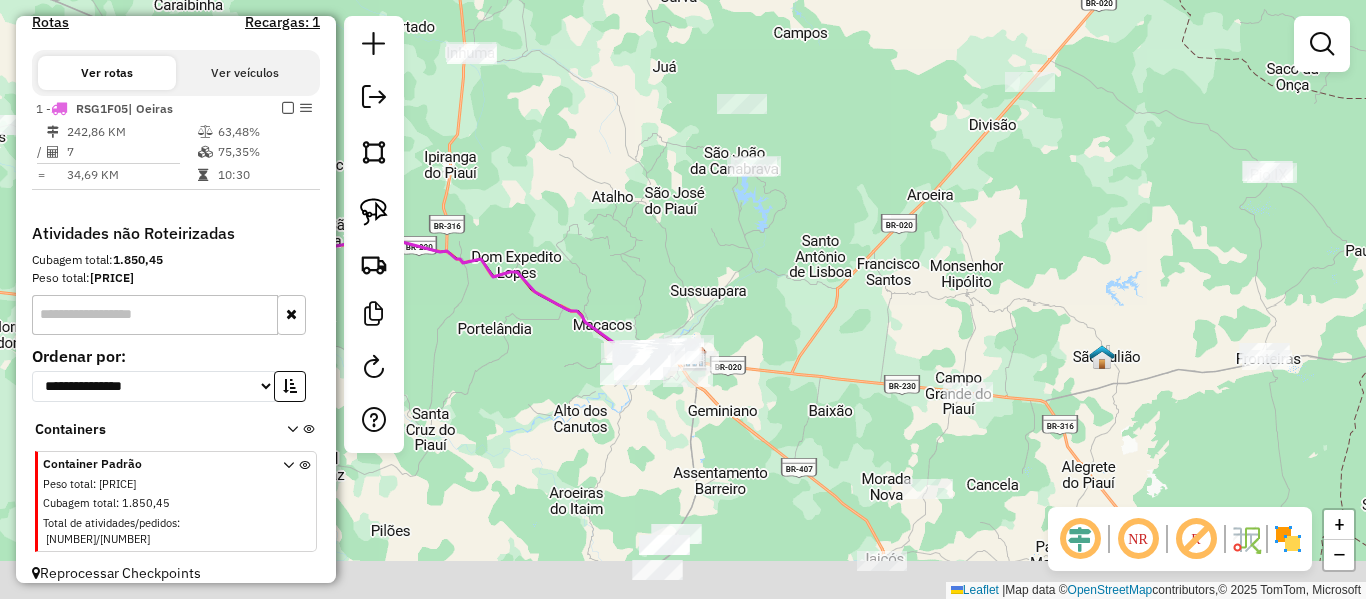 drag, startPoint x: 618, startPoint y: 297, endPoint x: 515, endPoint y: 172, distance: 161.96913 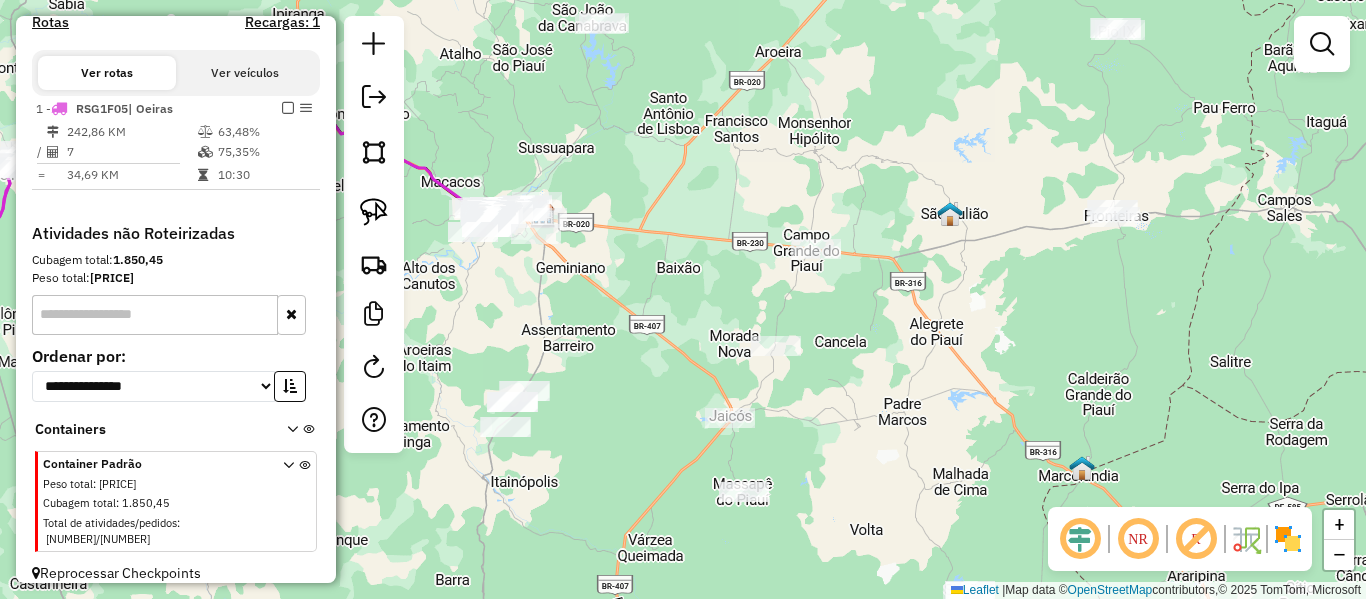 drag, startPoint x: 706, startPoint y: 388, endPoint x: 602, endPoint y: 284, distance: 147.07822 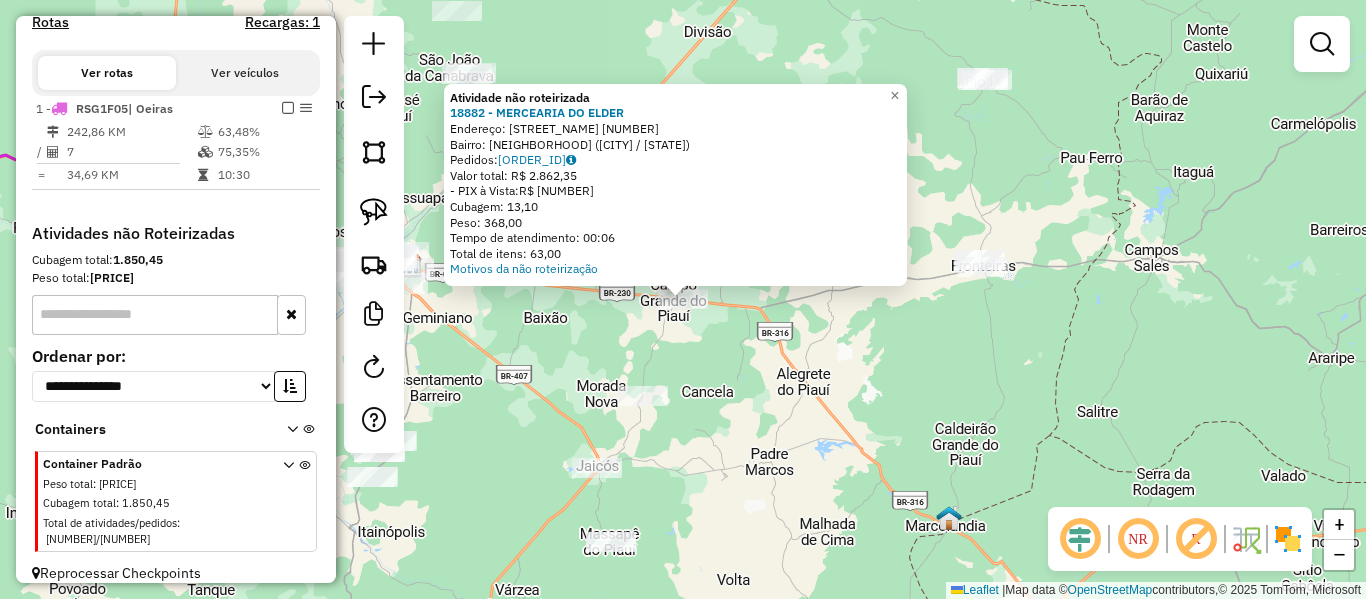 click on "Atividade não roteirizada [NUMBER] - [BUSINESS_NAME] Endereço: [STREET_NAME] [NUMBER] Bairro: [NEIGHBORHOOD] ([CITY] / [STATE]) Pedidos: [ORDER_ID] Valor total: [CURRENCY] [PRICE] - PIX à Vista: [CURRENCY] [PRICE] Cubagem: [PRICE] Peso: [PRICE] Tempo de atendimento: [TIME] Total de itens: [PRICE] Motivos da não roteirização × Janela de atendimento Grade de atendimento Capacidade Transportadoras Veículos Cliente Pedidos Rotas Selecione os dias de semana para filtrar as janelas de atendimento Seg Ter Qua Qui Sex Sáb Dom Informe o período da janela de atendimento: De: Até: Filtrar exatamente a janela do cliente Considerar janela de atendimento padrão Selecione os dias de semana para filtrar as grades de atendimento Seg Ter Qua Qui Sex Sáb Dom Considerar clientes sem dia de atendimento cadastrado Clientes fora do dia de atendimento selecionado Filtrar as atividades entre os valores definidos abaixo: Peso mínimo: Peso máximo: Cubagem mínima: Cubagem máxima:" 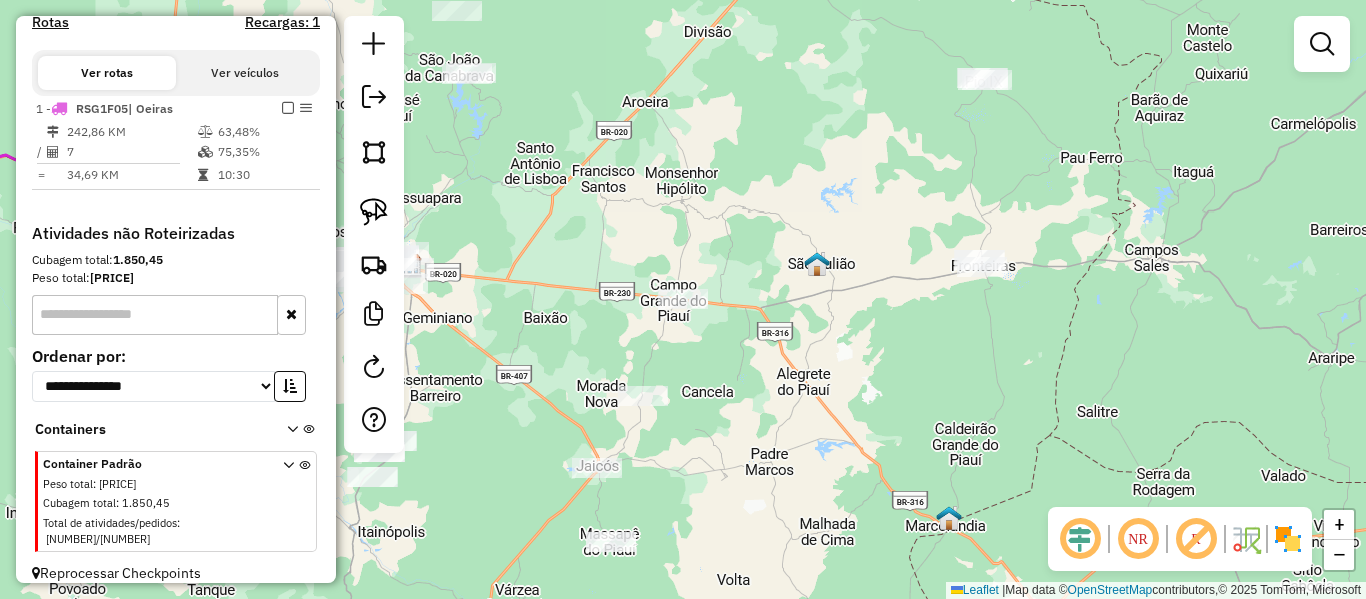 drag, startPoint x: 547, startPoint y: 317, endPoint x: 594, endPoint y: 214, distance: 113.216606 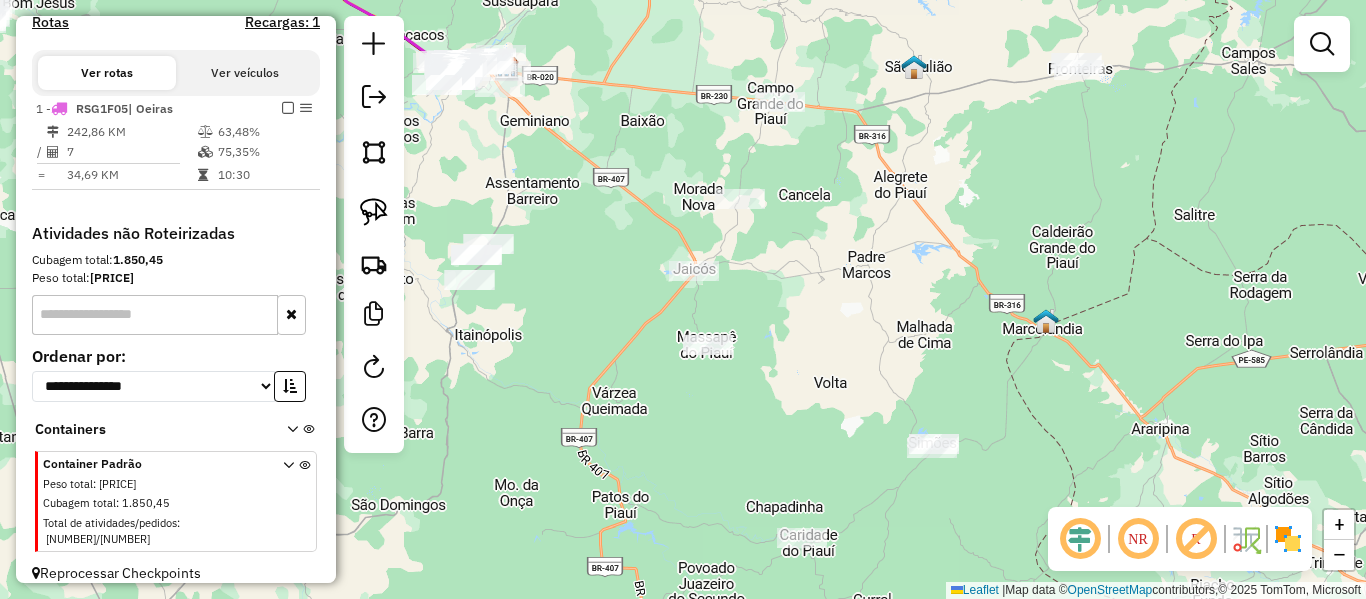 drag, startPoint x: 615, startPoint y: 242, endPoint x: 658, endPoint y: 133, distance: 117.17508 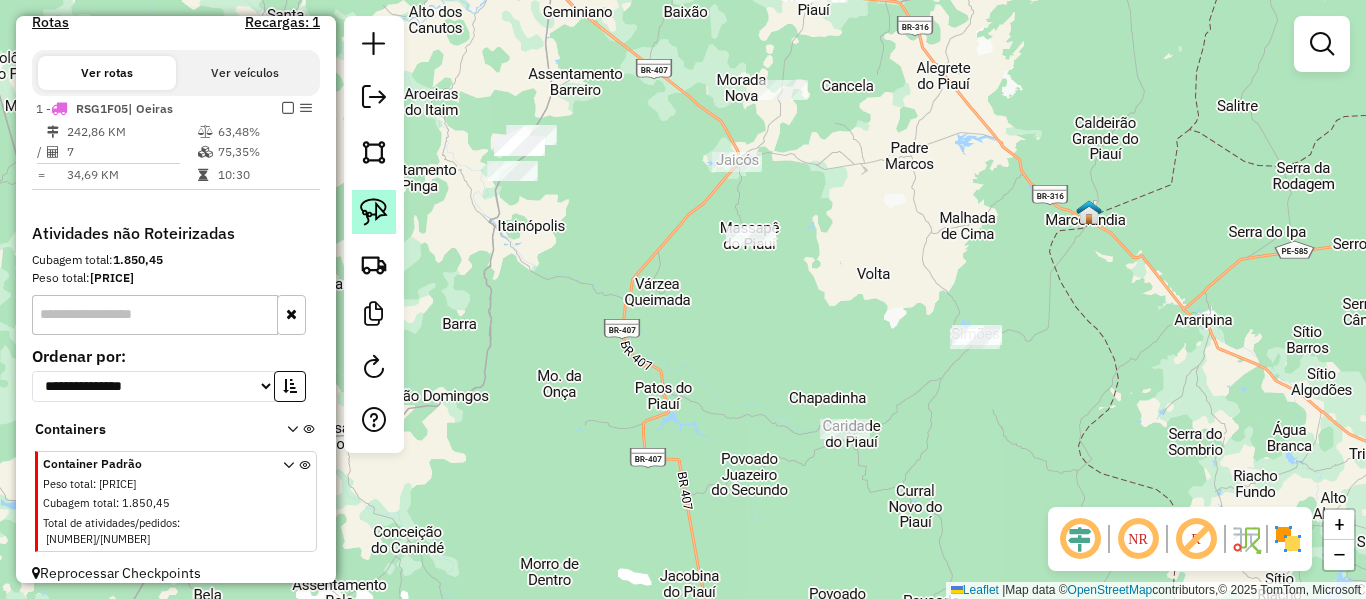 click 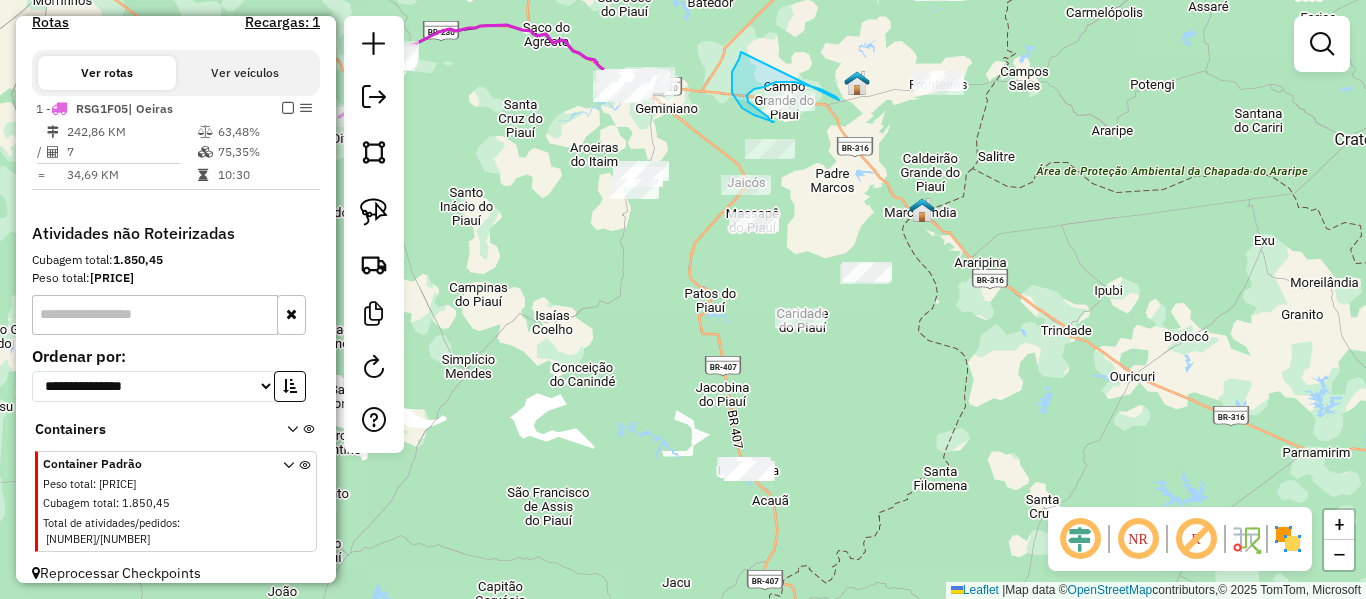 drag, startPoint x: 808, startPoint y: 86, endPoint x: 755, endPoint y: 120, distance: 62.968246 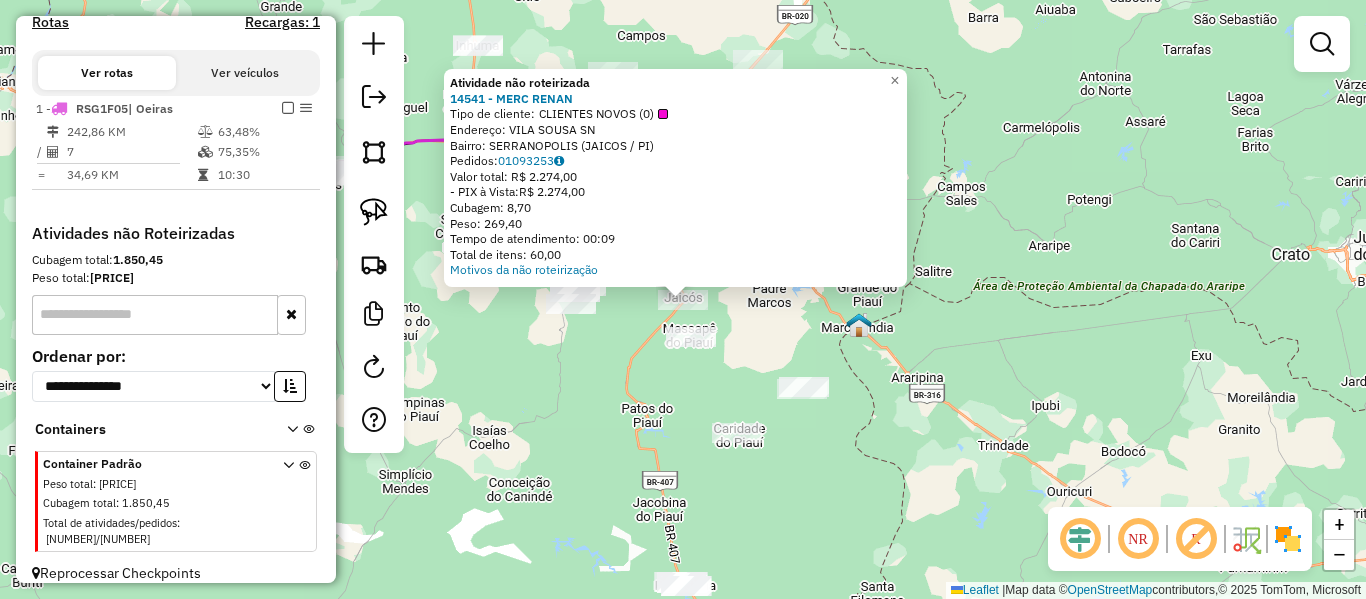 click on "Atividade não roteirizada 14541 - MERC RENAN  Tipo de cliente:   CLIENTES NOVOS (0)   Endereço:  VILA SOUSA SN   Bairro: SERRANOPOLIS ([CITY] / [STATE])   Pedidos:  01093253   Valor total: R$ 2.274,00   - PIX à Vista:  R$ 2.274,00   Cubagem: 8,70   Peso: 269,40   Tempo de atendimento: 00:09   Total de itens: 60,00  Motivos da não roteirização × Janela de atendimento Grade de atendimento Capacidade Transportadoras Veículos Cliente Pedidos  Rotas Selecione os dias de semana para filtrar as janelas de atendimento  Seg   Ter   Qua   Qui   Sex   Sáb   Dom  Informe o período da janela de atendimento: De: Até:  Filtrar exatamente a janela do cliente  Considerar janela de atendimento padrão  Selecione os dias de semana para filtrar as grades de atendimento  Seg   Ter   Qua   Qui   Sex   Sáb   Dom   Considerar clientes sem dia de atendimento cadastrado  Clientes fora do dia de atendimento selecionado Filtrar as atividades entre os valores definidos abaixo:  Peso mínimo:   Peso máximo:   Cubagem mínima:  De:" 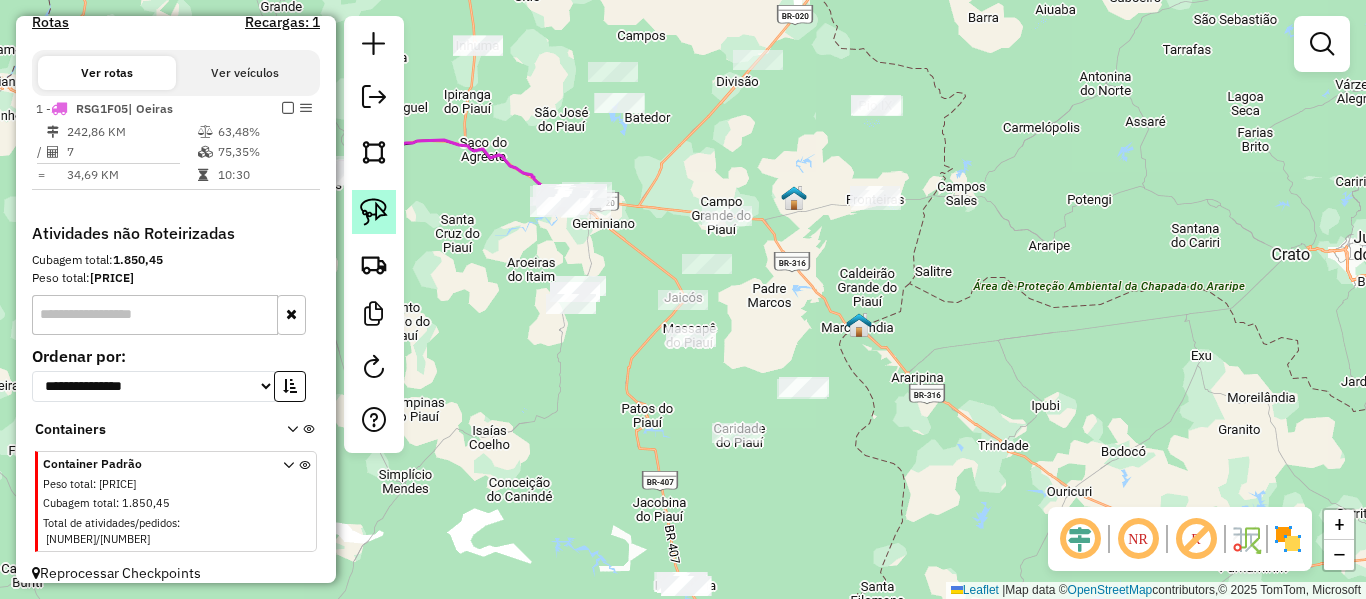 click 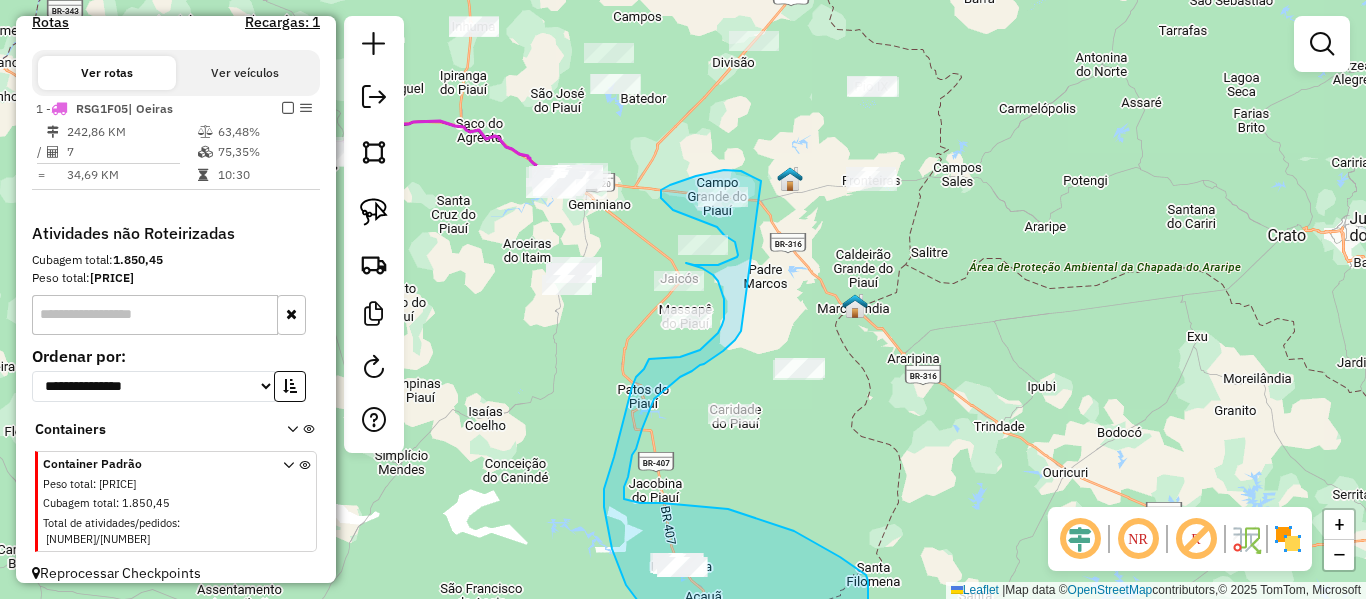 drag, startPoint x: 739, startPoint y: 189, endPoint x: 743, endPoint y: 329, distance: 140.05713 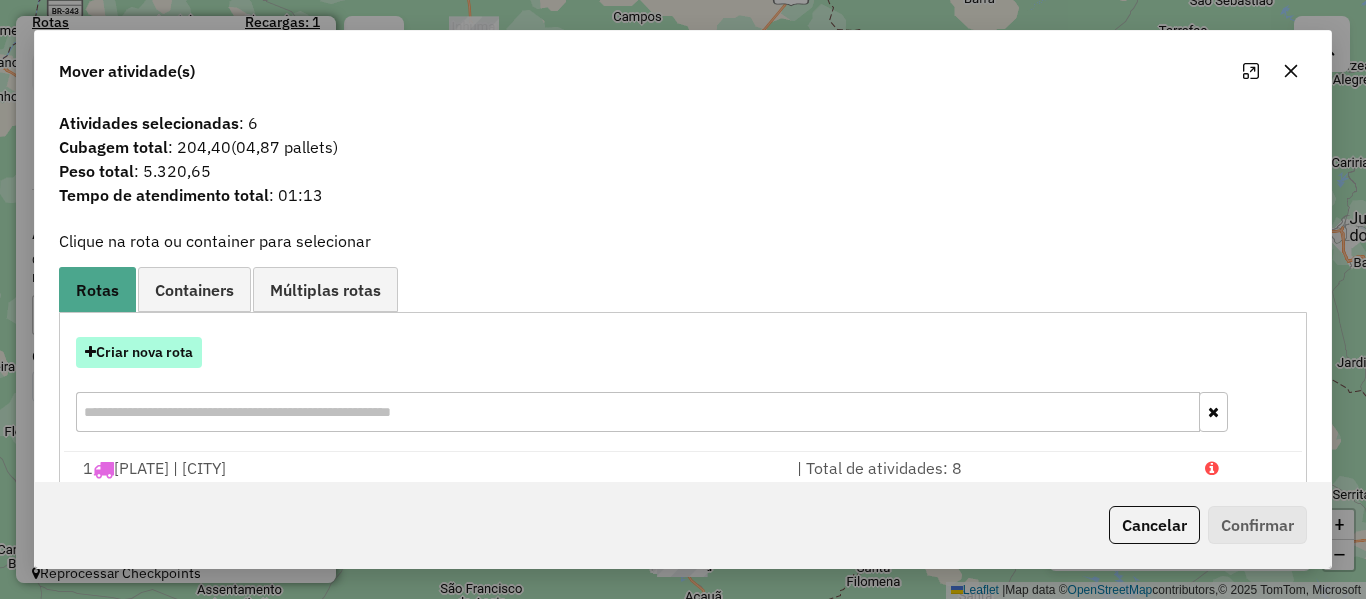 click on "Criar nova rota" at bounding box center (139, 352) 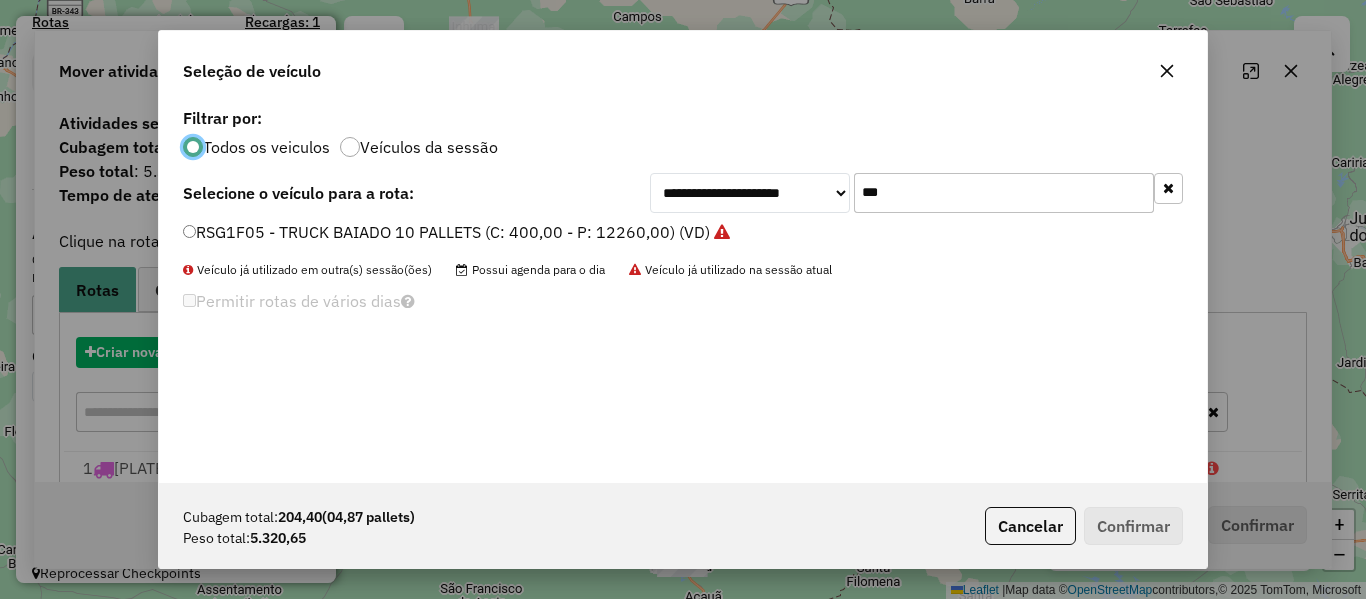 scroll, scrollTop: 11, scrollLeft: 6, axis: both 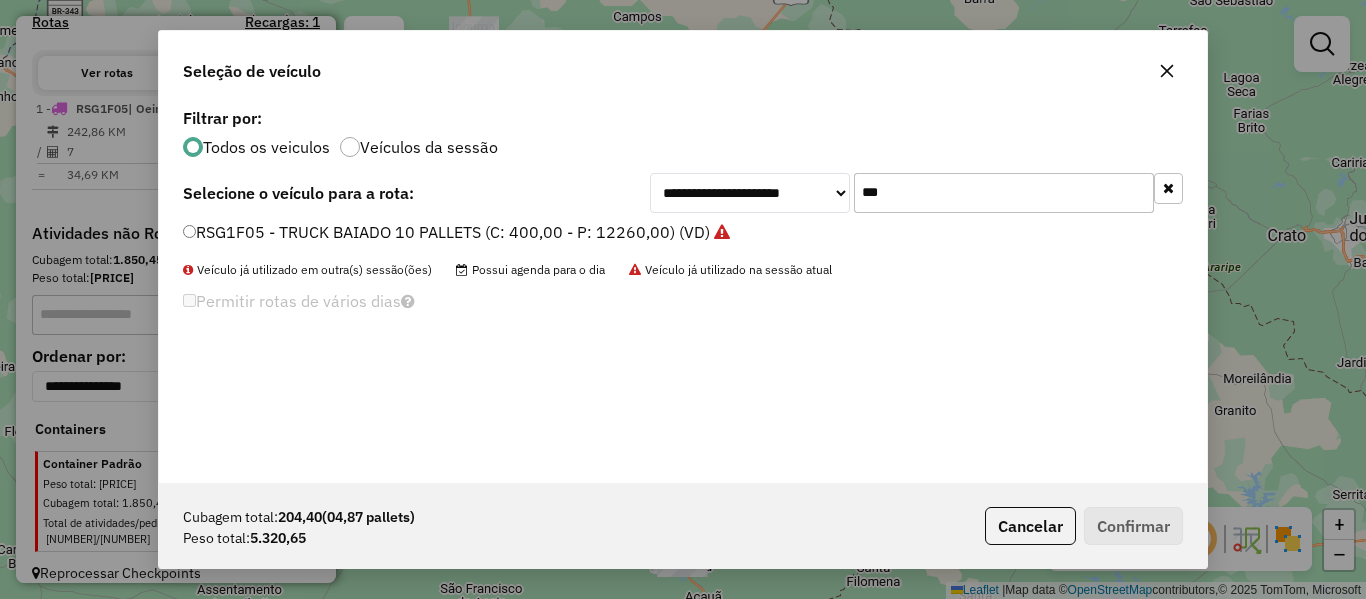 drag, startPoint x: 868, startPoint y: 192, endPoint x: 808, endPoint y: 212, distance: 63.245552 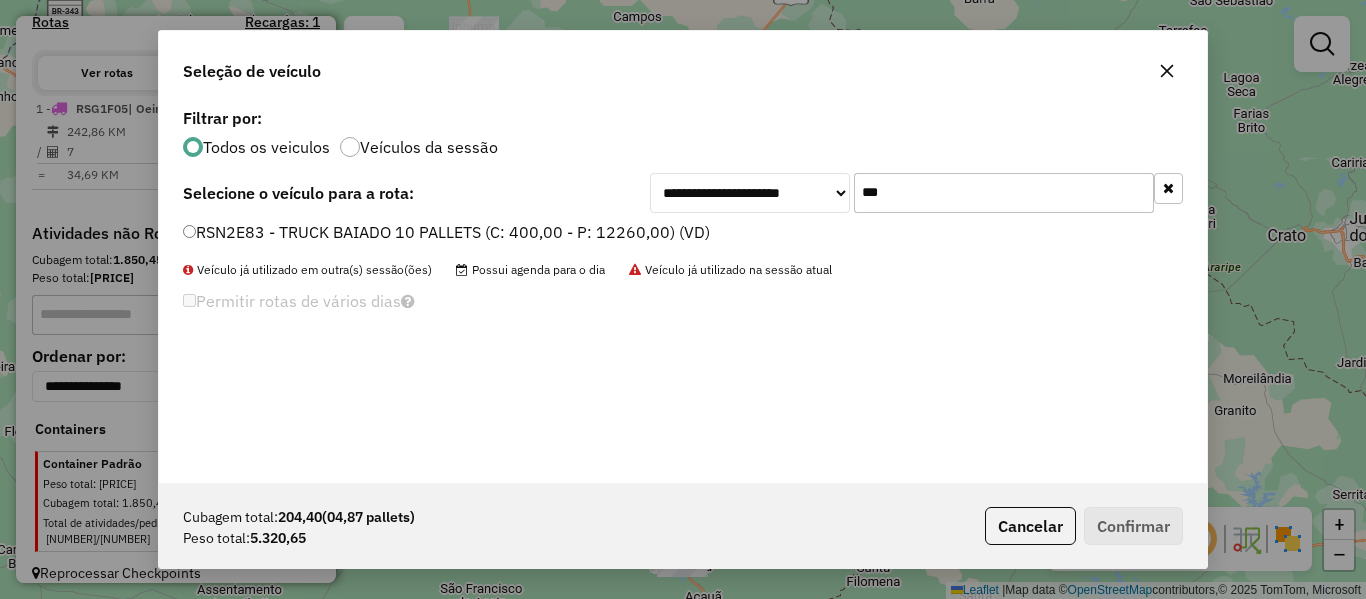 type on "***" 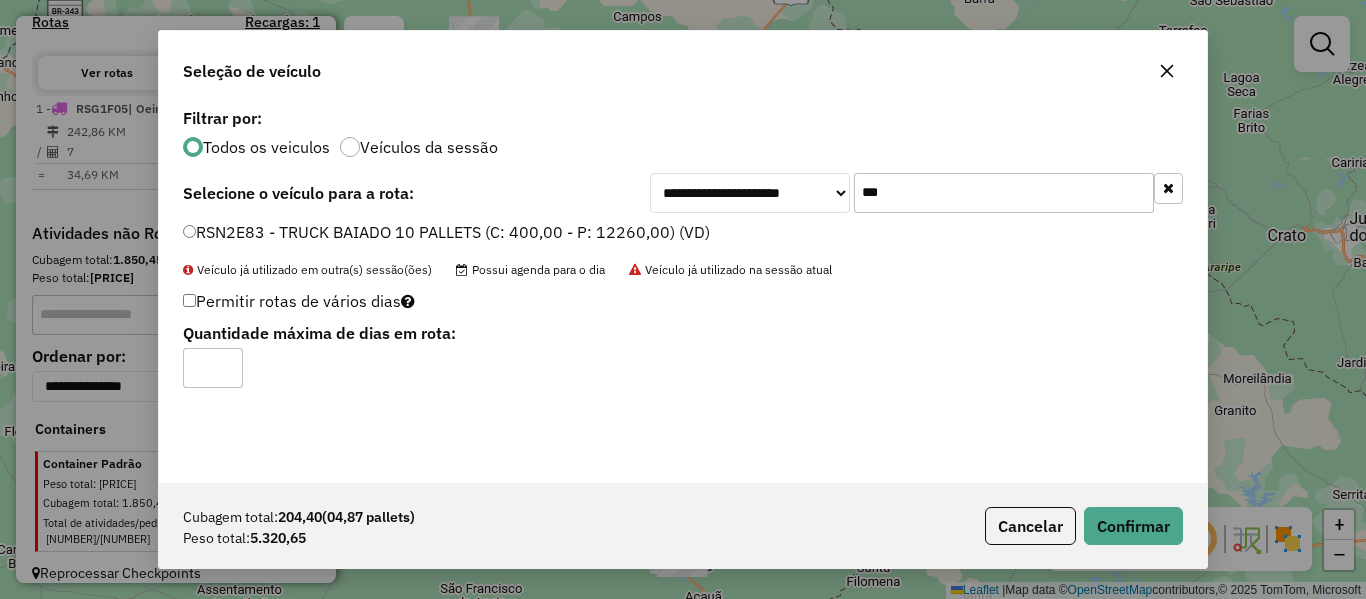 type on "*" 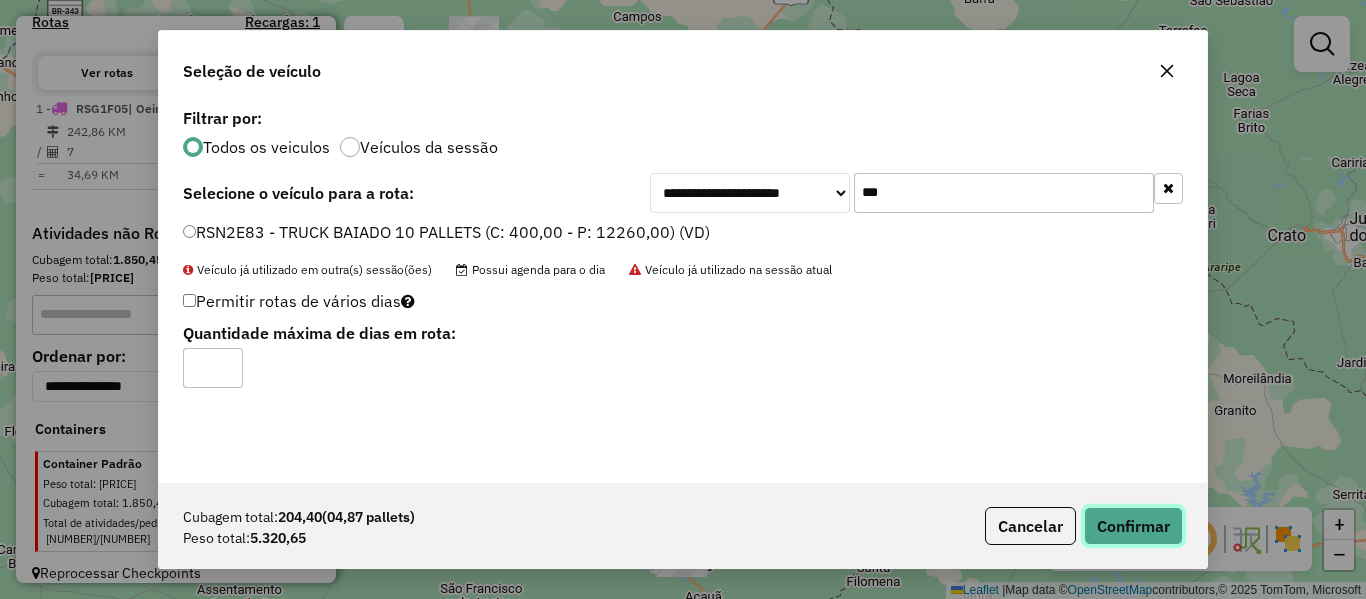 click on "Confirmar" 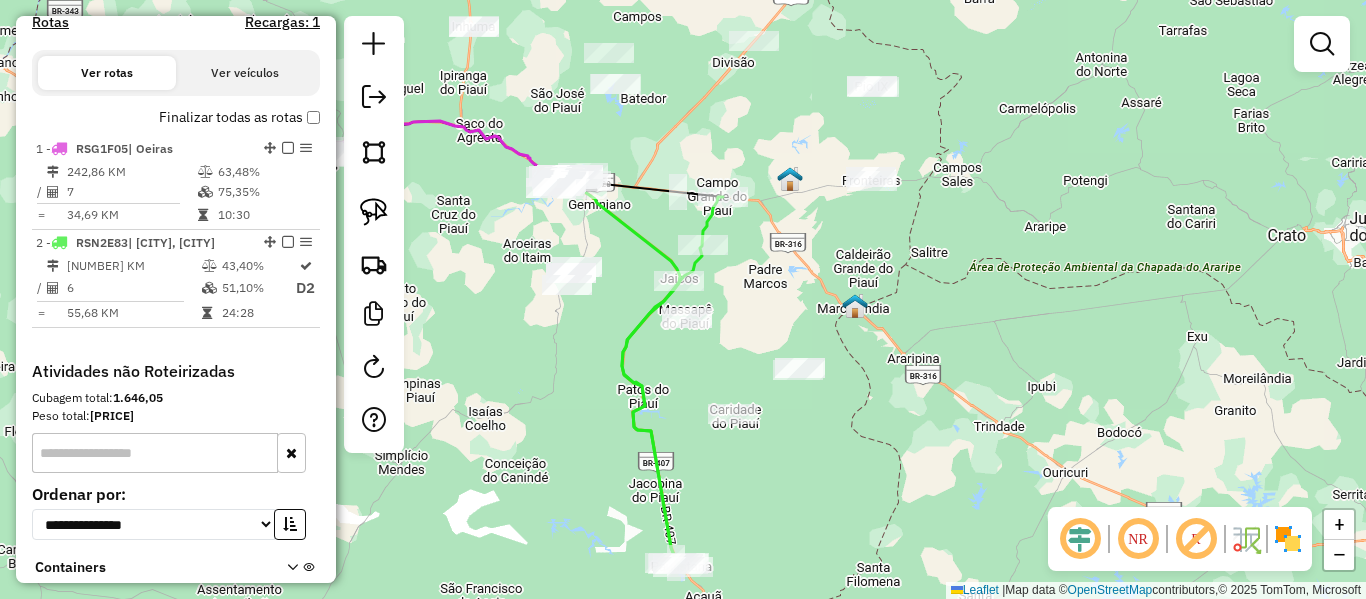 click on "Janela de atendimento Grade de atendimento Capacidade Transportadoras Veículos Cliente Pedidos  Rotas Selecione os dias de semana para filtrar as janelas de atendimento  Seg   Ter   Qua   Qui   Sex   Sáb   Dom  Informe o período da janela de atendimento: De: Até:  Filtrar exatamente a janela do cliente  Considerar janela de atendimento padrão  Selecione os dias de semana para filtrar as grades de atendimento  Seg   Ter   Qua   Qui   Sex   Sáb   Dom   Considerar clientes sem dia de atendimento cadastrado  Clientes fora do dia de atendimento selecionado Filtrar as atividades entre os valores definidos abaixo:  Peso mínimo:   Peso máximo:   Cubagem mínima:   Cubagem máxima:   De:   Até:  Filtrar as atividades entre o tempo de atendimento definido abaixo:  De:   Até:   Considerar capacidade total dos clientes não roteirizados Transportadora: Selecione um ou mais itens Tipo de veículo: Selecione um ou mais itens Veículo: Selecione um ou mais itens Motorista: Selecione um ou mais itens Nome: Rótulo:" 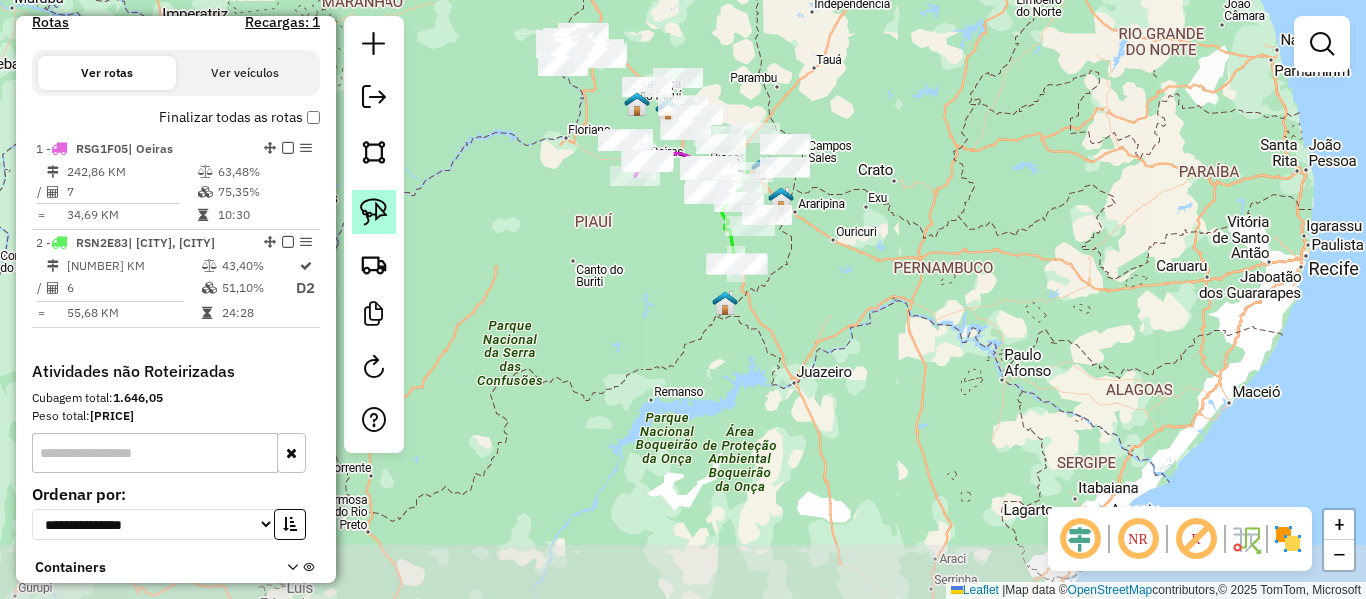 click 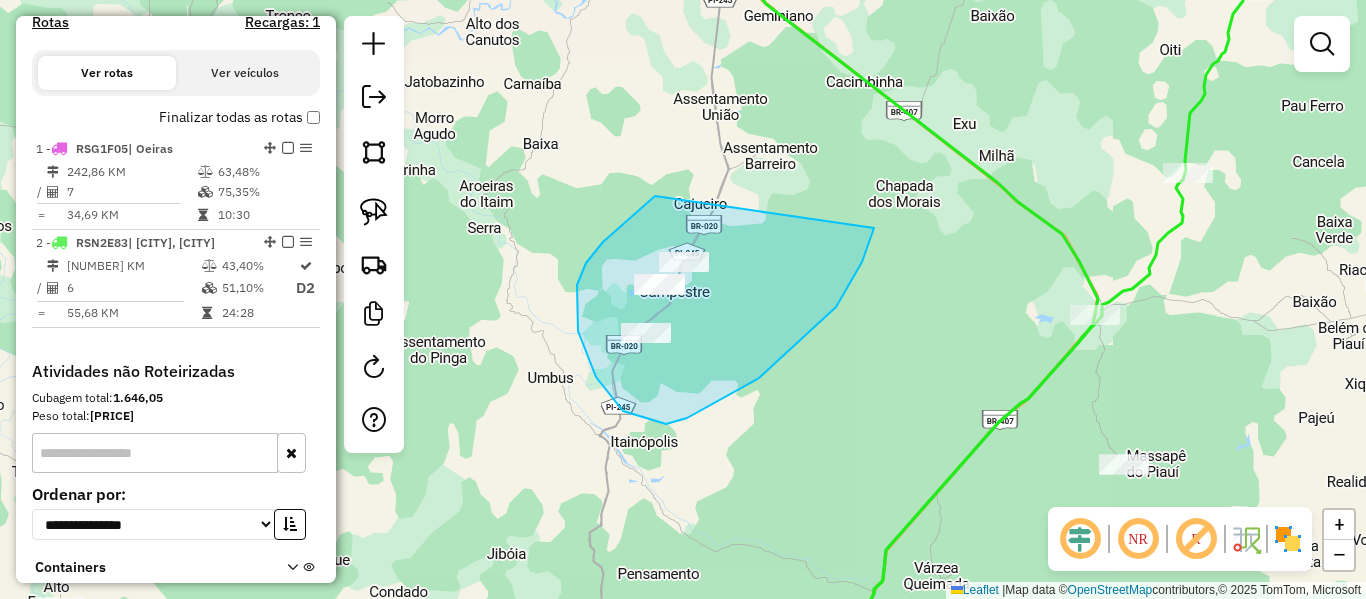 drag, startPoint x: 653, startPoint y: 198, endPoint x: 874, endPoint y: 224, distance: 222.52415 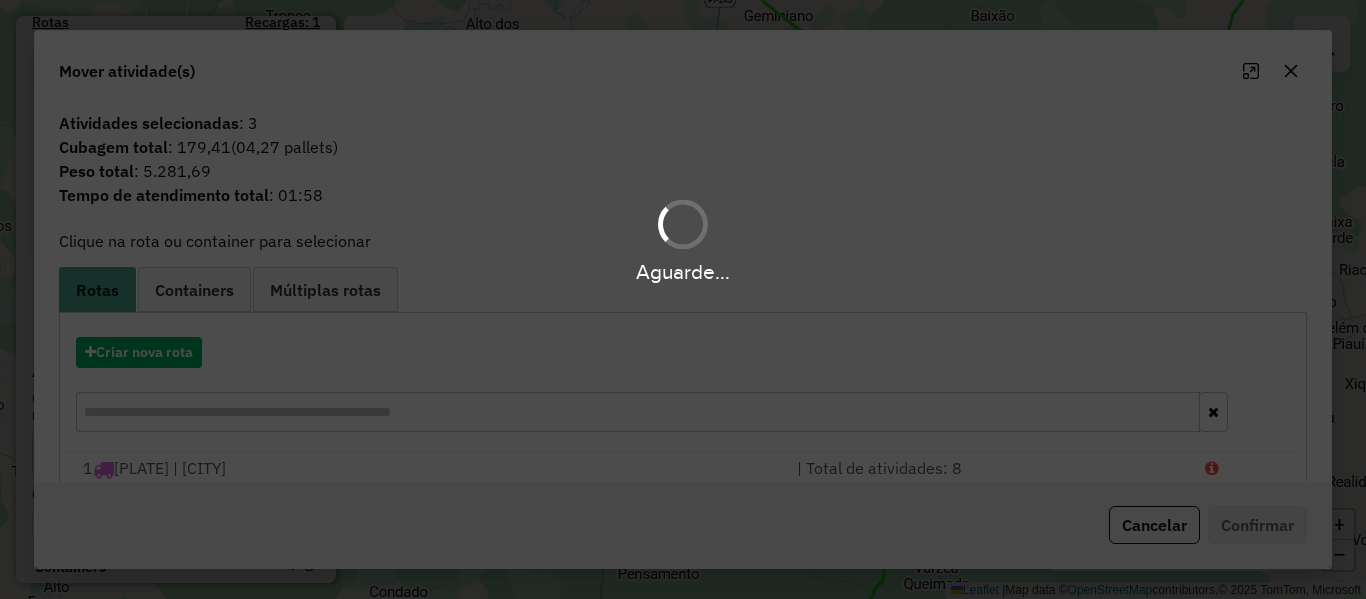 click on "Aguarde..." at bounding box center [683, 299] 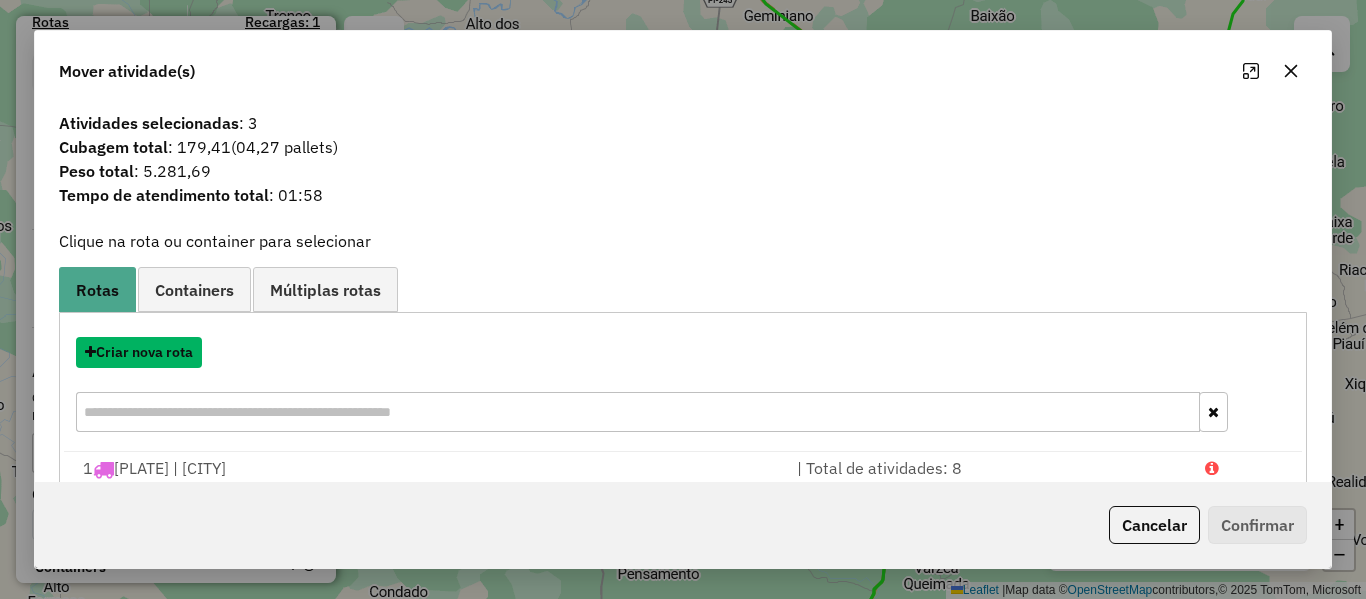 click on "Criar nova rota" at bounding box center (139, 352) 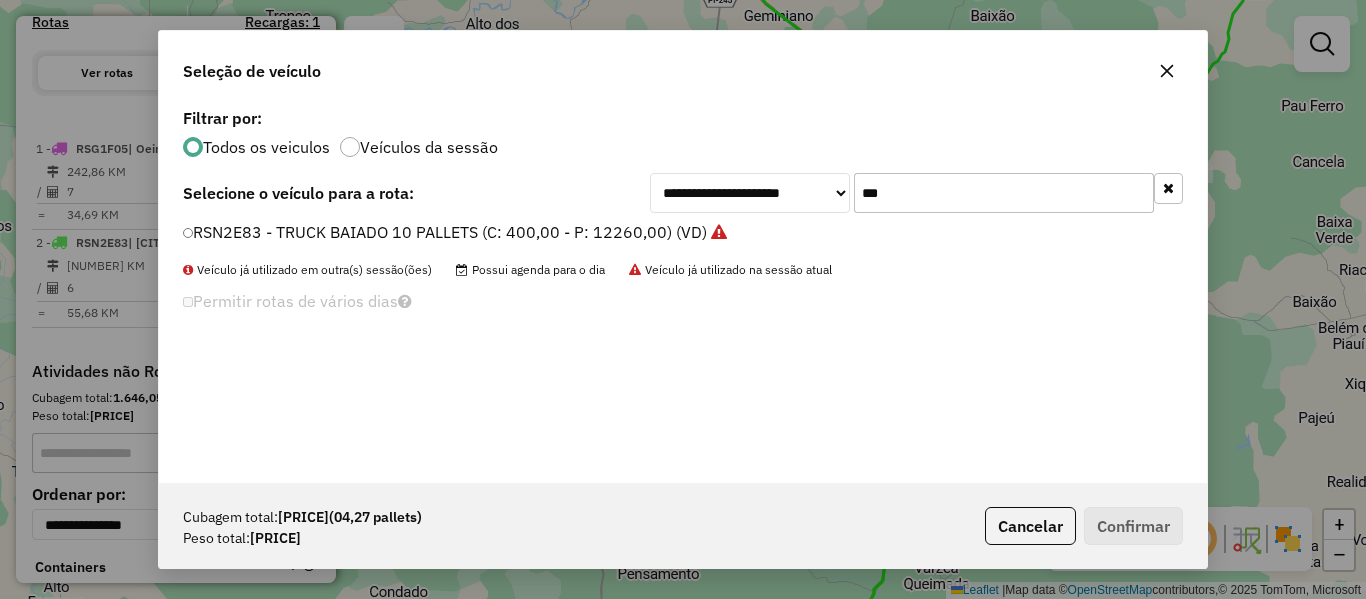 scroll, scrollTop: 11, scrollLeft: 6, axis: both 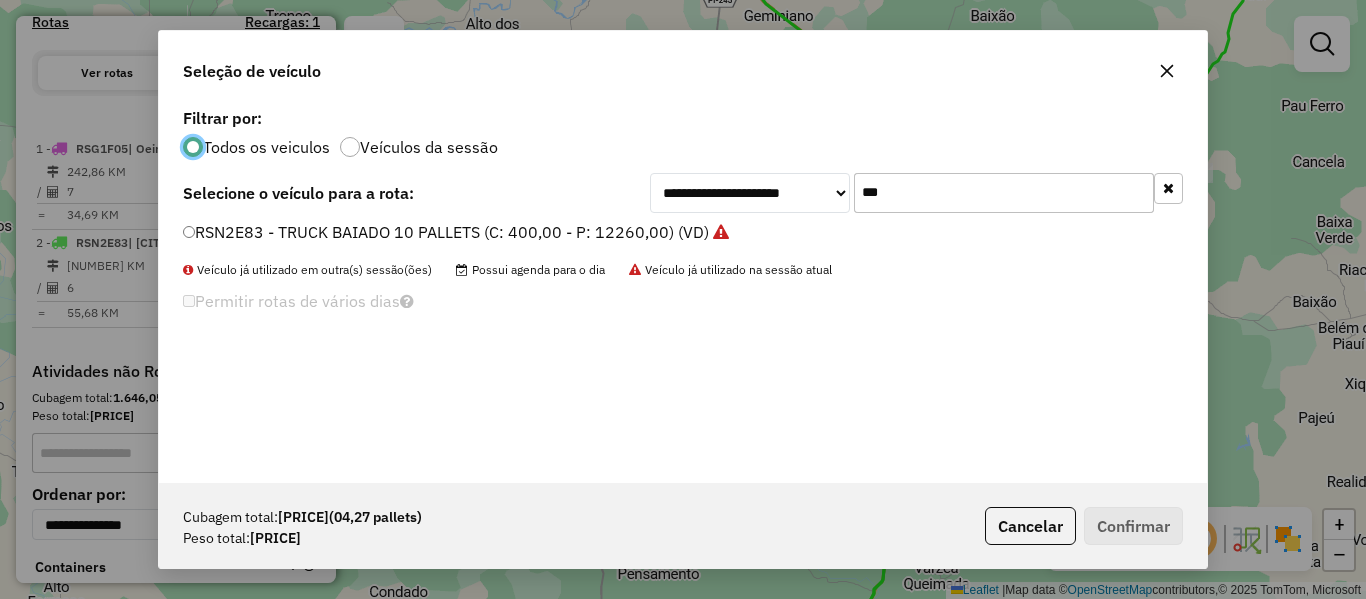 drag, startPoint x: 734, startPoint y: 209, endPoint x: 711, endPoint y: 209, distance: 23 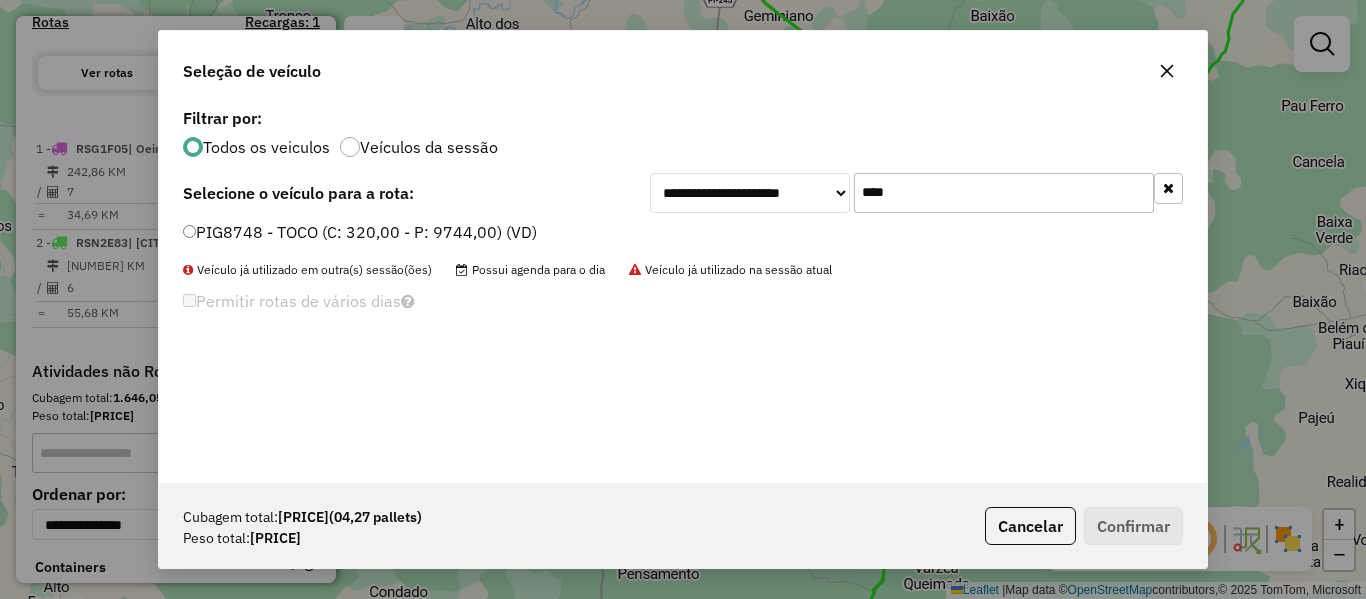 type on "****" 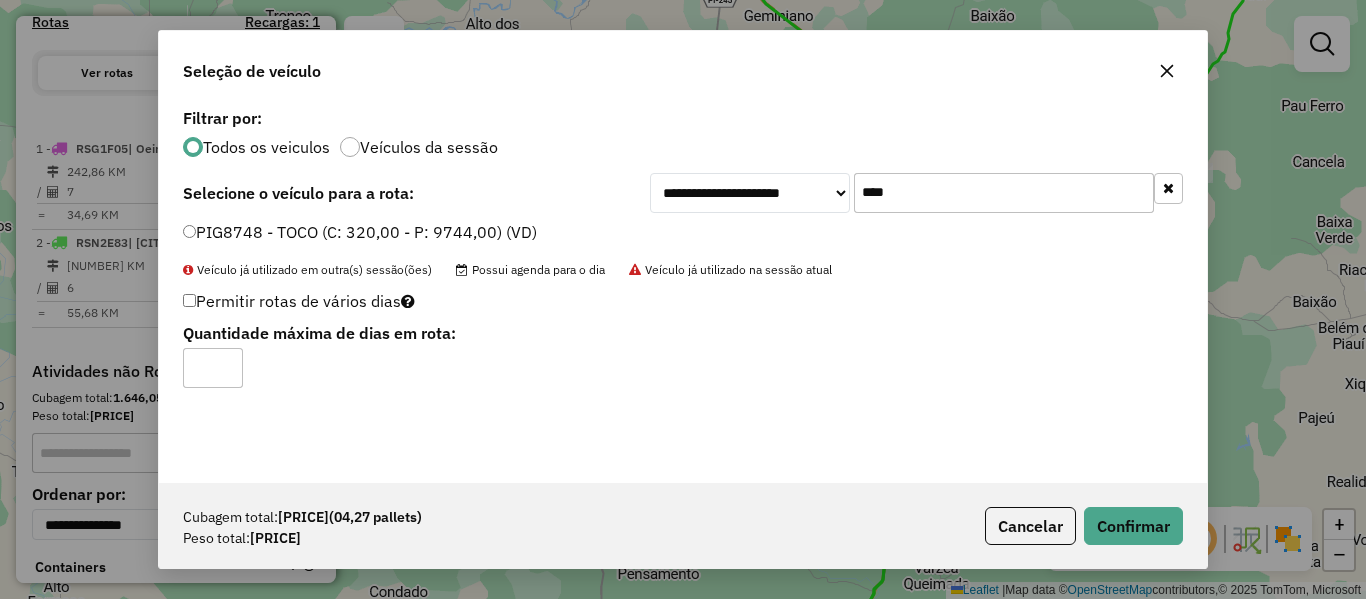 type on "*" 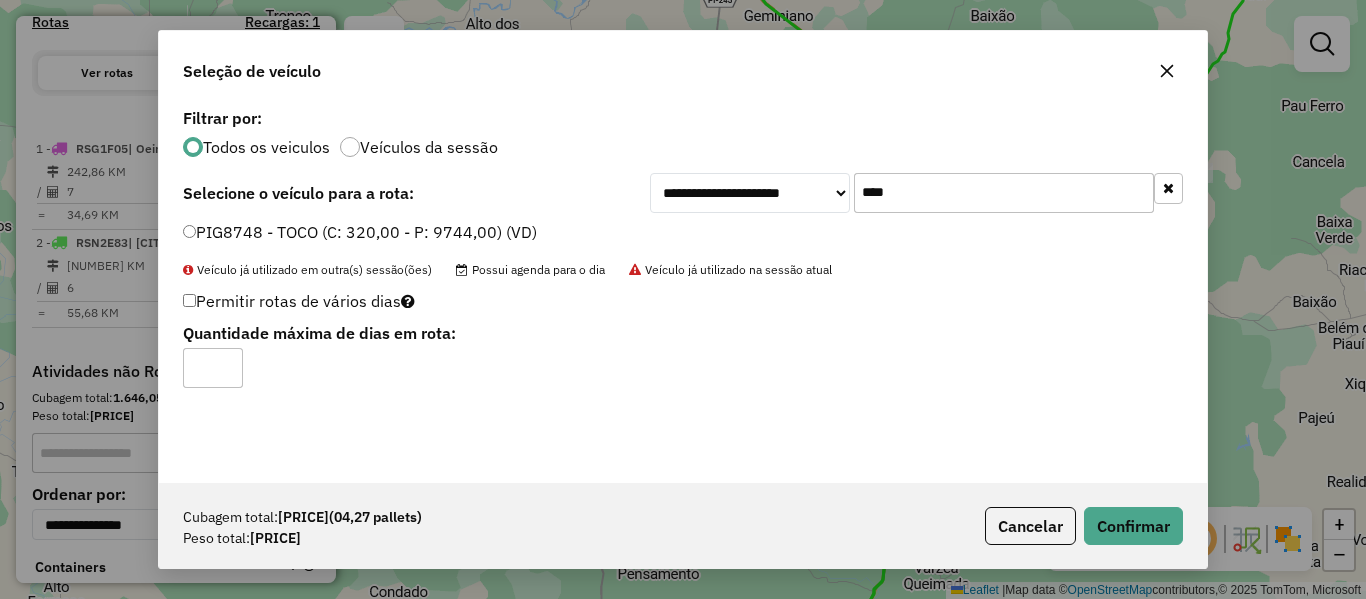 click on "Cubagem total:  179,41   (04,27 pallets)  Peso total: 5.281,69  Cancelar   Confirmar" 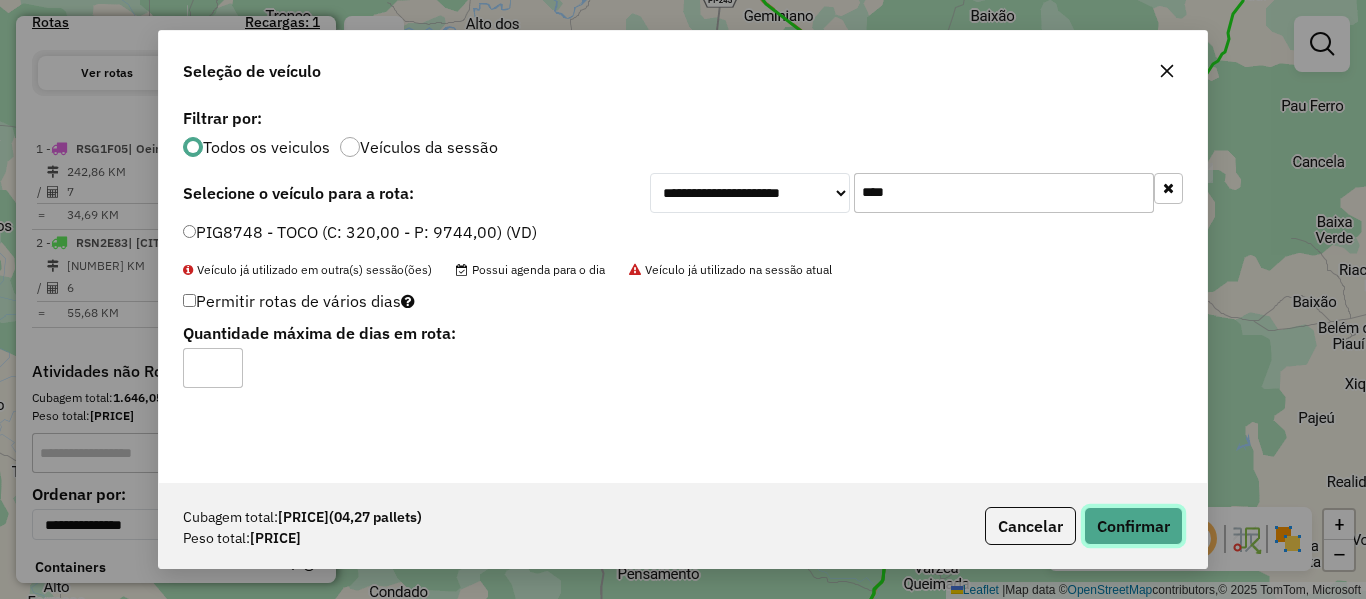 click on "Confirmar" 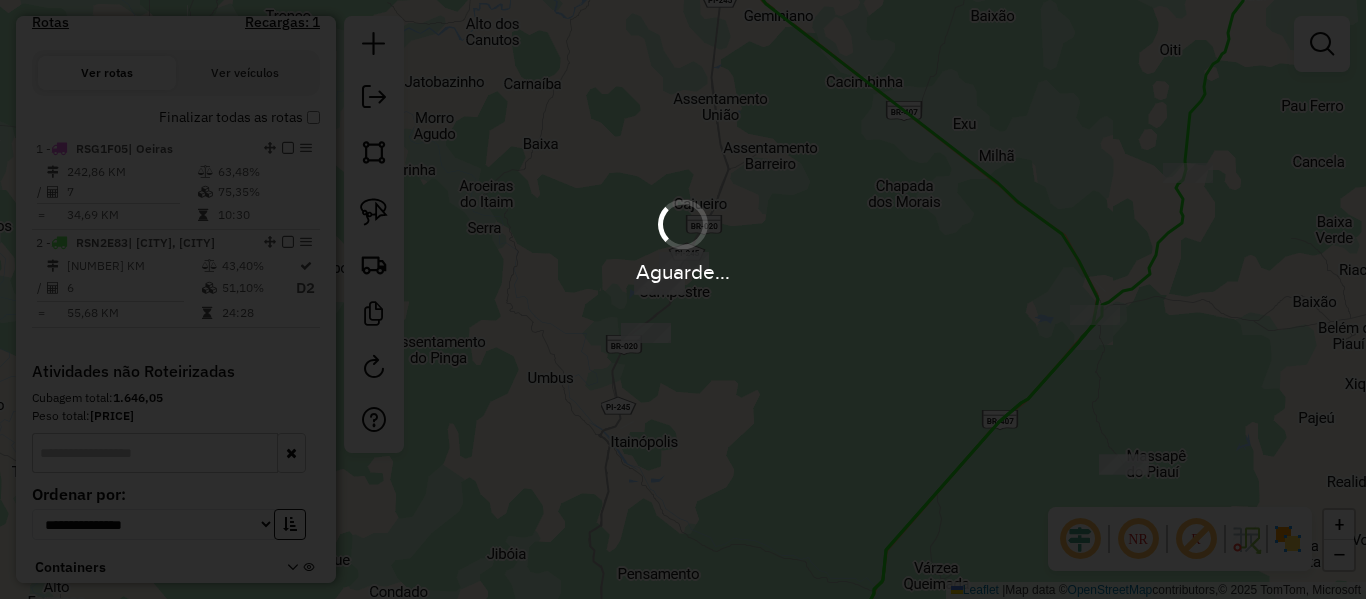 scroll, scrollTop: 655, scrollLeft: 0, axis: vertical 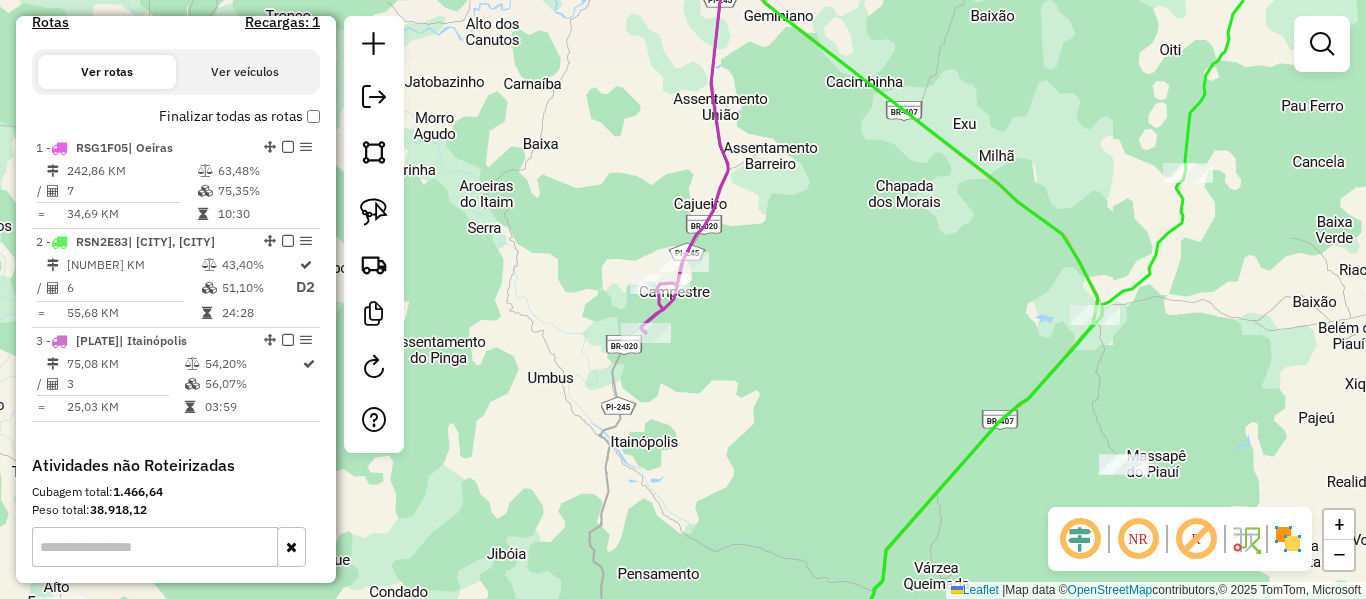click on "Janela de atendimento Grade de atendimento Capacidade Transportadoras Veículos Cliente Pedidos  Rotas Selecione os dias de semana para filtrar as janelas de atendimento  Seg   Ter   Qua   Qui   Sex   Sáb   Dom  Informe o período da janela de atendimento: De: Até:  Filtrar exatamente a janela do cliente  Considerar janela de atendimento padrão  Selecione os dias de semana para filtrar as grades de atendimento  Seg   Ter   Qua   Qui   Sex   Sáb   Dom   Considerar clientes sem dia de atendimento cadastrado  Clientes fora do dia de atendimento selecionado Filtrar as atividades entre os valores definidos abaixo:  Peso mínimo:   Peso máximo:   Cubagem mínima:   Cubagem máxima:   De:   Até:  Filtrar as atividades entre o tempo de atendimento definido abaixo:  De:   Até:   Considerar capacidade total dos clientes não roteirizados Transportadora: Selecione um ou mais itens Tipo de veículo: Selecione um ou mais itens Veículo: Selecione um ou mais itens Motorista: Selecione um ou mais itens Nome: Rótulo:" 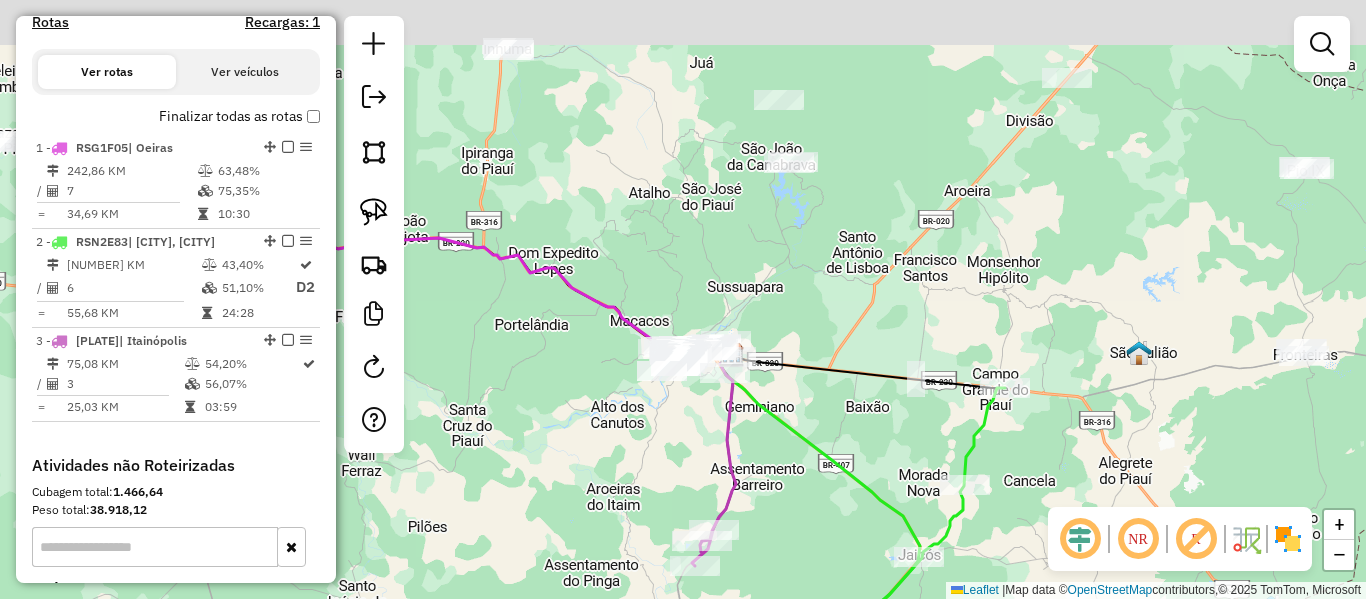 drag, startPoint x: 560, startPoint y: 257, endPoint x: 610, endPoint y: 358, distance: 112.698715 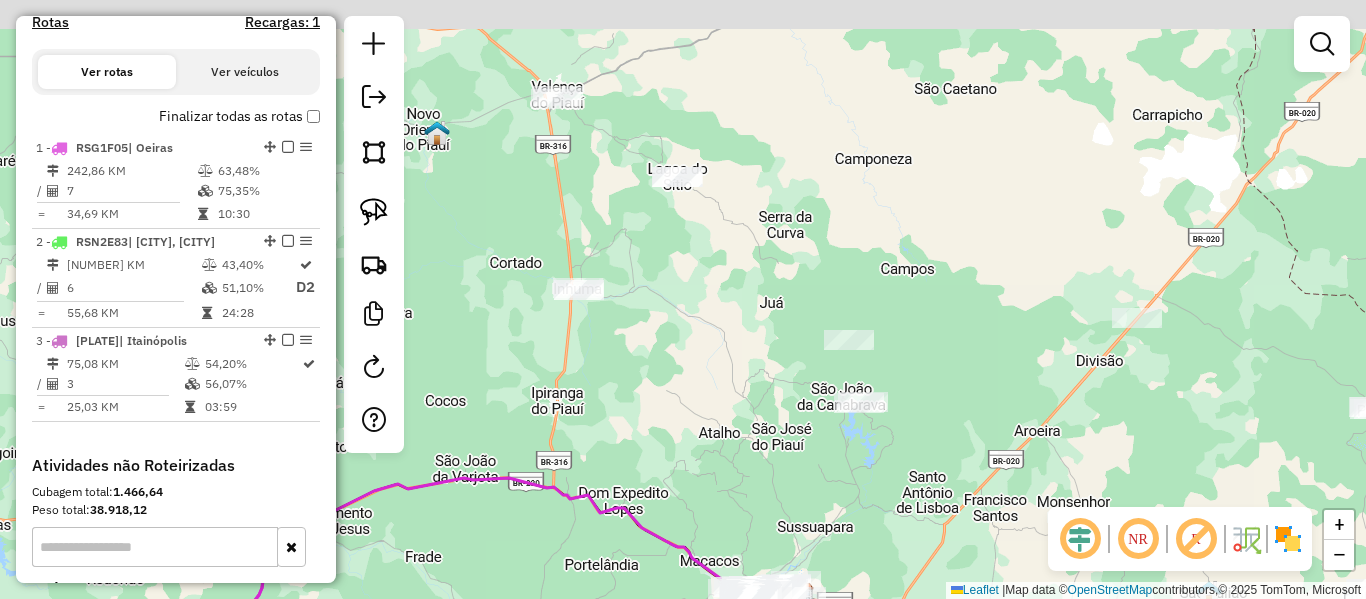 drag, startPoint x: 550, startPoint y: 323, endPoint x: 544, endPoint y: 368, distance: 45.39824 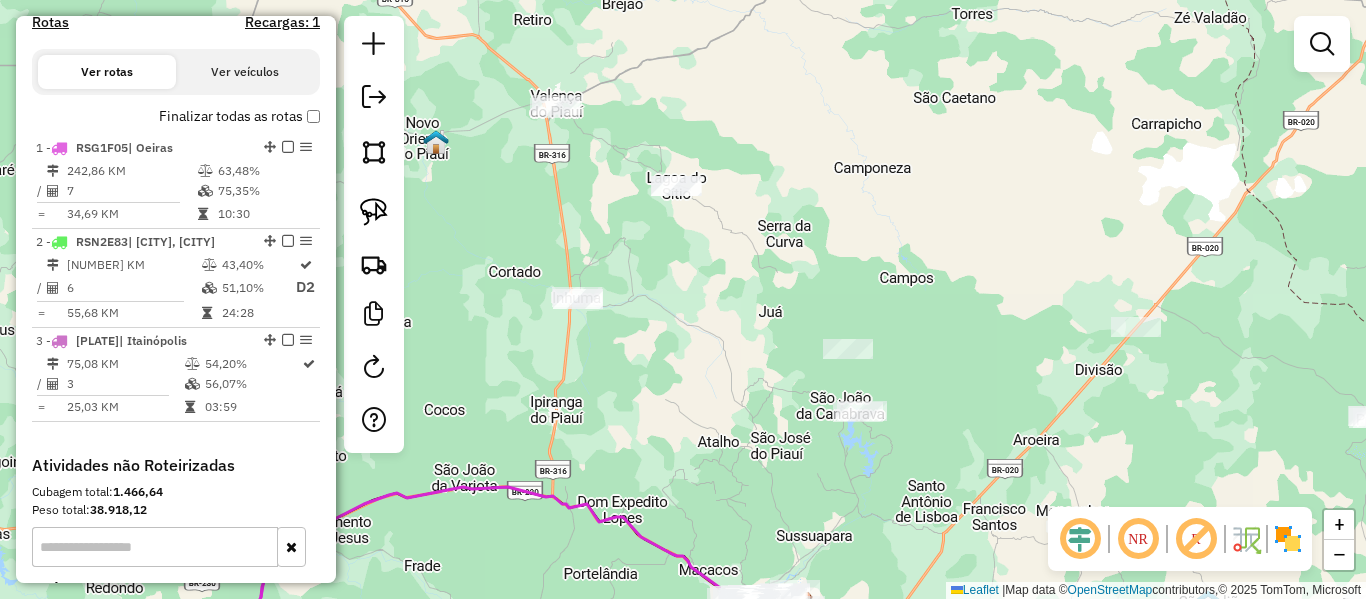 drag, startPoint x: 515, startPoint y: 249, endPoint x: 521, endPoint y: 78, distance: 171.10522 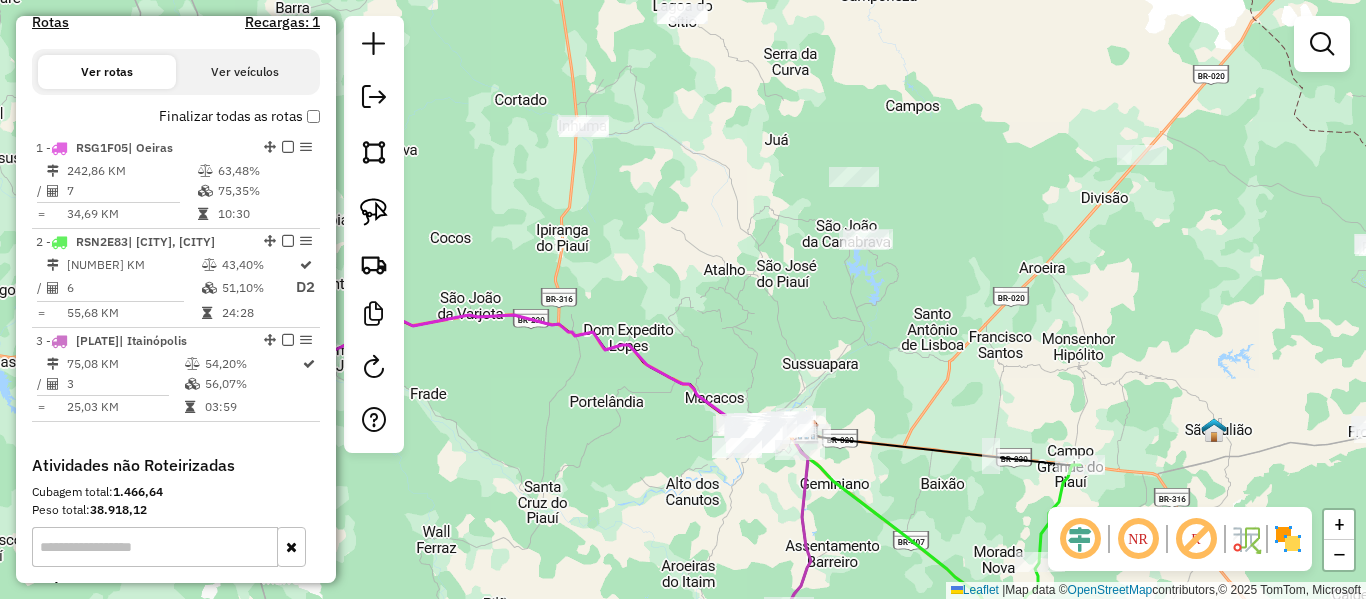click on "Janela de atendimento Grade de atendimento Capacidade Transportadoras Veículos Cliente Pedidos  Rotas Selecione os dias de semana para filtrar as janelas de atendimento  Seg   Ter   Qua   Qui   Sex   Sáb   Dom  Informe o período da janela de atendimento: De: Até:  Filtrar exatamente a janela do cliente  Considerar janela de atendimento padrão  Selecione os dias de semana para filtrar as grades de atendimento  Seg   Ter   Qua   Qui   Sex   Sáb   Dom   Considerar clientes sem dia de atendimento cadastrado  Clientes fora do dia de atendimento selecionado Filtrar as atividades entre os valores definidos abaixo:  Peso mínimo:   Peso máximo:   Cubagem mínima:   Cubagem máxima:   De:   Até:  Filtrar as atividades entre o tempo de atendimento definido abaixo:  De:   Até:   Considerar capacidade total dos clientes não roteirizados Transportadora: Selecione um ou mais itens Tipo de veículo: Selecione um ou mais itens Veículo: Selecione um ou mais itens Motorista: Selecione um ou mais itens Nome: Rótulo:" 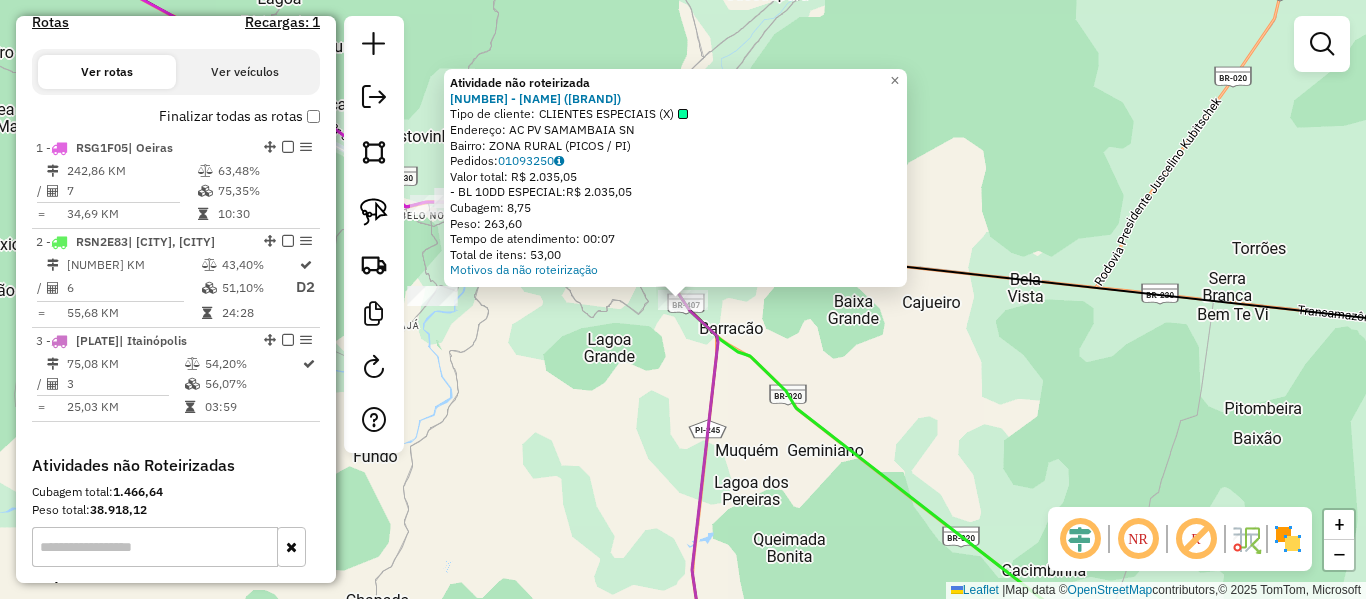 click on "Atividade não roteirizada [ORDER_ID] - [NAME] ([BUSINESS_NAME])  Tipo de cliente:   [CLIENT_TYPE]   Endereço: [STREET_NAME]                  [NUMBER]   Bairro: [NEIGHBORHOOD] ([CITY] / [STATE])   Pedidos:  [ORDER_ID]   Valor total: [CURRENCY] [AMOUNT]   - BL 10DD ESPECIAL:  [CURRENCY] [AMOUNT]   Cubagem: [AMOUNT]   Peso: [AMOUNT]   Tempo de atendimento: [TIME]   Total de itens: [AMOUNT]  Motivos da não roteirização × Janela de atendimento Grade de atendimento Capacidade Transportadoras Veículos Cliente Pedidos  Rotas Selecione os dias de semana para filtrar as janelas de atendimento  Seg   Ter   Qua   Qui   Sex   Sáb   Dom  Informe o período da janela de atendimento: De: Até:  Filtrar exatamente a janela do cliente  Considerar janela de atendimento padrão  Selecione os dias de semana para filtrar as grades de atendimento  Seg   Ter   Qua   Qui   Sex   Sáb   Dom   Considerar clientes sem dia de atendimento cadastrado  Clientes fora do dia de atendimento selecionado  Peso mínimo:   Peso máximo:   Cubagem mínima:  De:" 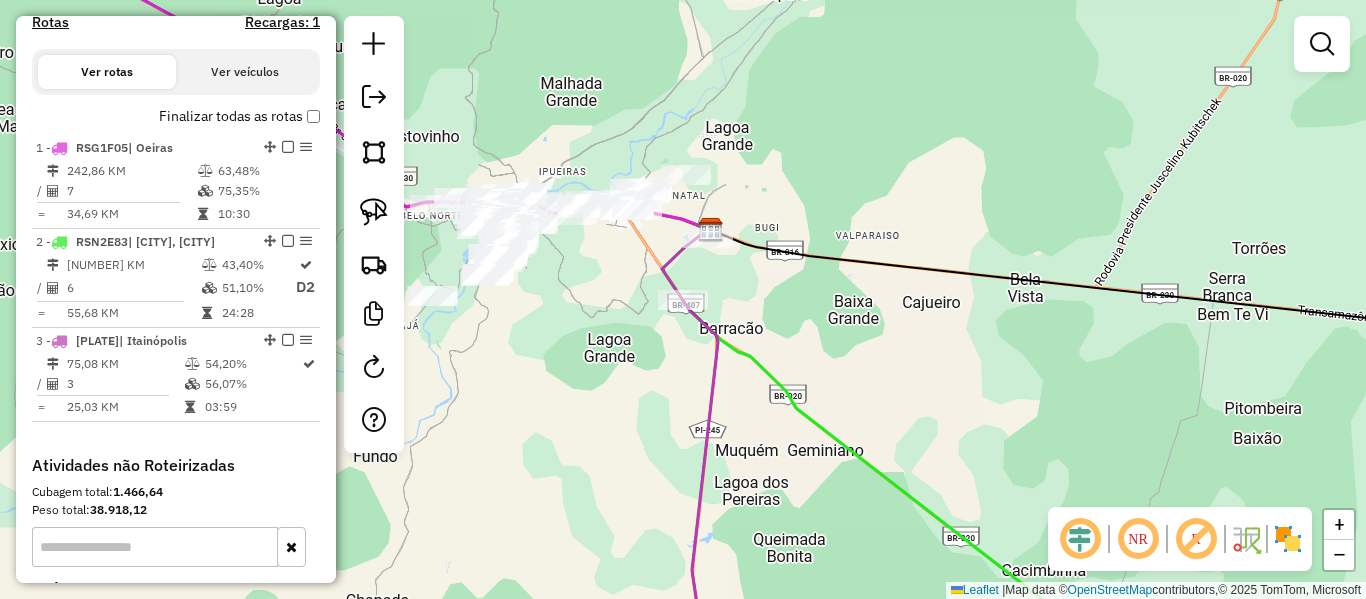 click on "Atividade não roteirizada [ORDER_ID] - [NAME] ([BUSINESS_NAME])  Tipo de cliente:   [CLIENT_TYPE]   Endereço: [STREET_NAME]                  [NUMBER]   Bairro: [NEIGHBORHOOD] ([CITY] / [STATE])   Pedidos:  [ORDER_ID]   Valor total: [CURRENCY] [AMOUNT]   - BL 10DD ESPECIAL:  [CURRENCY] [AMOUNT]   Cubagem: [AMOUNT]   Peso: [AMOUNT]   Tempo de atendimento: [TIME]   Total de itens: [AMOUNT]  Motivos da não roteirização × Janela de atendimento Grade de atendimento Capacidade Transportadoras Veículos Cliente Pedidos  Rotas Selecione os dias de semana para filtrar as janelas de atendimento  Seg   Ter   Qua   Qui   Sex   Sáb   Dom  Informe o período da janela de atendimento: De: Até:  Filtrar exatamente a janela do cliente  Considerar janela de atendimento padrão  Selecione os dias de semana para filtrar as grades de atendimento  Seg   Ter   Qua   Qui   Sex   Sáb   Dom   Considerar clientes sem dia de atendimento cadastrado  Clientes fora do dia de atendimento selecionado  Peso mínimo:   Peso máximo:   Cubagem mínima:  De:" 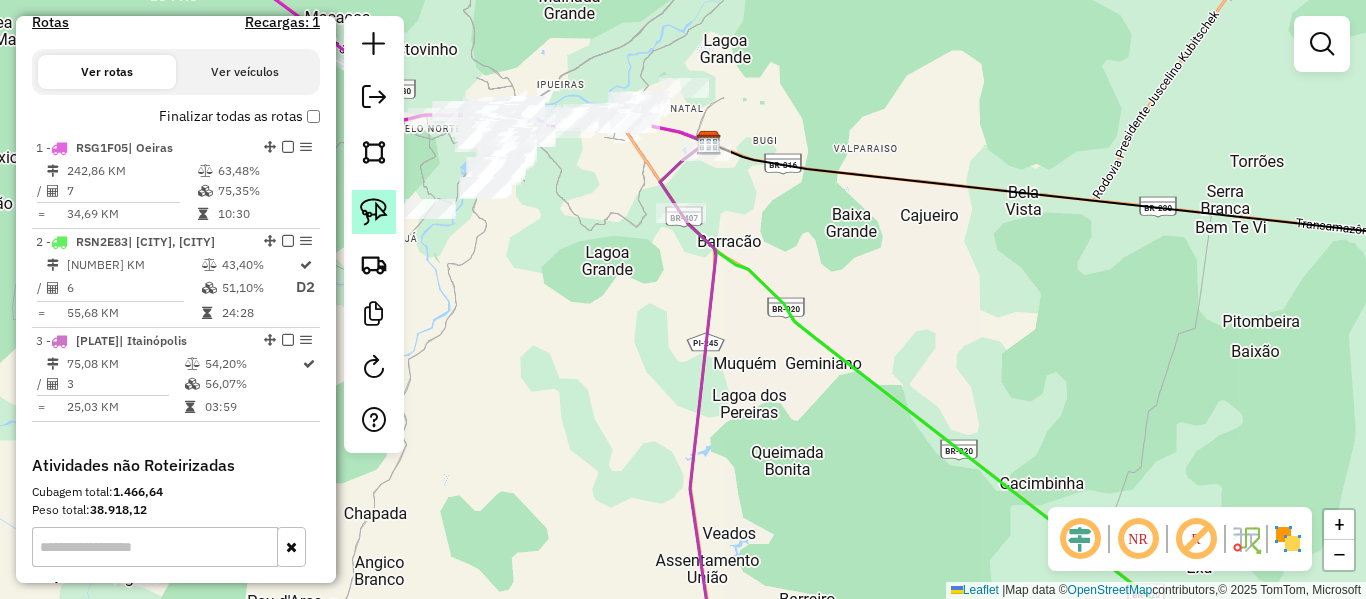 click 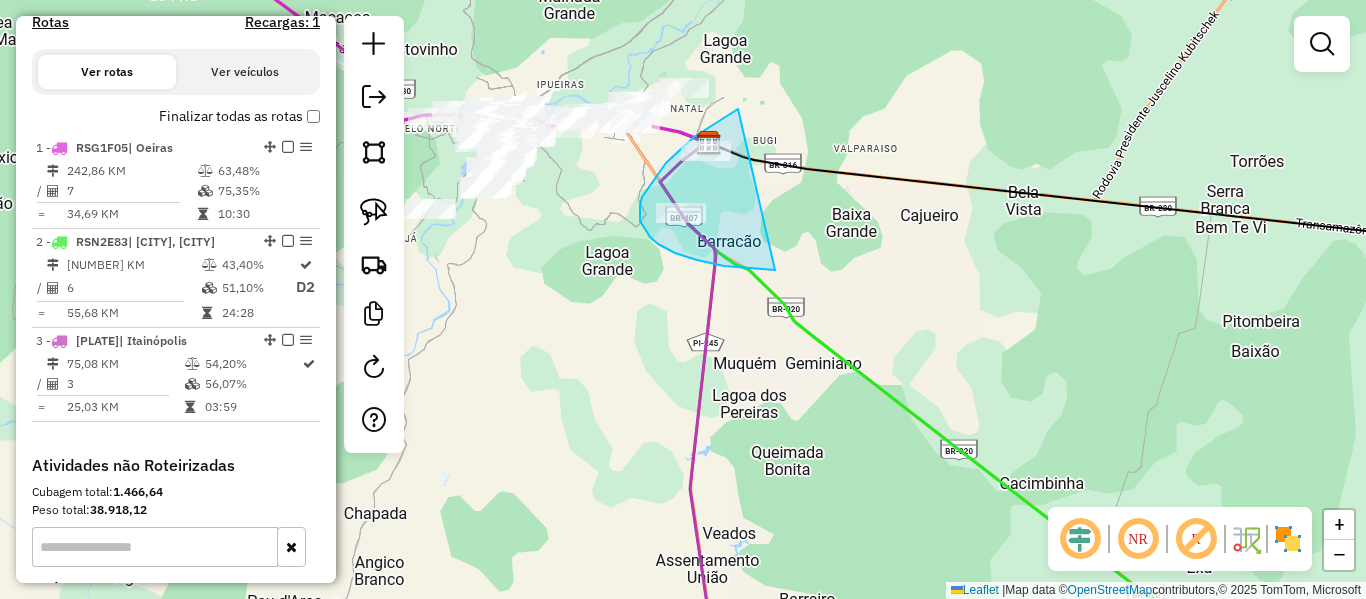 drag, startPoint x: 732, startPoint y: 112, endPoint x: 775, endPoint y: 270, distance: 163.74675 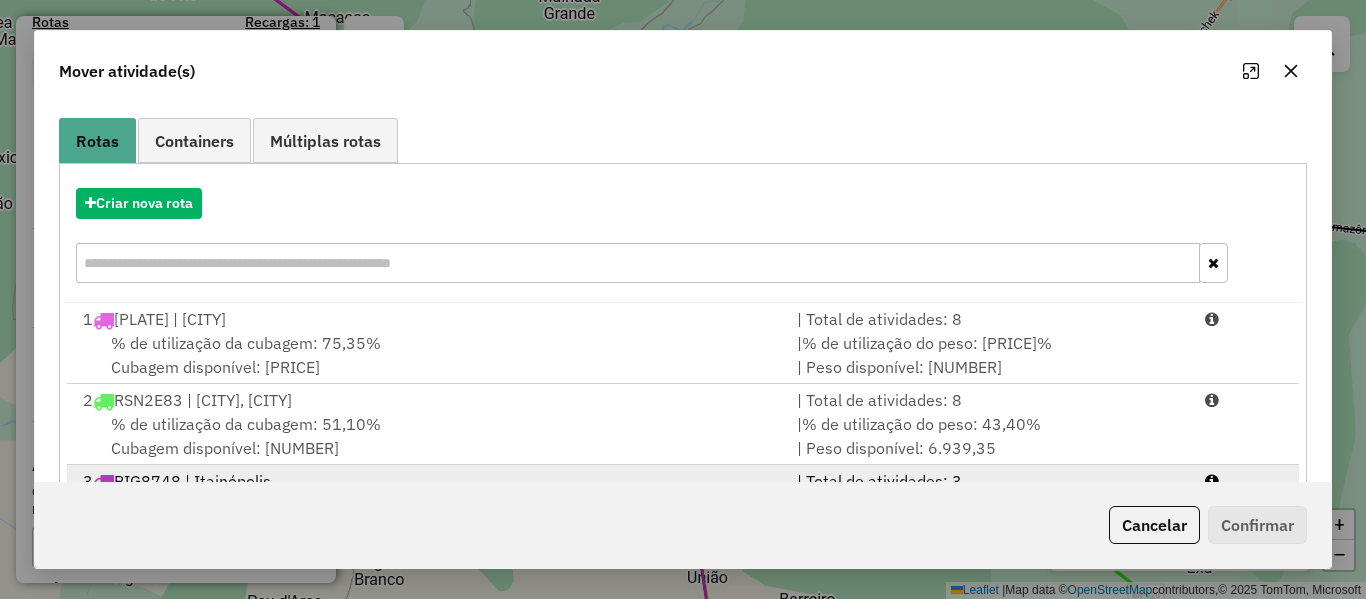 scroll, scrollTop: 248, scrollLeft: 0, axis: vertical 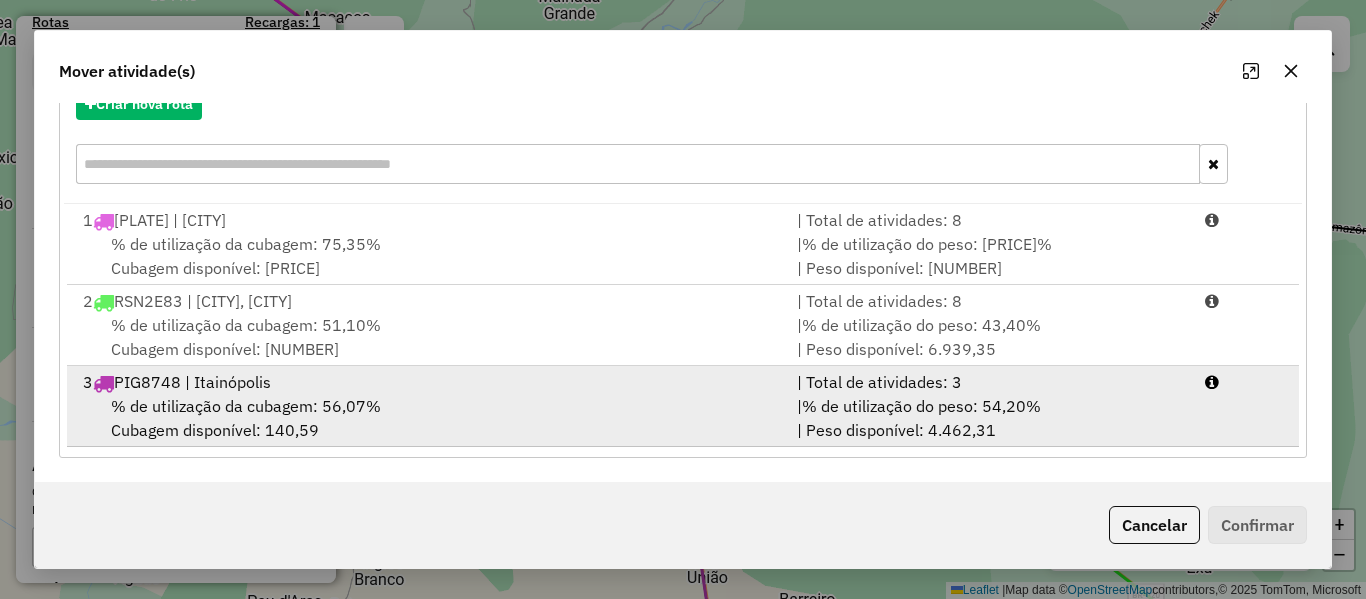 click on "% de utilização da cubagem: 56,07%" at bounding box center [246, 406] 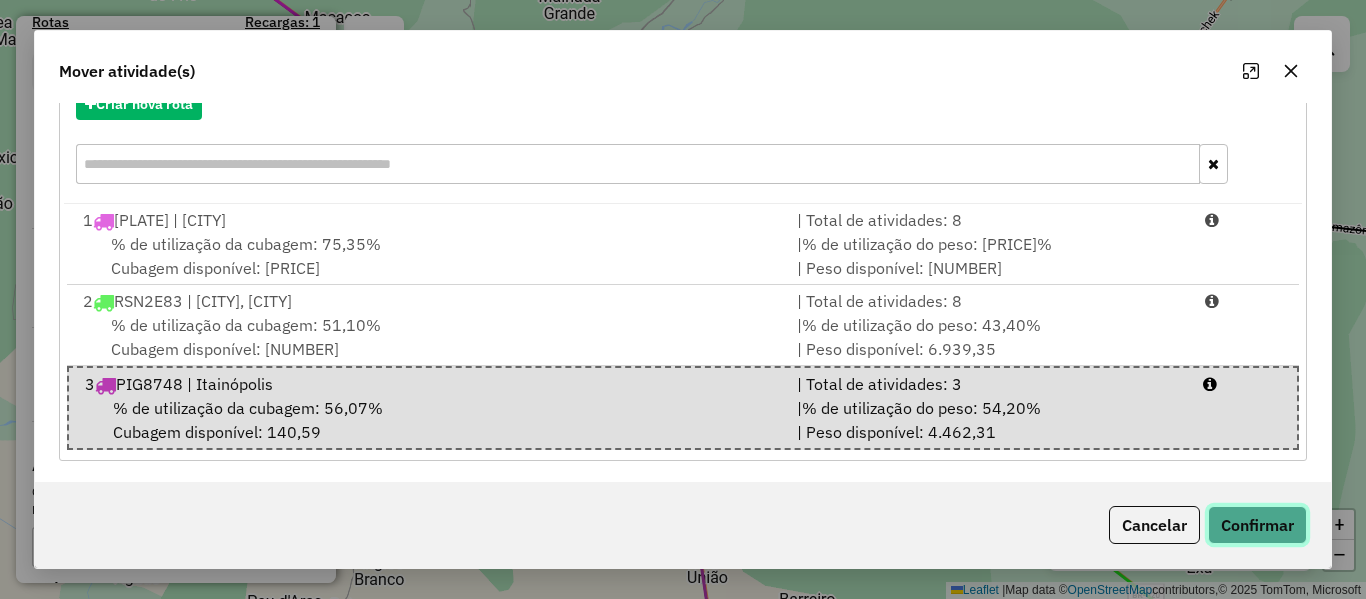 click on "Confirmar" 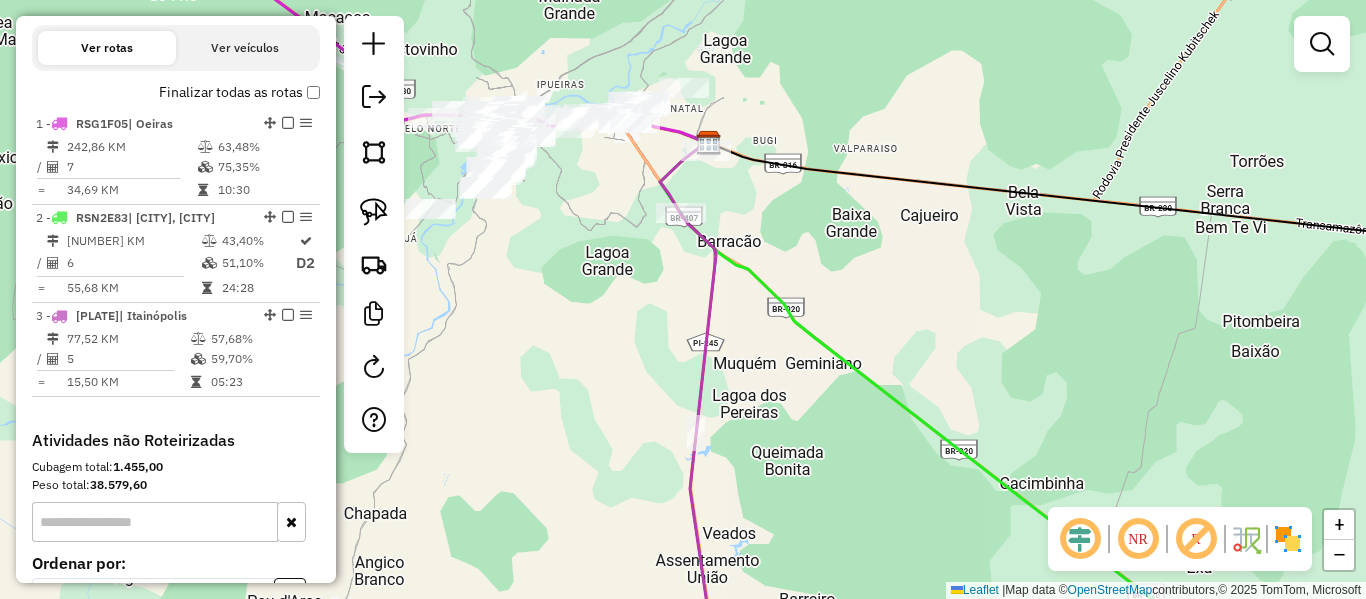 scroll, scrollTop: 0, scrollLeft: 0, axis: both 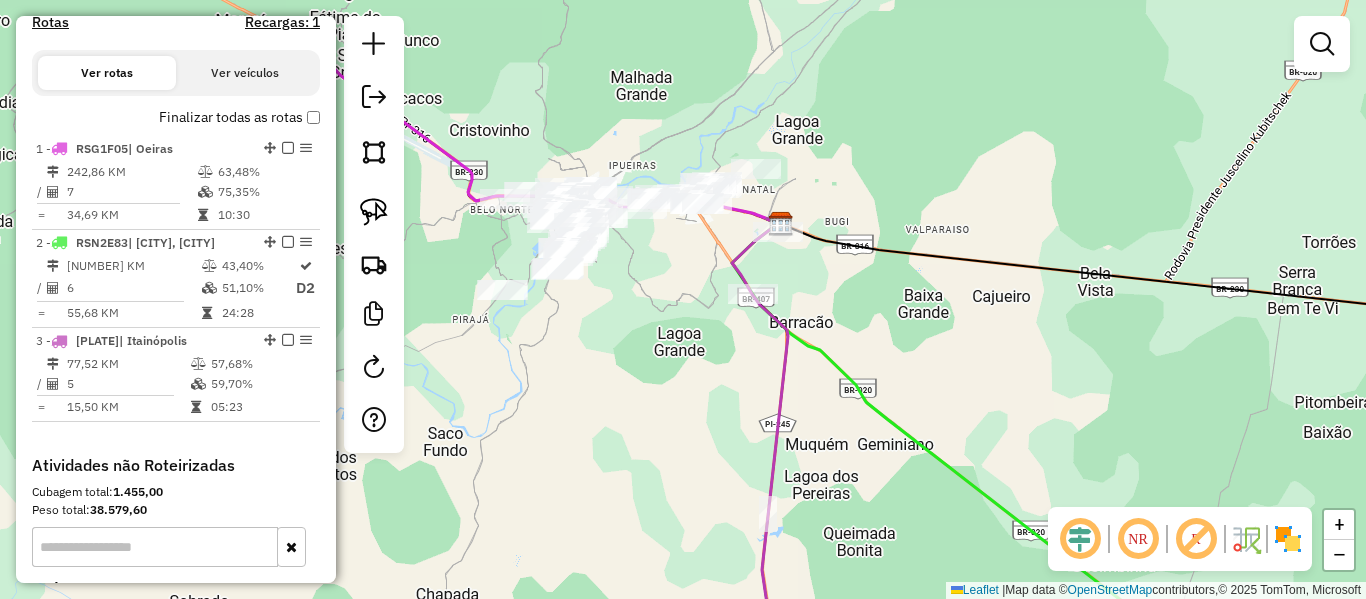 drag, startPoint x: 700, startPoint y: 369, endPoint x: 725, endPoint y: 402, distance: 41.400482 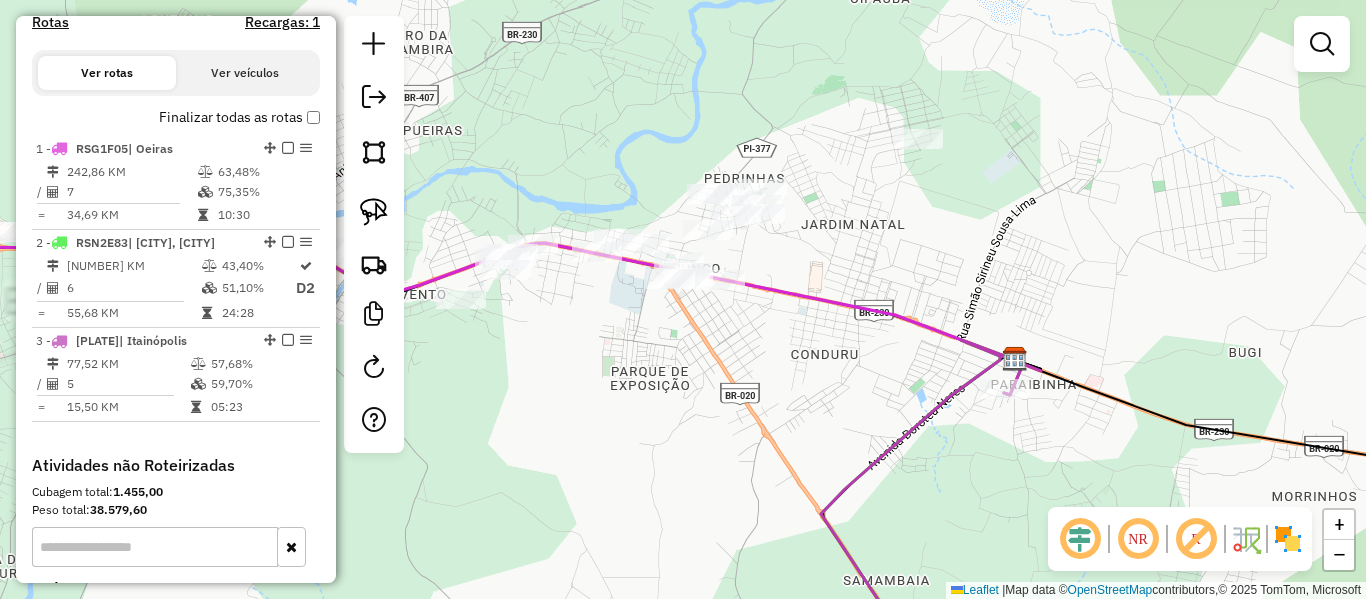 drag, startPoint x: 631, startPoint y: 195, endPoint x: 598, endPoint y: 268, distance: 80.11242 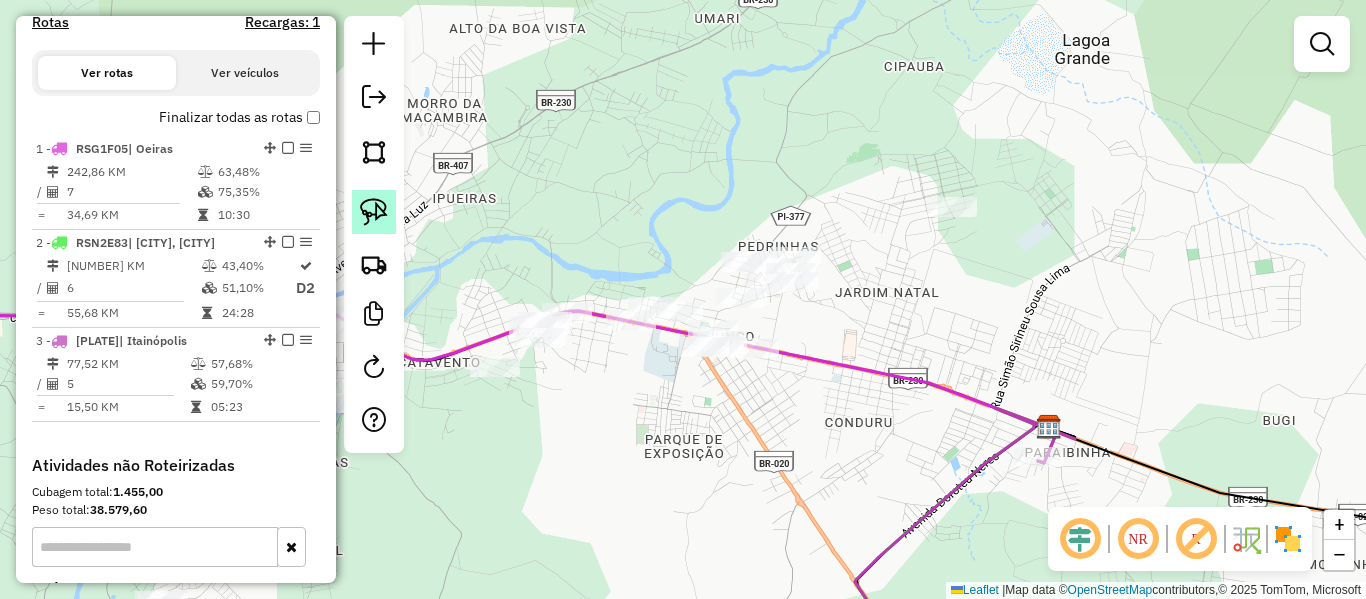 click 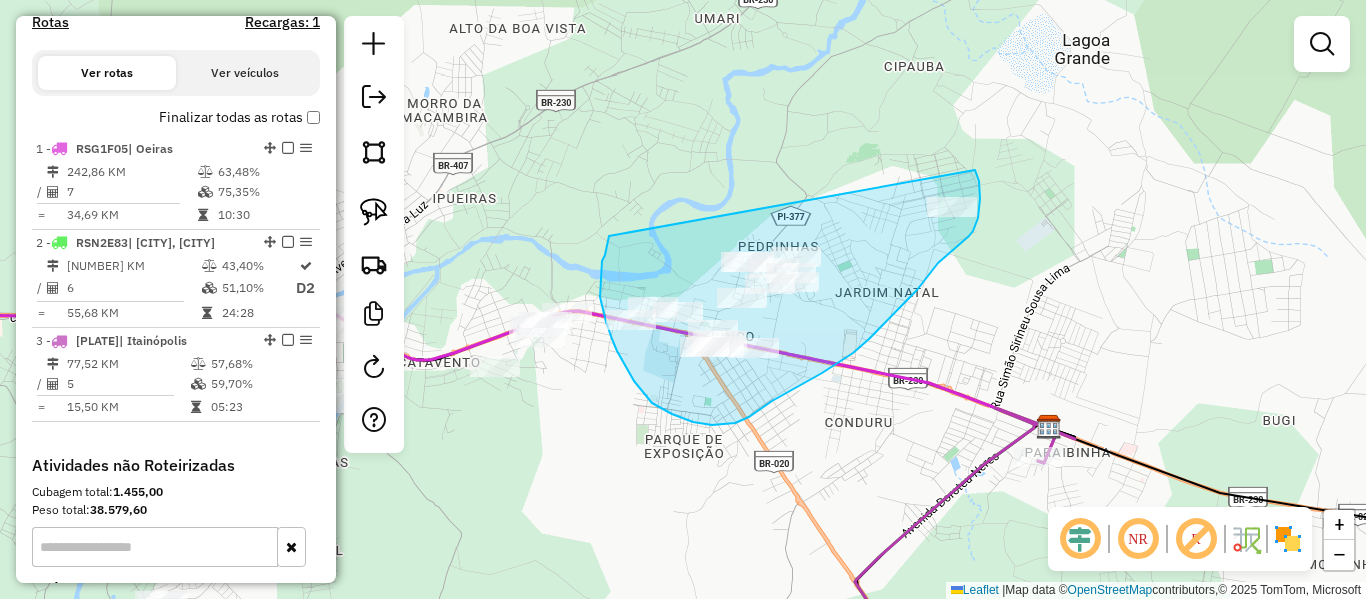 drag, startPoint x: 609, startPoint y: 236, endPoint x: 975, endPoint y: 170, distance: 371.9032 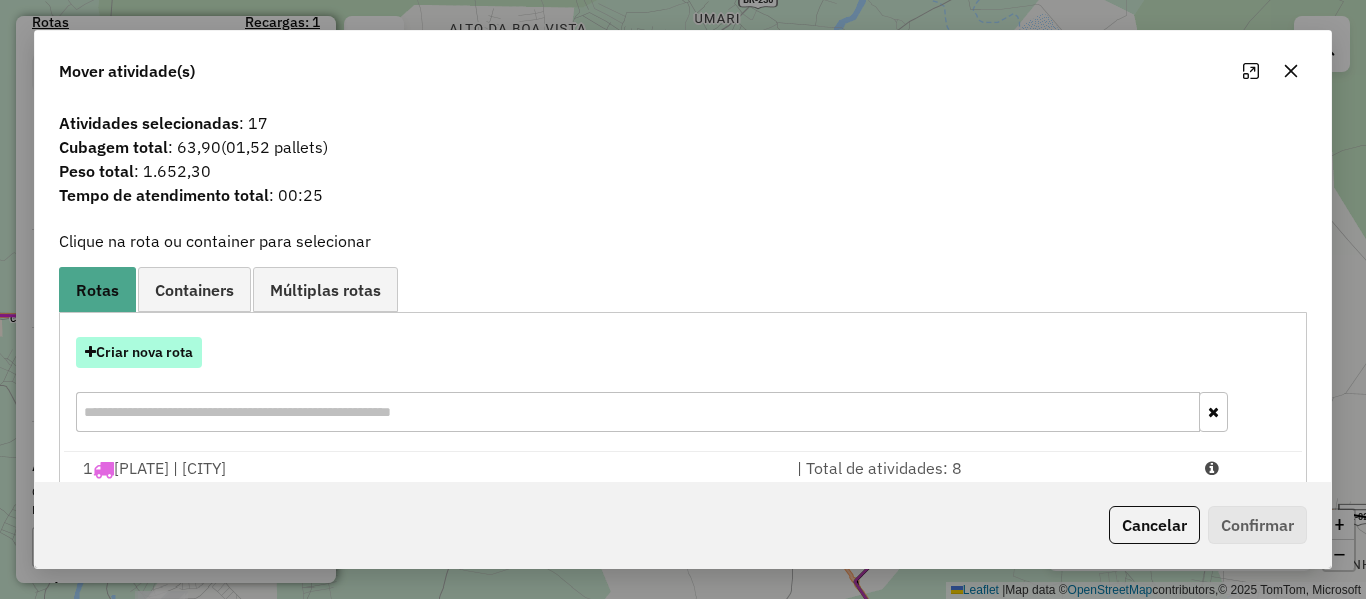 click on "Criar nova rota" at bounding box center [139, 352] 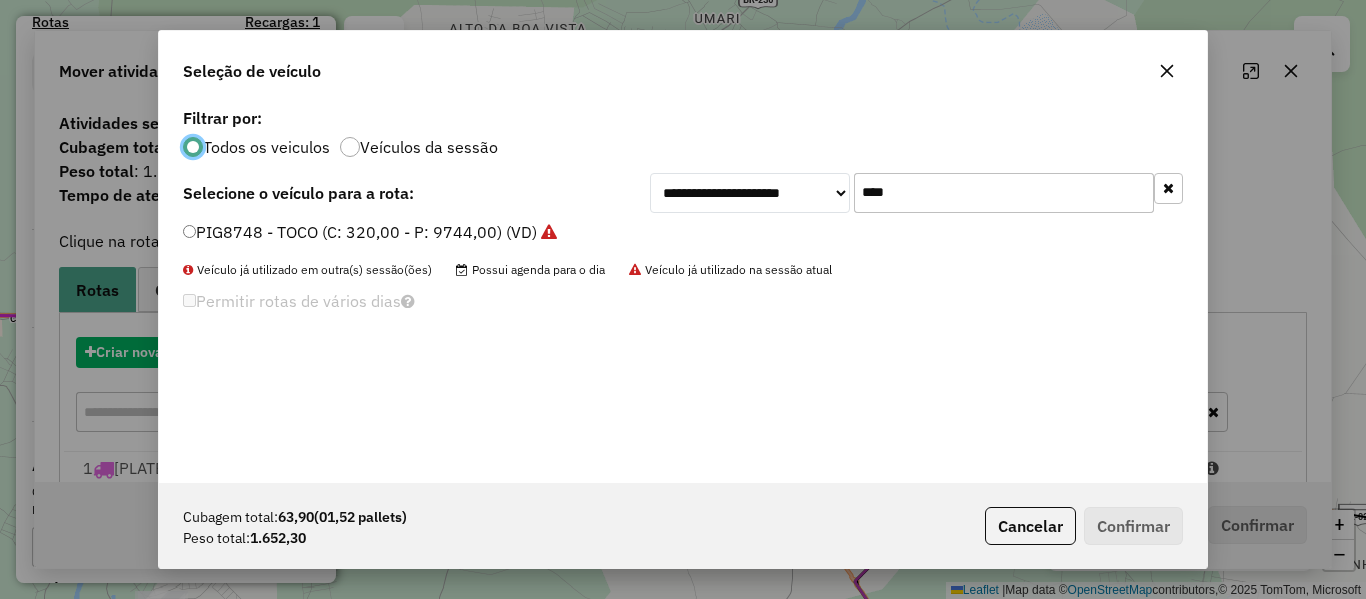 scroll, scrollTop: 11, scrollLeft: 6, axis: both 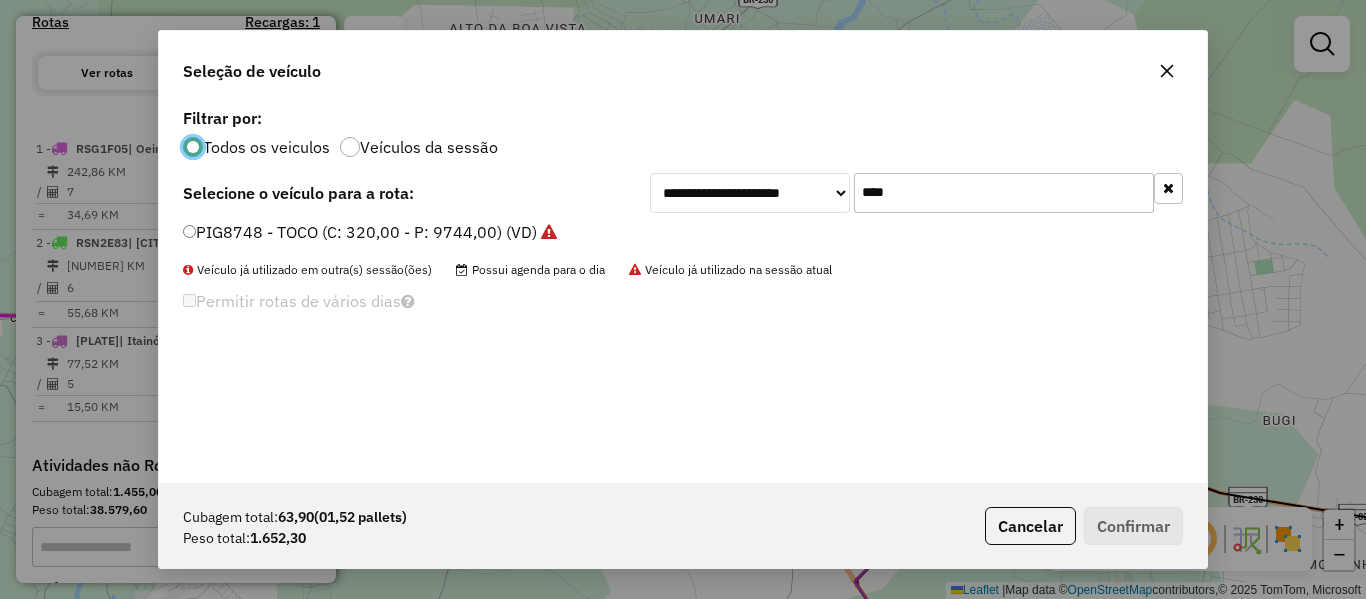 drag, startPoint x: 869, startPoint y: 196, endPoint x: 729, endPoint y: 229, distance: 143.83672 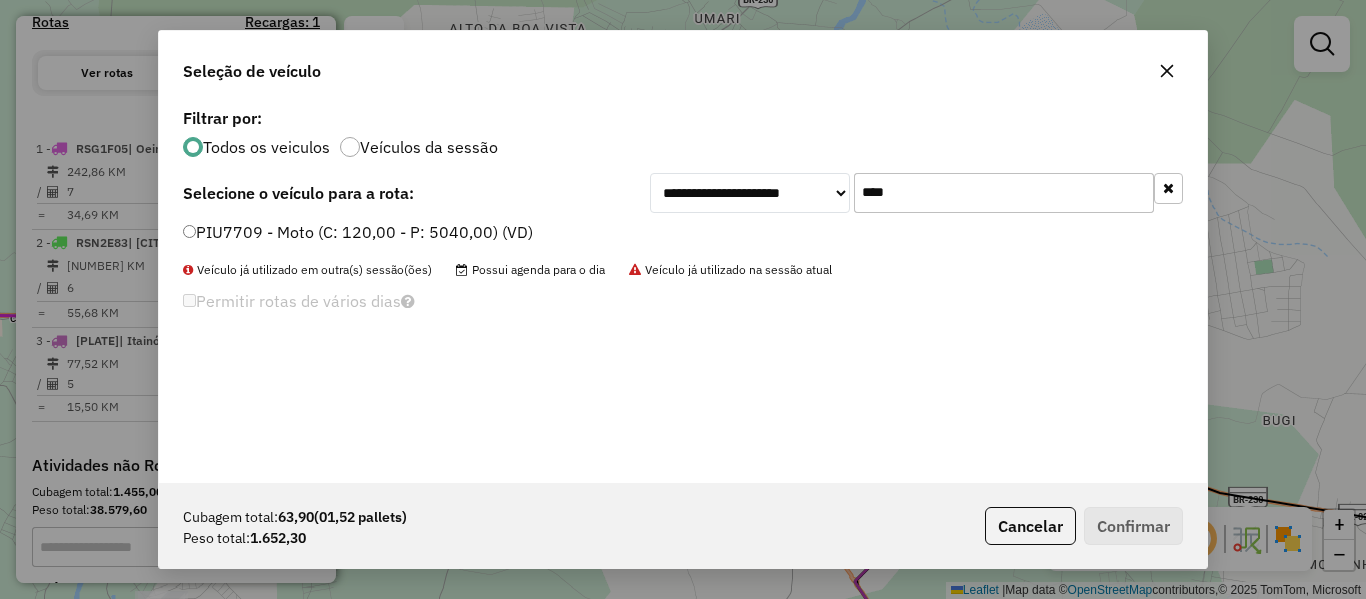 type on "****" 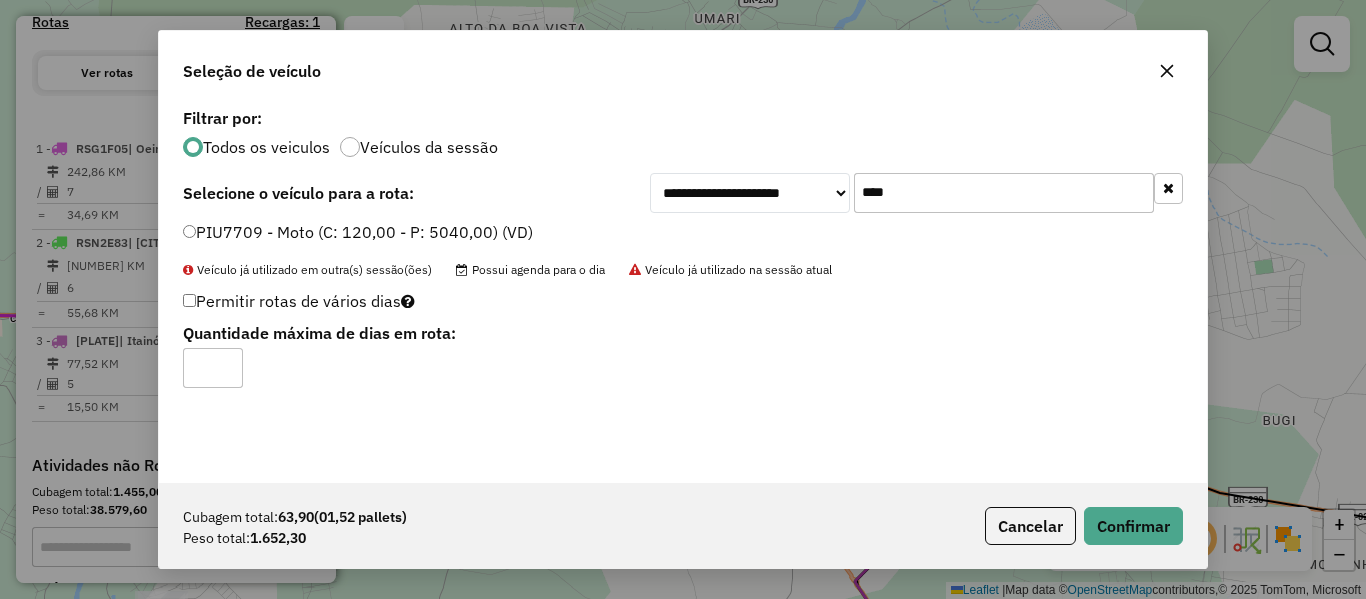 type on "*" 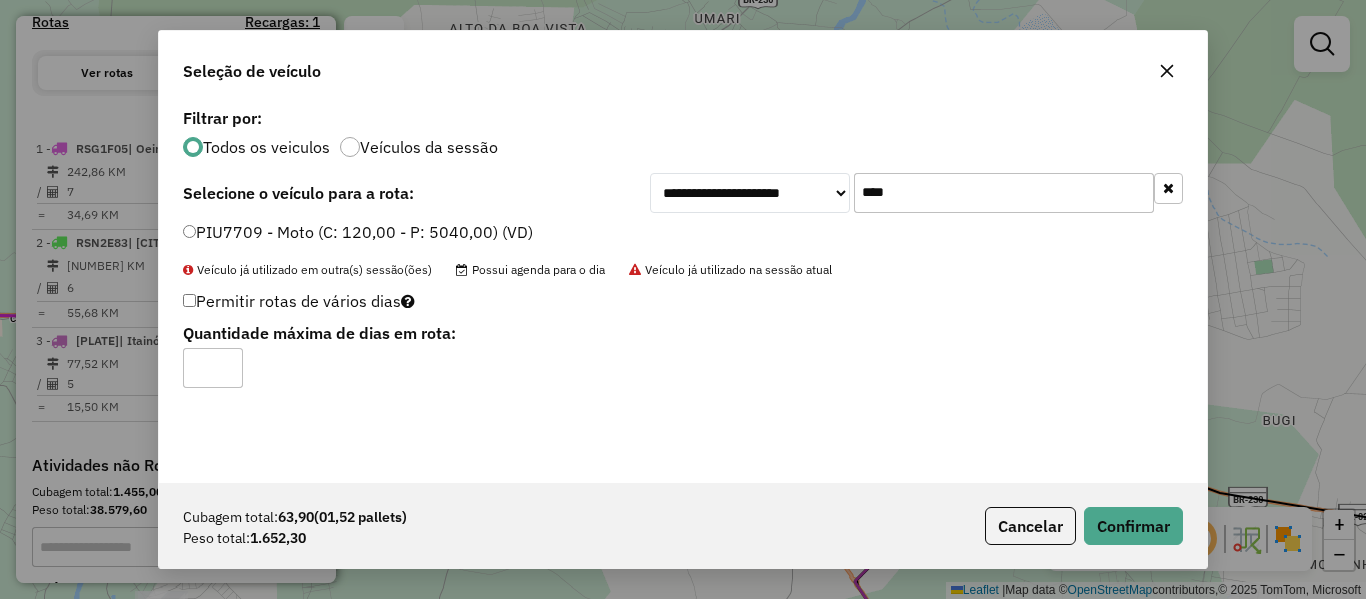 click on "Cubagem total:  63,90   (01,52 pallets)  Peso total: 1.652,30  Cancelar   Confirmar" 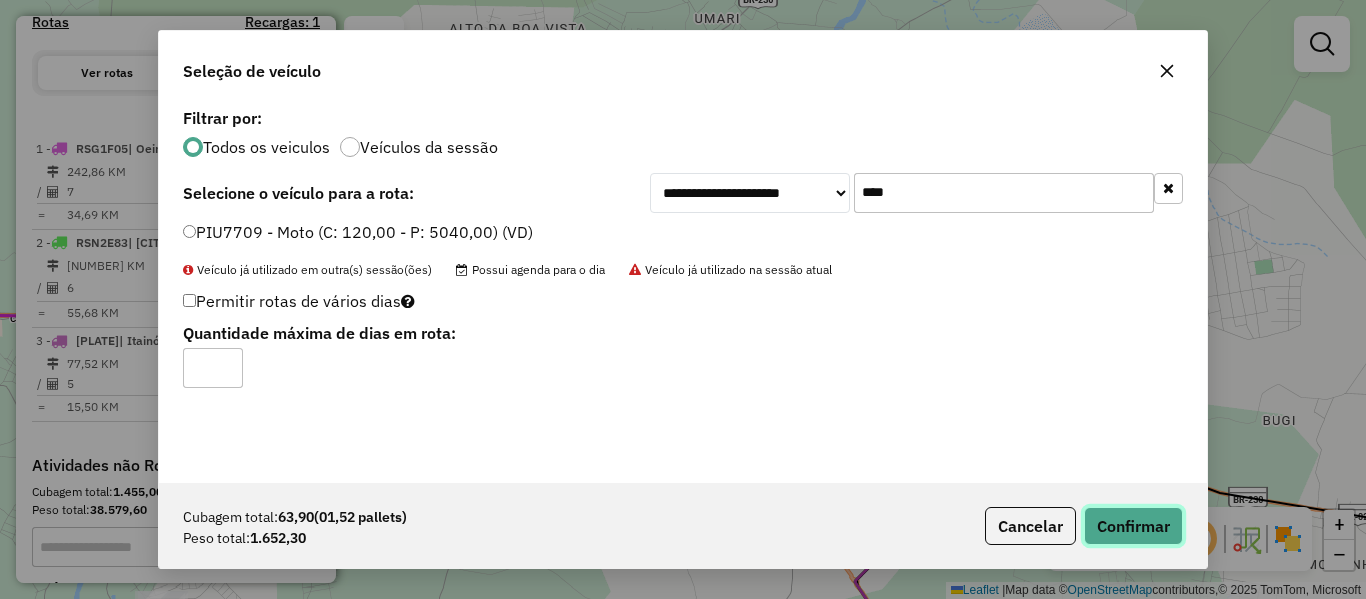 click on "Confirmar" 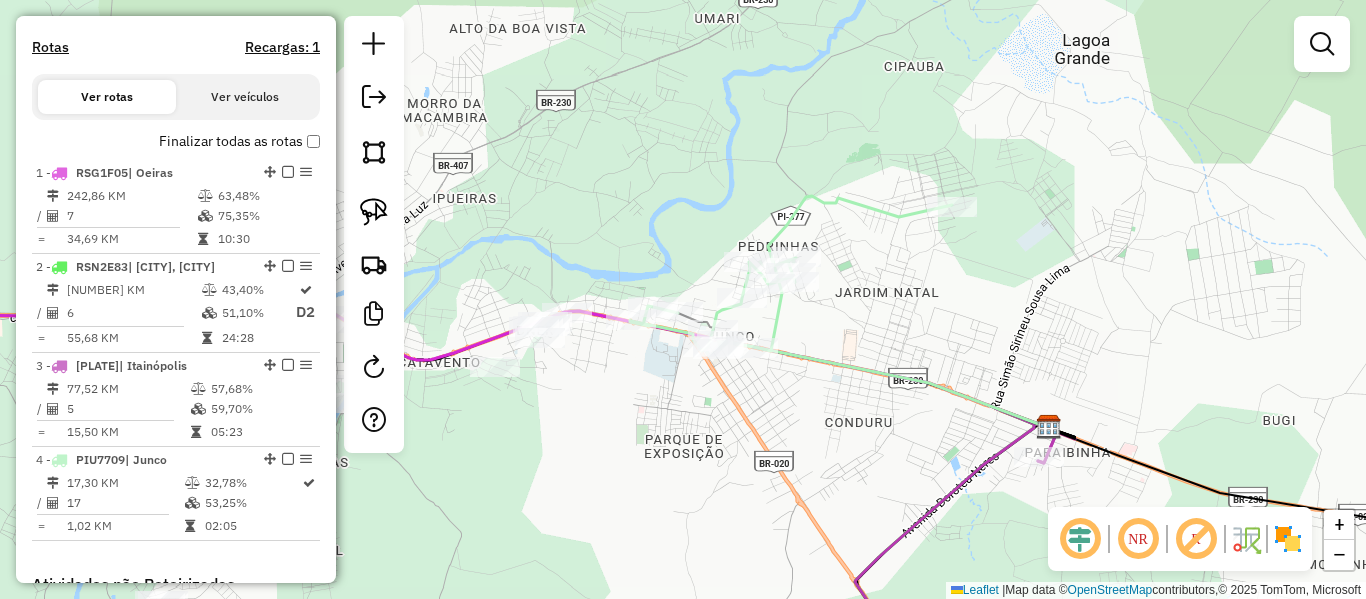 scroll, scrollTop: 655, scrollLeft: 0, axis: vertical 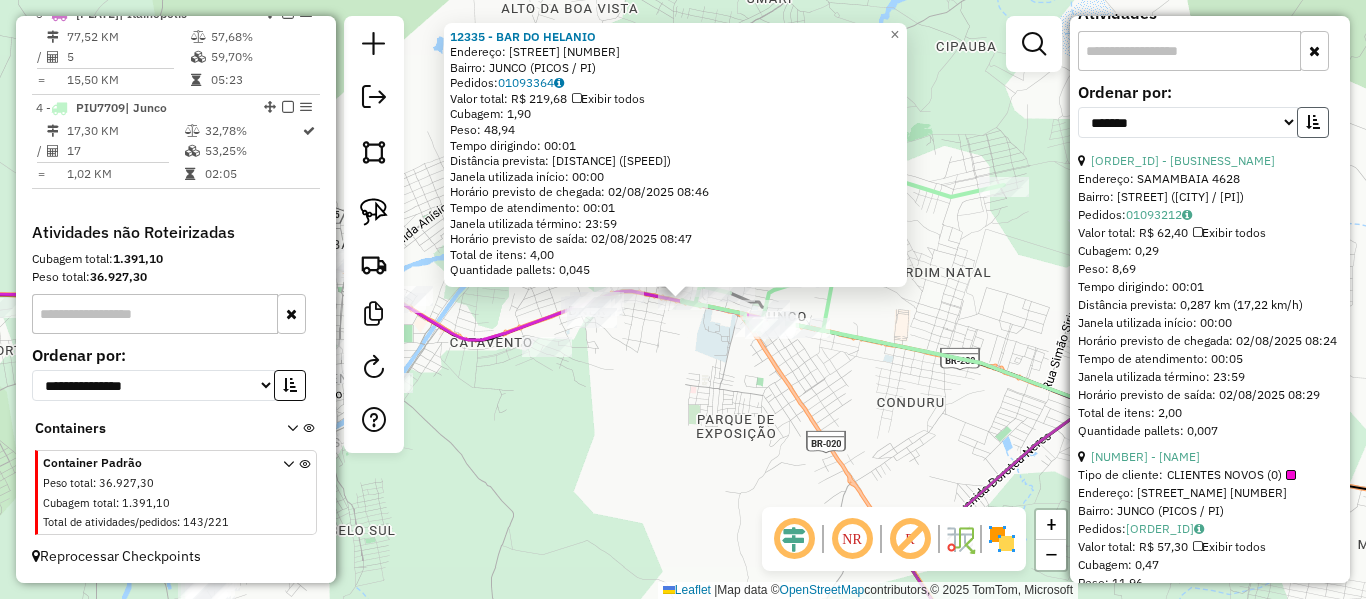 click at bounding box center (1313, 122) 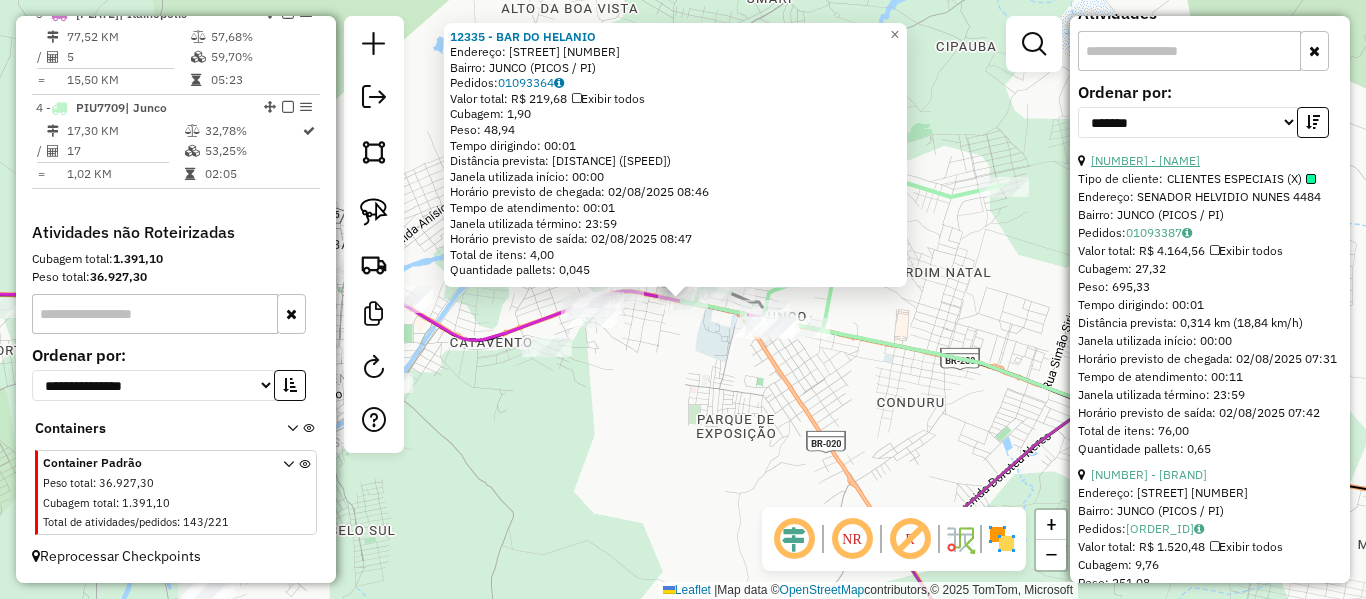 click on "[NUMBER] - [NAME]" at bounding box center (1145, 160) 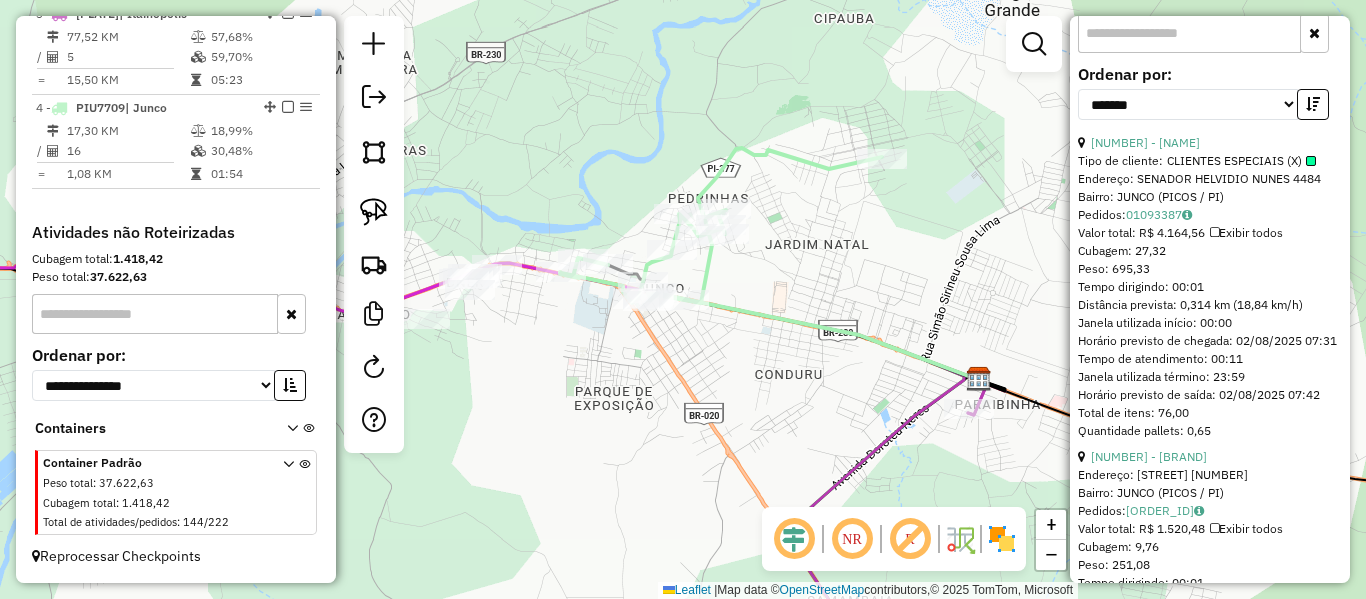 click 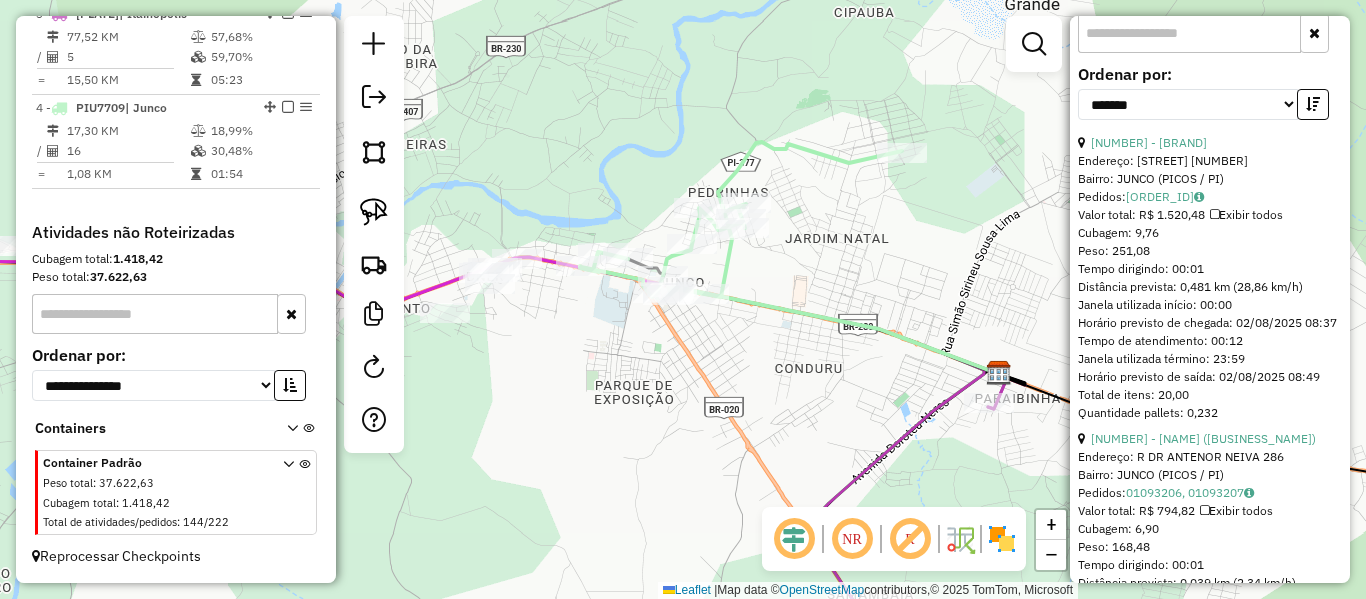 drag, startPoint x: 766, startPoint y: 347, endPoint x: 836, endPoint y: 335, distance: 71.021126 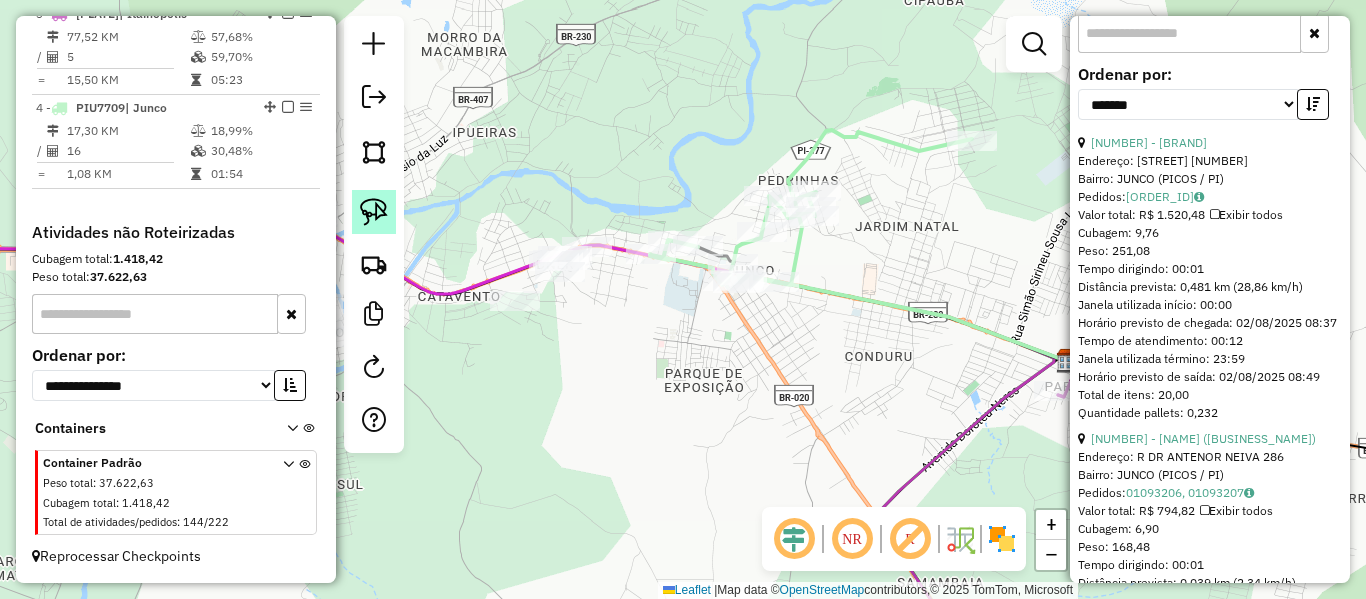 click 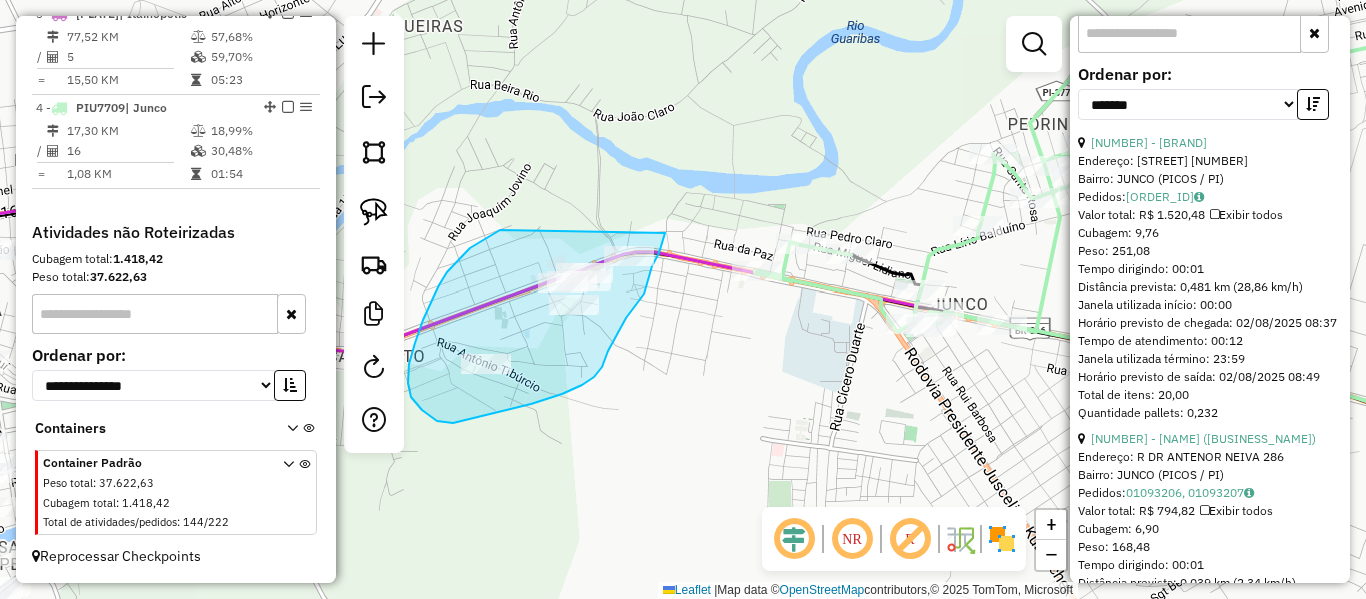 drag, startPoint x: 415, startPoint y: 343, endPoint x: 666, endPoint y: 231, distance: 274.8545 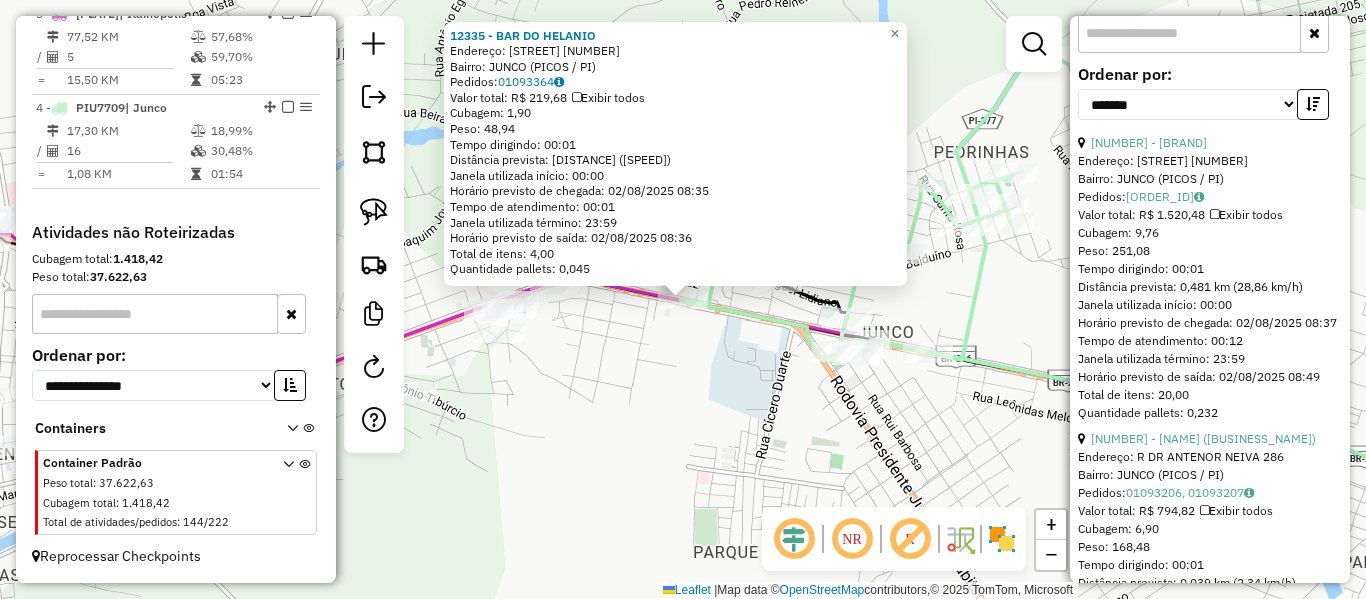 click on "[NAME] Endereço: [STREET] [NUMBER] Bairro: [NEIGHBORHOOD] ([CITY] / [STATE]) Pedidos: [ORDER_ID] Valor total: [CURRENCY] [AMOUNT] Exibir todos Cubagem: [AMOUNT] Peso: [AMOUNT] Tempo dirigindo: [TIME] Distância prevista: [DISTANCE] [SPEED] Janela utilizada início: [TIME] Horário previsto de chegada: [DATE] [TIME] Tempo de atendimento: [TIME] Janela utilizada término: [TIME] Horário previsto de saída: [DATE] [TIME] Total de itens: [AMOUNT] Quantidade pallets: [AMOUNT] × Janela de atendimento Grade de atendimento Capacidade Transportadoras Veículos Cliente Pedidos Rotas Selecione os dias de semana para filtrar as janelas de atendimento Seg Ter Qua Qui Sex Sáb Dom Informe o período da janela de atendimento: De: Até: Filtrar exatamente a janela do cliente Considerar janela de atendimento padrão Selecione os dias de semana para filtrar as grades de atendimento Seg Ter Qua Qui Sex Sáb Dom Considerar clientes sem dia de atendimento cadastrado De: +" 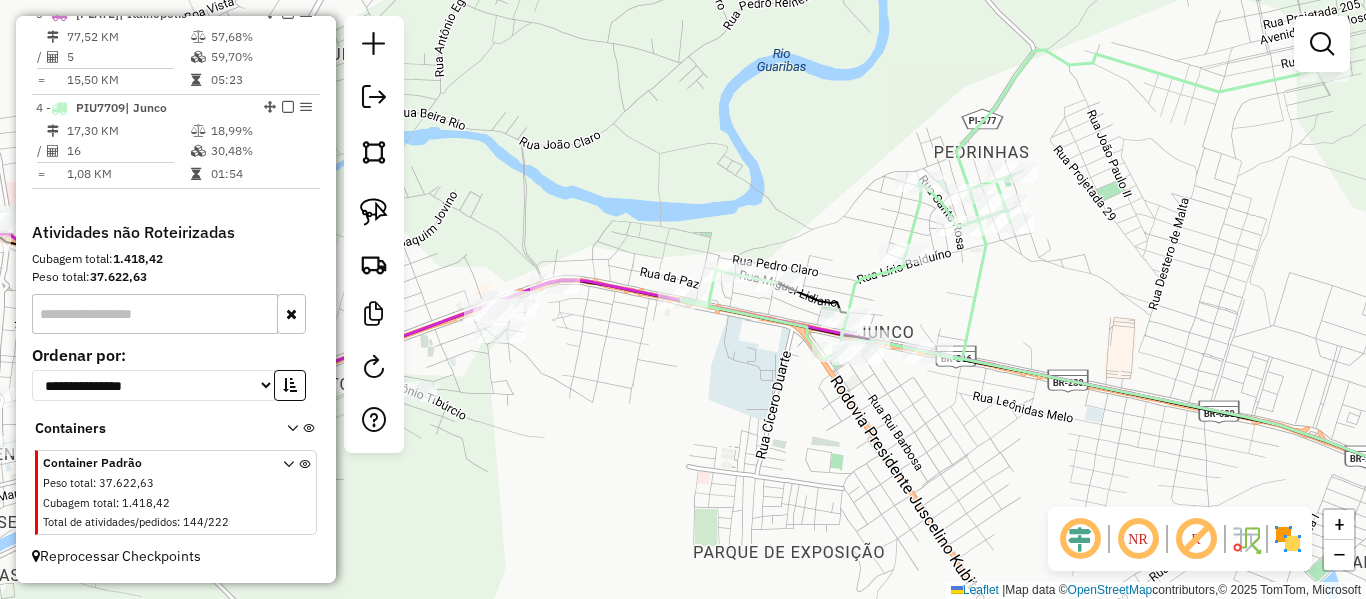 drag, startPoint x: 633, startPoint y: 449, endPoint x: 770, endPoint y: 399, distance: 145.83896 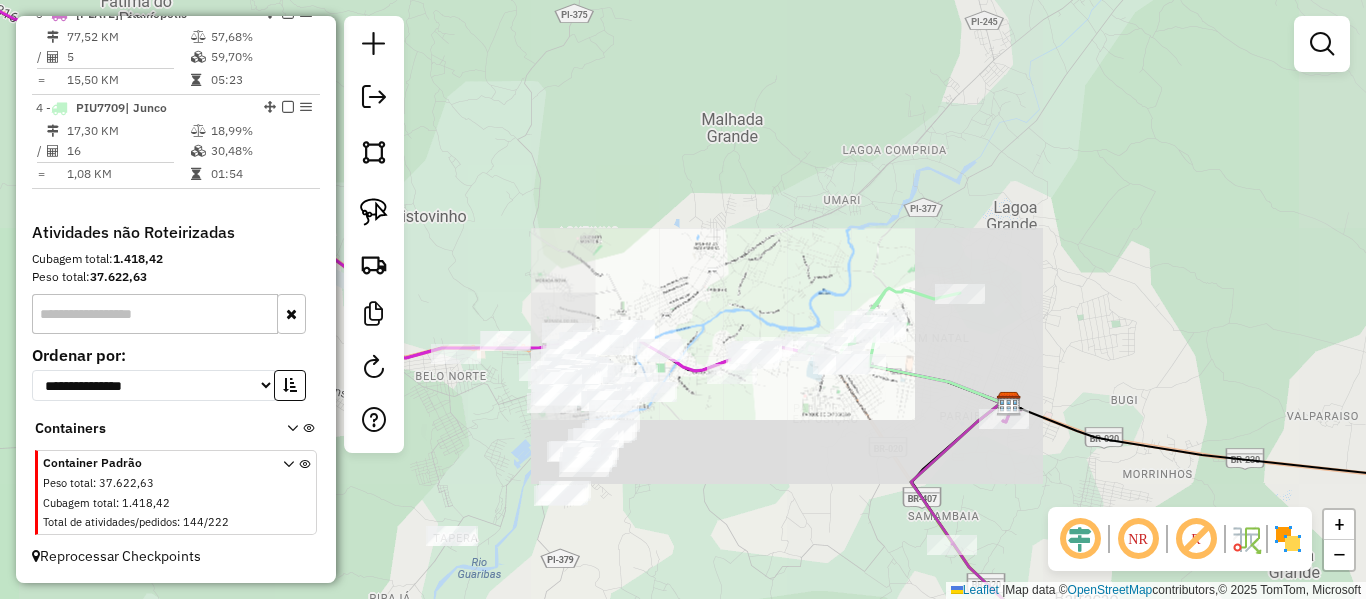 drag, startPoint x: 693, startPoint y: 315, endPoint x: 716, endPoint y: 302, distance: 26.41969 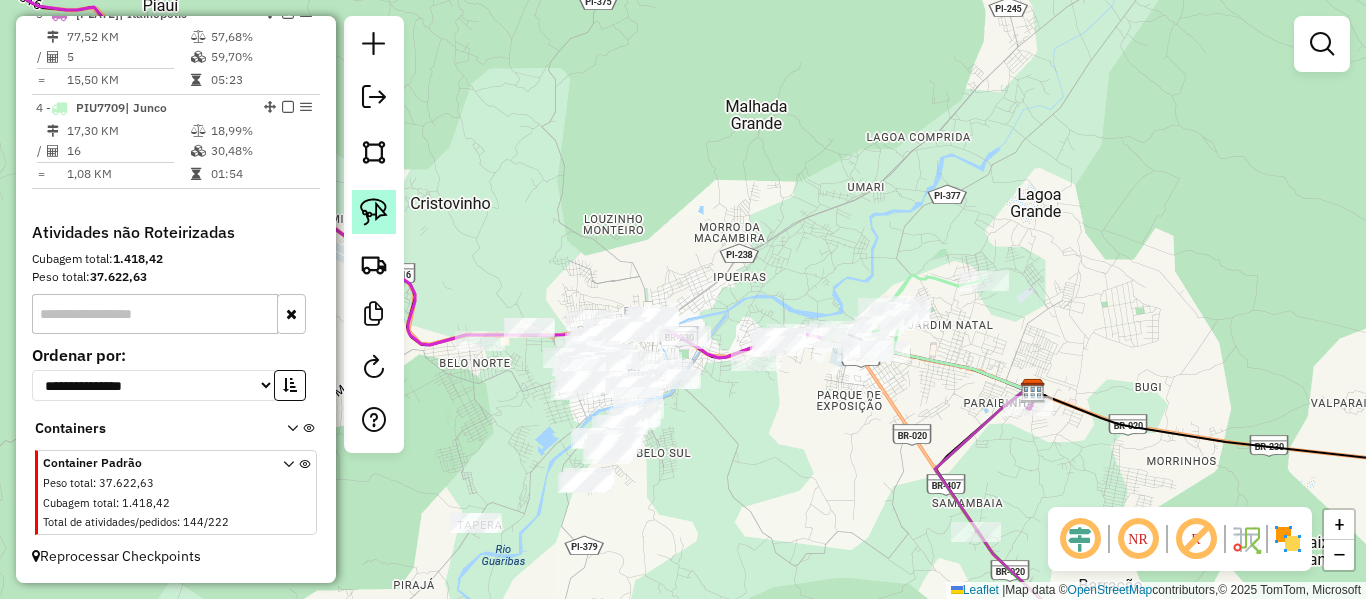 click 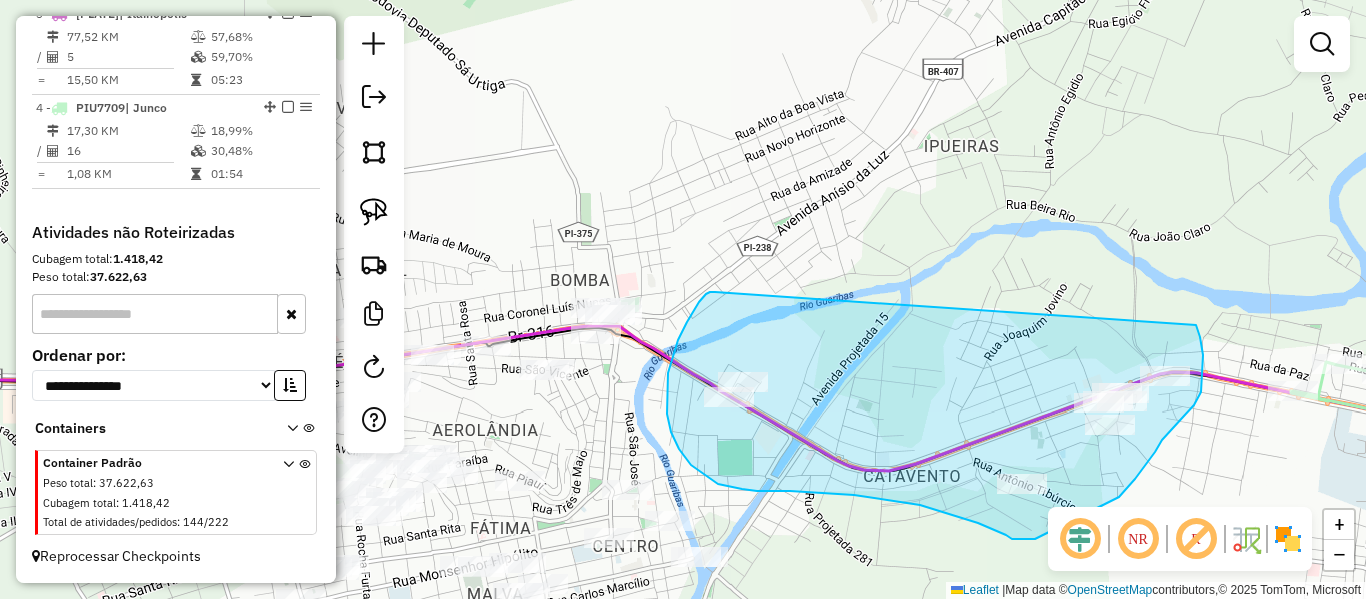 drag, startPoint x: 678, startPoint y: 340, endPoint x: 1157, endPoint y: 361, distance: 479.4601 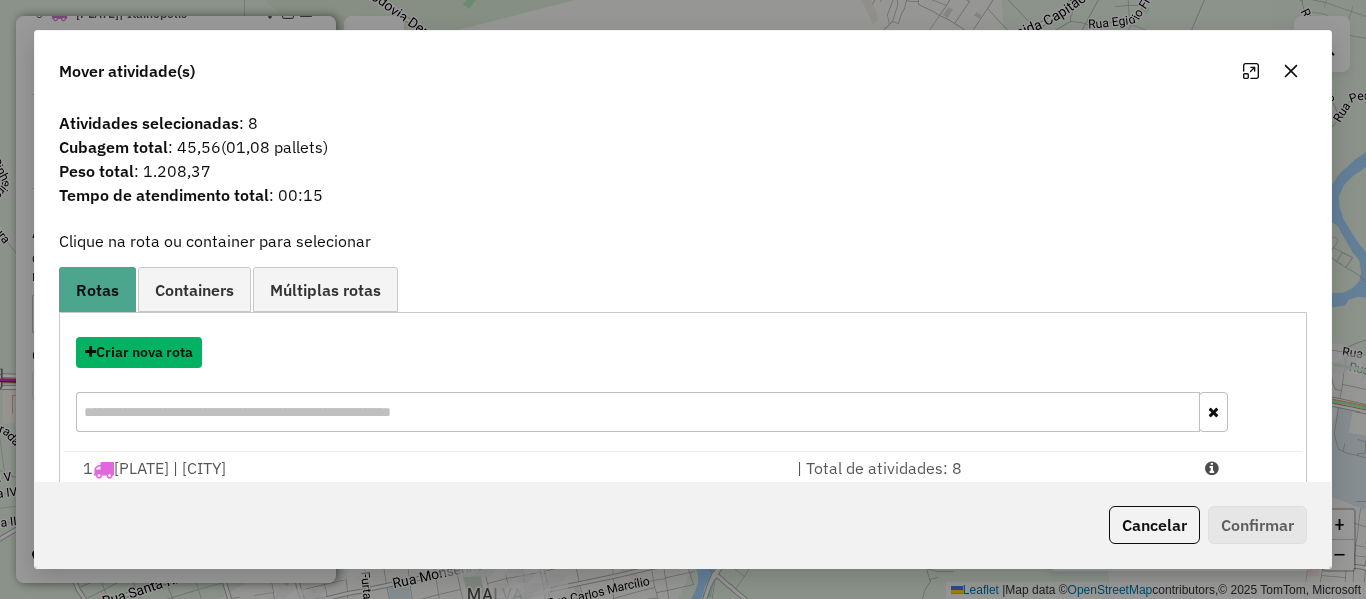 click on "Criar nova rota" at bounding box center [139, 352] 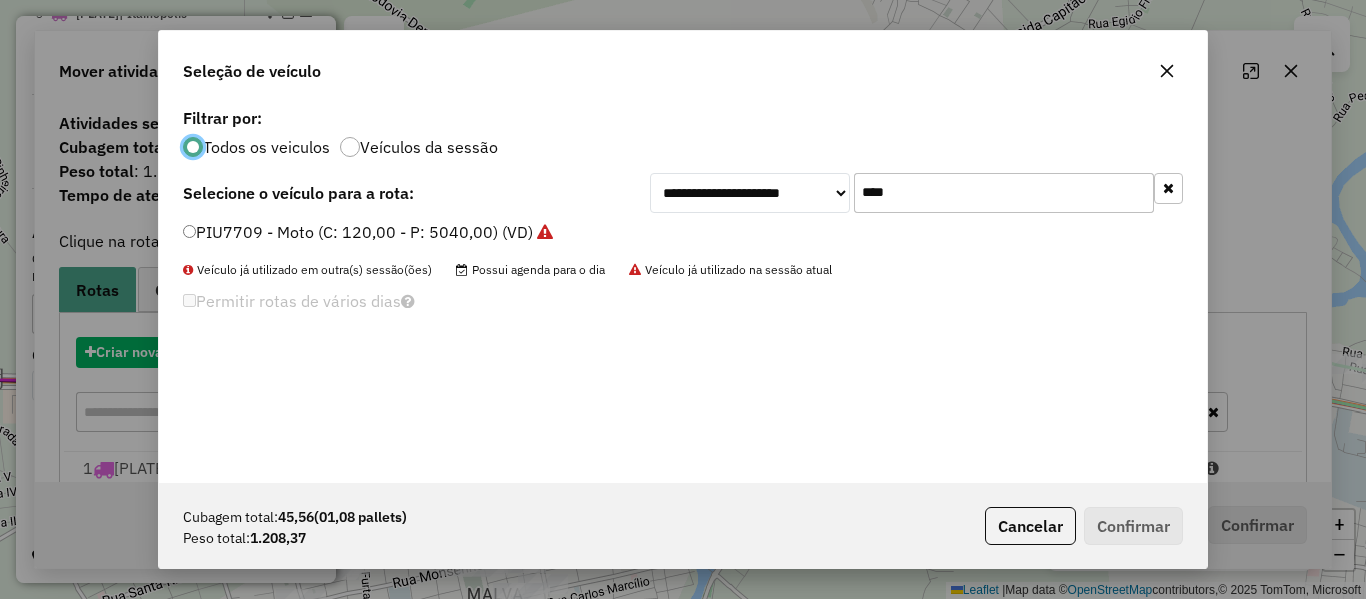 scroll, scrollTop: 11, scrollLeft: 6, axis: both 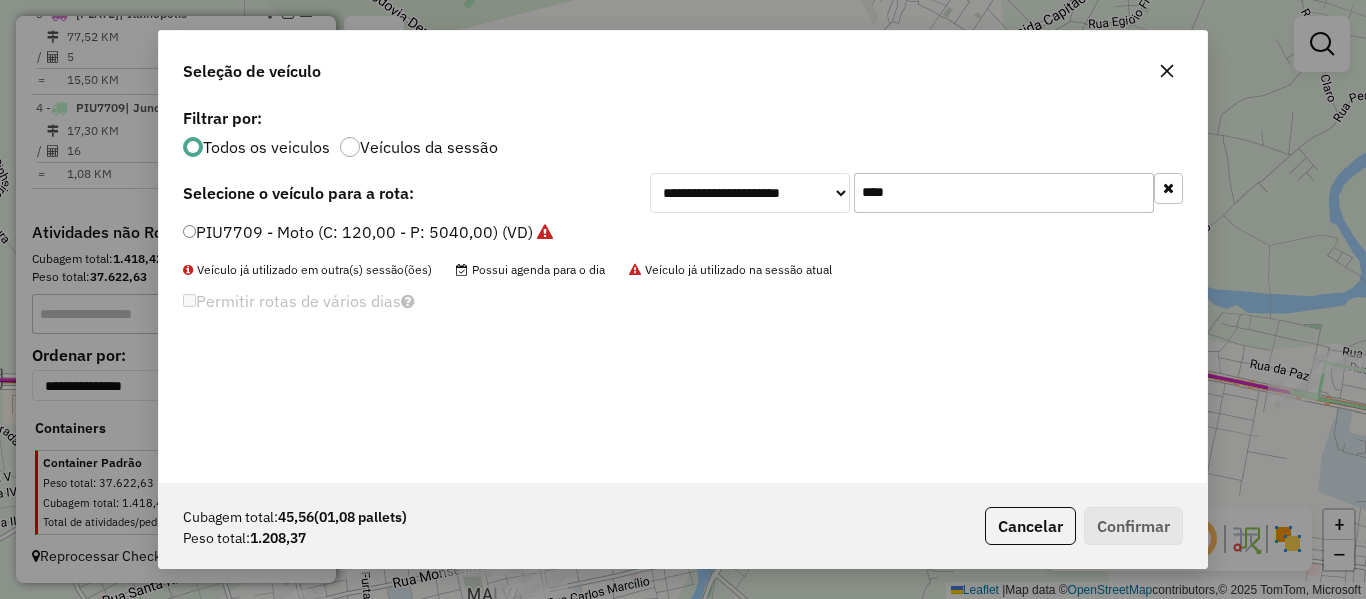 drag, startPoint x: 914, startPoint y: 196, endPoint x: 799, endPoint y: 215, distance: 116.559 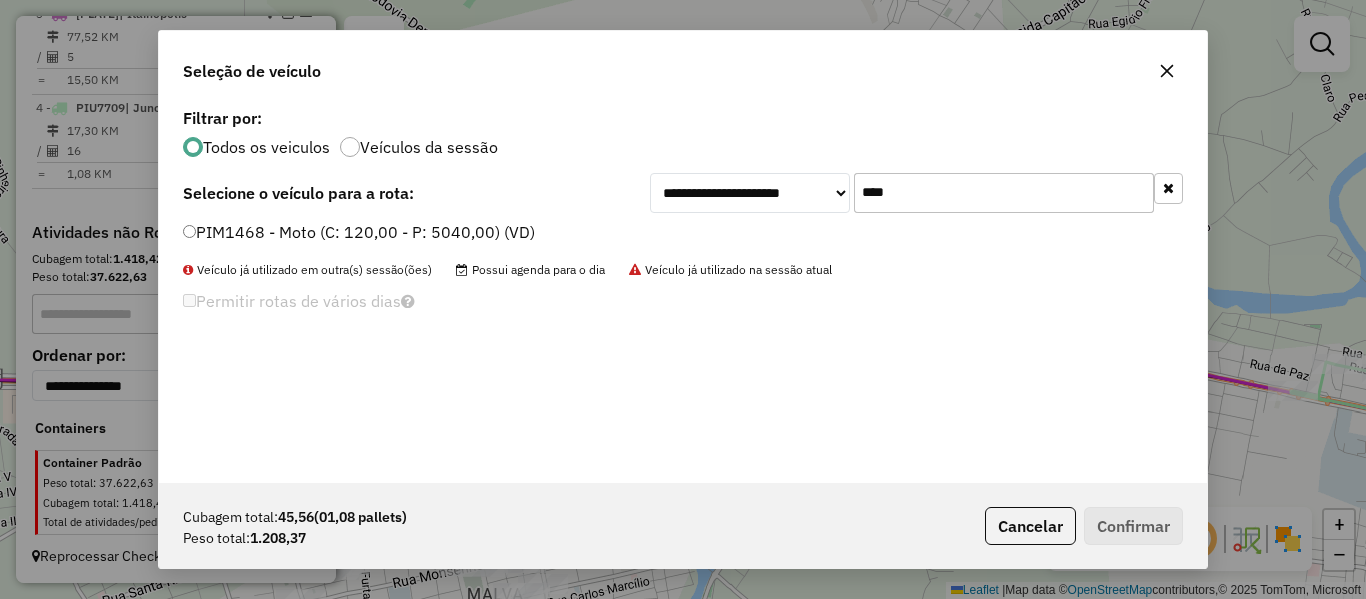 type on "****" 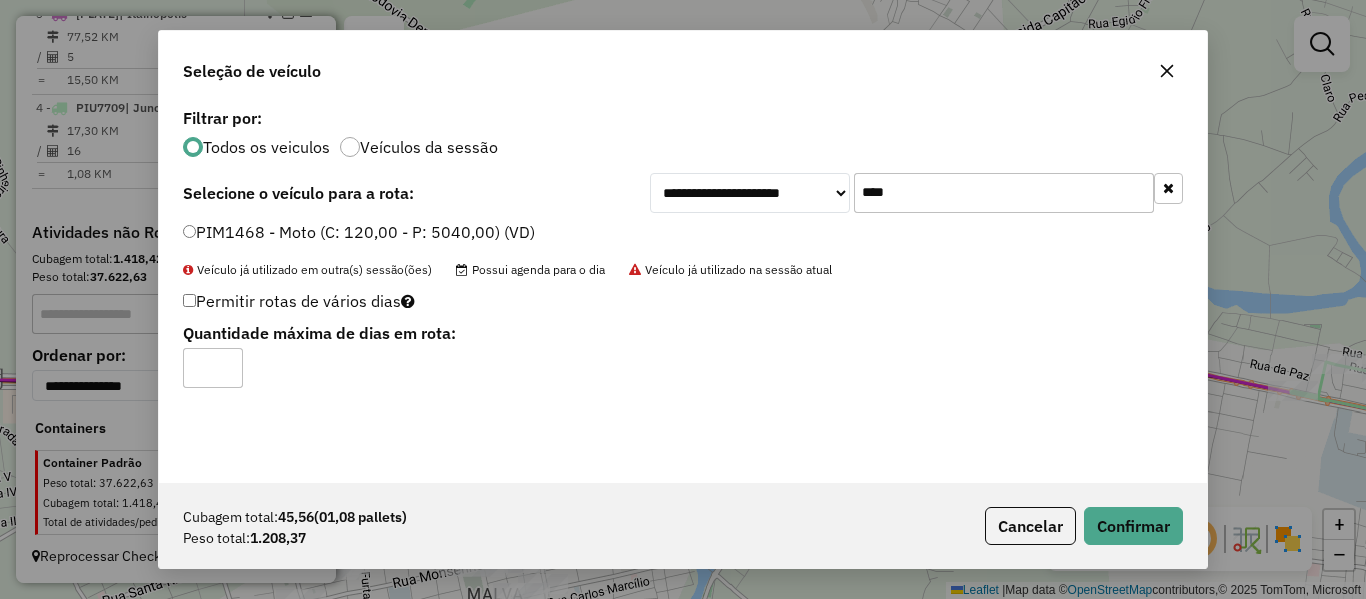 type on "*" 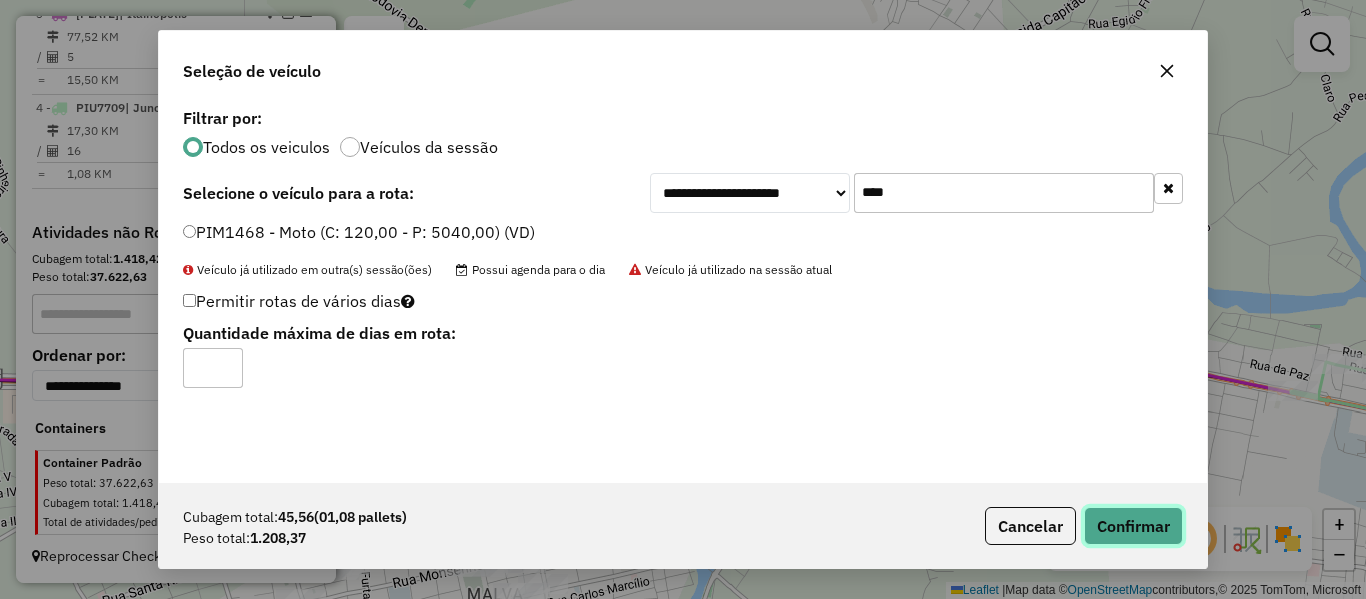 click on "Confirmar" 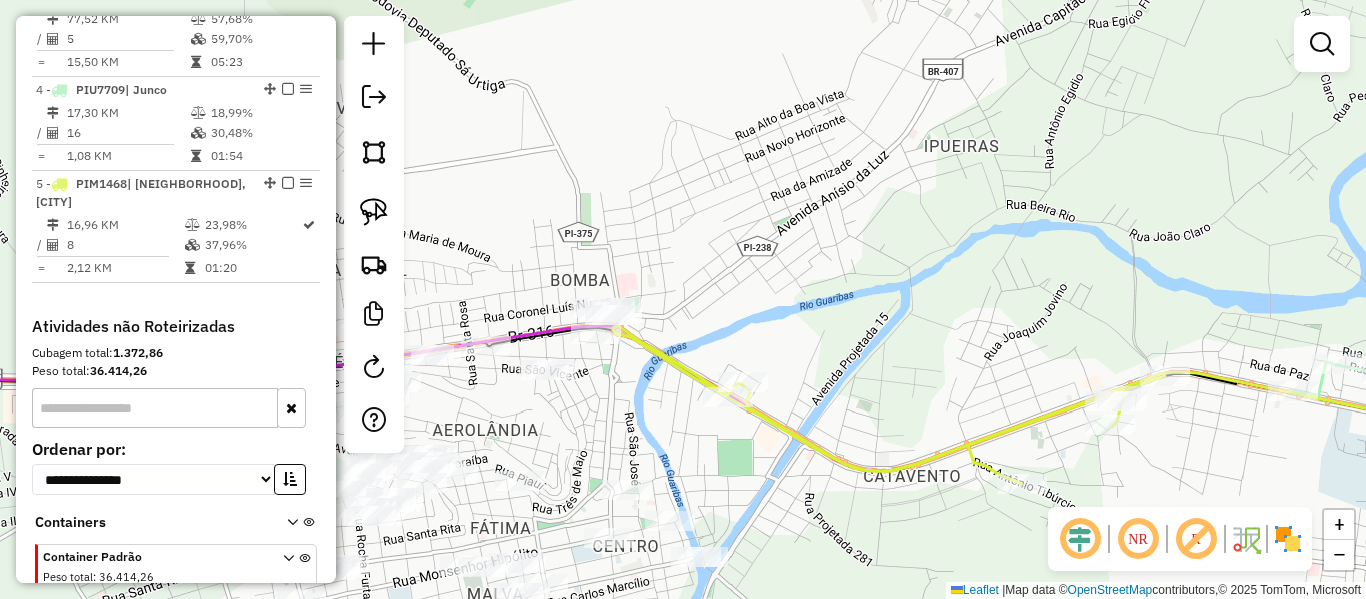 drag, startPoint x: 753, startPoint y: 285, endPoint x: 722, endPoint y: 245, distance: 50.606323 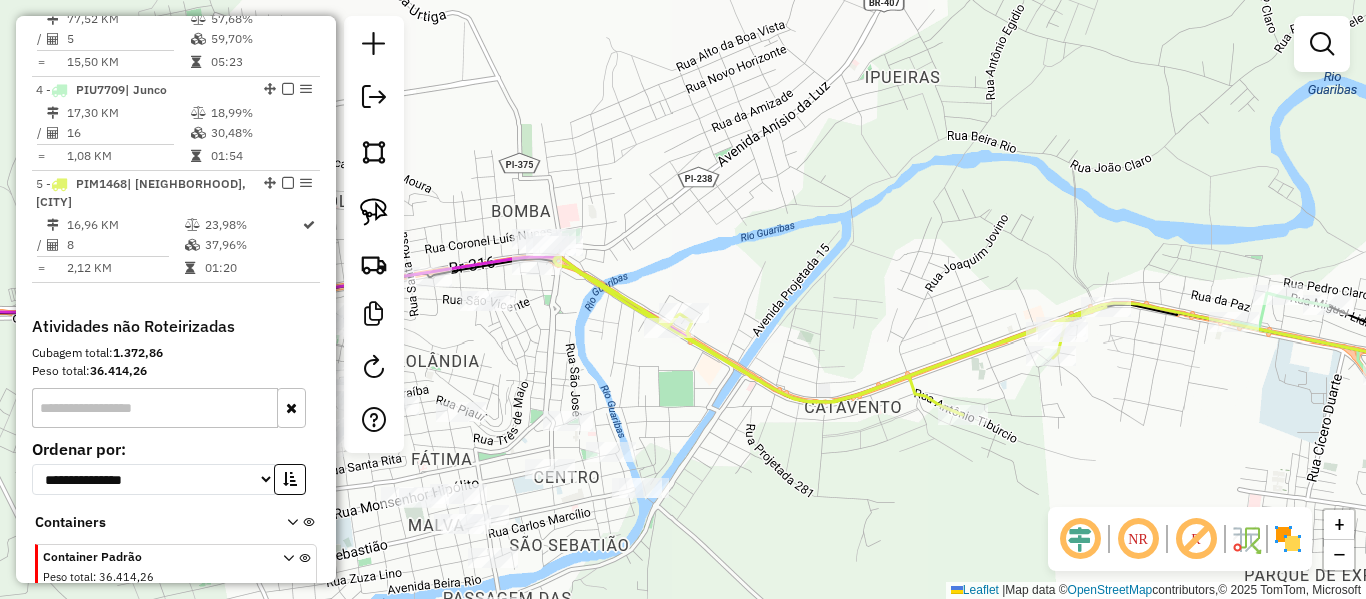 click 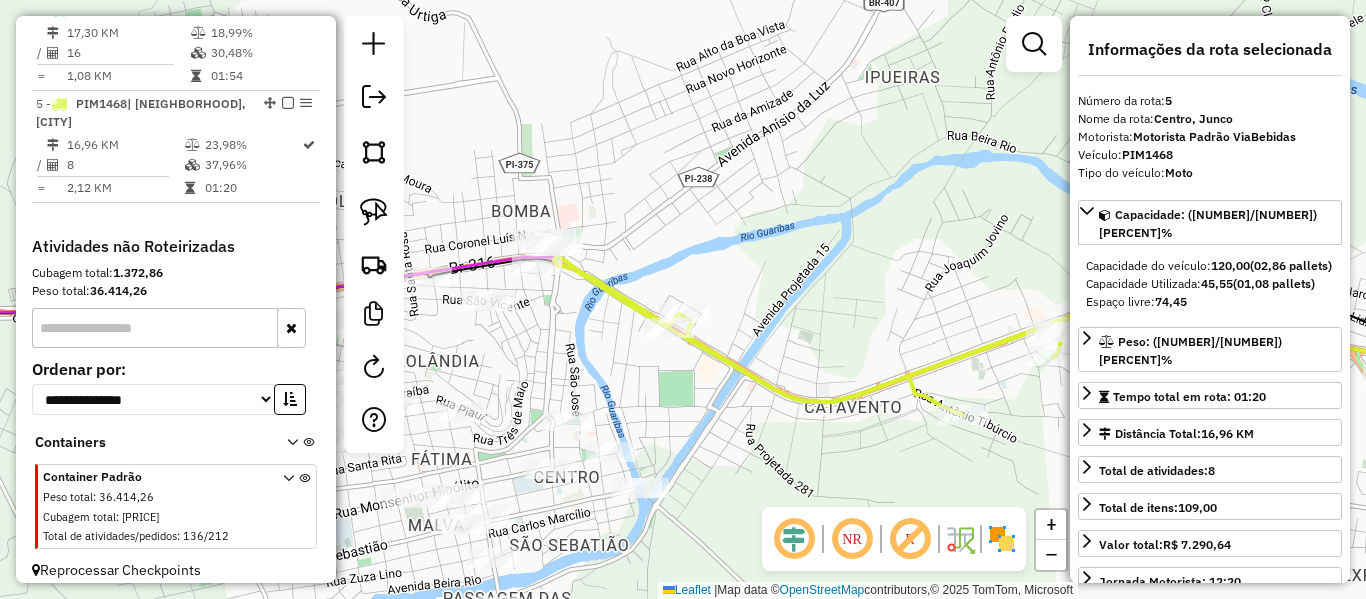 scroll, scrollTop: 1094, scrollLeft: 0, axis: vertical 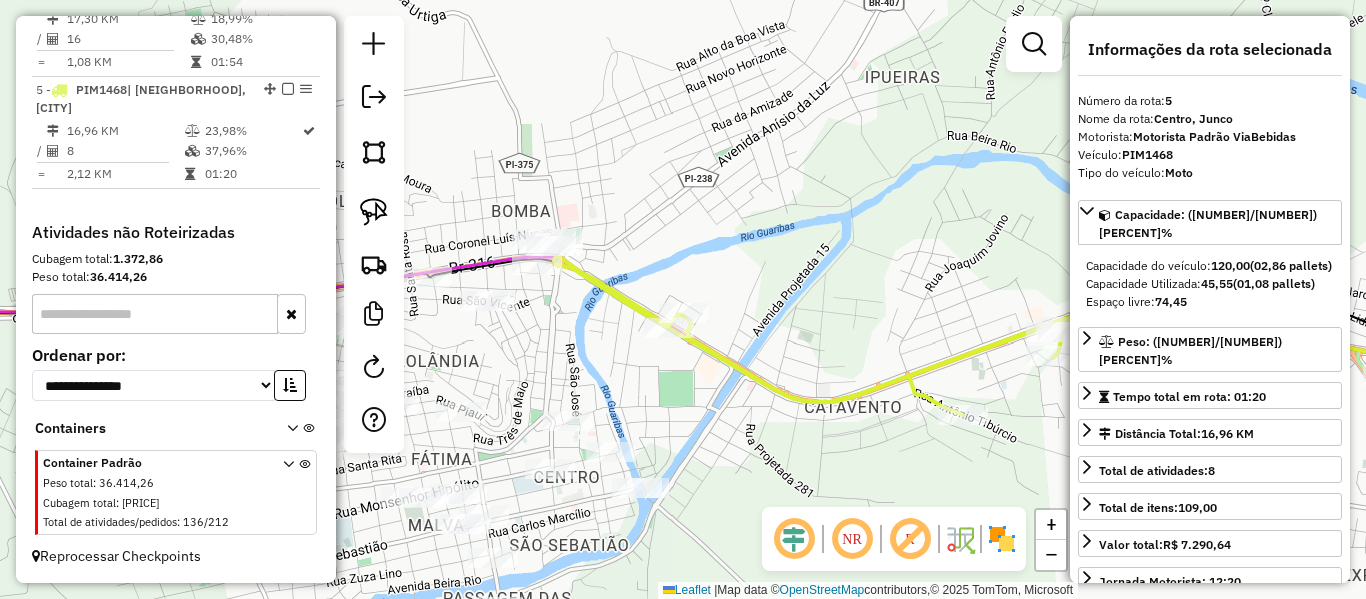 drag, startPoint x: 758, startPoint y: 300, endPoint x: 777, endPoint y: 250, distance: 53.488316 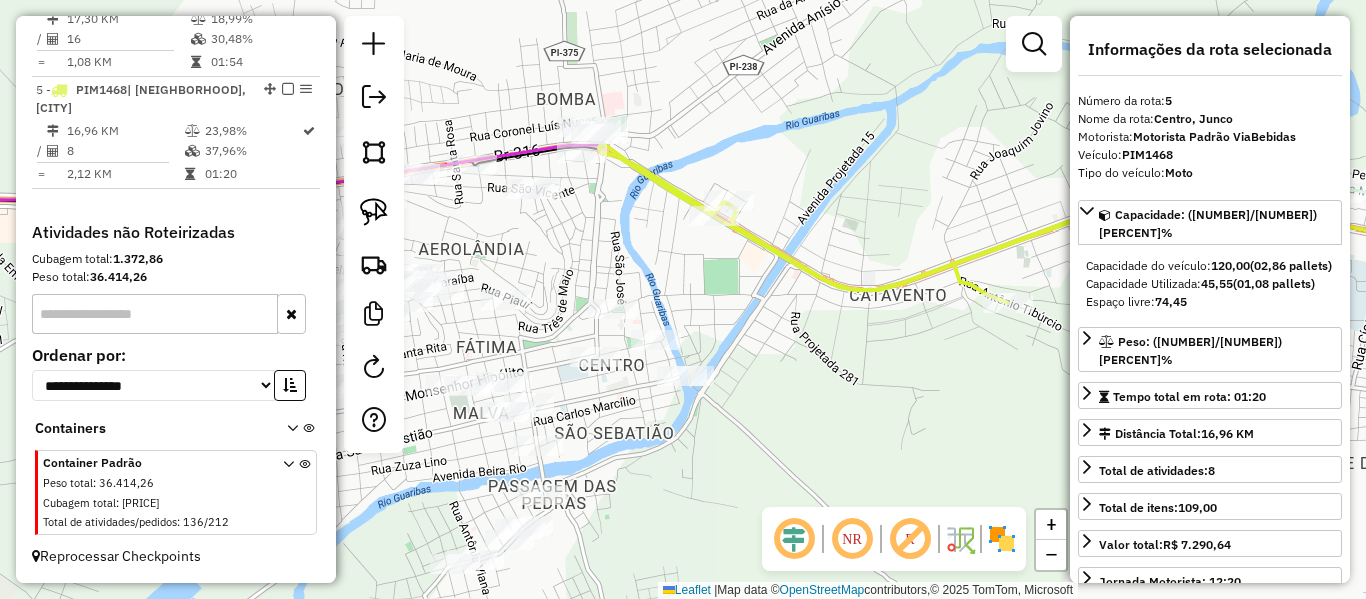 click on "Janela de atendimento Grade de atendimento Capacidade Transportadoras Veículos Cliente Pedidos  Rotas Selecione os dias de semana para filtrar as janelas de atendimento  Seg   Ter   Qua   Qui   Sex   Sáb   Dom  Informe o período da janela de atendimento: De: Até:  Filtrar exatamente a janela do cliente  Considerar janela de atendimento padrão  Selecione os dias de semana para filtrar as grades de atendimento  Seg   Ter   Qua   Qui   Sex   Sáb   Dom   Considerar clientes sem dia de atendimento cadastrado  Clientes fora do dia de atendimento selecionado Filtrar as atividades entre os valores definidos abaixo:  Peso mínimo:   Peso máximo:   Cubagem mínima:   Cubagem máxima:   De:   Até:  Filtrar as atividades entre o tempo de atendimento definido abaixo:  De:   Até:   Considerar capacidade total dos clientes não roteirizados Transportadora: Selecione um ou mais itens Tipo de veículo: Selecione um ou mais itens Veículo: Selecione um ou mais itens Motorista: Selecione um ou mais itens Nome: Rótulo:" 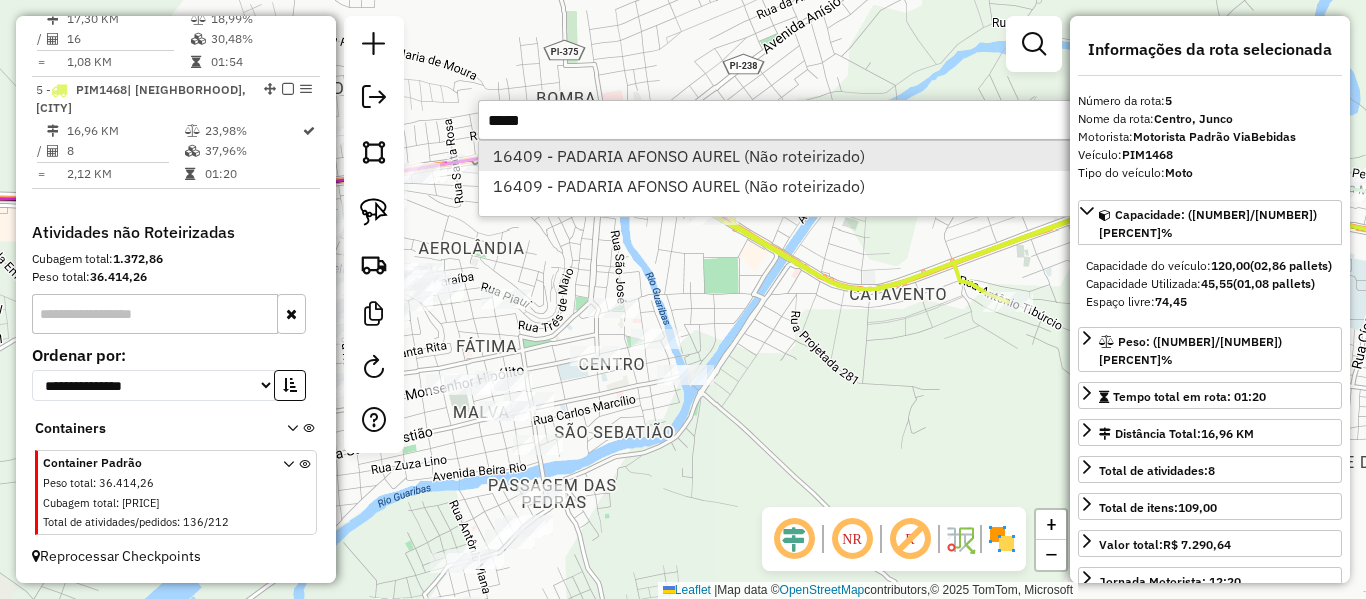 type on "*****" 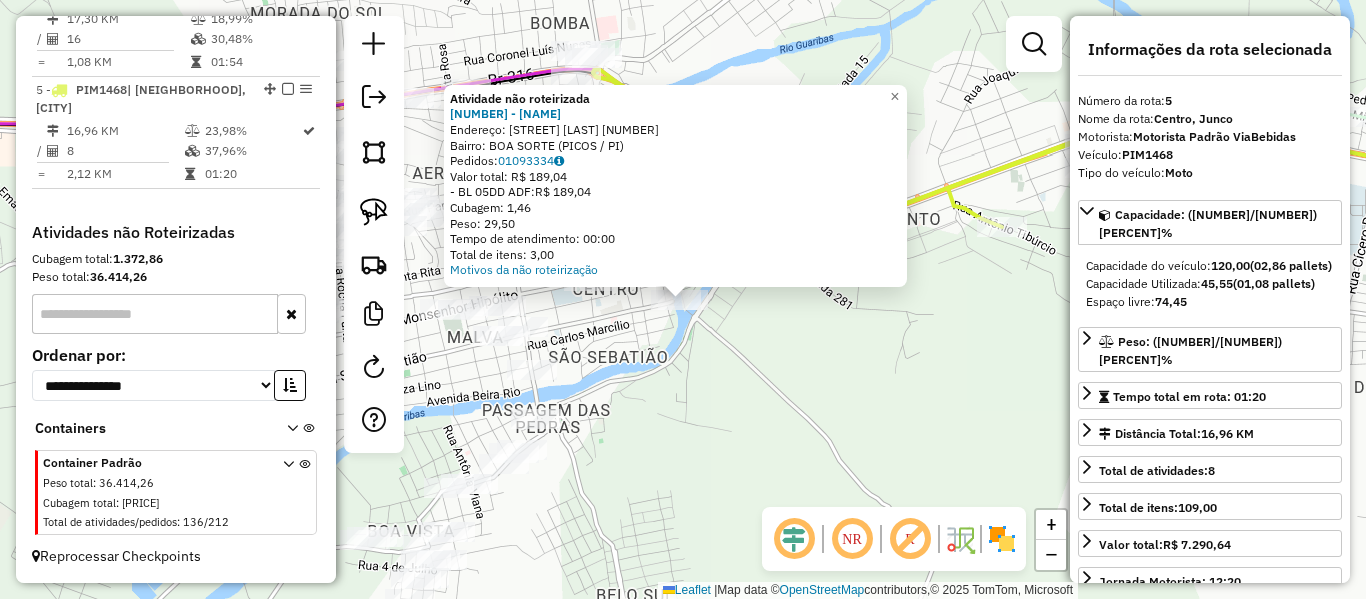 click on "Atividade não roteirizada 16409 - [NAME]  Endereço:  [STREET] [NUMBER]   Bairro: [NEIGHBORHOOD] ([CITY] / [STATE])   Pedidos:  01093334   Valor total: R$ 189,04   - BL 05DD ADF:  R$ 189,04   Cubagem: 1,46   Peso: 29,50   Tempo de atendimento: 00:00   Total de itens: 3,00  Motivos da não roteirização × Janela de atendimento Grade de atendimento Capacidade Transportadoras Veículos Cliente Pedidos  Rotas Selecione os dias de semana para filtrar as janelas de atendimento  Seg   Ter   Qua   Qui   Sex   Sáb   Dom  Informe o período da janela de atendimento: De: Até:  Filtrar exatamente a janela do cliente  Considerar janela de atendimento padrão  Selecione os dias de semana para filtrar as grades de atendimento  Seg   Ter   Qua   Qui   Sex   Sáb   Dom   Considerar clientes sem dia de atendimento cadastrado  Clientes fora do dia de atendimento selecionado Filtrar as atividades entre os valores definidos abaixo:  Peso mínimo:   Peso máximo:   Cubagem mínima:   Cubagem máxima:   De:  +" 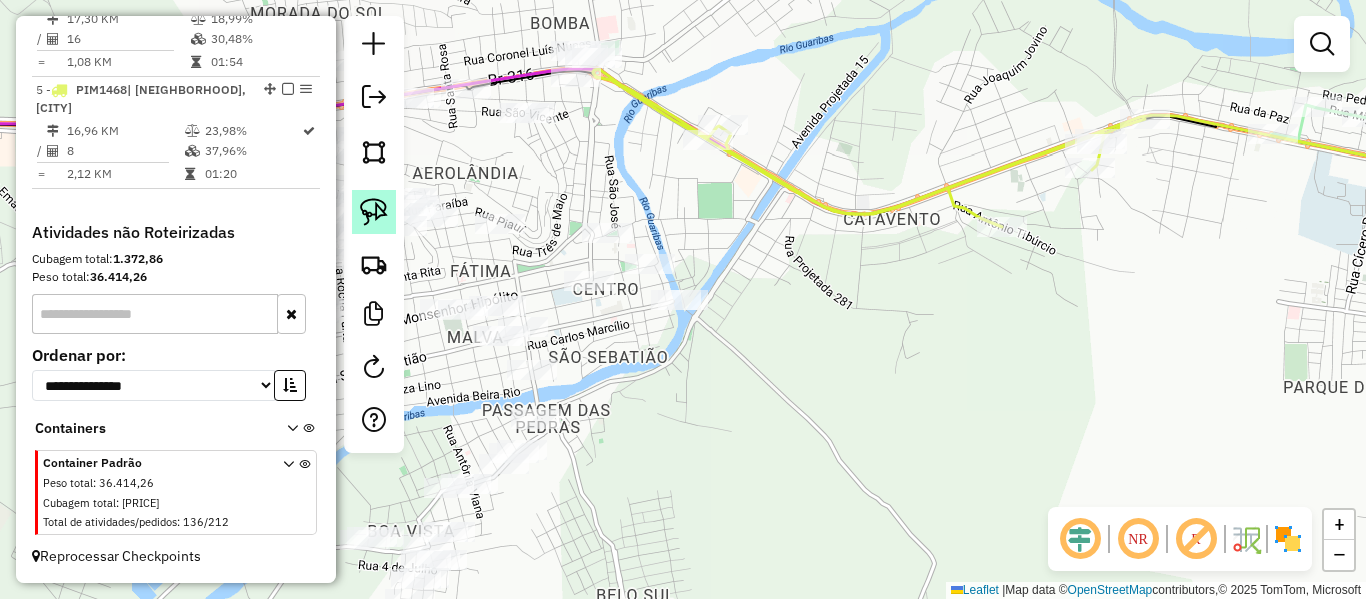 click 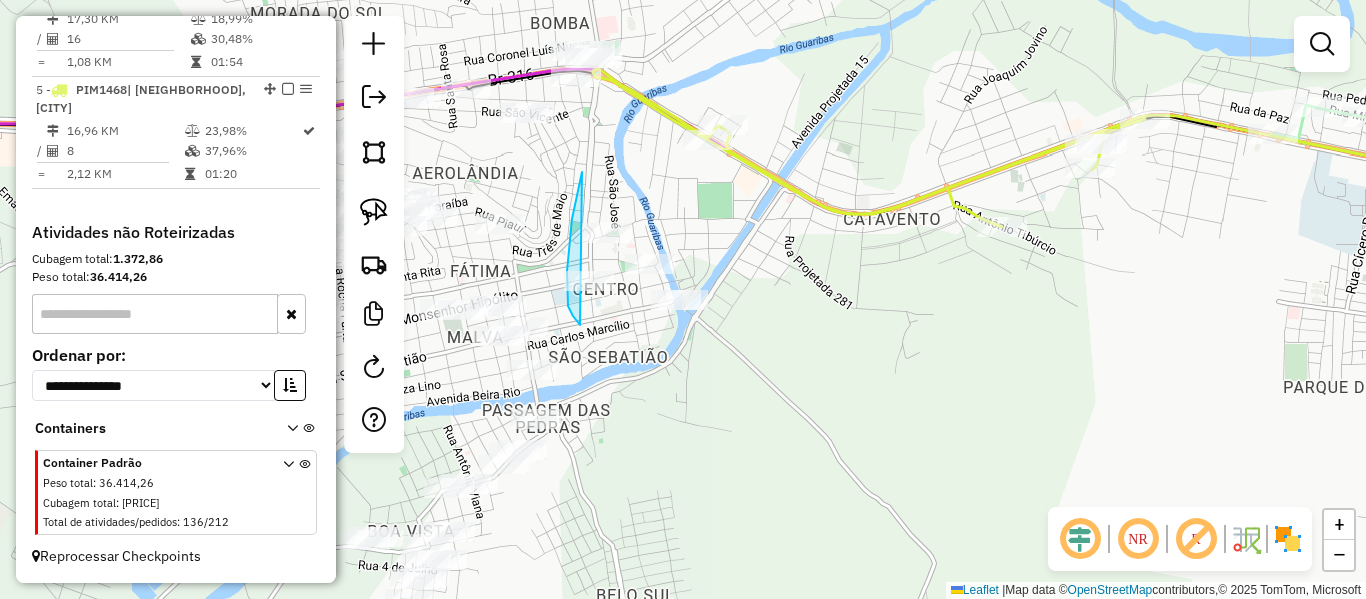 drag, startPoint x: 582, startPoint y: 172, endPoint x: 843, endPoint y: 300, distance: 290.69745 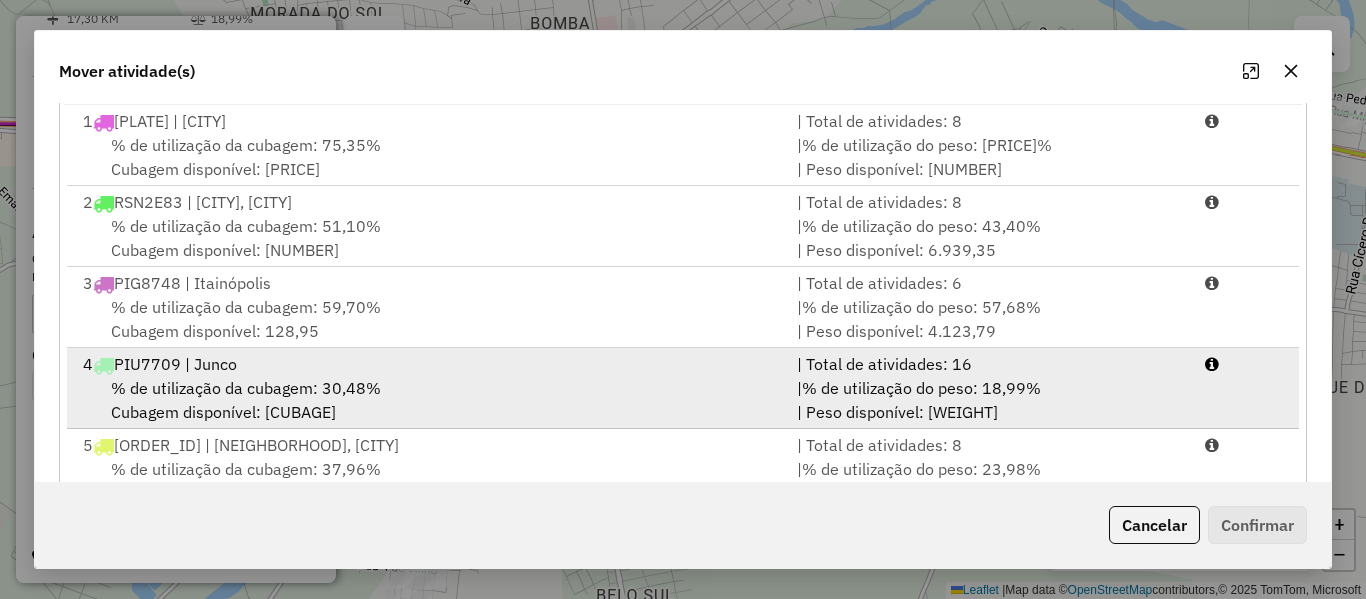 scroll, scrollTop: 405, scrollLeft: 0, axis: vertical 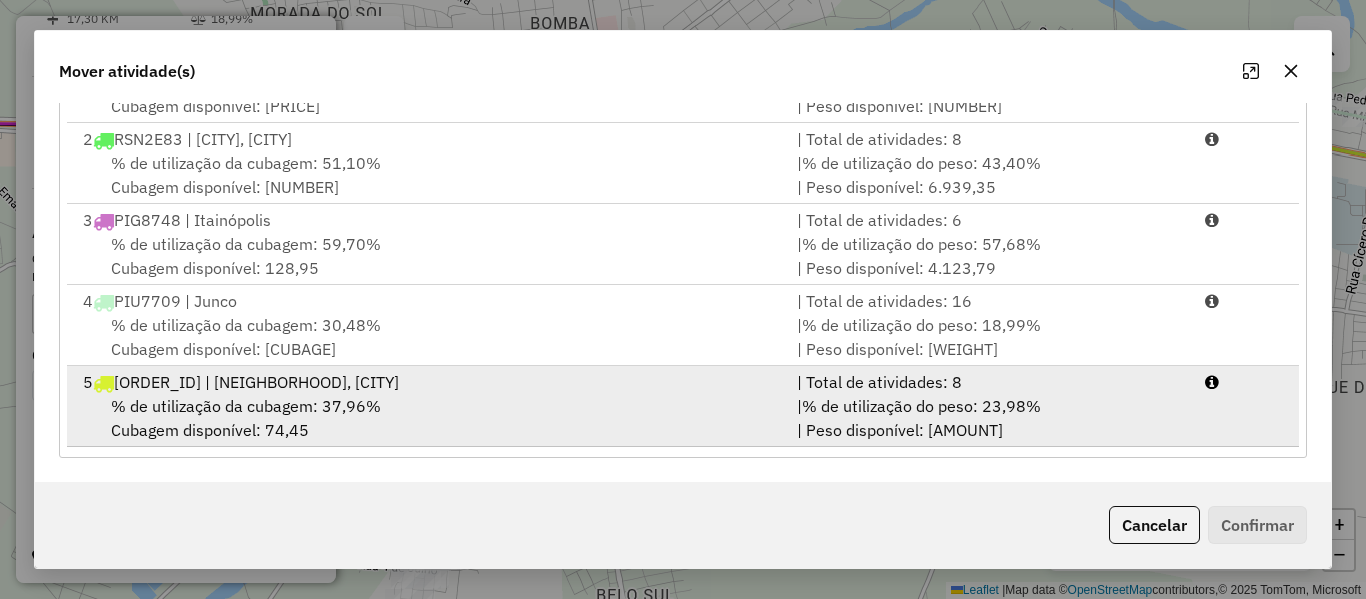 click on "% de utilização da cubagem: 37,96%  Cubagem disponível: 74,45" at bounding box center (428, 418) 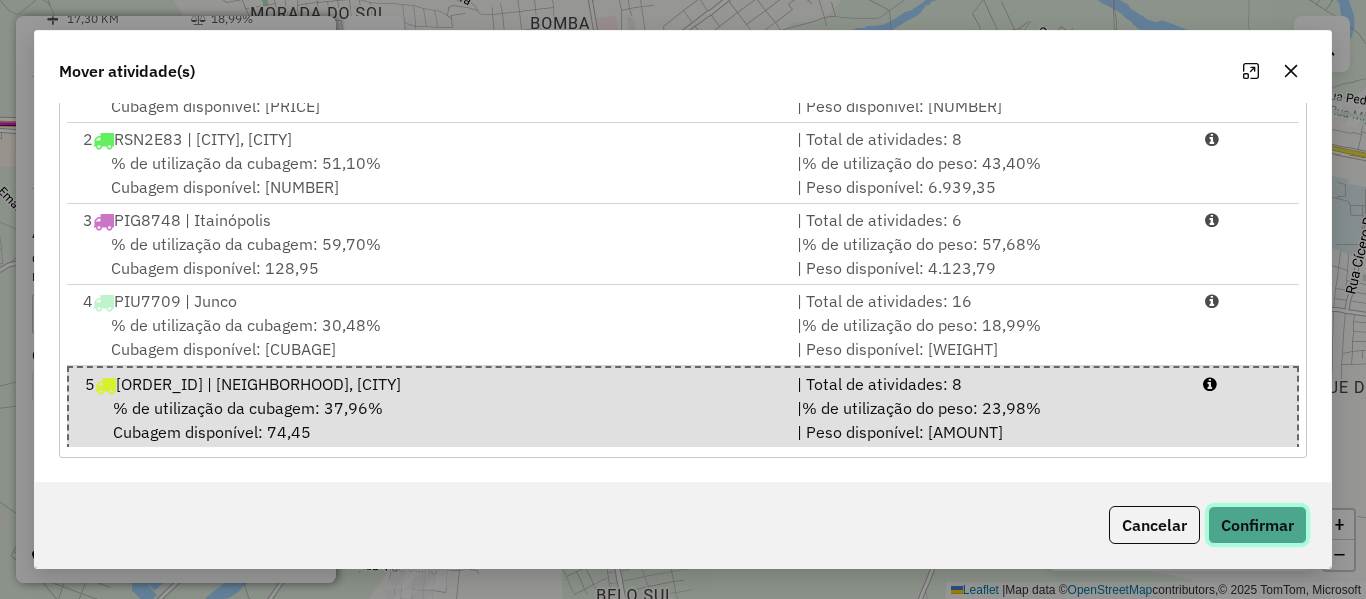 click on "Confirmar" 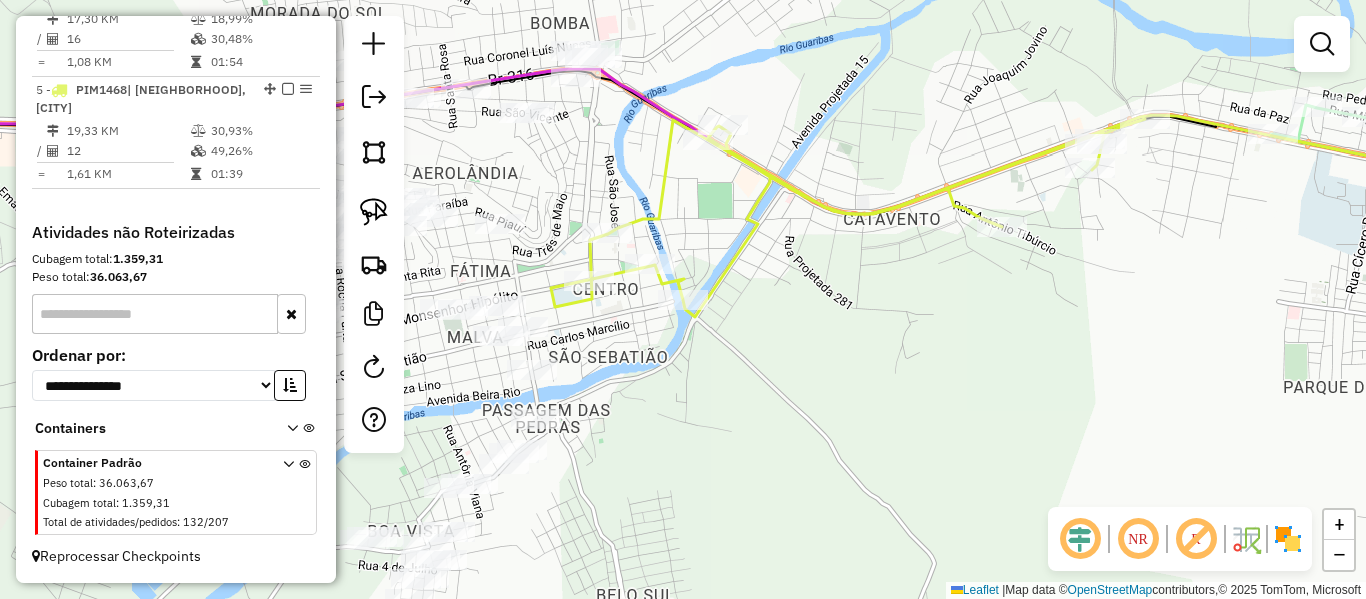 scroll, scrollTop: 0, scrollLeft: 0, axis: both 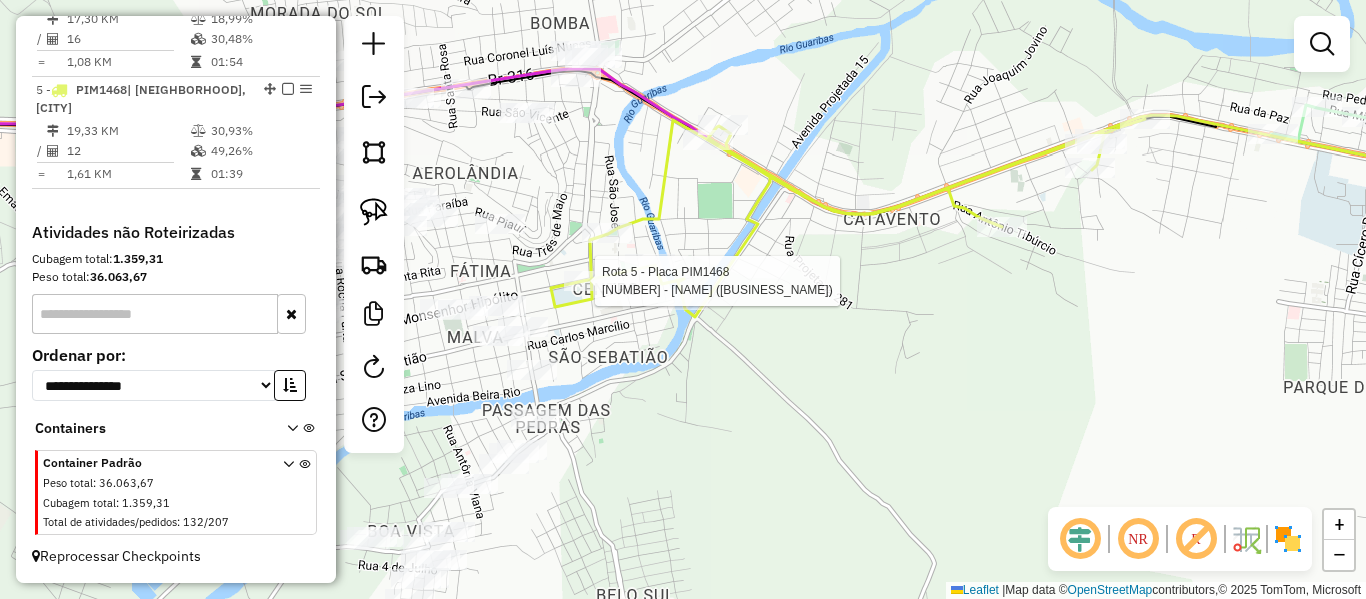click 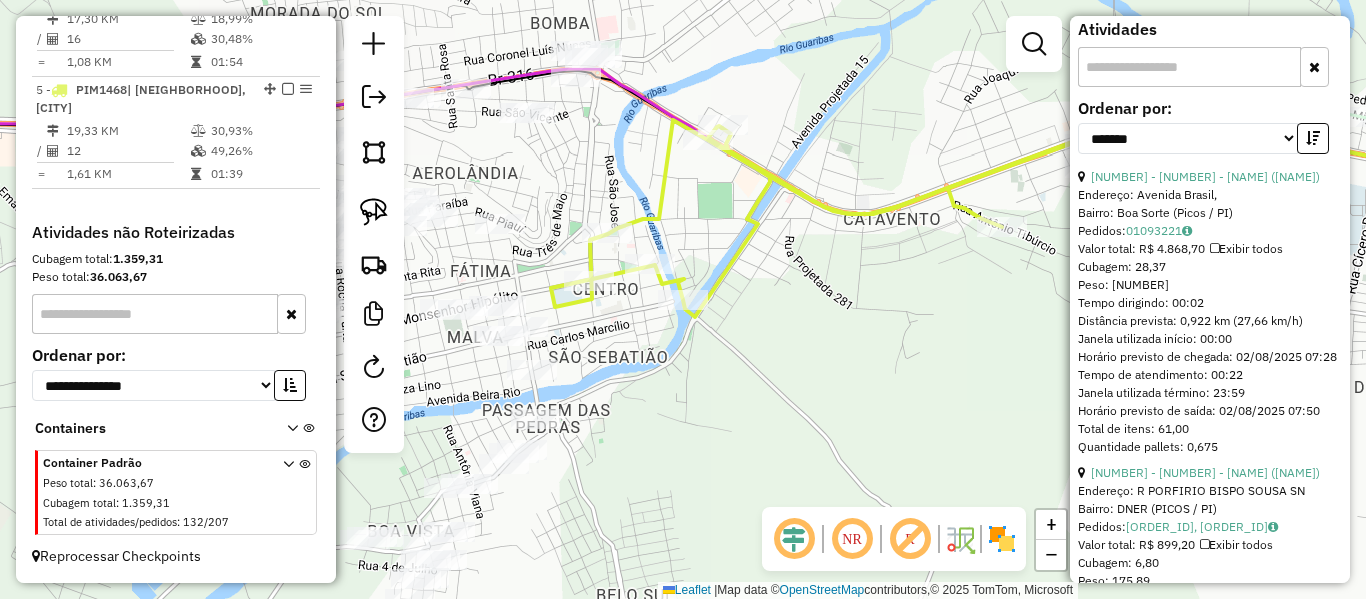 scroll, scrollTop: 600, scrollLeft: 0, axis: vertical 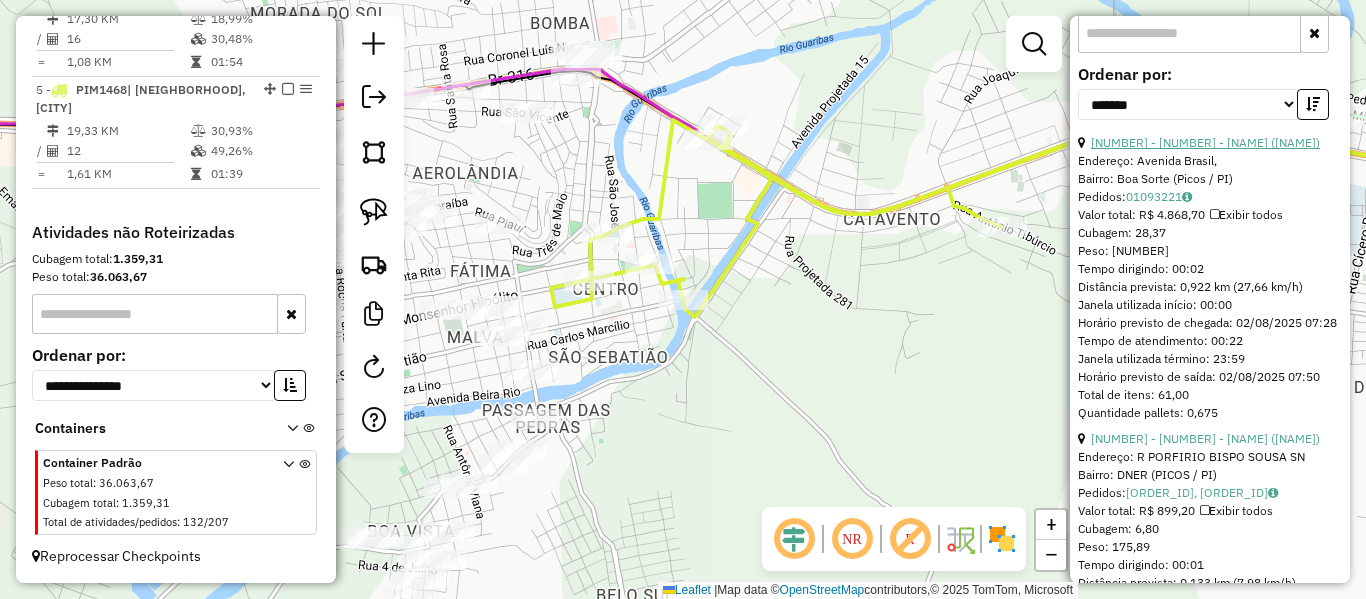 click on "[NUMBER] - [NUMBER] - [NAME] ([NAME])" at bounding box center (1205, 142) 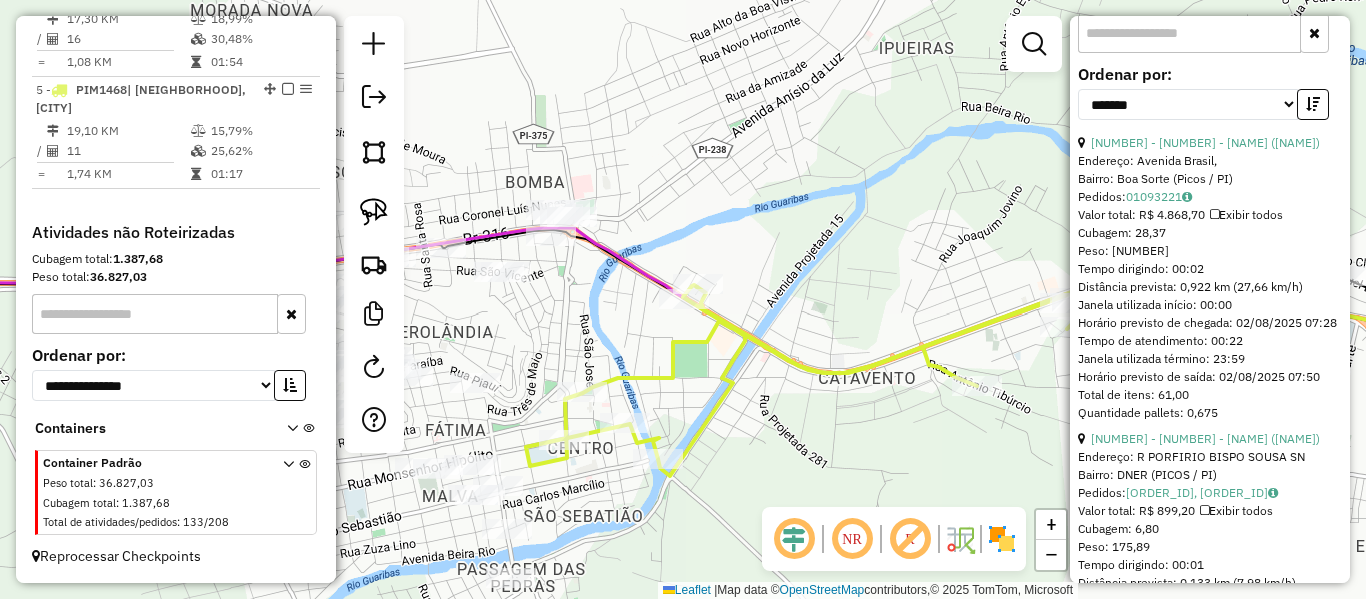 click 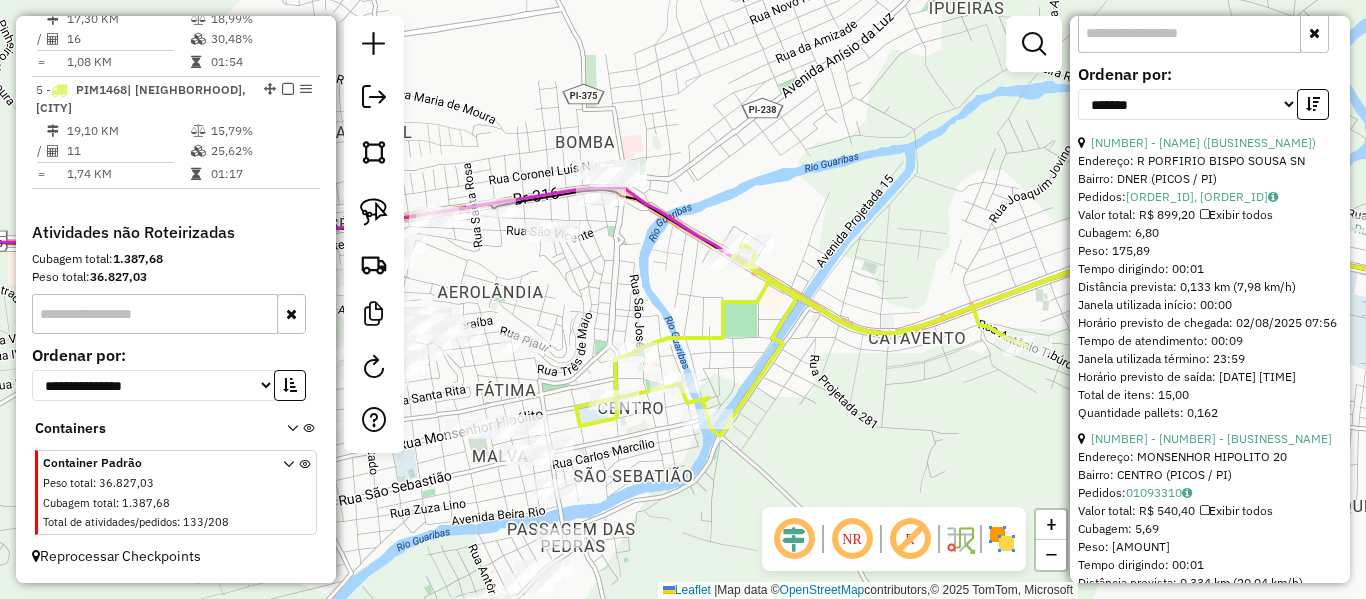 drag, startPoint x: 837, startPoint y: 323, endPoint x: 892, endPoint y: 280, distance: 69.81404 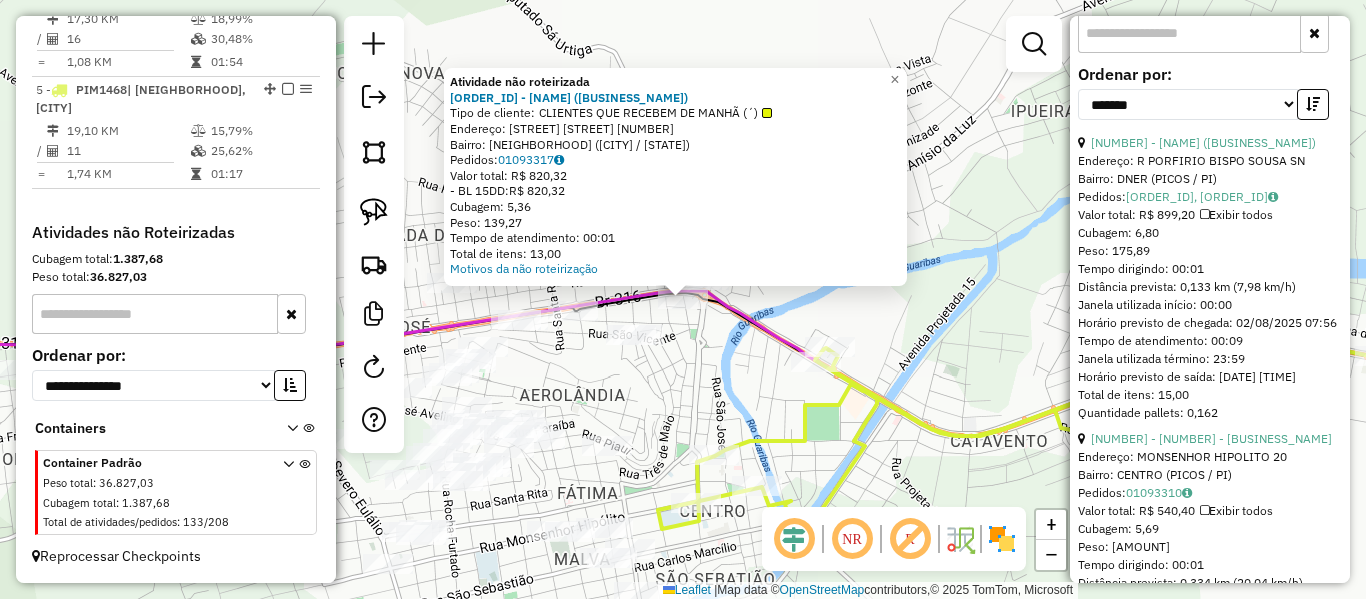 click on "Atividade não roteirizada [NUMBER] - [FIRST] [LAST] [LAST] ([BUSINESS_NAME])  Tipo de cliente:   CLIENTES QUE RECEBEM DE MANHÃ (´)   Endereço: [STREET] [STREET] [NUMBER]   Bairro: [STREET] ([CITY] / [PI])   Pedidos:  01093317   Valor total: [CURRENCY] [AMOUNT]   - BL 15DD:  [CURRENCY] [AMOUNT]   Cubagem: [AMOUNT]   Peso: [AMOUNT]   Tempo de atendimento: [TIME]   Total de itens: [NUMBER]  Motivos da não roteirização × Janela de atendimento Grade de atendimento Capacidade Transportadoras Veículos Cliente Pedidos  Rotas Selecione os dias de semana para filtrar as janelas de atendimento  Seg   Ter   Qua   Qui   Sex   Sáb   Dom  Informe o período da janela de atendimento: De: Até:  Filtrar exatamente a janela do cliente  Considerar janela de atendimento padrão  Selecione os dias de semana para filtrar as grades de atendimento  Seg   Ter   Qua   Qui   Sex   Sáb   Dom   Considerar clientes sem dia de atendimento cadastrado  Clientes fora do dia de atendimento selecionado Filtrar as atividades entre os valores definidos abaixo:" 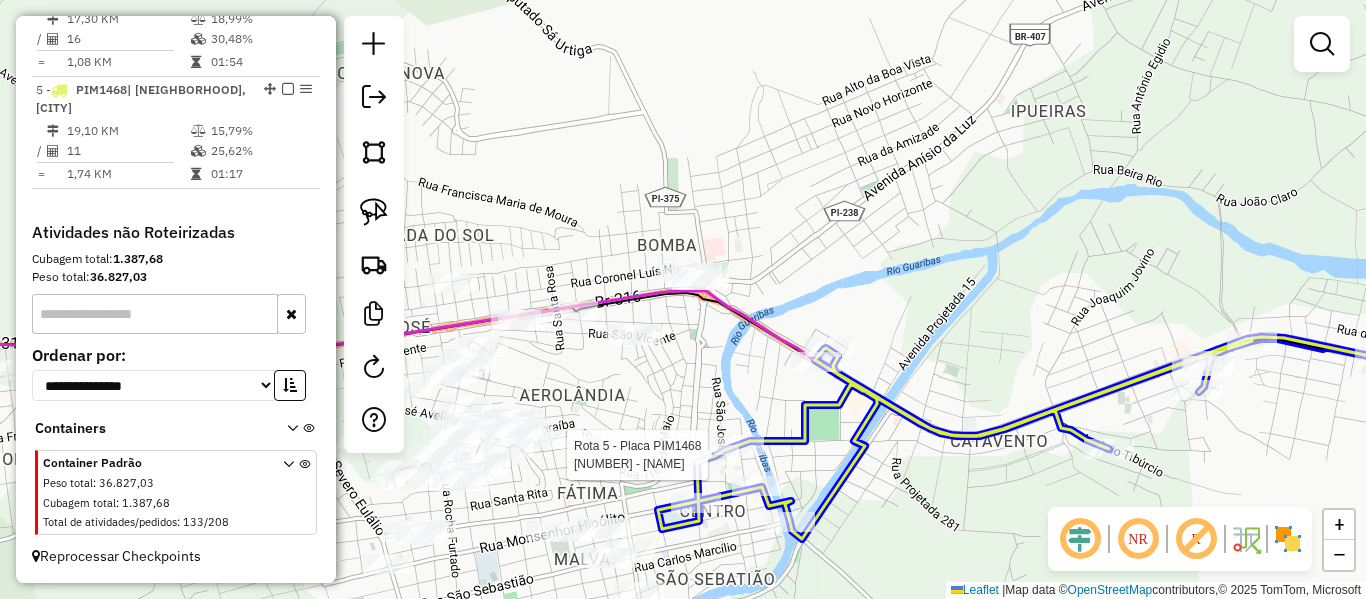 click 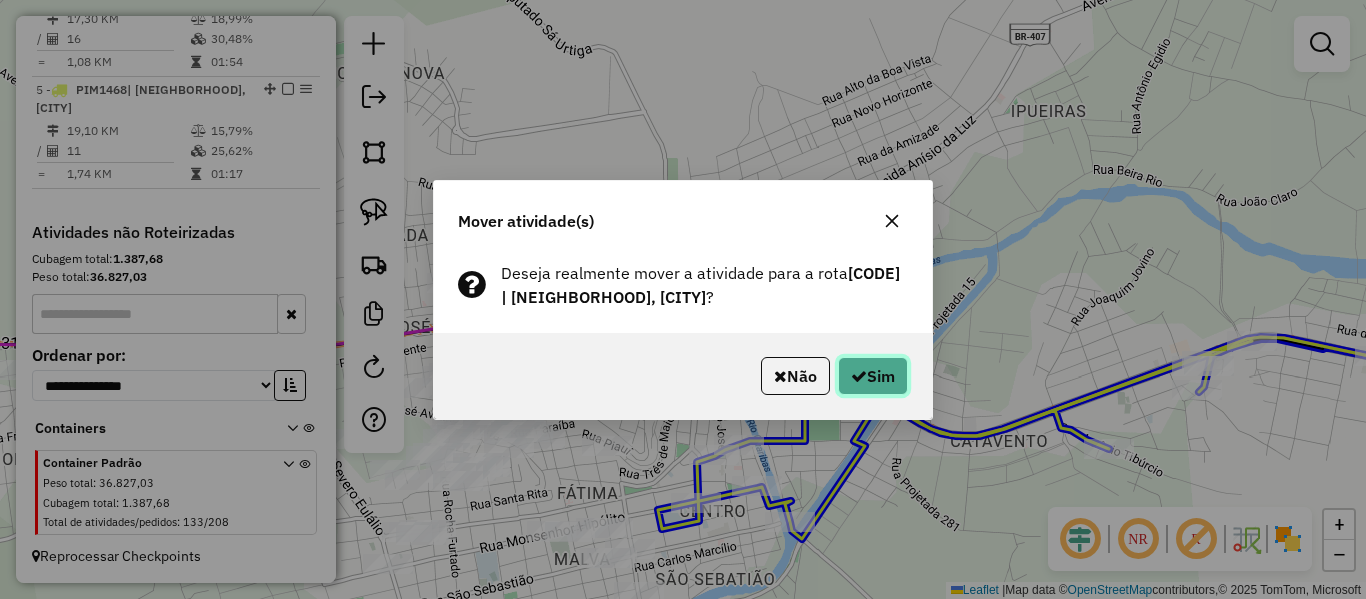 click on "Sim" 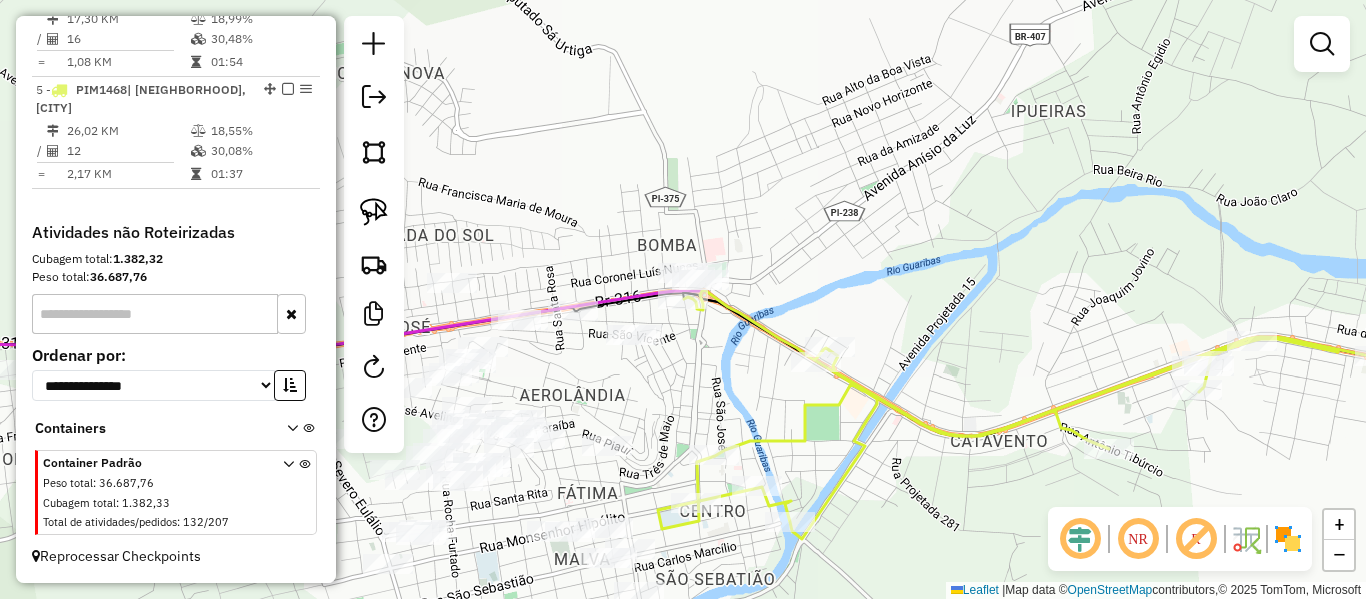 drag, startPoint x: 726, startPoint y: 306, endPoint x: 719, endPoint y: 264, distance: 42.579338 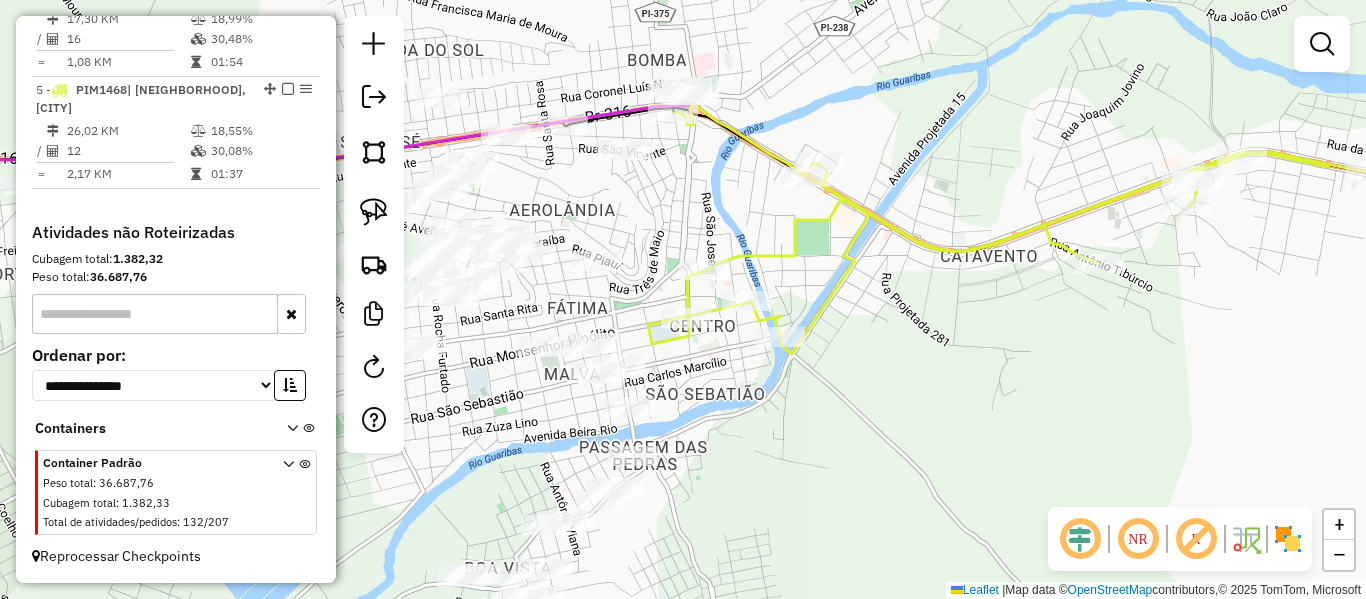 drag, startPoint x: 696, startPoint y: 334, endPoint x: 687, endPoint y: 344, distance: 13.453624 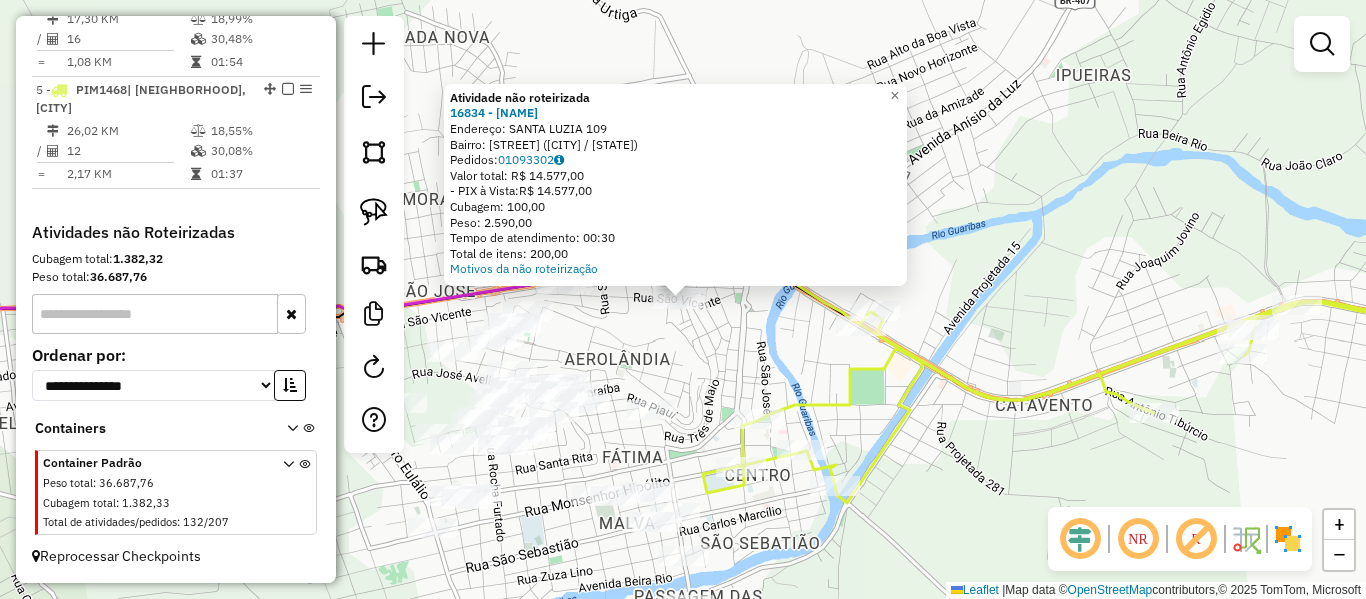 click on "Atividade não roteirizada [NUMBER] - [NAME]  Endereço:  [STREET] [NUMBER]   Bairro: [NEIGHBORHOOD] ([CITY] / [STATE])   Pedidos:  [ORDER_NUMBER]   Valor total: R$ [AMOUNT]   - [PAYMENT_METHOD]:  R$ [AMOUNT]   Cubagem: [CUBAGE]   Peso: [WEIGHT]   Tempo de atendimento: [TIME]   Total de itens: [NUMBER]  Motivos da não roteirização × Janela de atendimento Grade de atendimento Capacidade Transportadoras Veículos Cliente Pedidos  Rotas Selecione os dias de semana para filtrar as janelas de atendimento  Seg   Ter   Qua   Qui   Sex   Sáb   Dom  Informe o período da janela de atendimento: De: Até:  Filtrar exatamente a janela do cliente  Considerar janela de atendimento padrão  Selecione os dias de semana para filtrar as grades de atendimento  Seg   Ter   Qua   Qui   Sex   Sáb   Dom   Considerar clientes sem dia de atendimento cadastrado  Clientes fora do dia de atendimento selecionado Filtrar as atividades entre os valores definidos abaixo:  Peso mínimo:   Peso máximo:   Cubagem mínima:   Cubagem máxima:   De:  De:" 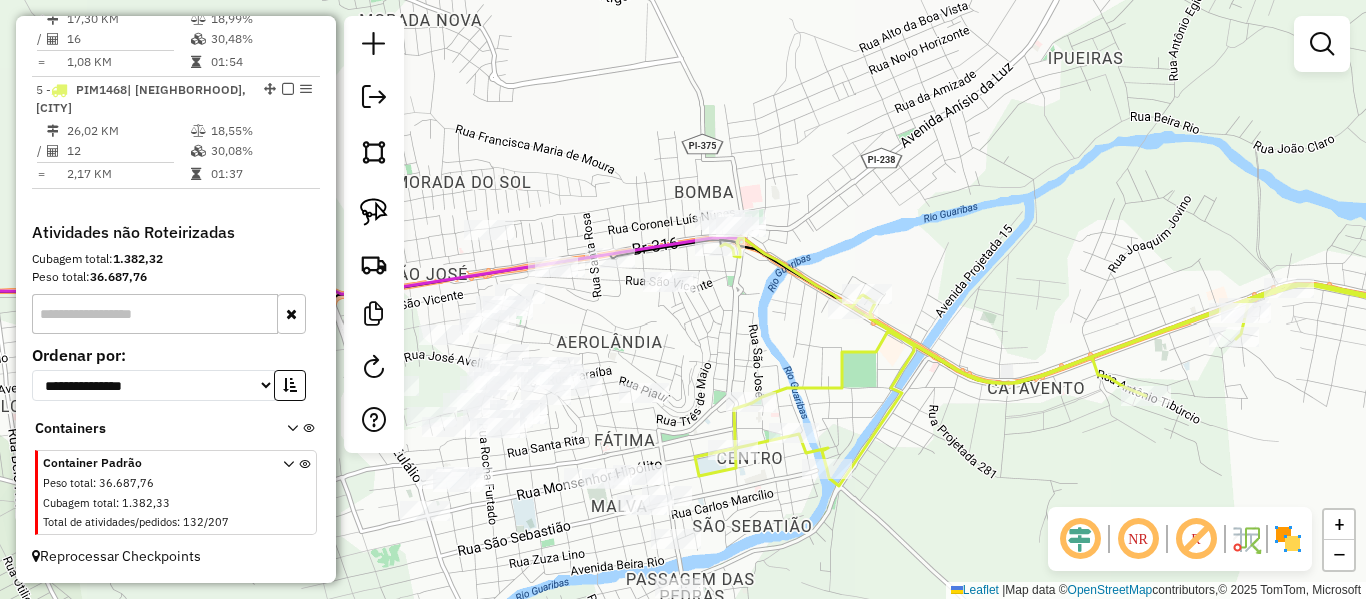drag, startPoint x: 704, startPoint y: 363, endPoint x: 657, endPoint y: 252, distance: 120.54045 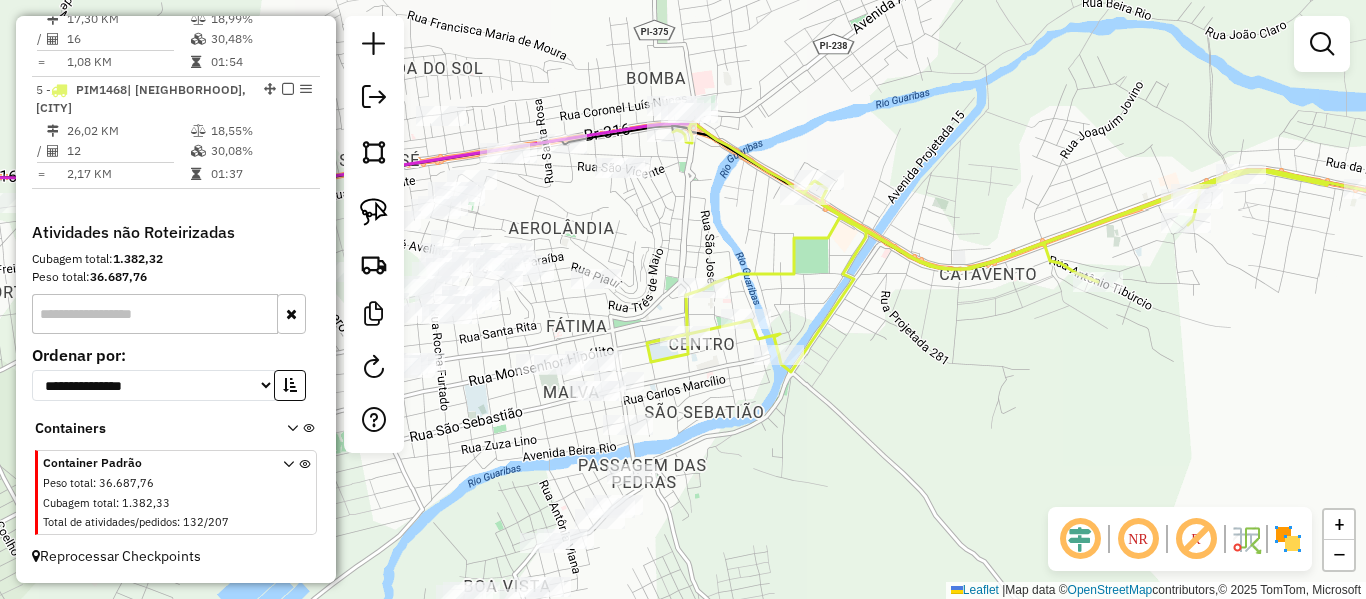 click 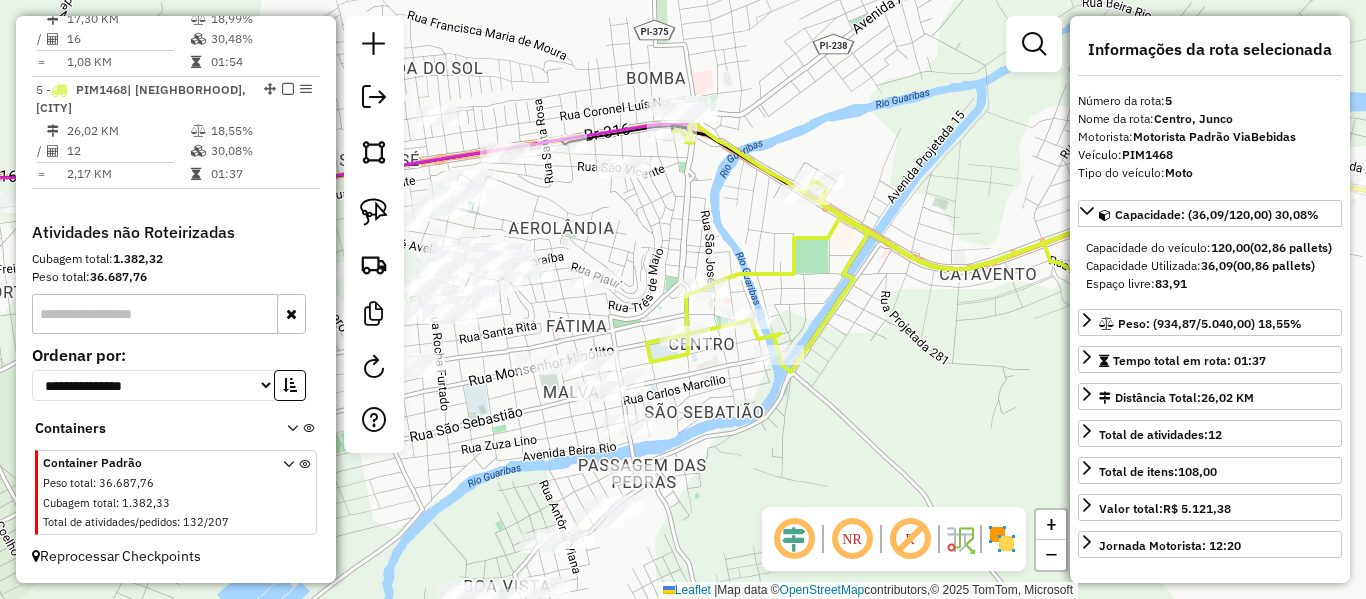 drag, startPoint x: 718, startPoint y: 392, endPoint x: 694, endPoint y: 329, distance: 67.41662 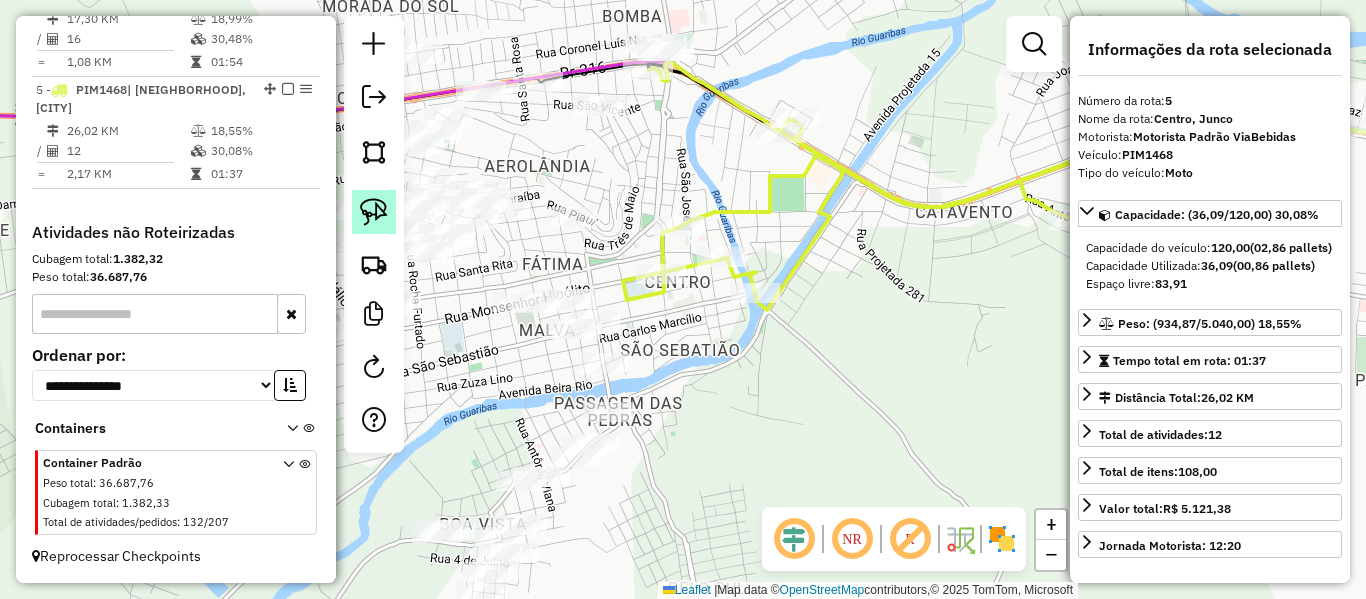 click 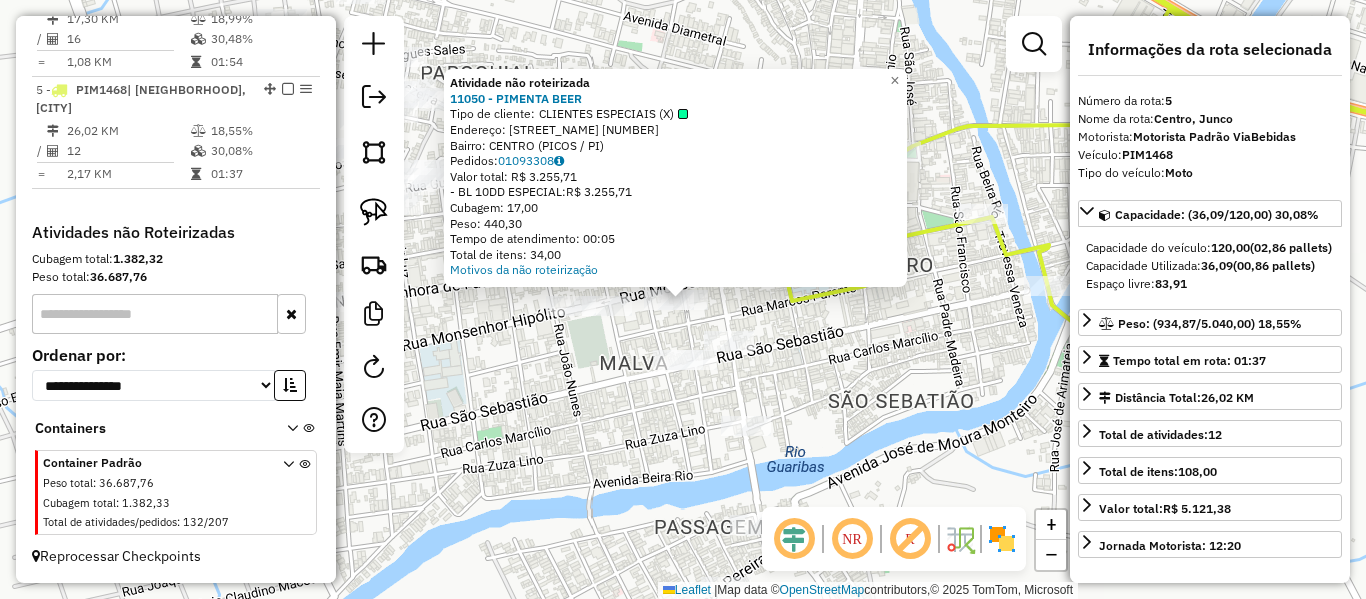 click 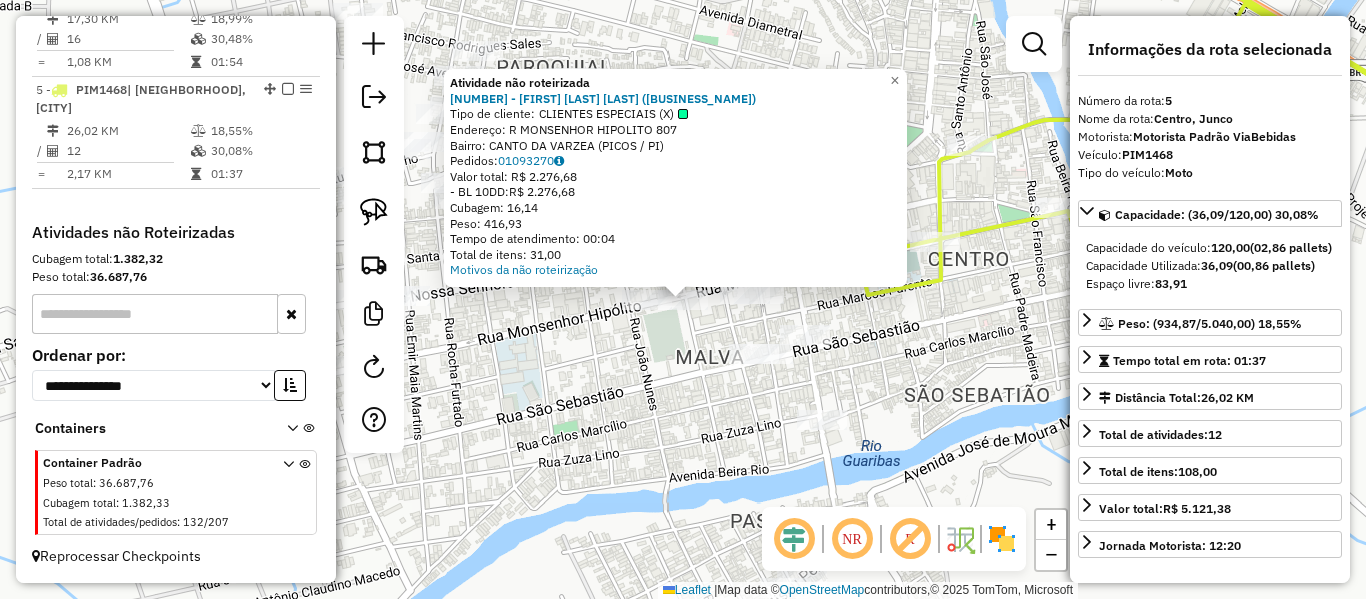 click 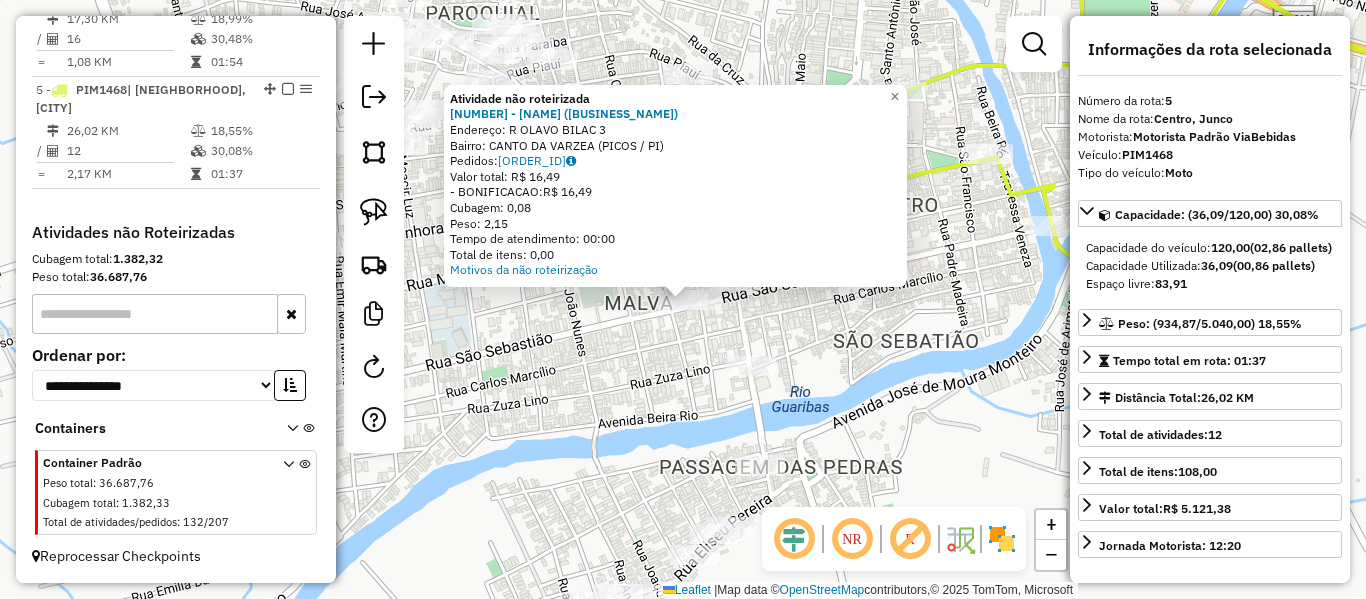 drag, startPoint x: 560, startPoint y: 426, endPoint x: 580, endPoint y: 417, distance: 21.931713 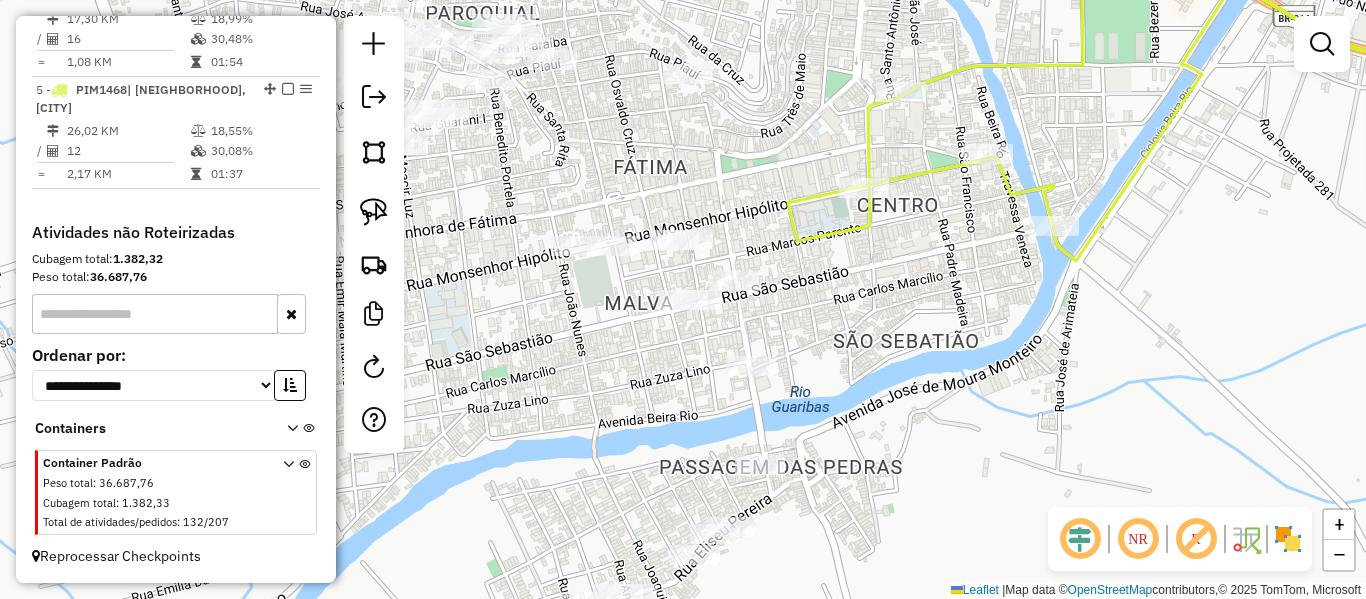 drag, startPoint x: 675, startPoint y: 417, endPoint x: 652, endPoint y: 414, distance: 23.194826 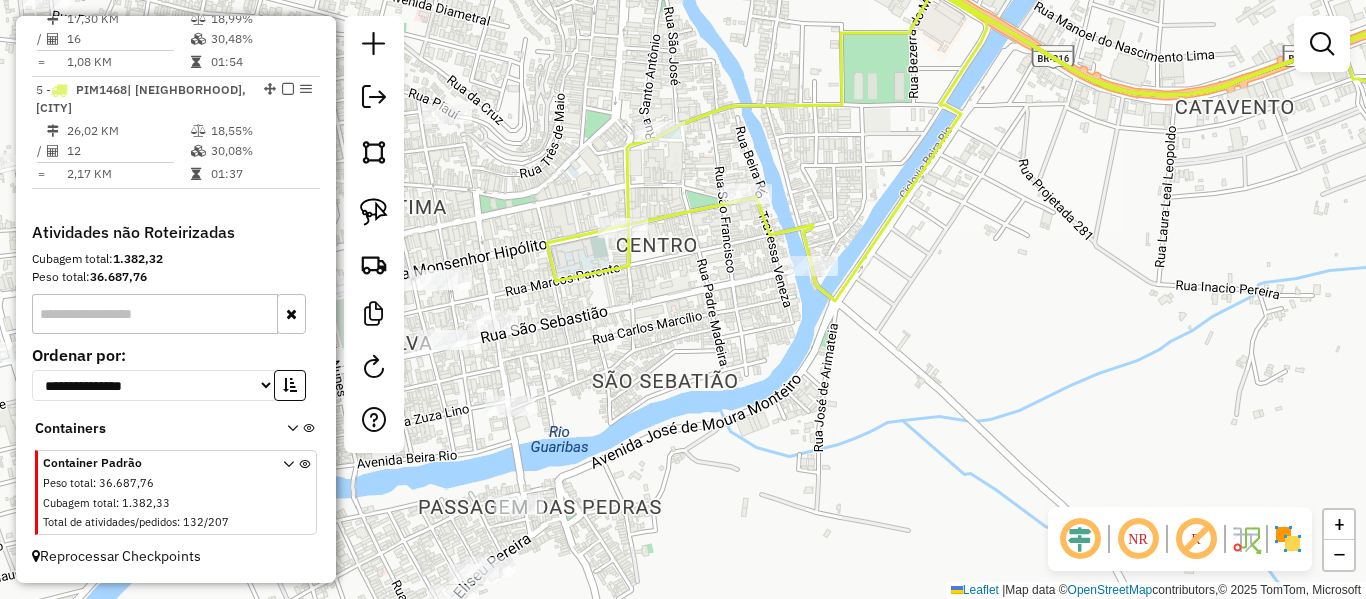 click 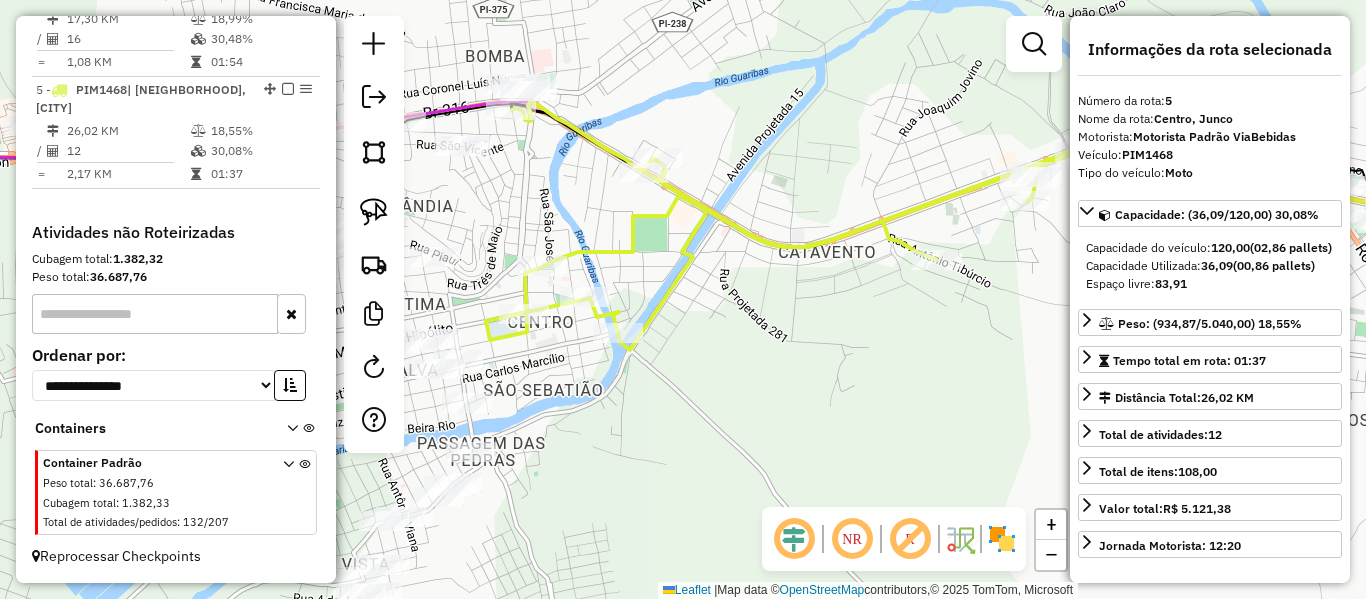 drag, startPoint x: 638, startPoint y: 356, endPoint x: 529, endPoint y: 388, distance: 113.600174 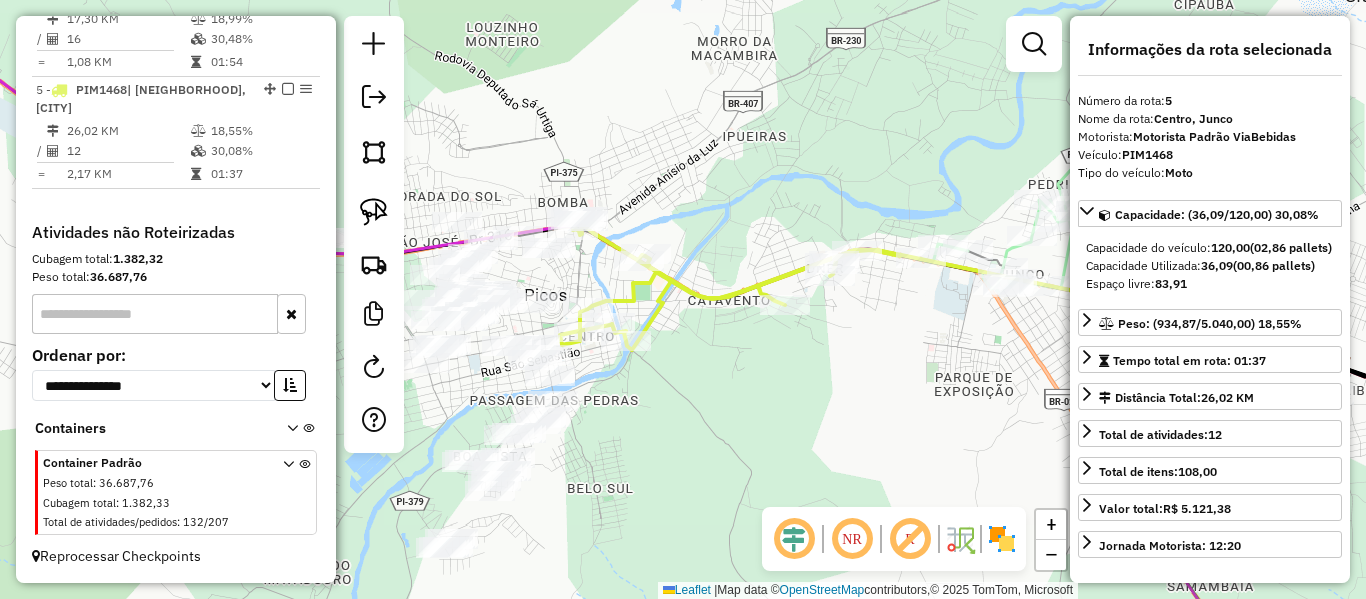 drag, startPoint x: 664, startPoint y: 354, endPoint x: 728, endPoint y: 337, distance: 66.21933 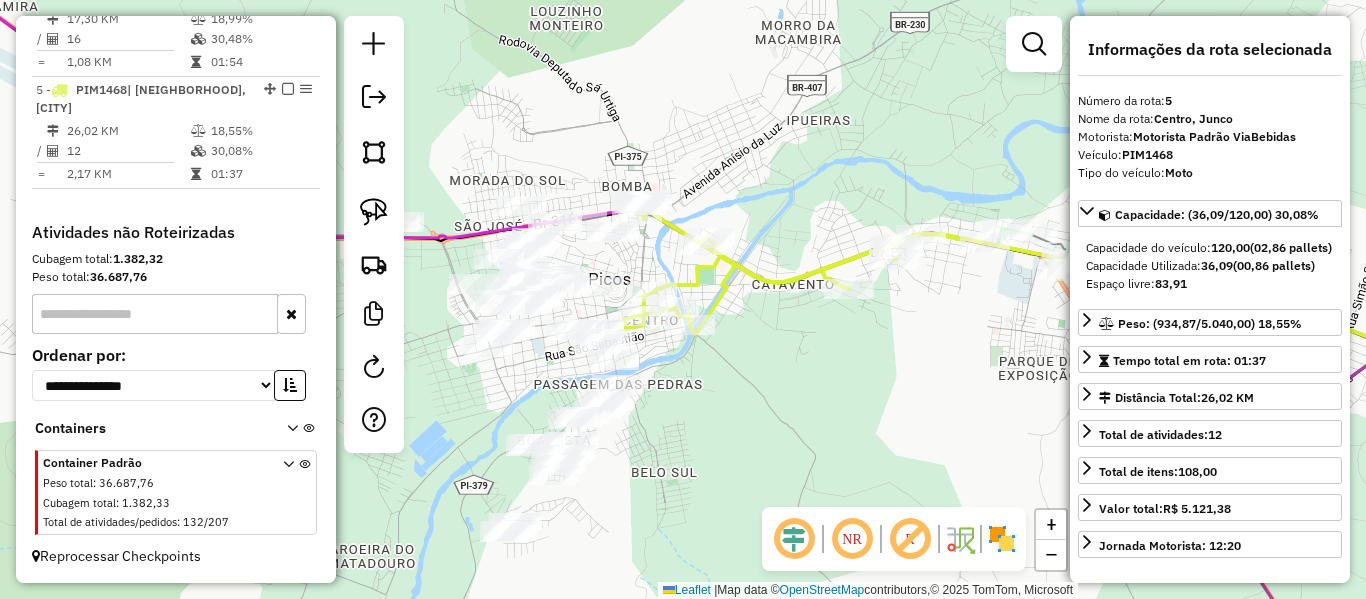 drag, startPoint x: 720, startPoint y: 304, endPoint x: 778, endPoint y: 290, distance: 59.665737 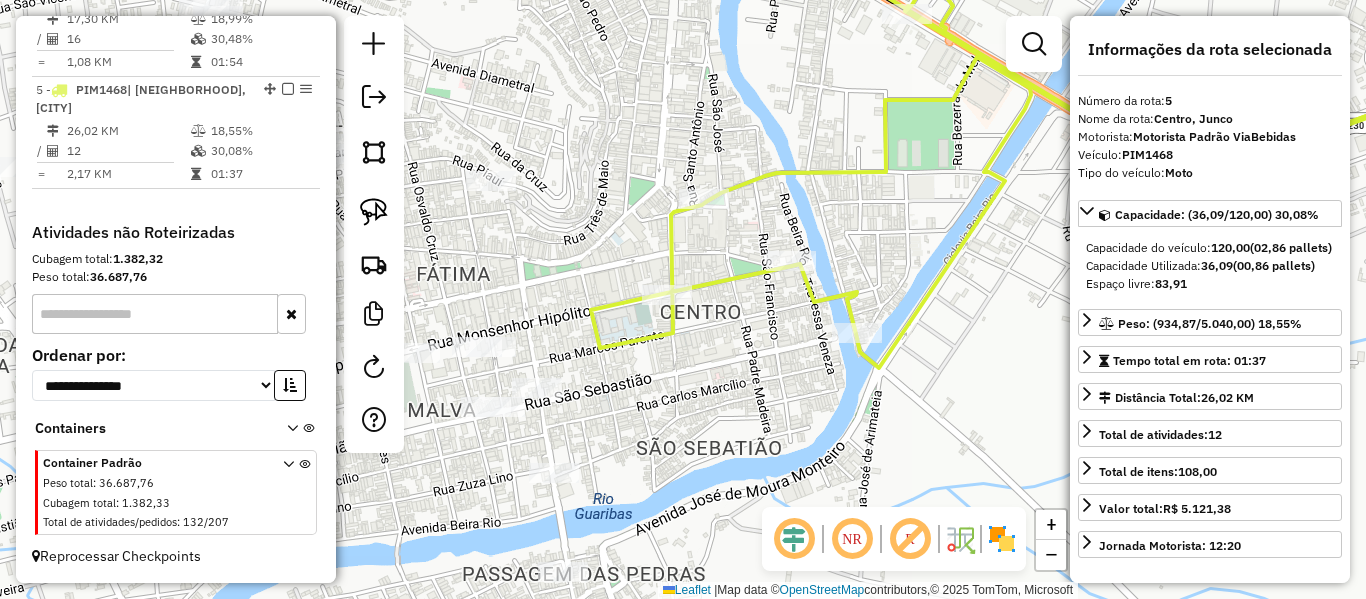 drag, startPoint x: 746, startPoint y: 350, endPoint x: 755, endPoint y: 340, distance: 13.453624 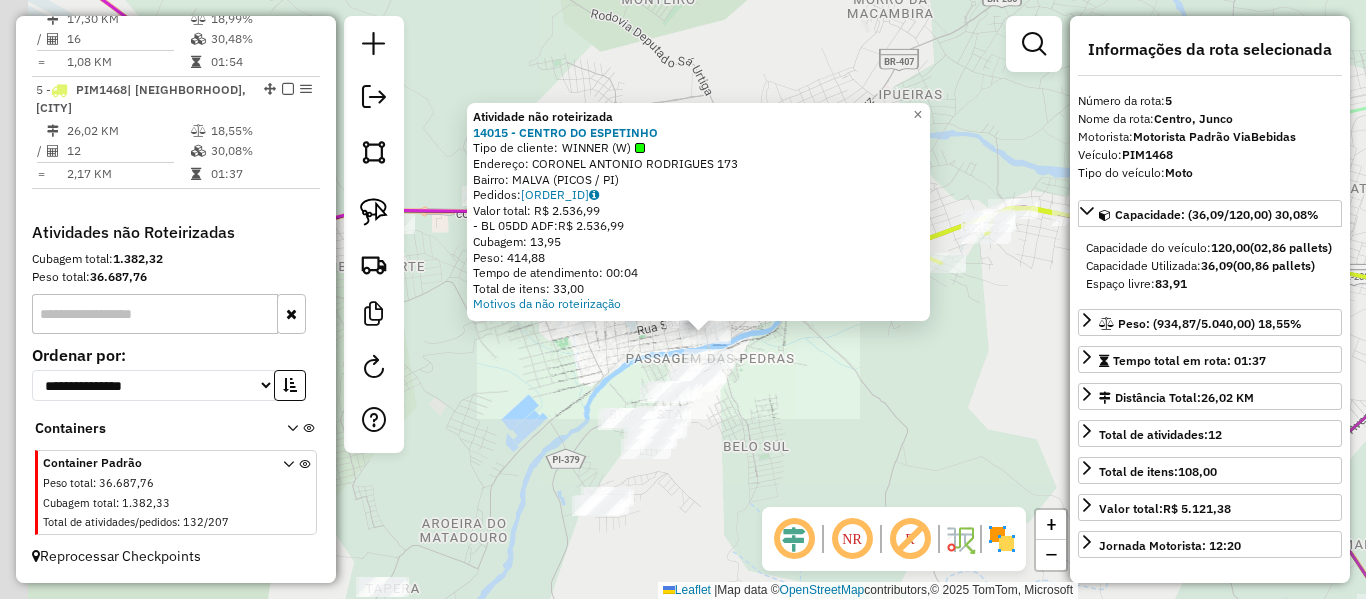 click on "Atividade não roteirizada [ORDER_ID] - [BUSINESS_NAME]  Tipo de cliente:   [CLIENT_TYPE]   Endereço: [STREET_NAME] [NUMBER]   Bairro: [NEIGHBORHOOD] ([CITY] / [STATE])   Pedidos:  [ORDER_ID]   Valor total: [CURRENCY] [AMOUNT]   - BL 05DD ADF:  [CURRENCY] [AMOUNT]   Cubagem: [AMOUNT]   Peso: [AMOUNT]   Tempo de atendimento: [TIME]   Total de itens: [AMOUNT]  Motivos da não roteirização × Janela de atendimento Grade de atendimento Capacidade Transportadoras Veículos Cliente Pedidos  Rotas Selecione os dias de semana para filtrar as janelas de atendimento  Seg   Ter   Qua   Qui   Sex   Sáb   Dom  Informe o período da janela de atendimento: De: Até:  Filtrar exatamente a janela do cliente  Considerar janela de atendimento padrão  Selecione os dias de semana para filtrar as grades de atendimento  Seg   Ter   Qua   Qui   Sex   Sáb   Dom   Considerar clientes sem dia de atendimento cadastrado  Clientes fora do dia de atendimento selecionado Filtrar as atividades entre os valores definidos abaixo:  Peso mínimo:   Peso máximo:   De:   Até:" 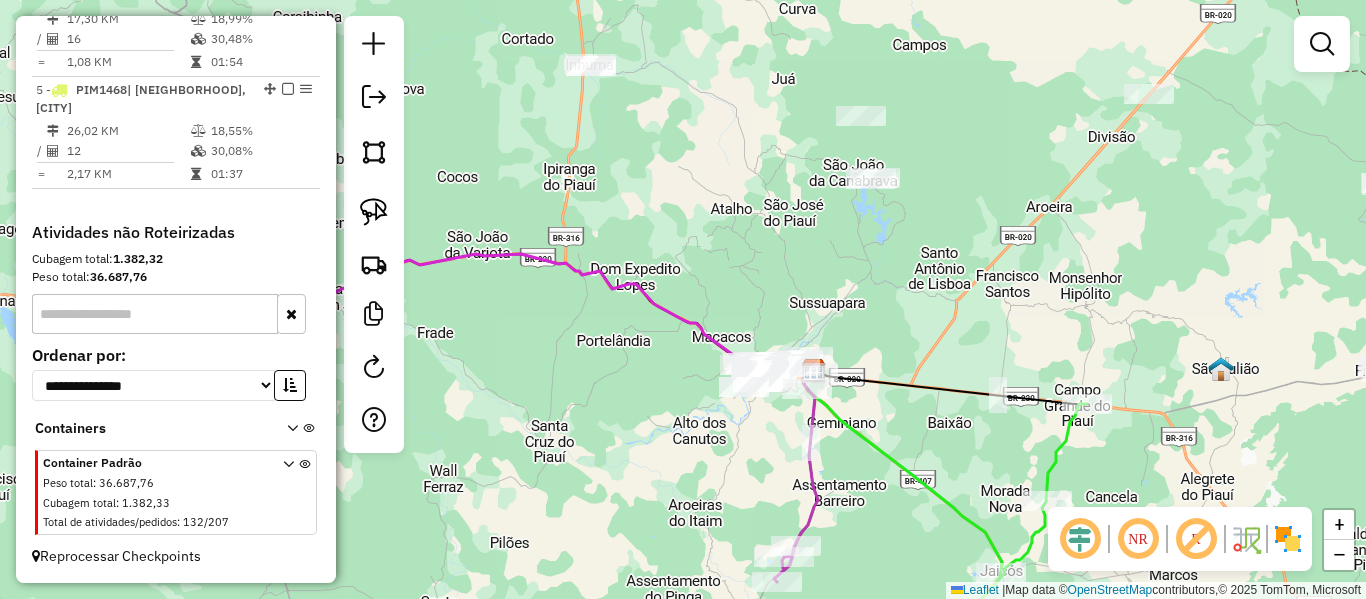 drag, startPoint x: 633, startPoint y: 216, endPoint x: 709, endPoint y: 359, distance: 161.94135 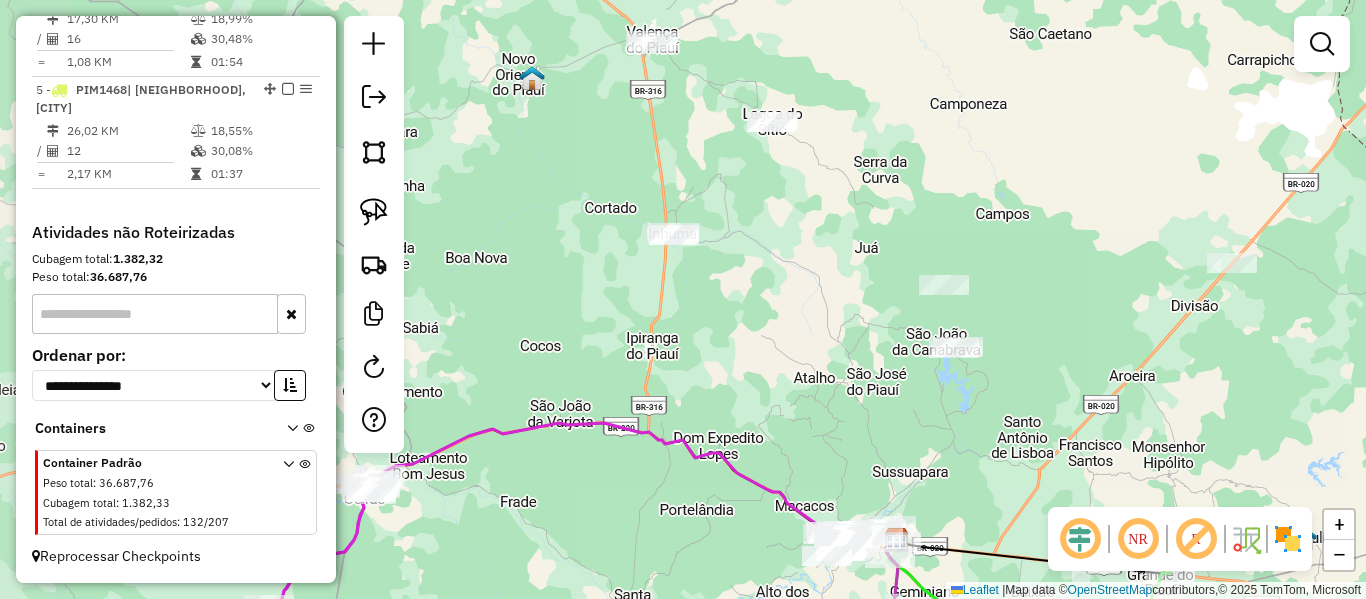 drag, startPoint x: 613, startPoint y: 245, endPoint x: 551, endPoint y: 348, distance: 120.22063 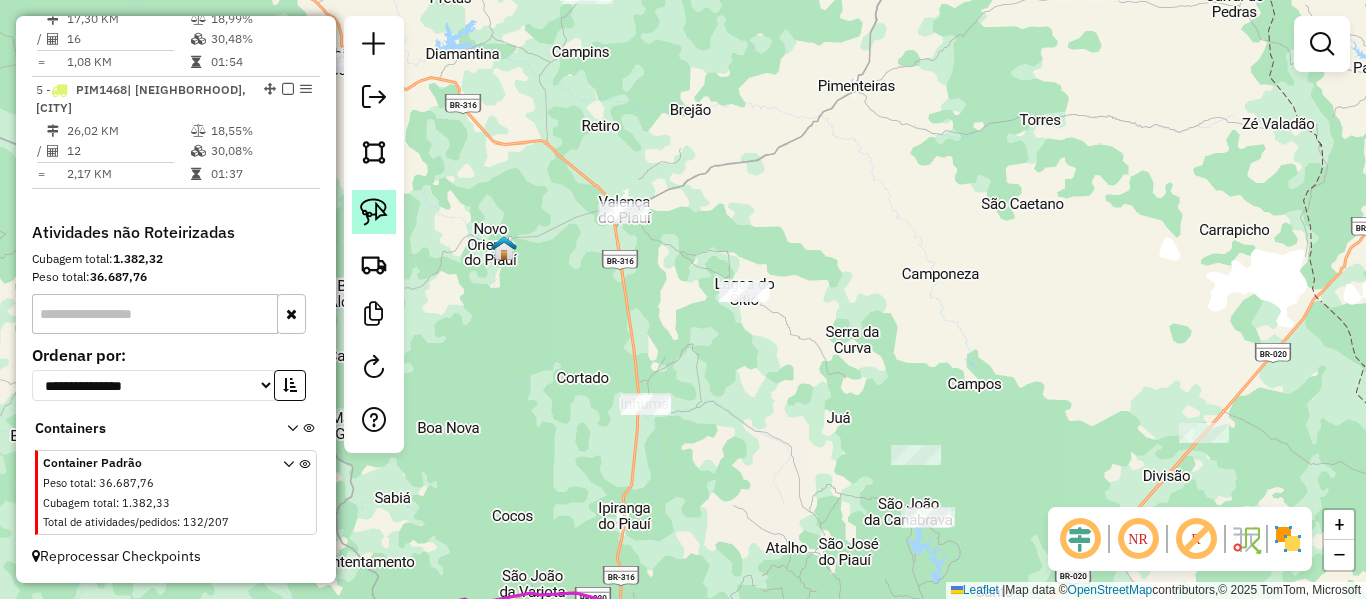 click 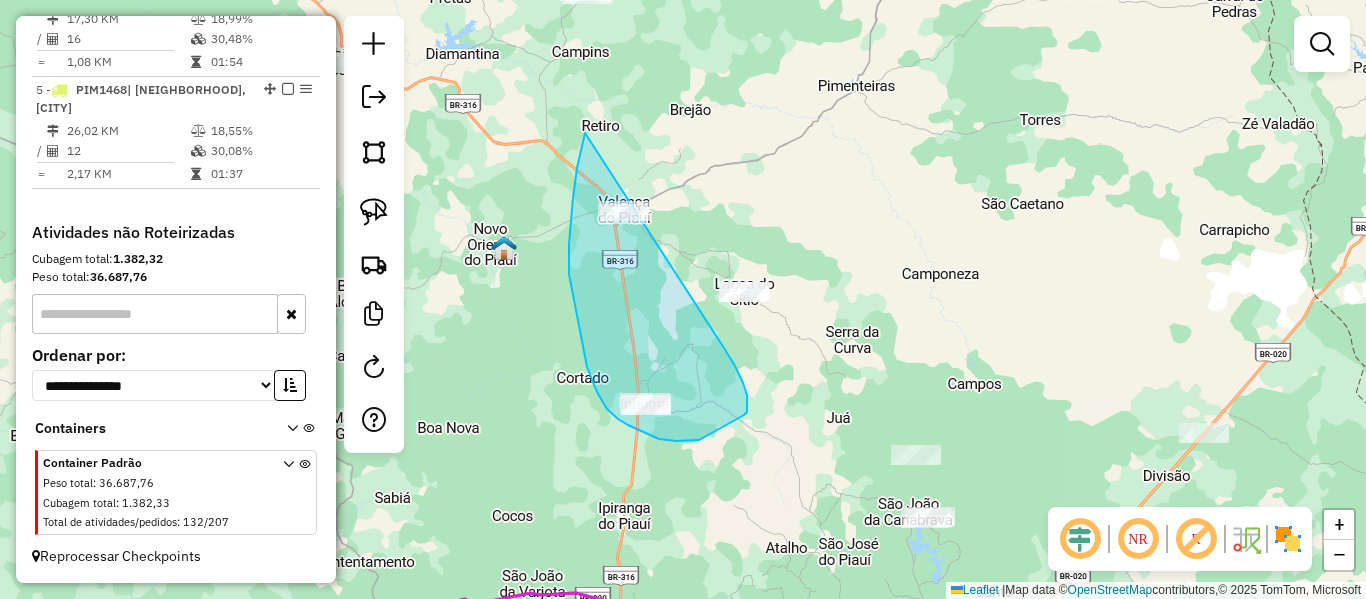 drag, startPoint x: 573, startPoint y: 198, endPoint x: 686, endPoint y: 238, distance: 119.870766 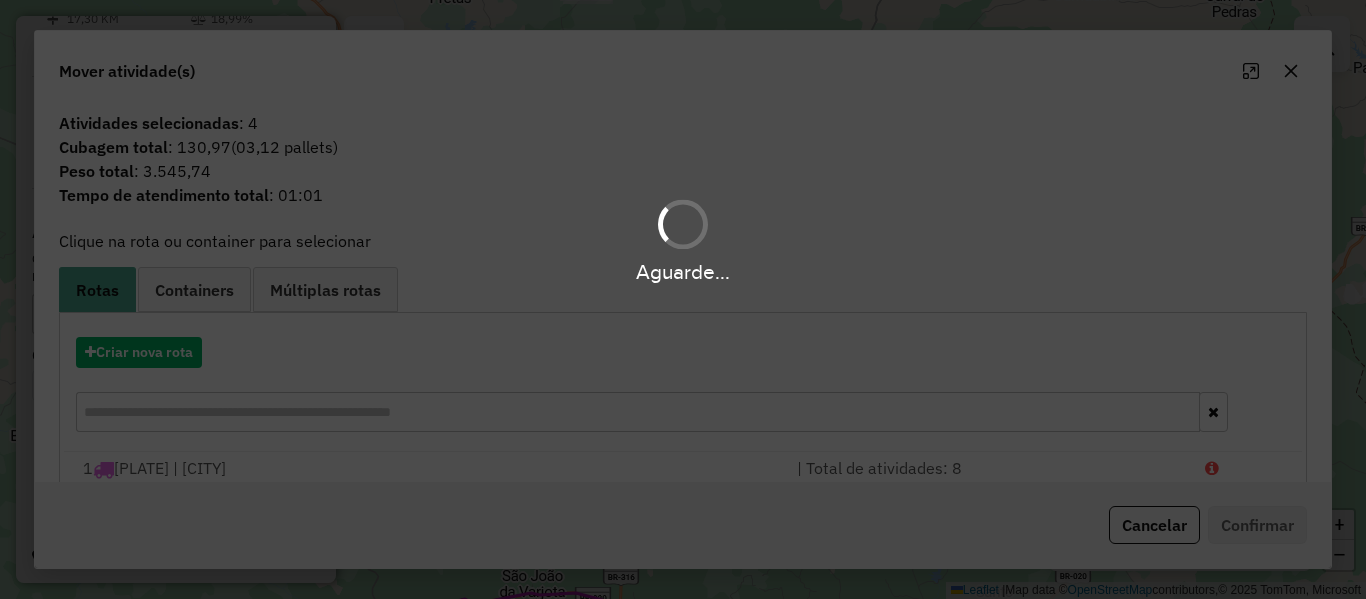 click on "Aguarde..." at bounding box center [683, 299] 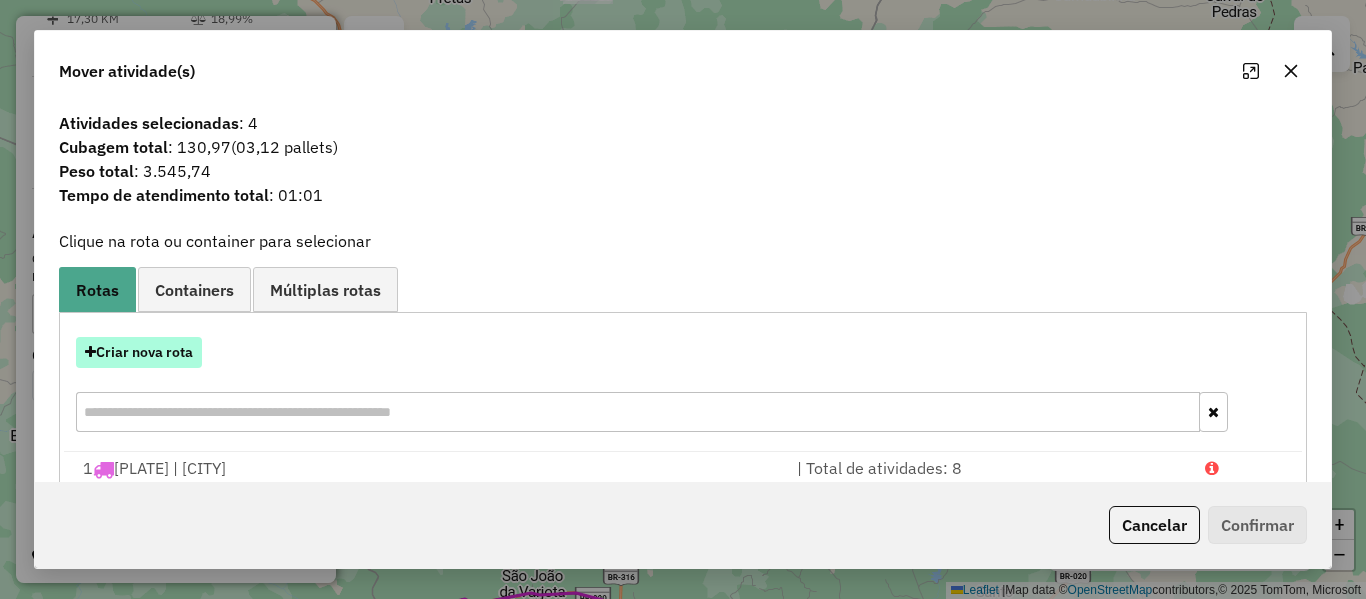 click on "Criar nova rota" at bounding box center [139, 352] 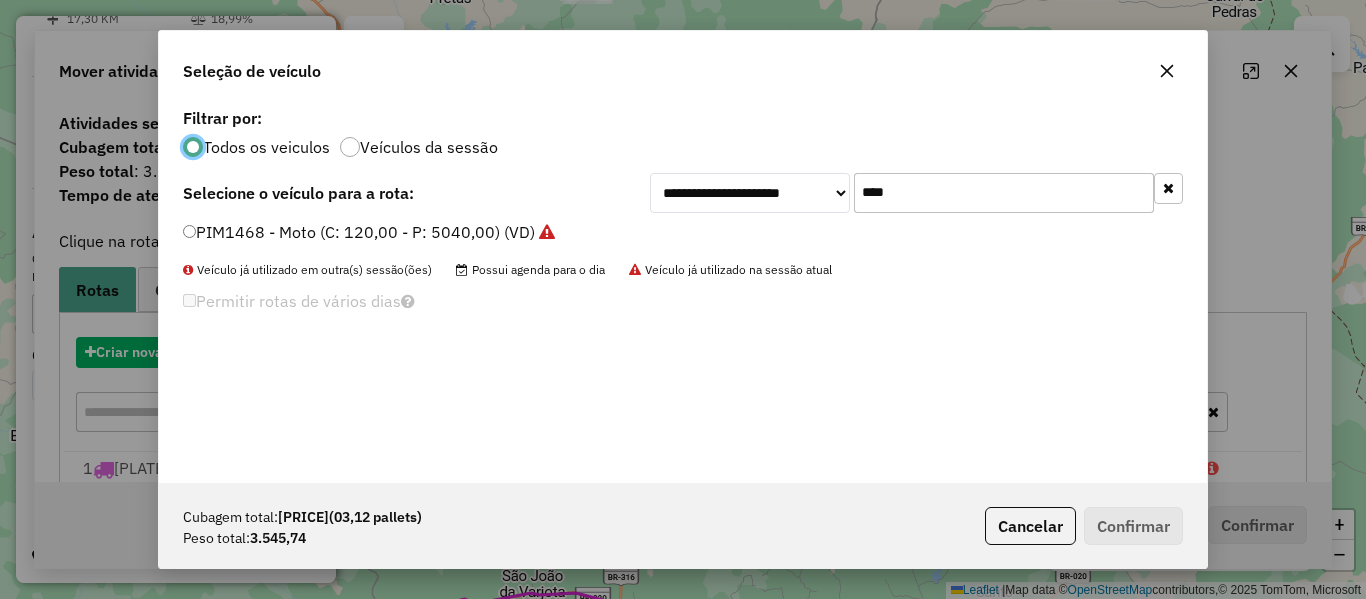 scroll, scrollTop: 11, scrollLeft: 6, axis: both 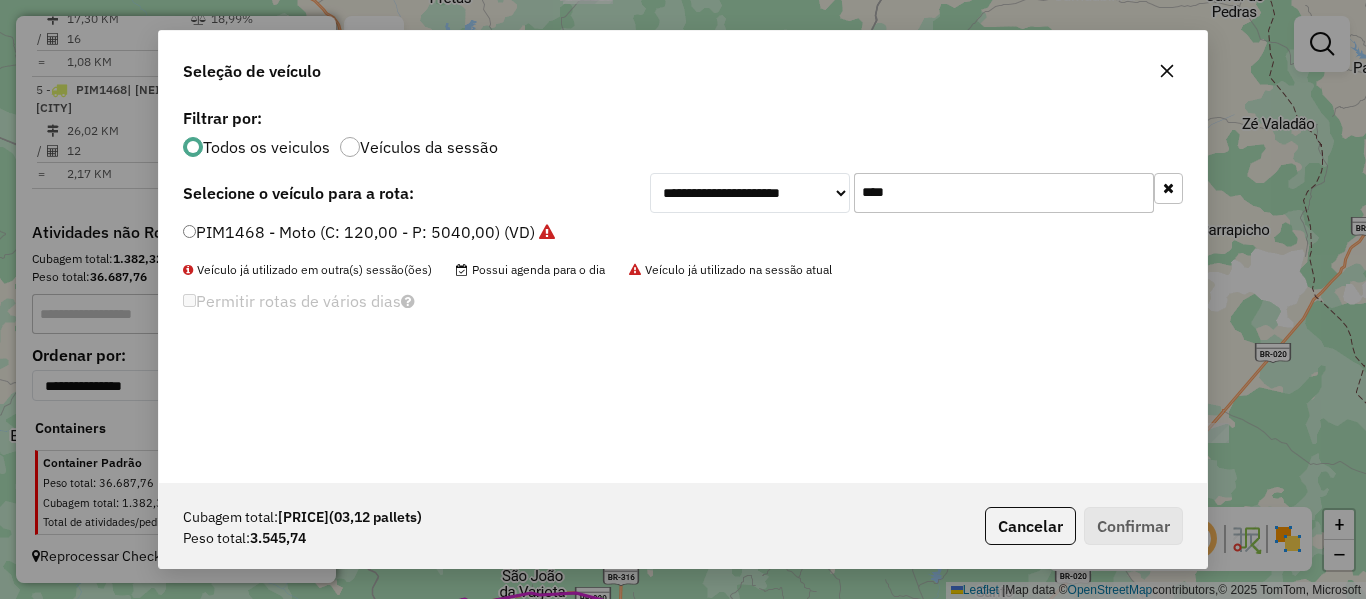 drag, startPoint x: 842, startPoint y: 227, endPoint x: 753, endPoint y: 249, distance: 91.67879 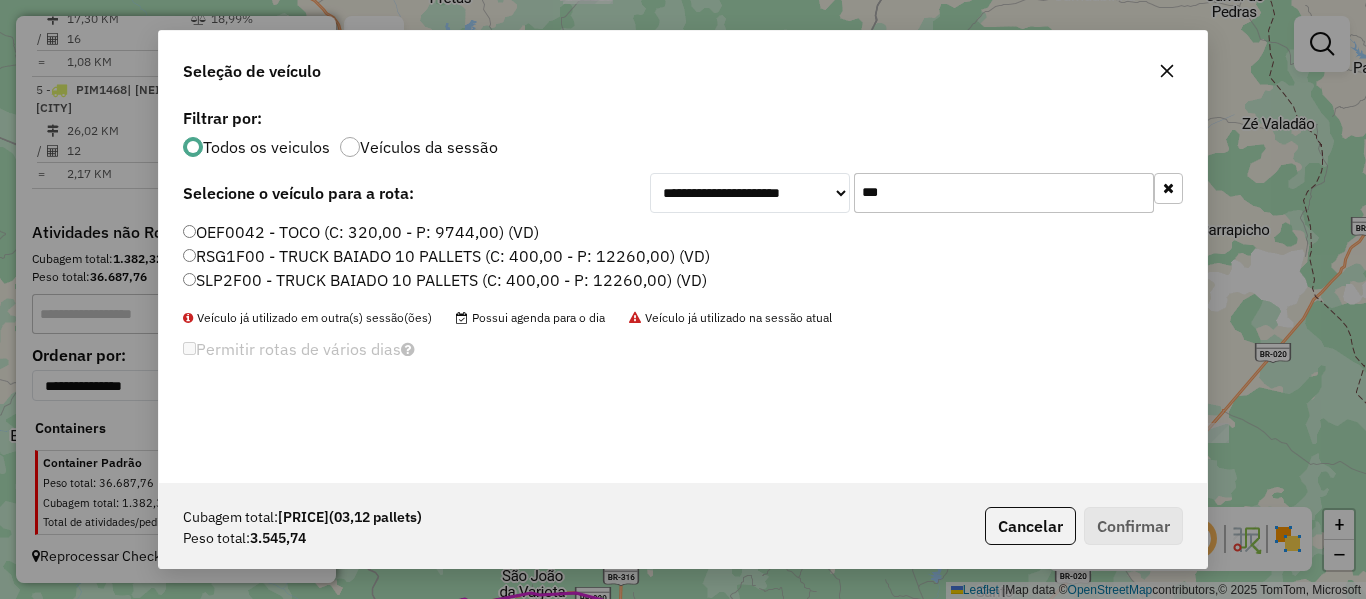 type on "***" 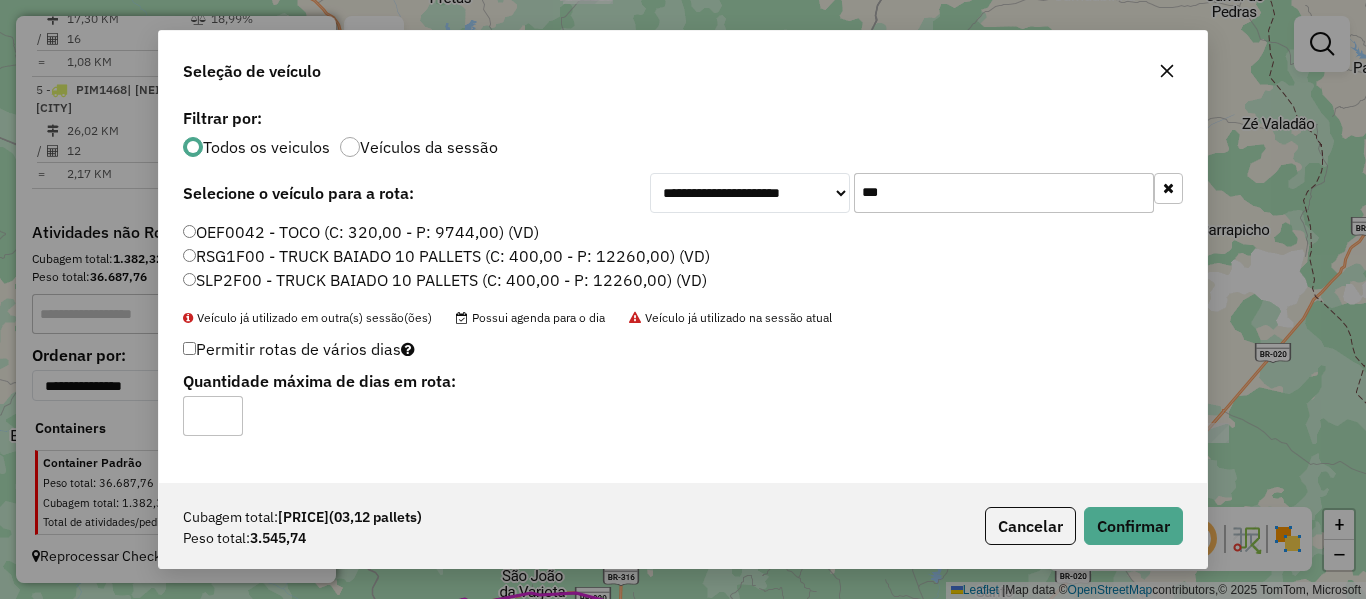 type on "*" 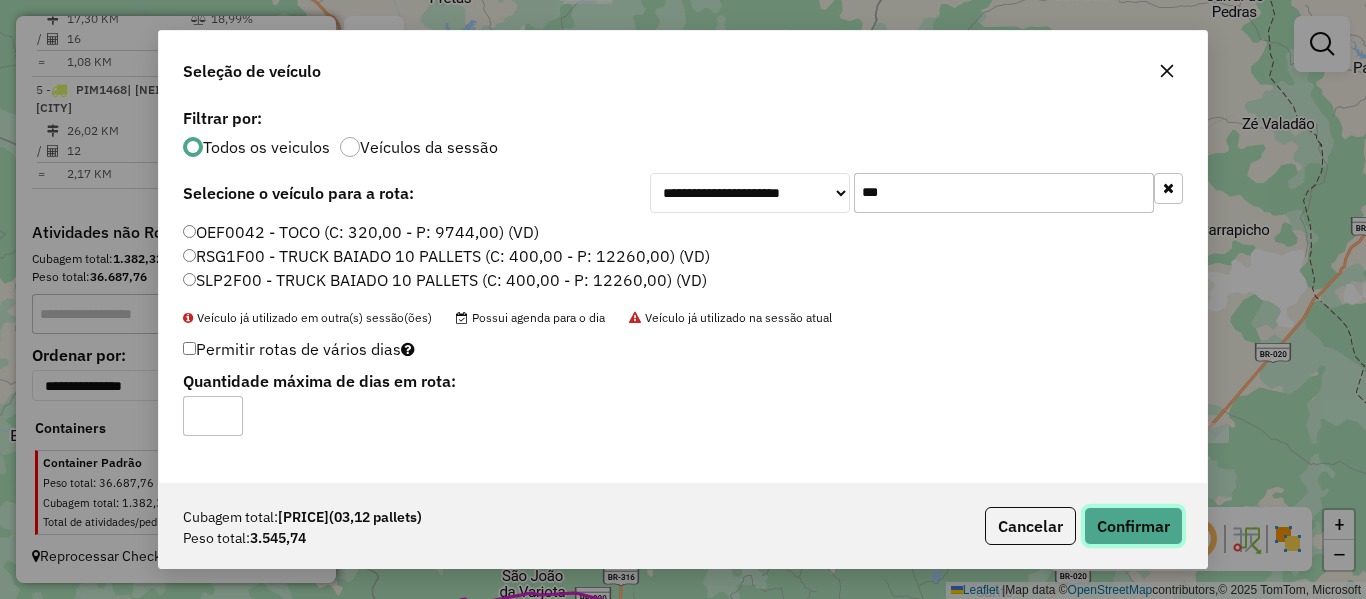 click on "Confirmar" 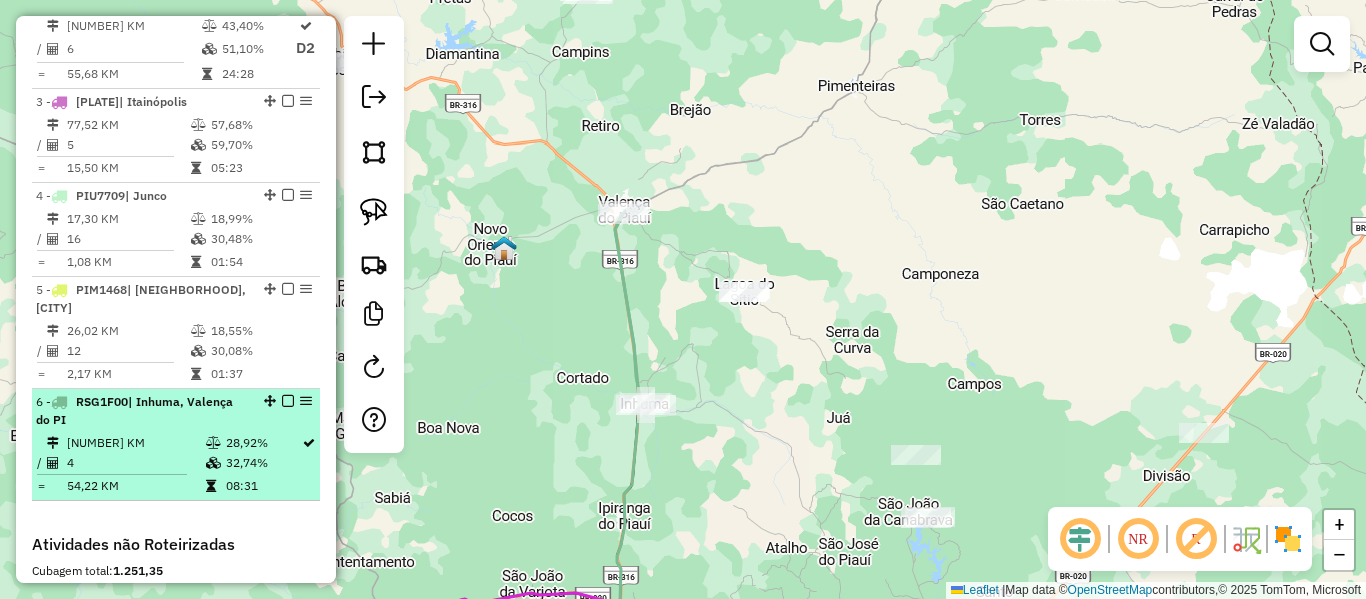 scroll, scrollTop: 694, scrollLeft: 0, axis: vertical 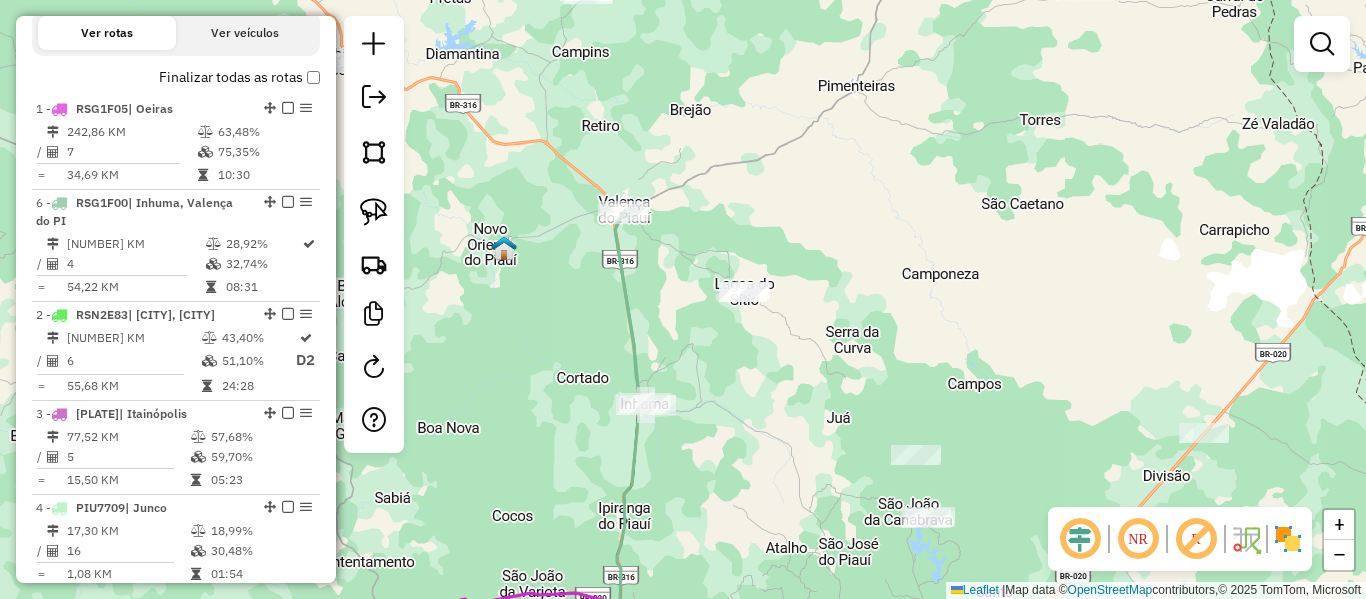 drag, startPoint x: 265, startPoint y: 399, endPoint x: 219, endPoint y: 243, distance: 162.6407 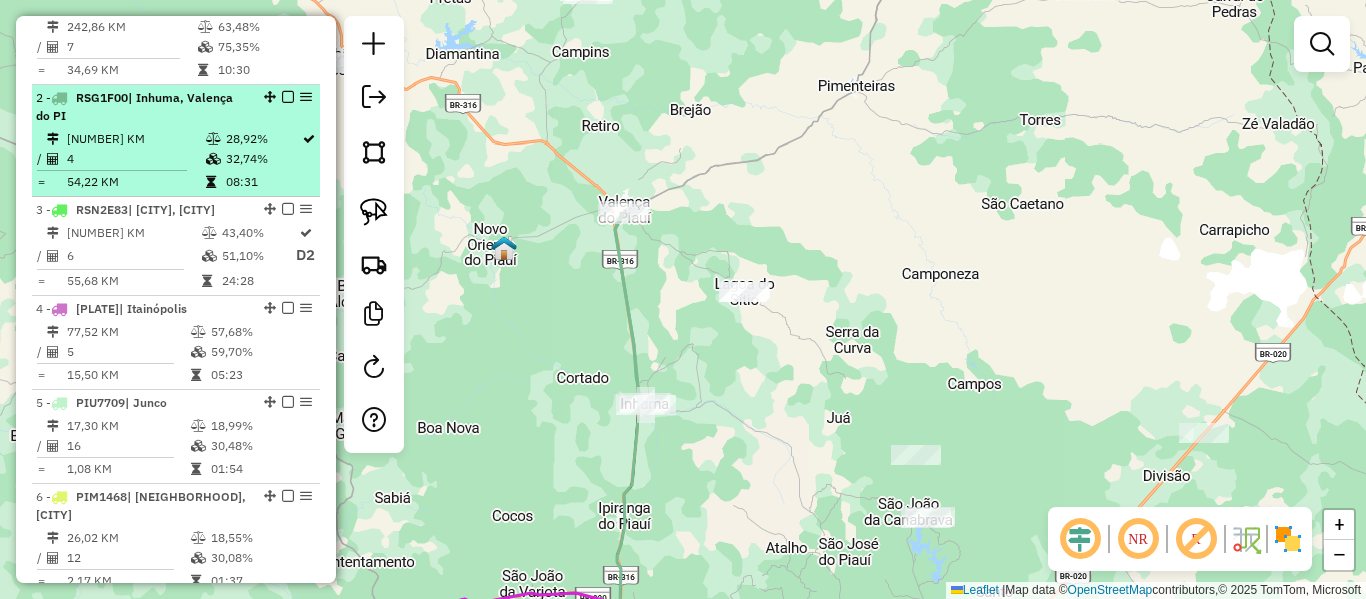 scroll, scrollTop: 894, scrollLeft: 0, axis: vertical 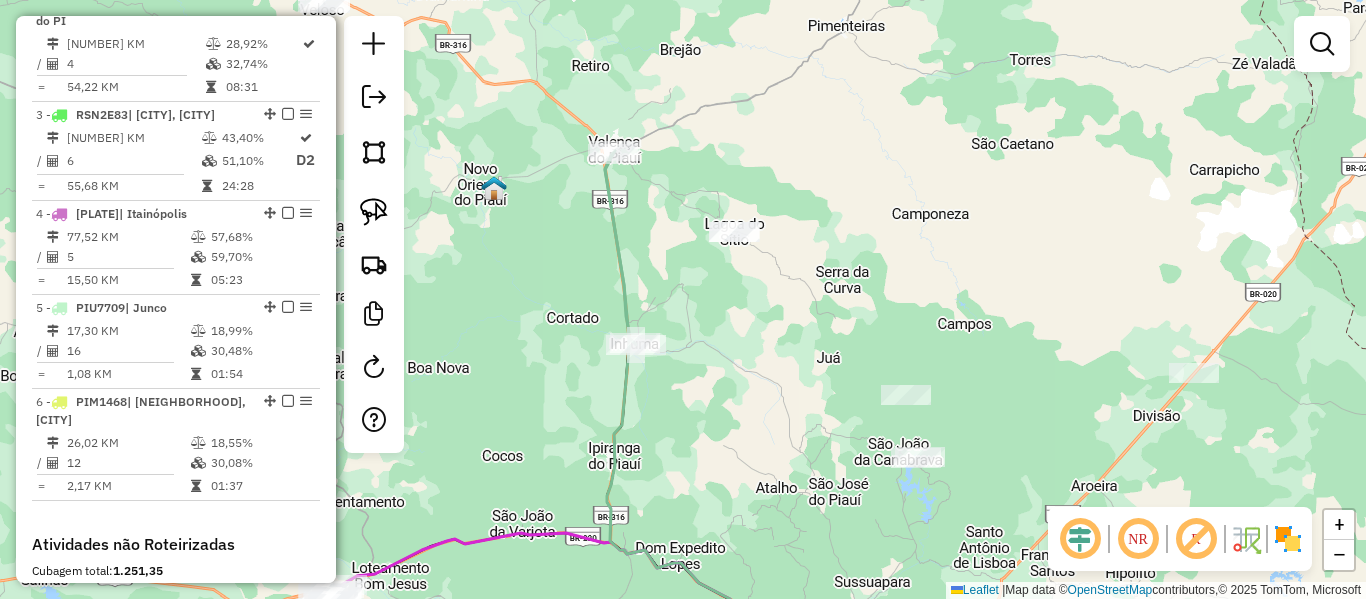 drag, startPoint x: 521, startPoint y: 374, endPoint x: 510, endPoint y: 415, distance: 42.44997 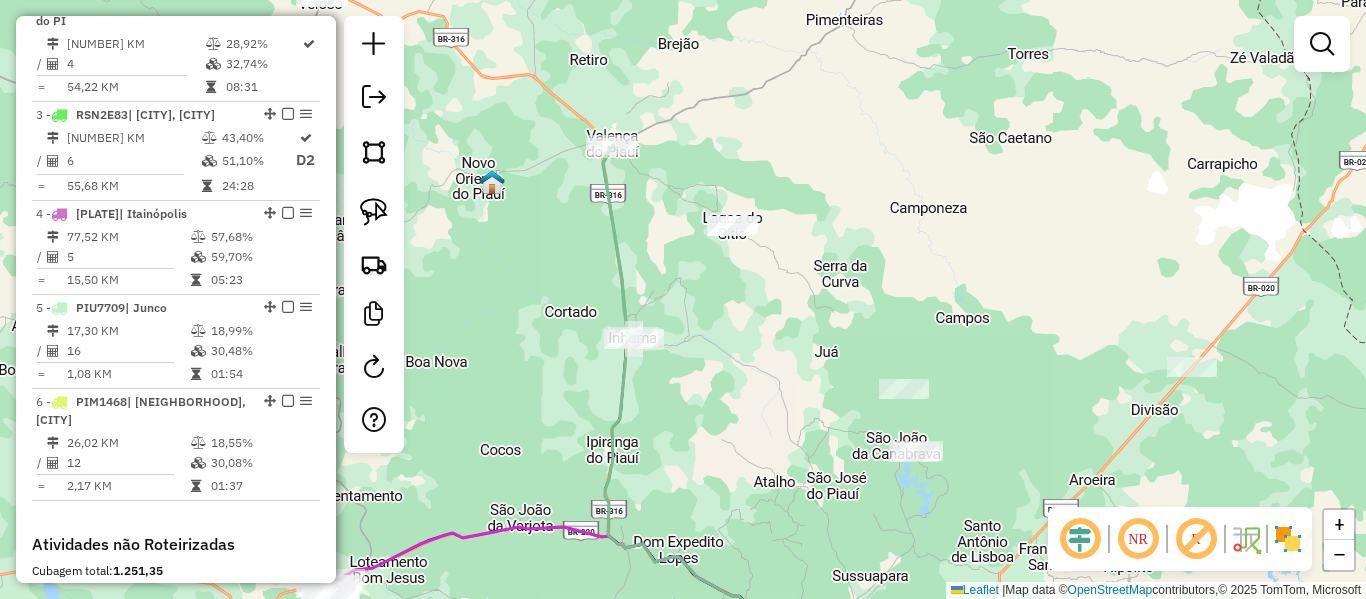 drag, startPoint x: 513, startPoint y: 430, endPoint x: 505, endPoint y: 302, distance: 128.24976 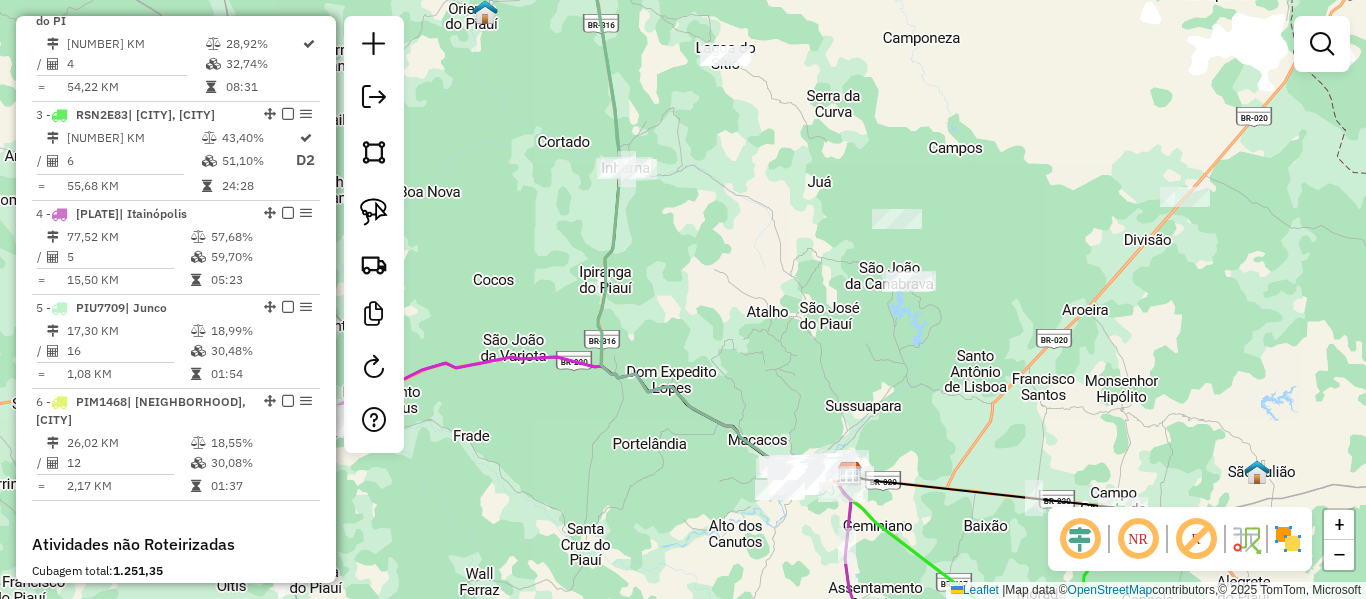 drag, startPoint x: 447, startPoint y: 225, endPoint x: 424, endPoint y: 203, distance: 31.827662 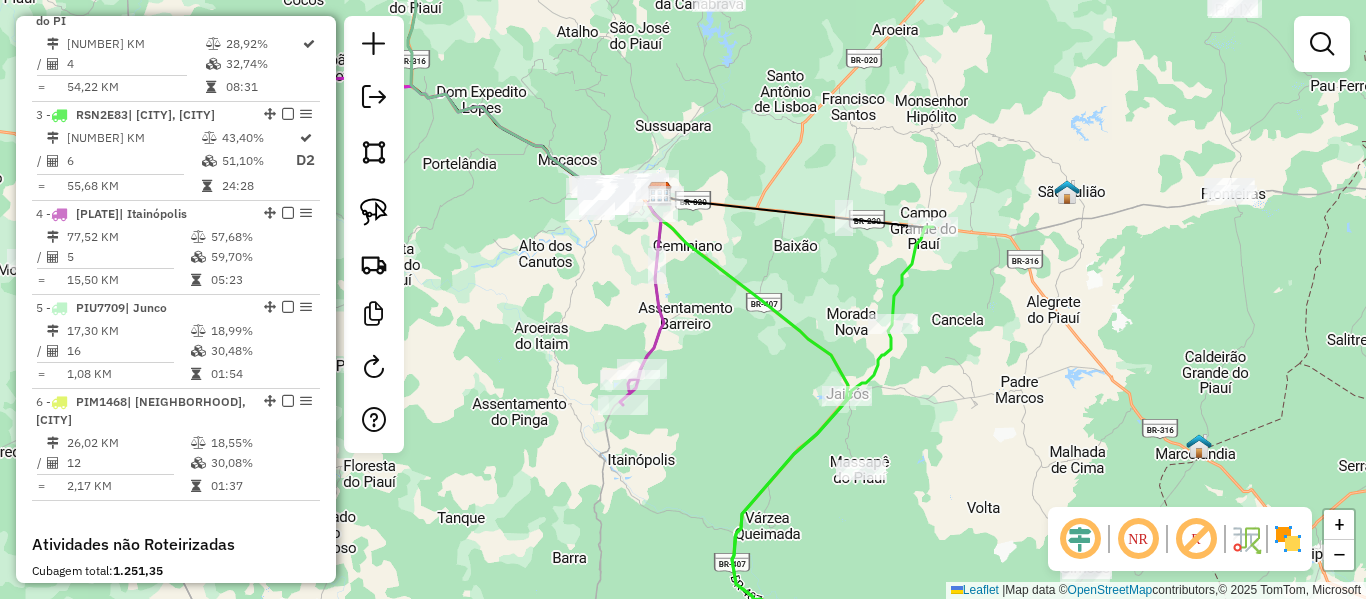 click 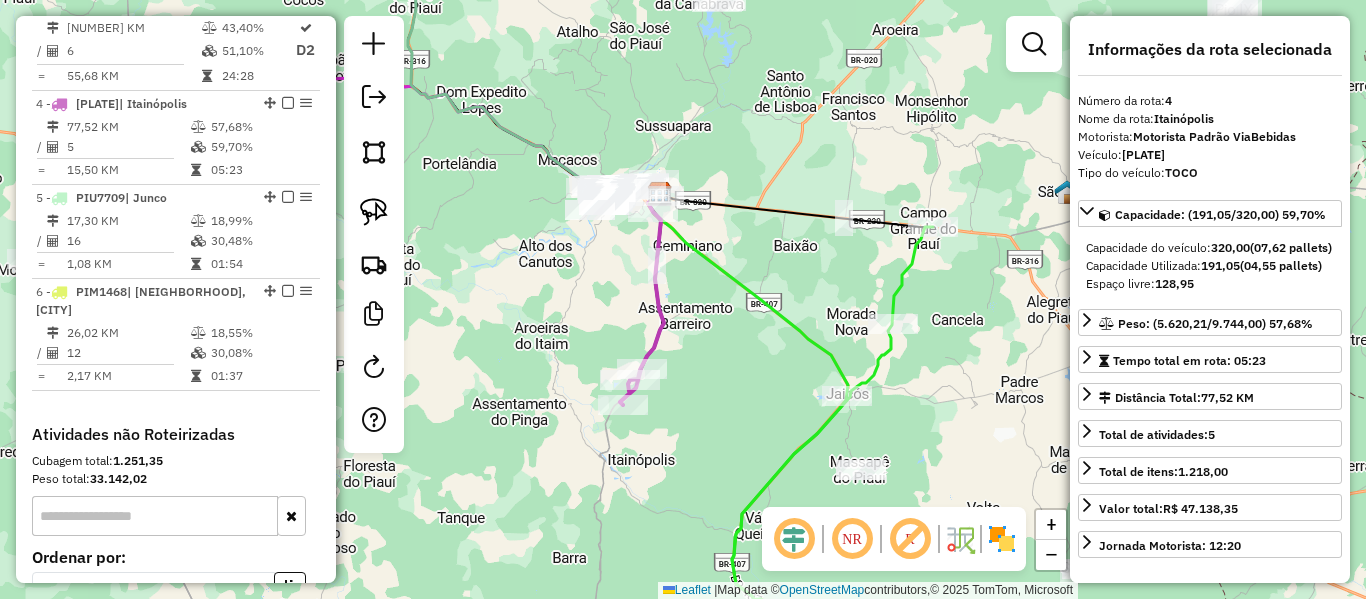scroll, scrollTop: 1097, scrollLeft: 0, axis: vertical 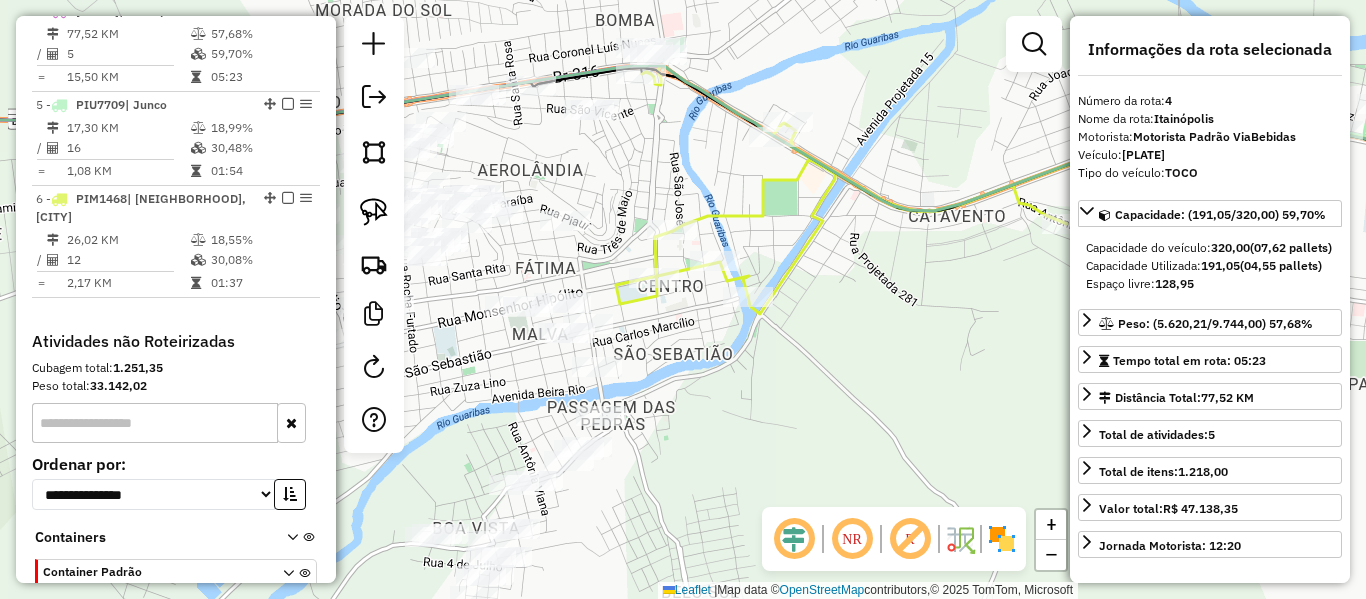 click 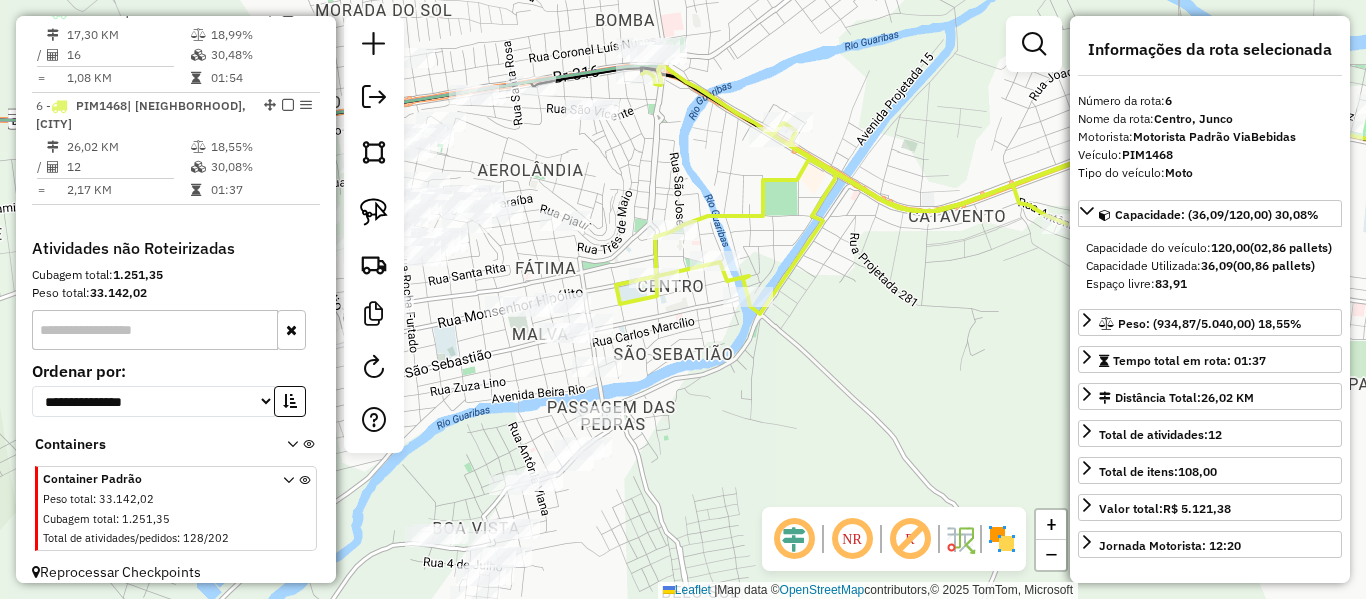 scroll, scrollTop: 1206, scrollLeft: 0, axis: vertical 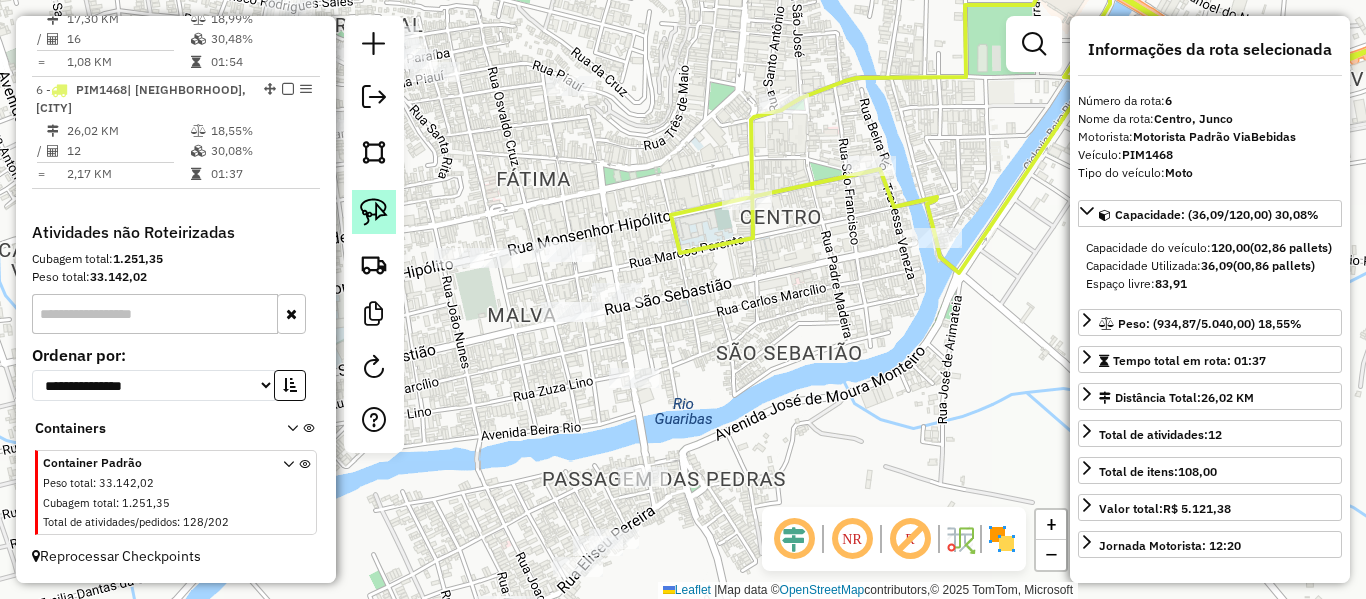 click 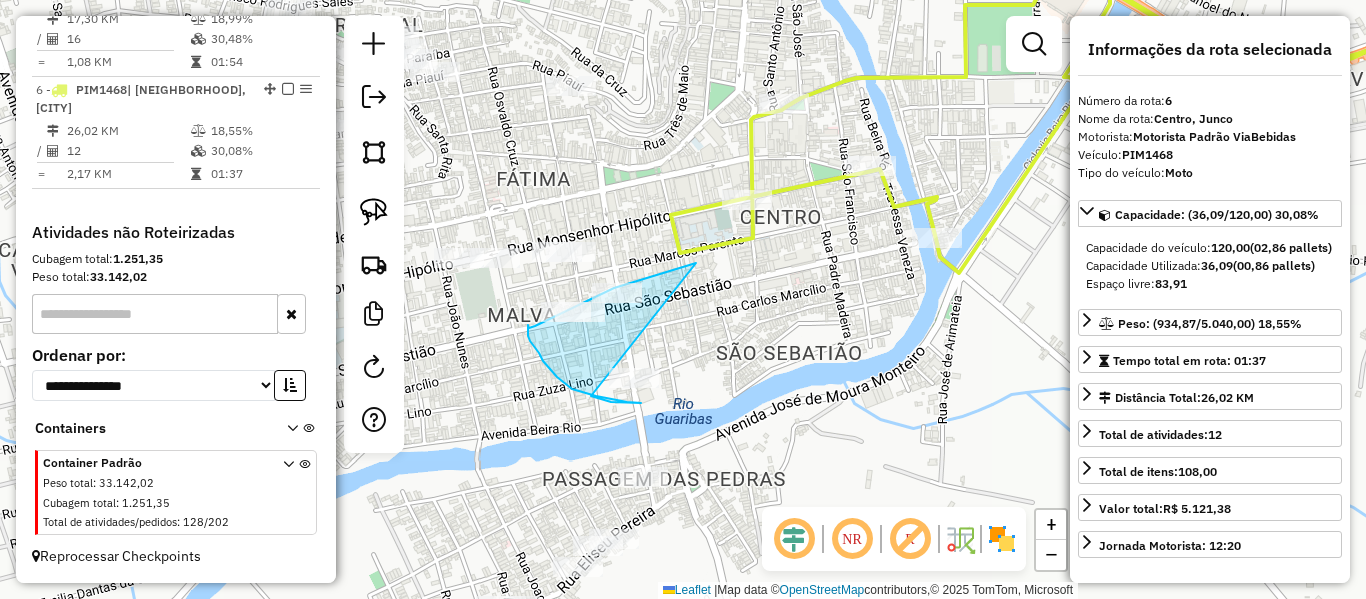 drag, startPoint x: 680, startPoint y: 268, endPoint x: 500, endPoint y: 332, distance: 191.03926 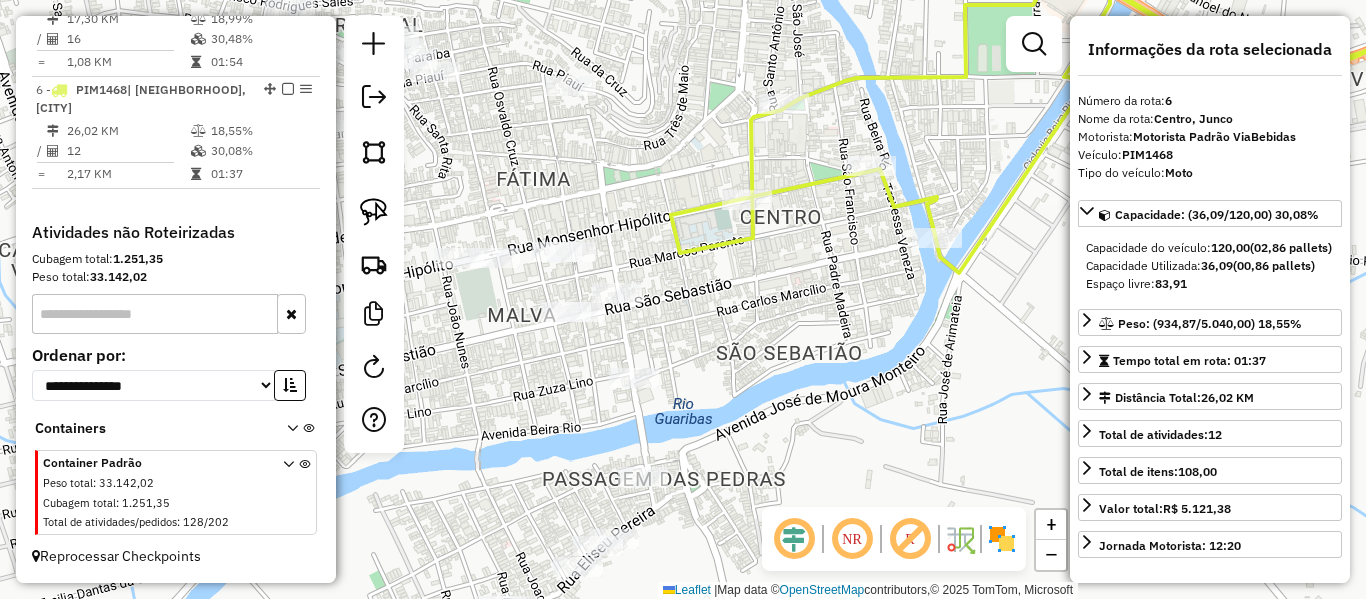 click on "Janela de atendimento Grade de atendimento Capacidade Transportadoras Veículos Cliente Pedidos  Rotas Selecione os dias de semana para filtrar as janelas de atendimento  Seg   Ter   Qua   Qui   Sex   Sáb   Dom  Informe o período da janela de atendimento: De: Até:  Filtrar exatamente a janela do cliente  Considerar janela de atendimento padrão  Selecione os dias de semana para filtrar as grades de atendimento  Seg   Ter   Qua   Qui   Sex   Sáb   Dom   Considerar clientes sem dia de atendimento cadastrado  Clientes fora do dia de atendimento selecionado Filtrar as atividades entre os valores definidos abaixo:  Peso mínimo:   Peso máximo:   Cubagem mínima:   Cubagem máxima:   De:   Até:  Filtrar as atividades entre o tempo de atendimento definido abaixo:  De:   Até:   Considerar capacidade total dos clientes não roteirizados Transportadora: Selecione um ou mais itens Tipo de veículo: Selecione um ou mais itens Veículo: Selecione um ou mais itens Motorista: Selecione um ou mais itens Nome: Rótulo:" 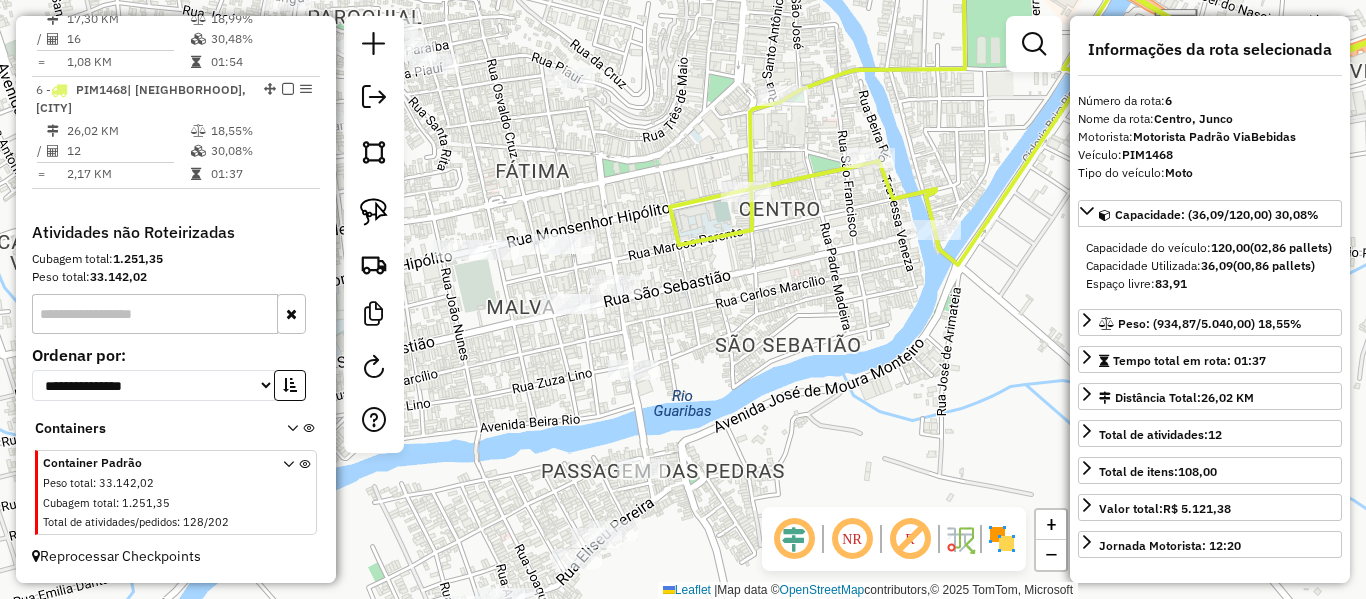 click on "Janela de atendimento Grade de atendimento Capacidade Transportadoras Veículos Cliente Pedidos  Rotas Selecione os dias de semana para filtrar as janelas de atendimento  Seg   Ter   Qua   Qui   Sex   Sáb   Dom  Informe o período da janela de atendimento: De: Até:  Filtrar exatamente a janela do cliente  Considerar janela de atendimento padrão  Selecione os dias de semana para filtrar as grades de atendimento  Seg   Ter   Qua   Qui   Sex   Sáb   Dom   Considerar clientes sem dia de atendimento cadastrado  Clientes fora do dia de atendimento selecionado Filtrar as atividades entre os valores definidos abaixo:  Peso mínimo:   Peso máximo:   Cubagem mínima:   Cubagem máxima:   De:   Até:  Filtrar as atividades entre o tempo de atendimento definido abaixo:  De:   Até:   Considerar capacidade total dos clientes não roteirizados Transportadora: Selecione um ou mais itens Tipo de veículo: Selecione um ou mais itens Veículo: Selecione um ou mais itens Motorista: Selecione um ou mais itens Nome: Rótulo:" 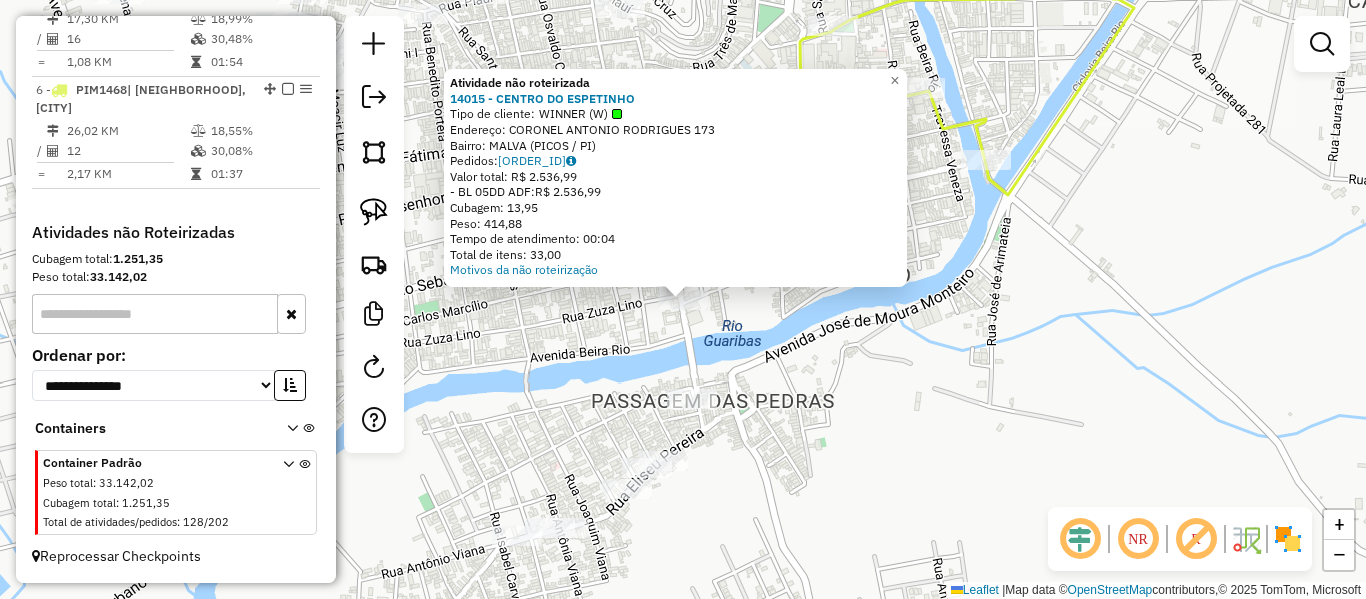 click on "Atividade não roteirizada [ORDER_ID] - [BUSINESS_NAME]  Tipo de cliente:   [CLIENT_TYPE]   Endereço: [STREET_NAME] [NUMBER]   Bairro: [NEIGHBORHOOD] ([CITY] / [STATE])   Pedidos:  [ORDER_ID]   Valor total: [CURRENCY] [AMOUNT]   - BL 05DD ADF:  [CURRENCY] [AMOUNT]   Cubagem: [AMOUNT]   Peso: [AMOUNT]   Tempo de atendimento: [TIME]   Total de itens: [AMOUNT]  Motivos da não roteirização × Janela de atendimento Grade de atendimento Capacidade Transportadoras Veículos Cliente Pedidos  Rotas Selecione os dias de semana para filtrar as janelas de atendimento  Seg   Ter   Qua   Qui   Sex   Sáb   Dom  Informe o período da janela de atendimento: De: Até:  Filtrar exatamente a janela do cliente  Considerar janela de atendimento padrão  Selecione os dias de semana para filtrar as grades de atendimento  Seg   Ter   Qua   Qui   Sex   Sáb   Dom   Considerar clientes sem dia de atendimento cadastrado  Clientes fora do dia de atendimento selecionado Filtrar as atividades entre os valores definidos abaixo:  Peso mínimo:   Peso máximo:   De:   Até:" 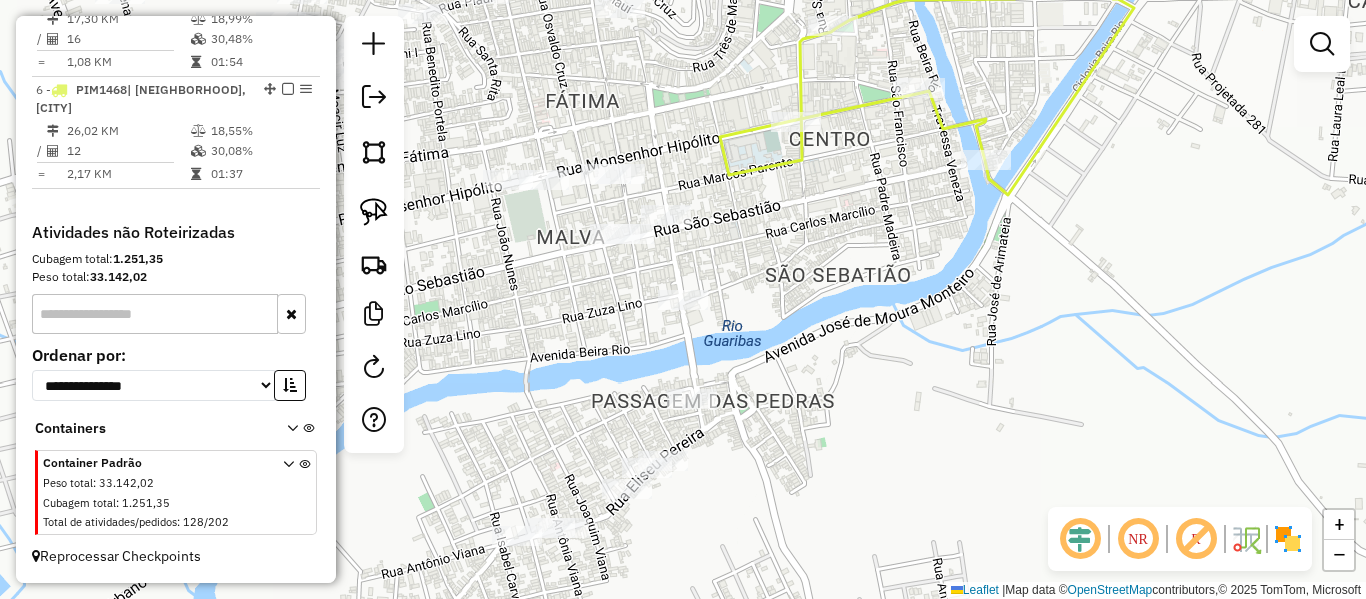 drag, startPoint x: 465, startPoint y: 249, endPoint x: 559, endPoint y: 293, distance: 103.788246 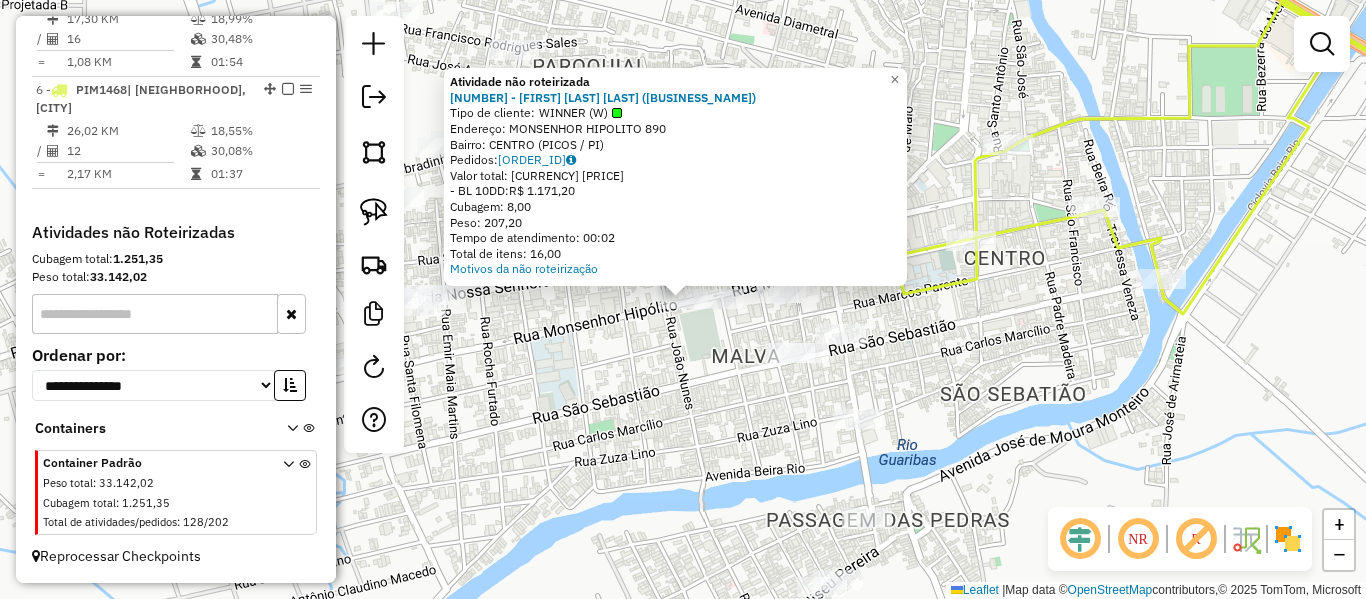 click on "Atividade não roteirizada 8142 - [FIRST] [LAST] ([NAME])  Tipo de cliente:   WINNER (W)   Endereço:  [STREET] [NUMBER]   Bairro: [NEIGHBORHOOD] ([CITY] / [STATE])   Pedidos:  01093353   Valor total: R$ 1.171,20   - BL 10DD:  R$ 1.171,20   Cubagem: 8,00   Peso: 207,20   Tempo de atendimento: 00:02   Total de itens: 16,00  Motivos da não roteirização × Janela de atendimento Grade de atendimento Capacidade Transportadoras Veículos Cliente Pedidos  Rotas Selecione os dias de semana para filtrar as janelas de atendimento  Seg   Ter   Qua   Qui   Sex   Sáb   Dom  Informe o período da janela de atendimento: De: Até:  Filtrar exatamente a janela do cliente  Considerar janela de atendimento padrão  Selecione os dias de semana para filtrar as grades de atendimento  Seg   Ter   Qua   Qui   Sex   Sáb   Dom   Considerar clientes sem dia de atendimento cadastrado  Clientes fora do dia de atendimento selecionado Filtrar as atividades entre os valores definidos abaixo:  Peso mínimo:   Peso máximo:  De:" 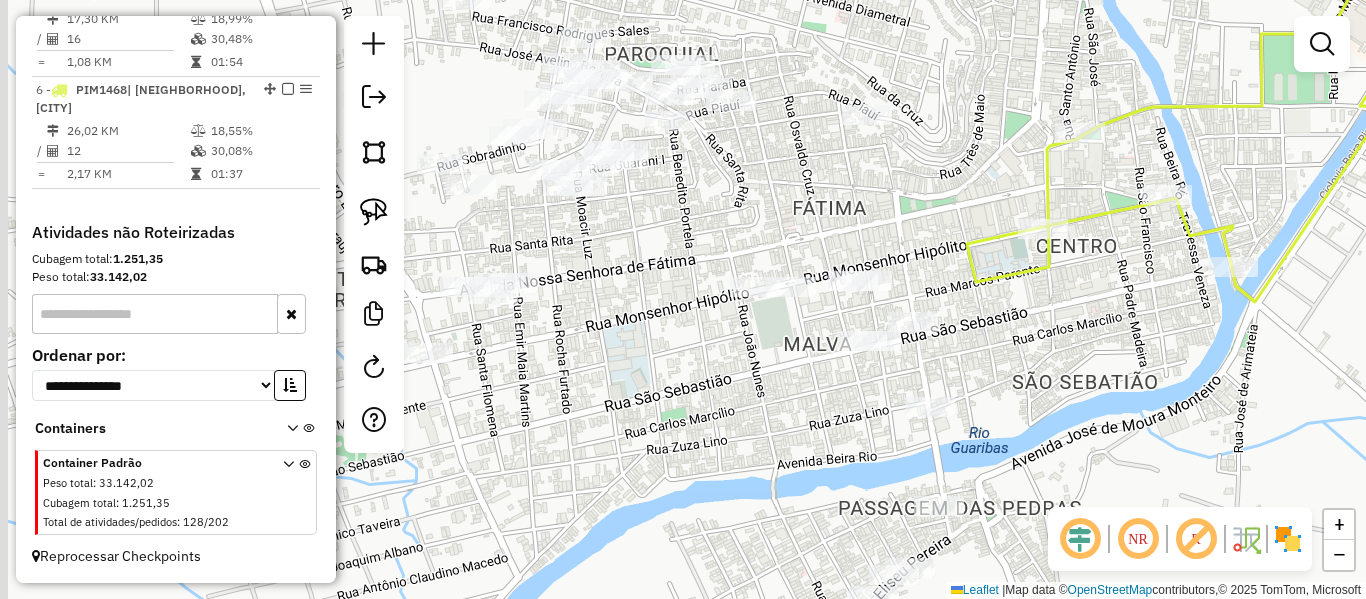 drag, startPoint x: 565, startPoint y: 279, endPoint x: 640, endPoint y: 266, distance: 76.11833 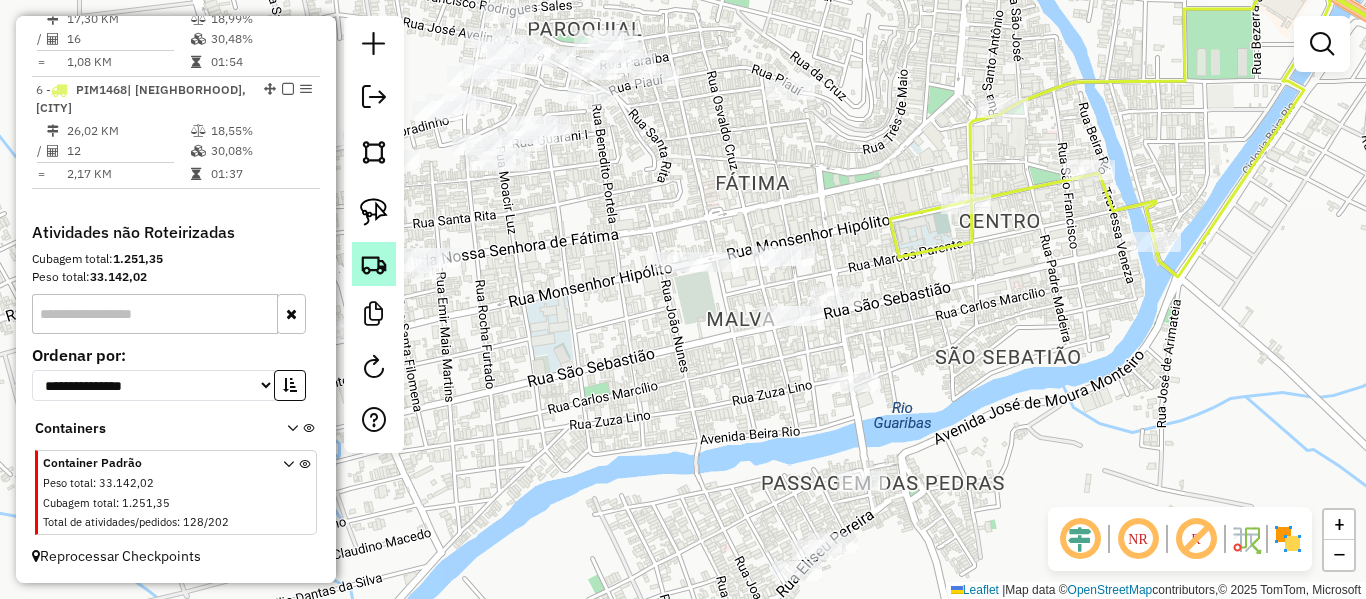 drag, startPoint x: 647, startPoint y: 337, endPoint x: 370, endPoint y: 279, distance: 283.00708 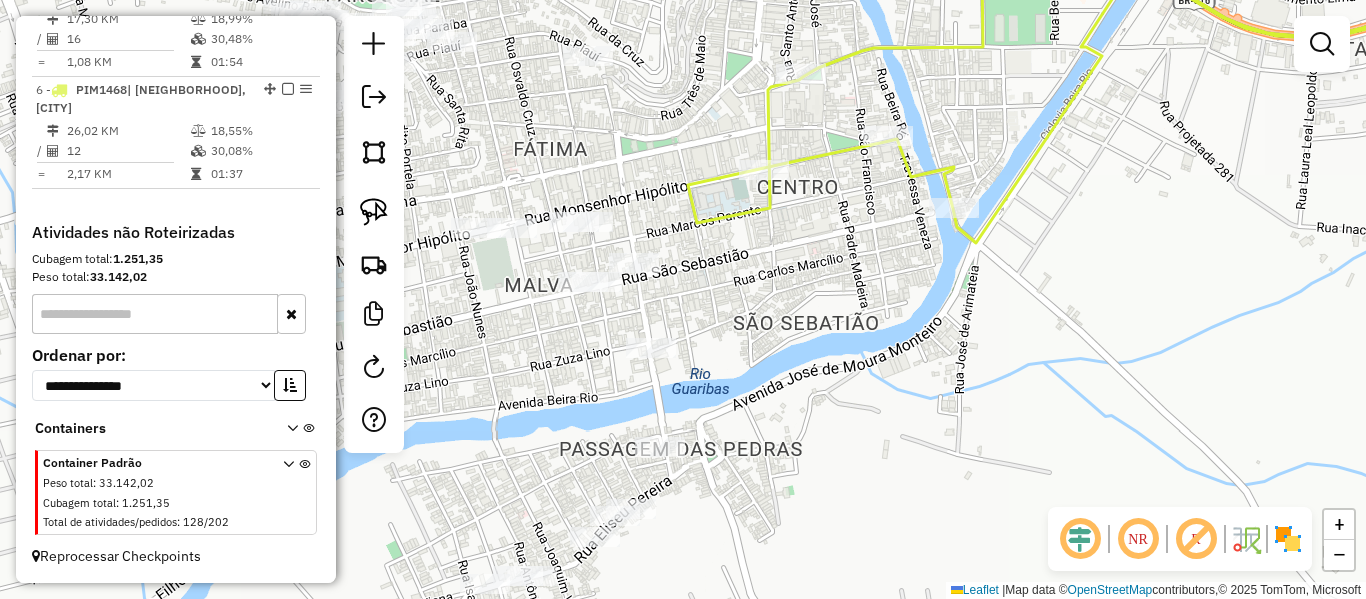 click on "Janela de atendimento Grade de atendimento Capacidade Transportadoras Veículos Cliente Pedidos  Rotas Selecione os dias de semana para filtrar as janelas de atendimento  Seg   Ter   Qua   Qui   Sex   Sáb   Dom  Informe o período da janela de atendimento: De: Até:  Filtrar exatamente a janela do cliente  Considerar janela de atendimento padrão  Selecione os dias de semana para filtrar as grades de atendimento  Seg   Ter   Qua   Qui   Sex   Sáb   Dom   Considerar clientes sem dia de atendimento cadastrado  Clientes fora do dia de atendimento selecionado Filtrar as atividades entre os valores definidos abaixo:  Peso mínimo:   Peso máximo:   Cubagem mínima:   Cubagem máxima:   De:   Até:  Filtrar as atividades entre o tempo de atendimento definido abaixo:  De:   Até:   Considerar capacidade total dos clientes não roteirizados Transportadora: Selecione um ou mais itens Tipo de veículo: Selecione um ou mais itens Veículo: Selecione um ou mais itens Motorista: Selecione um ou mais itens Nome: Rótulo:" 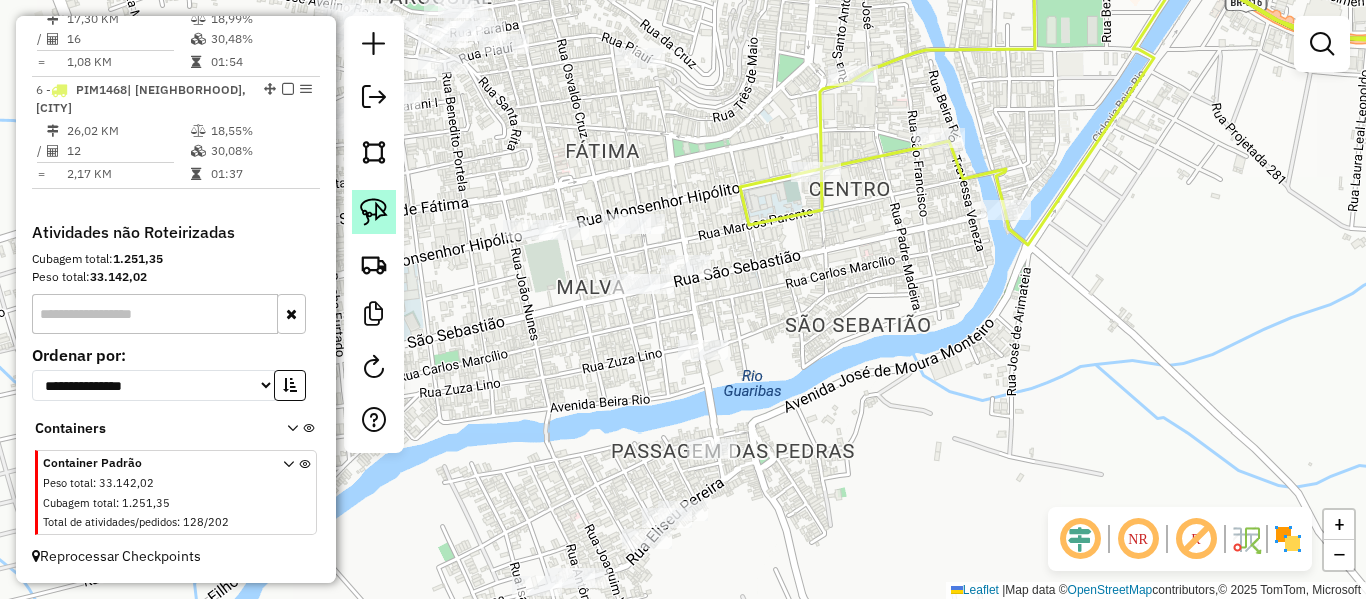 click 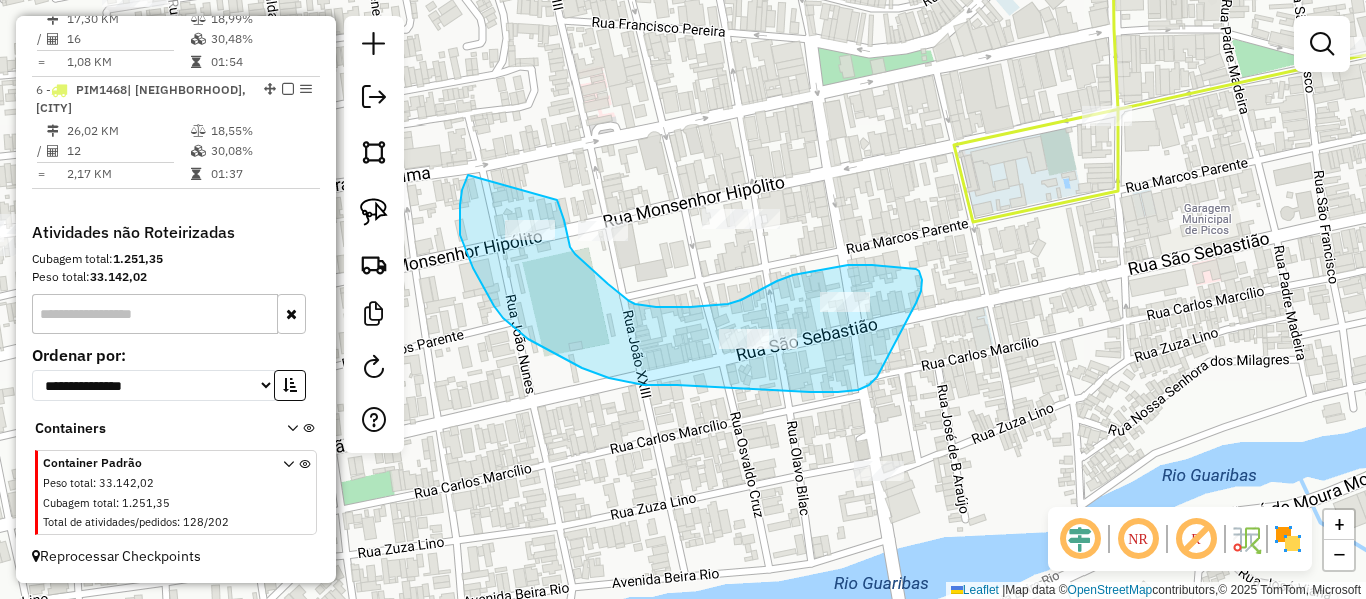 drag, startPoint x: 486, startPoint y: 290, endPoint x: 557, endPoint y: 199, distance: 115.42097 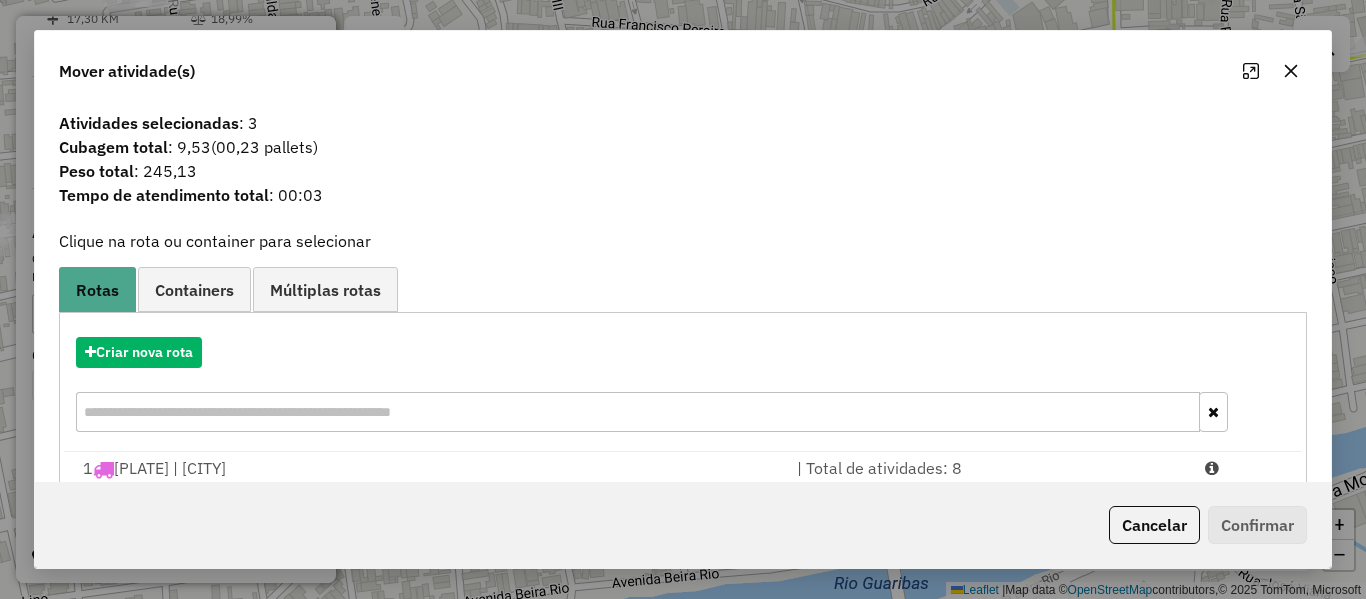 scroll, scrollTop: 405, scrollLeft: 0, axis: vertical 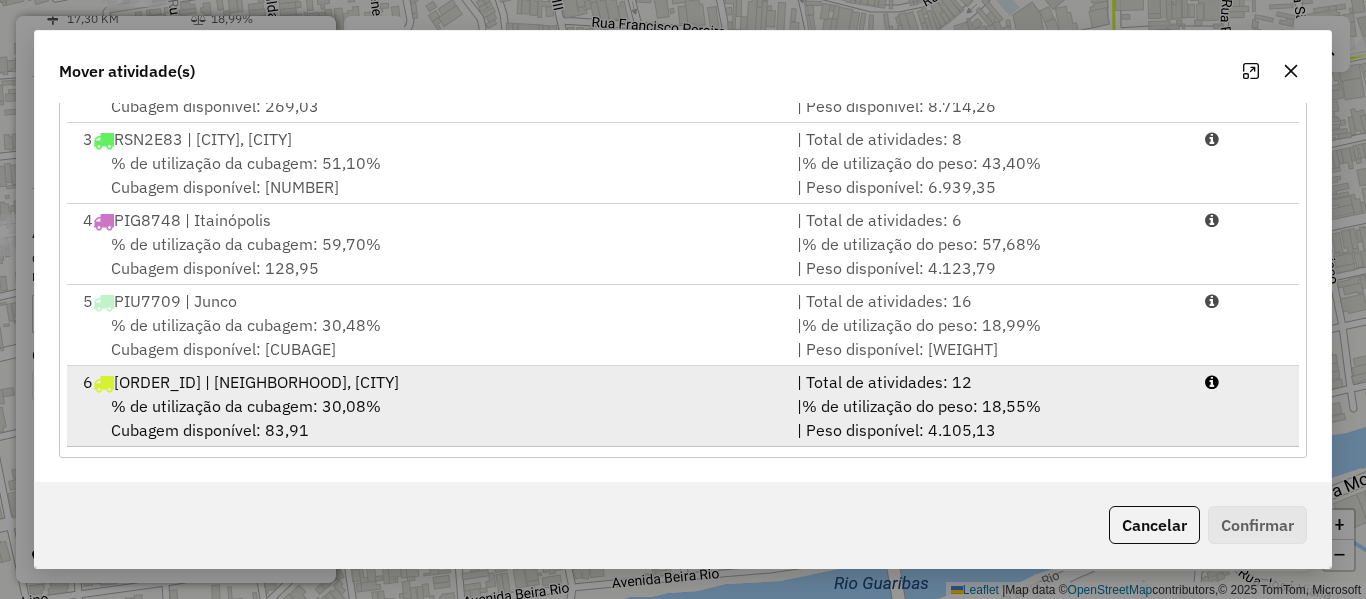 click on "6  PIM1468 | Centro, Junco" at bounding box center [428, 382] 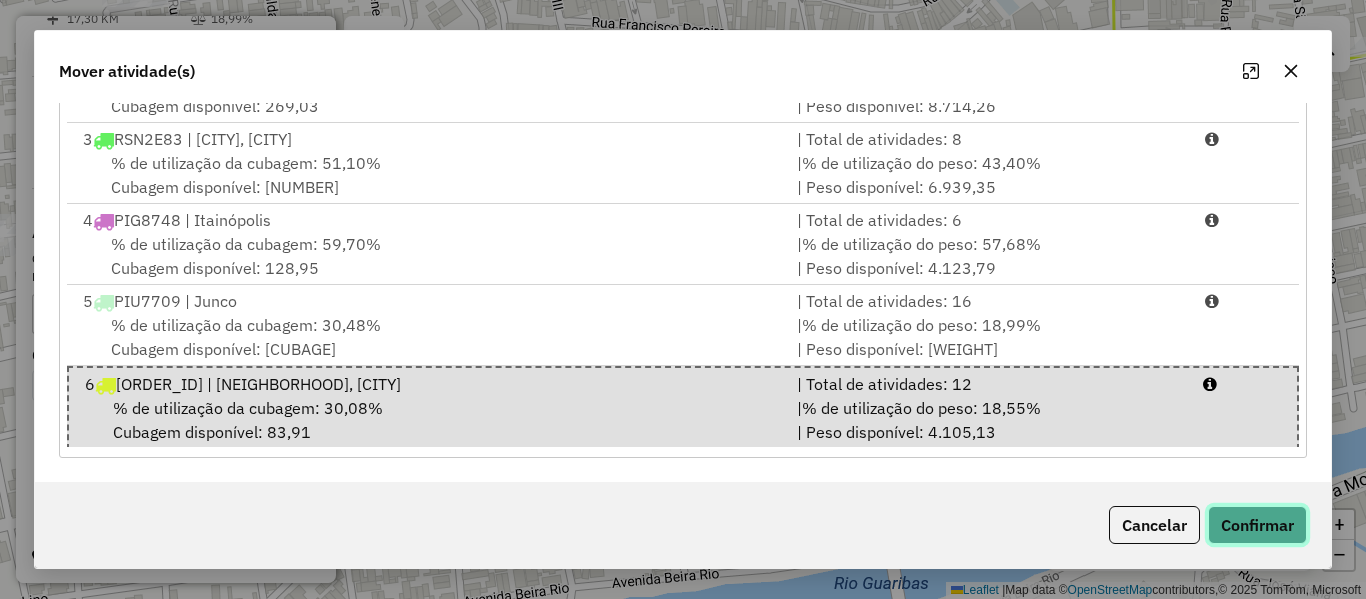 click on "Confirmar" 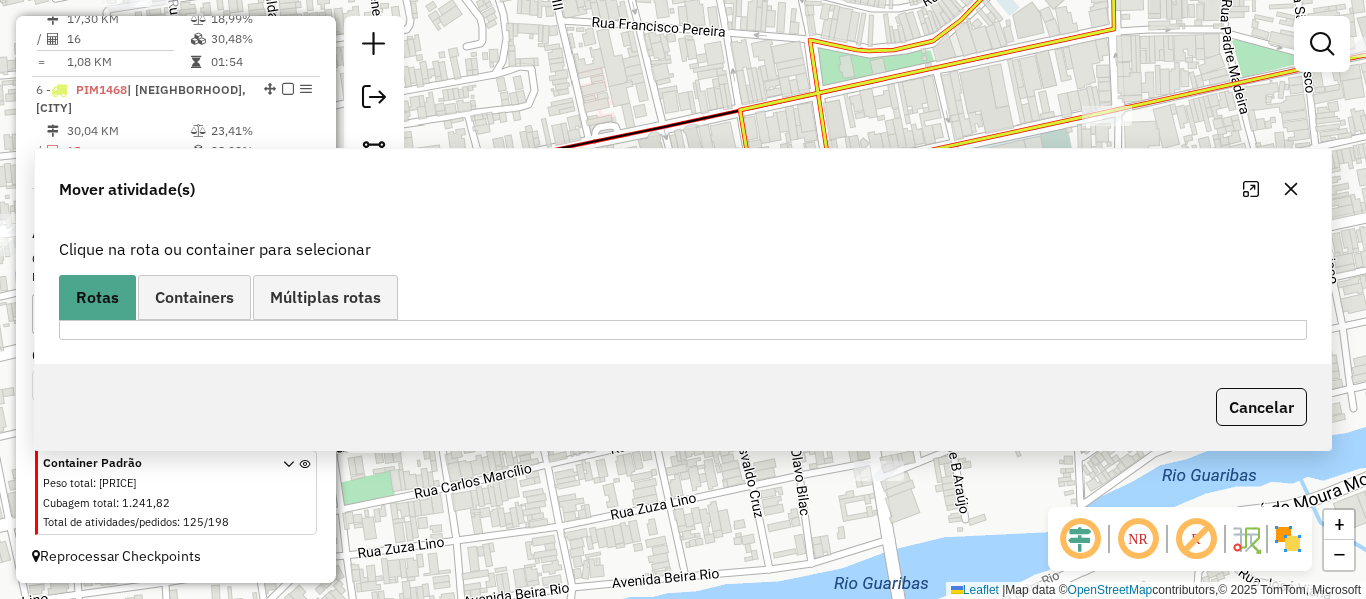 scroll, scrollTop: 0, scrollLeft: 0, axis: both 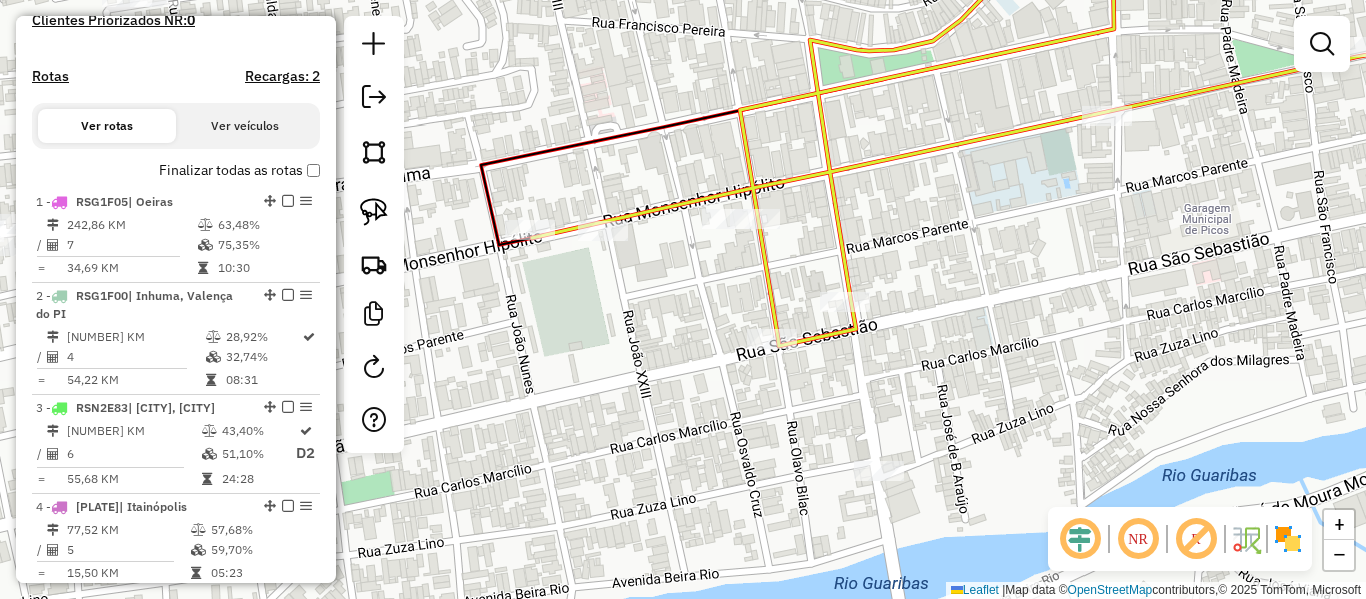 click 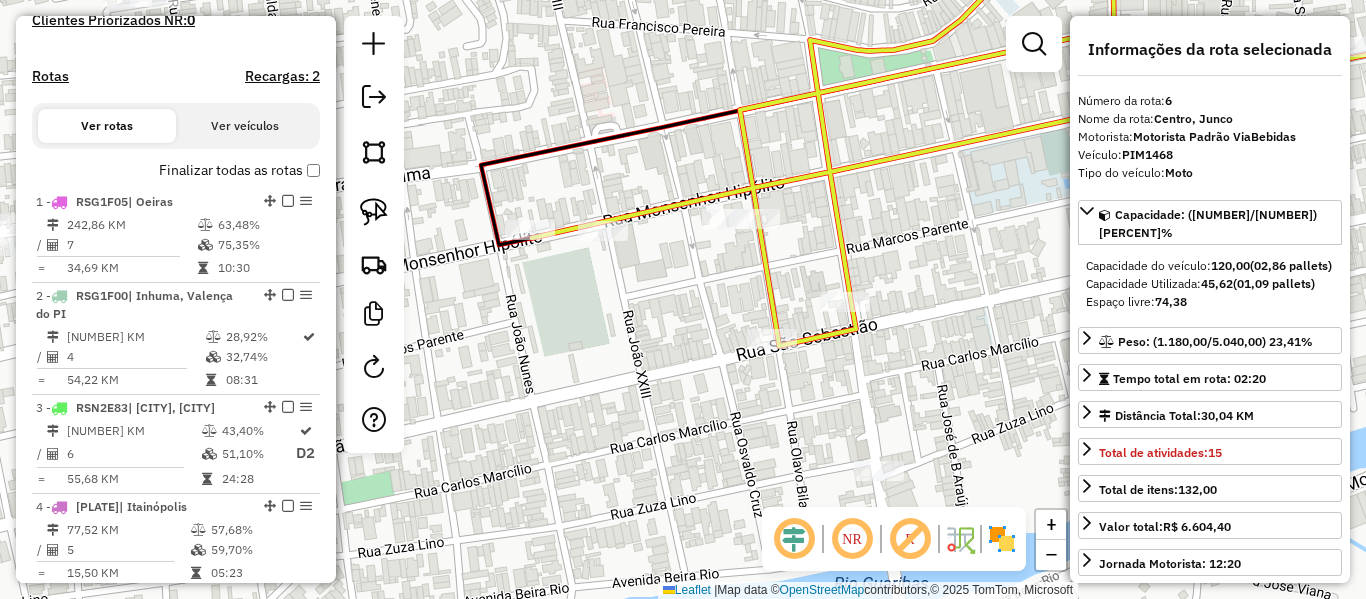 scroll, scrollTop: 1206, scrollLeft: 0, axis: vertical 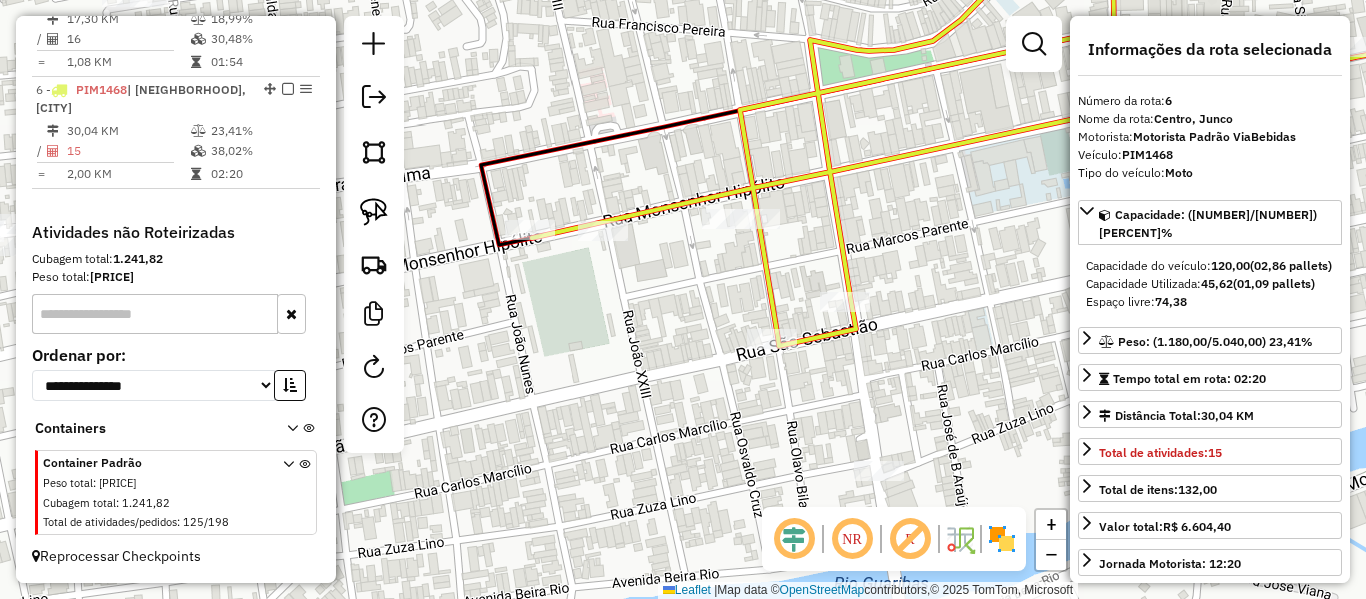drag, startPoint x: 751, startPoint y: 257, endPoint x: 673, endPoint y: 291, distance: 85.08819 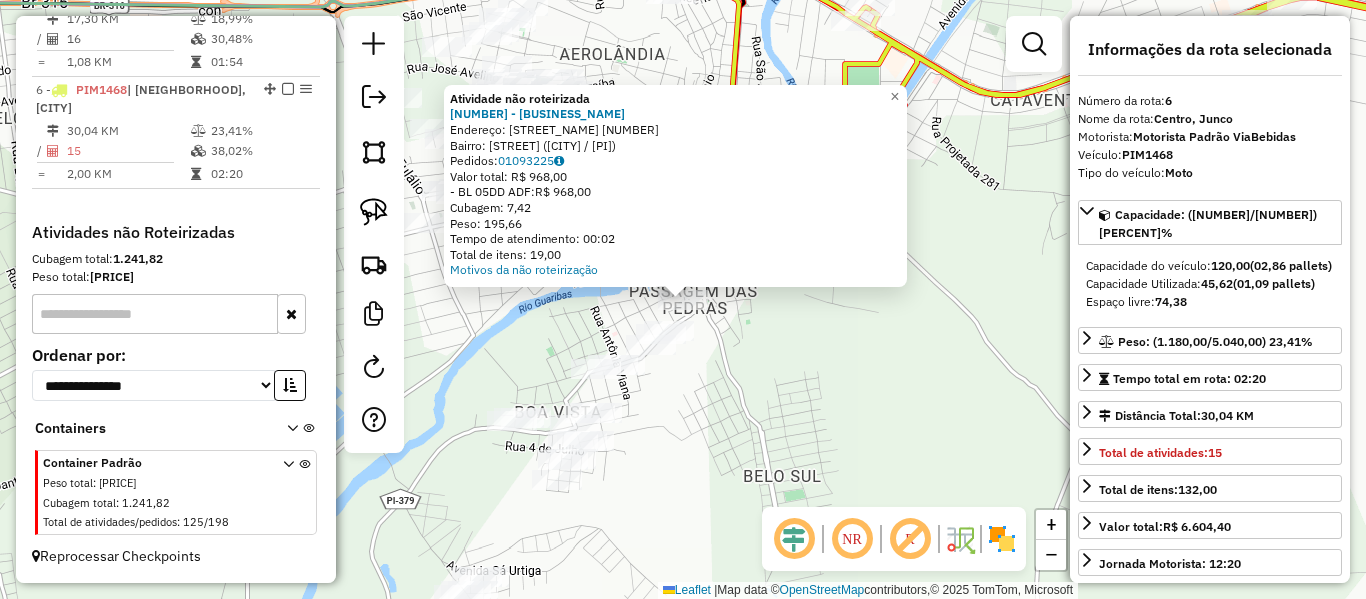 click on "Atividade não roteirizada [ORDER_ID] - [BUSINESS_NAME]  Endereço: [STREET_NAME] [NUMBER]   Bairro: [NEIGHBORHOOD] ([CITY] / [STATE])   Pedidos: [ORDER_ID]   Valor total: [CURRENCY] [AMOUNT]   - BL 05DD ADF:  [CURRENCY] [AMOUNT]   Cubagem: [AMOUNT]   Peso: [AMOUNT]   Tempo de atendimento: [TIME]   Total de itens: [AMOUNT]  Motivos da não roteirização × Janela de atendimento Grade de atendimento Capacidade Transportadoras Veículos Cliente Pedidos  Rotas Selecione os dias de semana para filtrar as janelas de atendimento  Seg   Ter   Qua   Qui   Sex   Sáb   Dom  Informe o período da janela de atendimento: De: Até:  Filtrar exatamente a janela do cliente  Considerar janela de atendimento padrão  Selecione os dias de semana para filtrar as grades de atendimento  Seg   Ter   Qua   Qui   Sex   Sáb   Dom   Considerar clientes sem dia de atendimento cadastrado  Clientes fora do dia de atendimento selecionado Filtrar as atividades entre os valores definidos abaixo:  Peso mínimo:   Peso máximo:   Cubagem mínima:   Cubagem máxima:   De:" 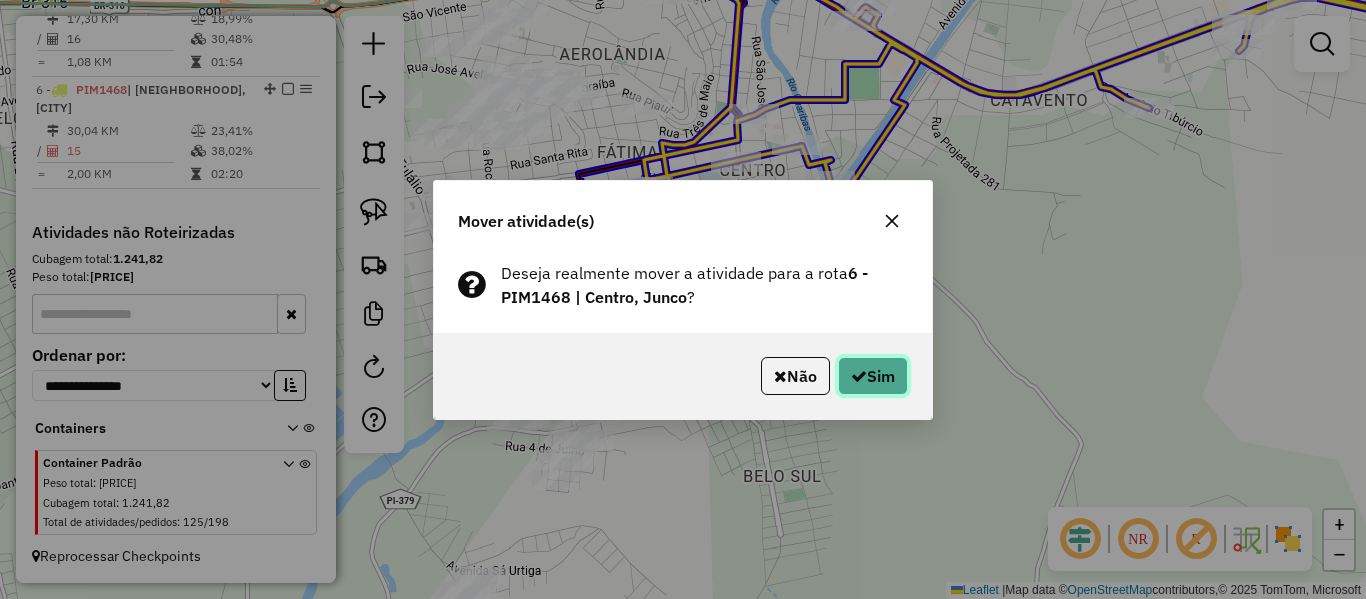 click on "Sim" 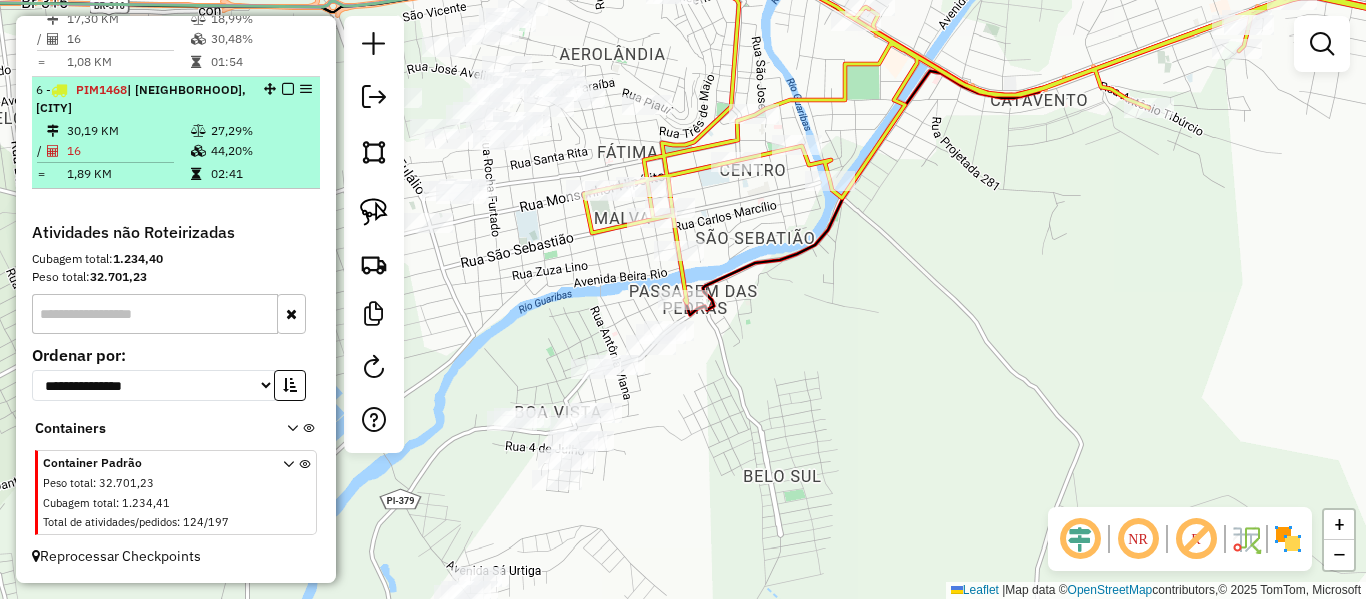 scroll, scrollTop: 1106, scrollLeft: 0, axis: vertical 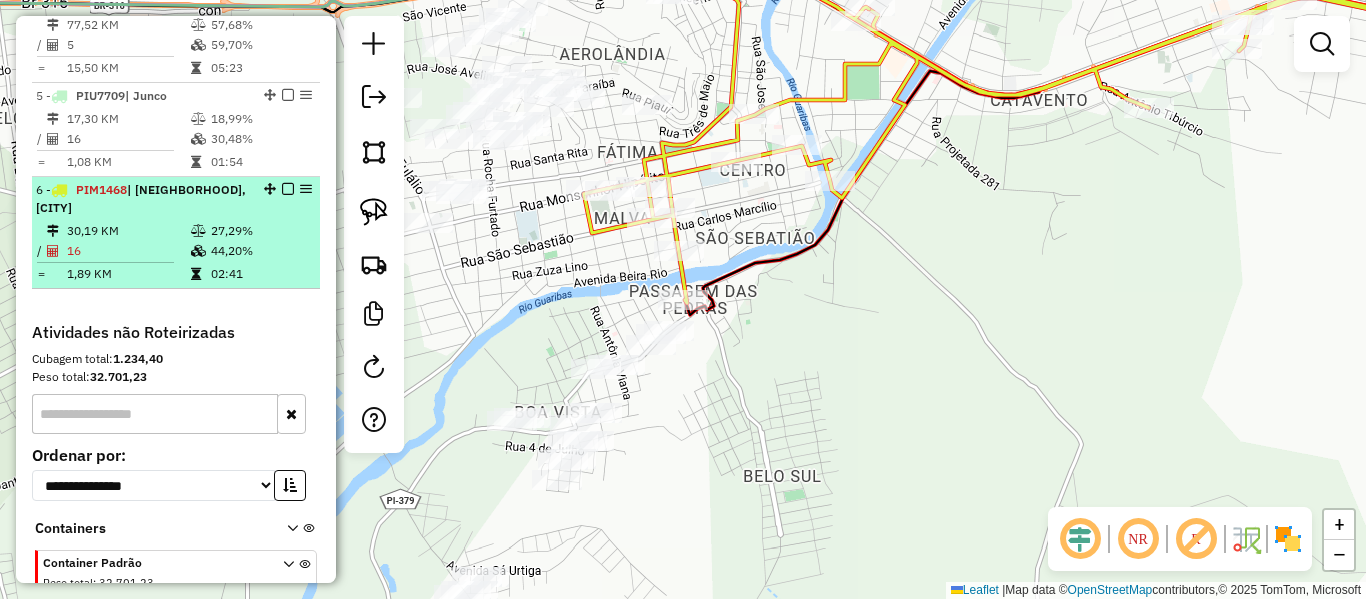 drag, startPoint x: 262, startPoint y: 194, endPoint x: 251, endPoint y: 133, distance: 61.983868 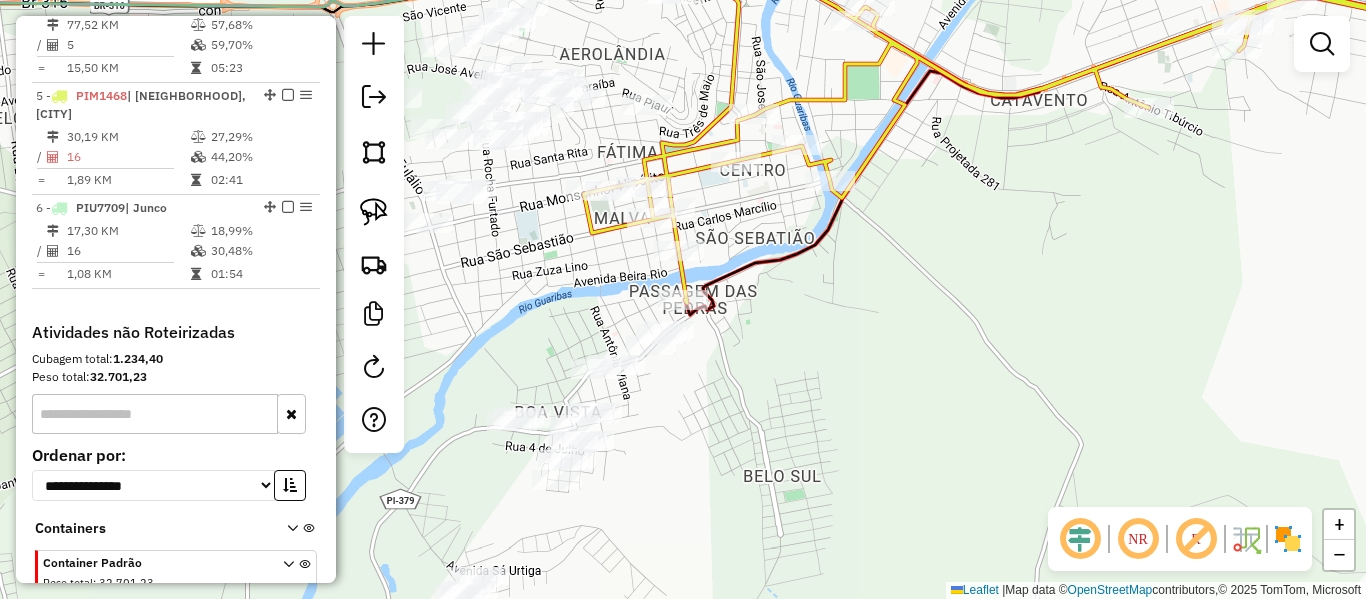 click at bounding box center [288, 207] 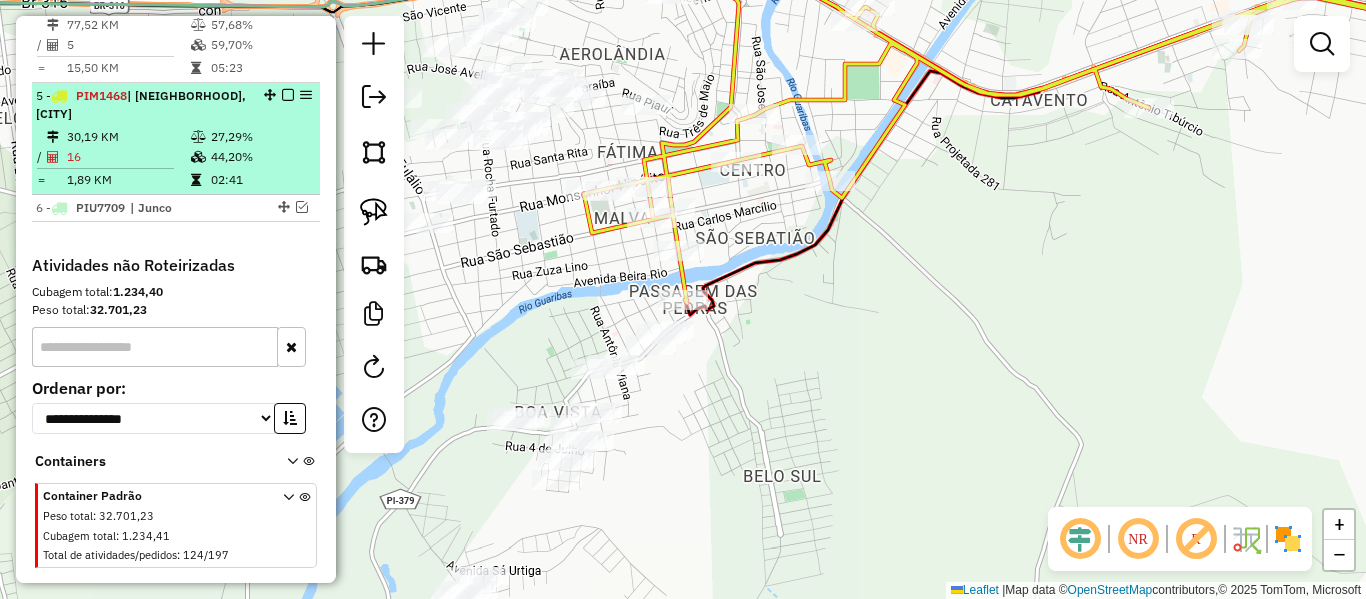 click at bounding box center [288, 95] 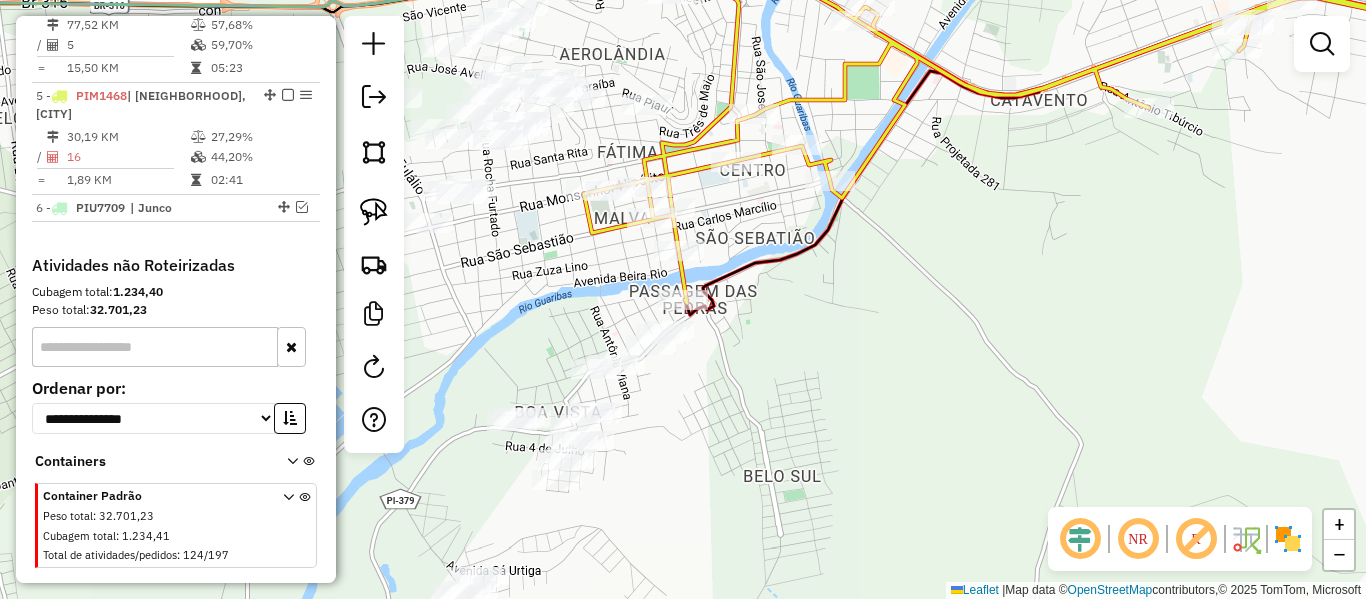 scroll, scrollTop: 1072, scrollLeft: 0, axis: vertical 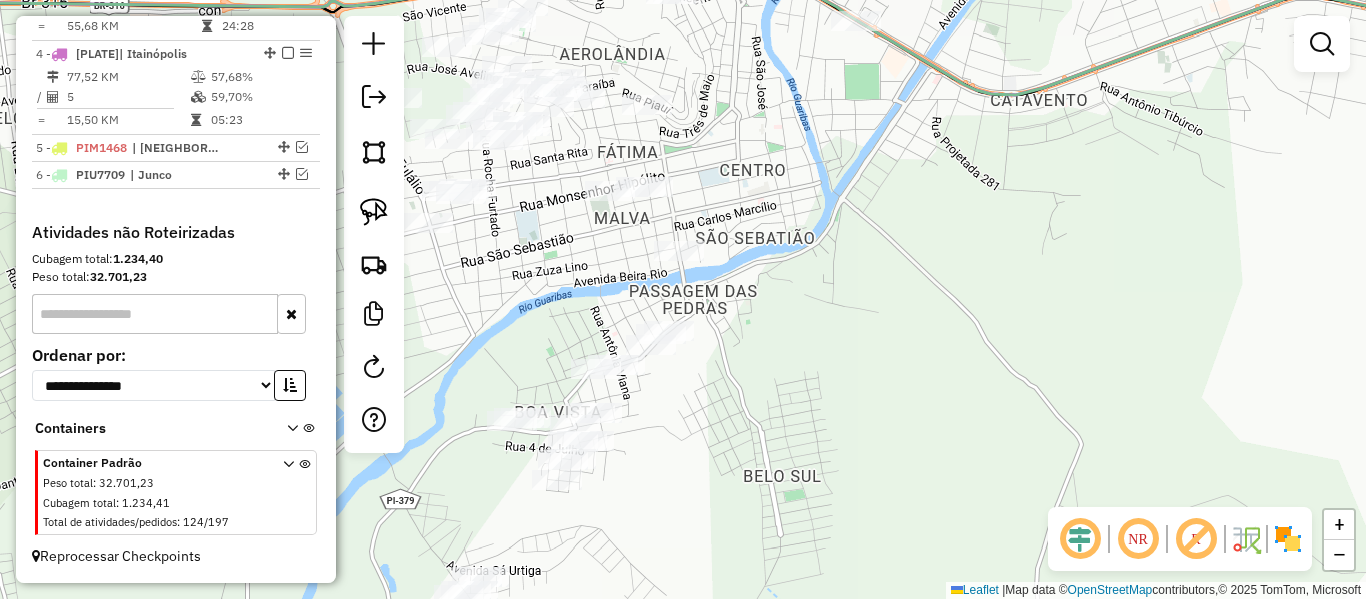 drag, startPoint x: 597, startPoint y: 316, endPoint x: 668, endPoint y: 261, distance: 89.81091 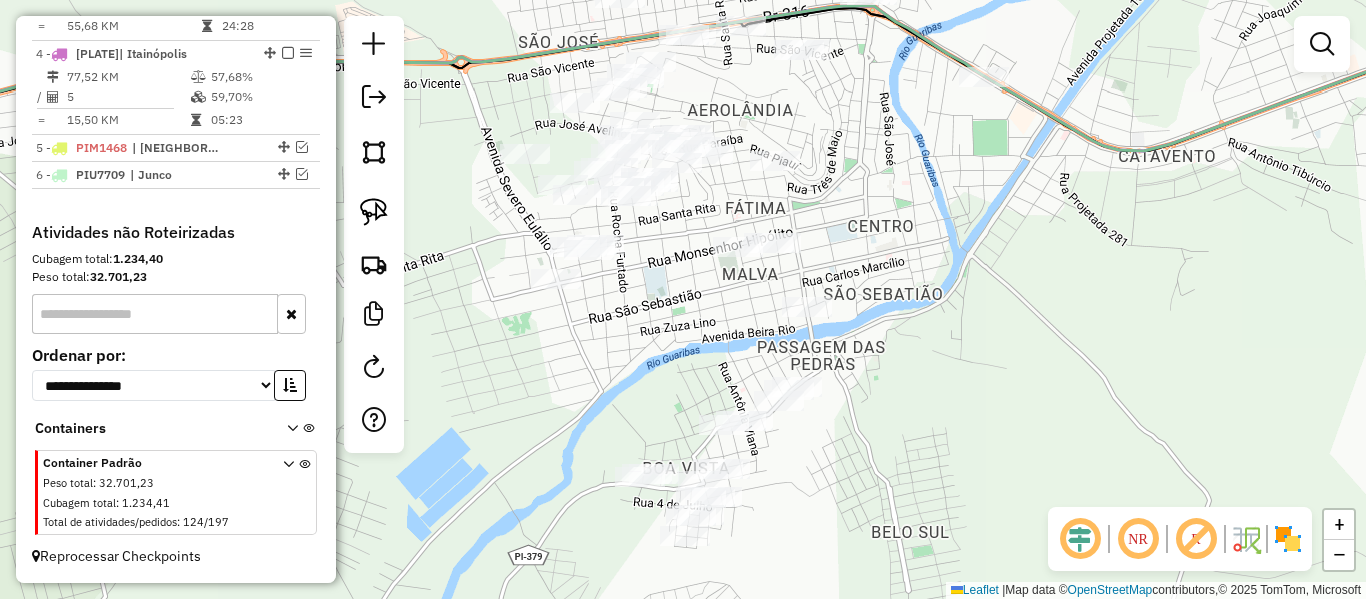 drag, startPoint x: 496, startPoint y: 96, endPoint x: 472, endPoint y: 183, distance: 90.24966 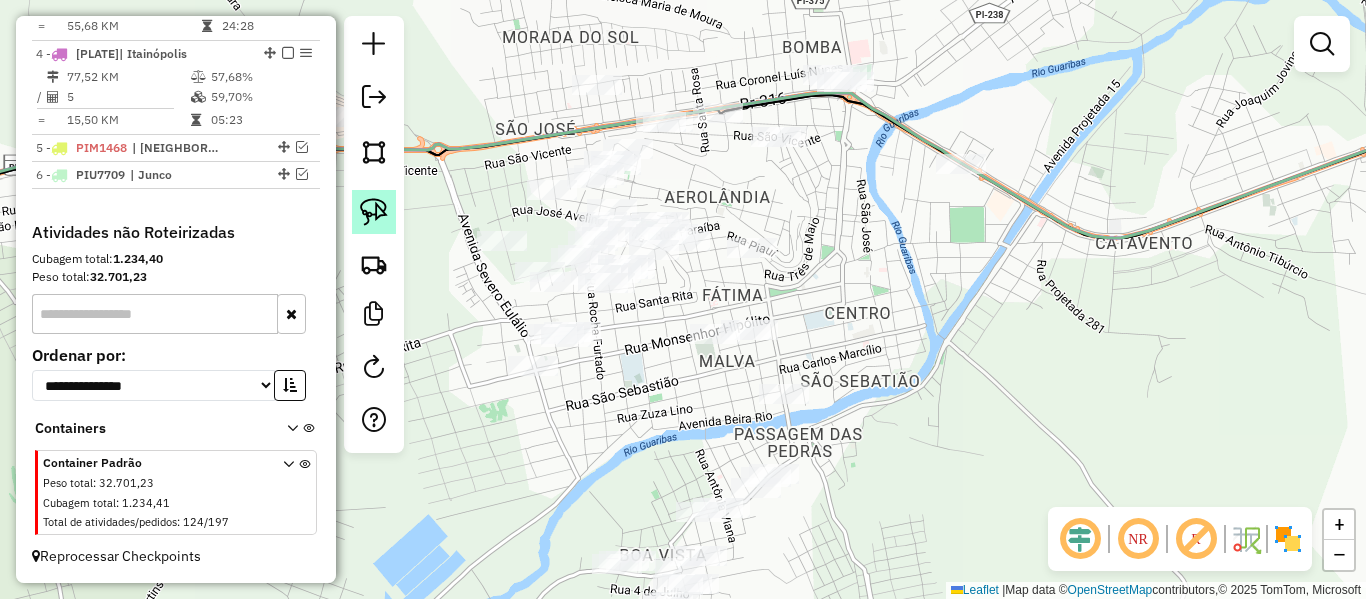 click 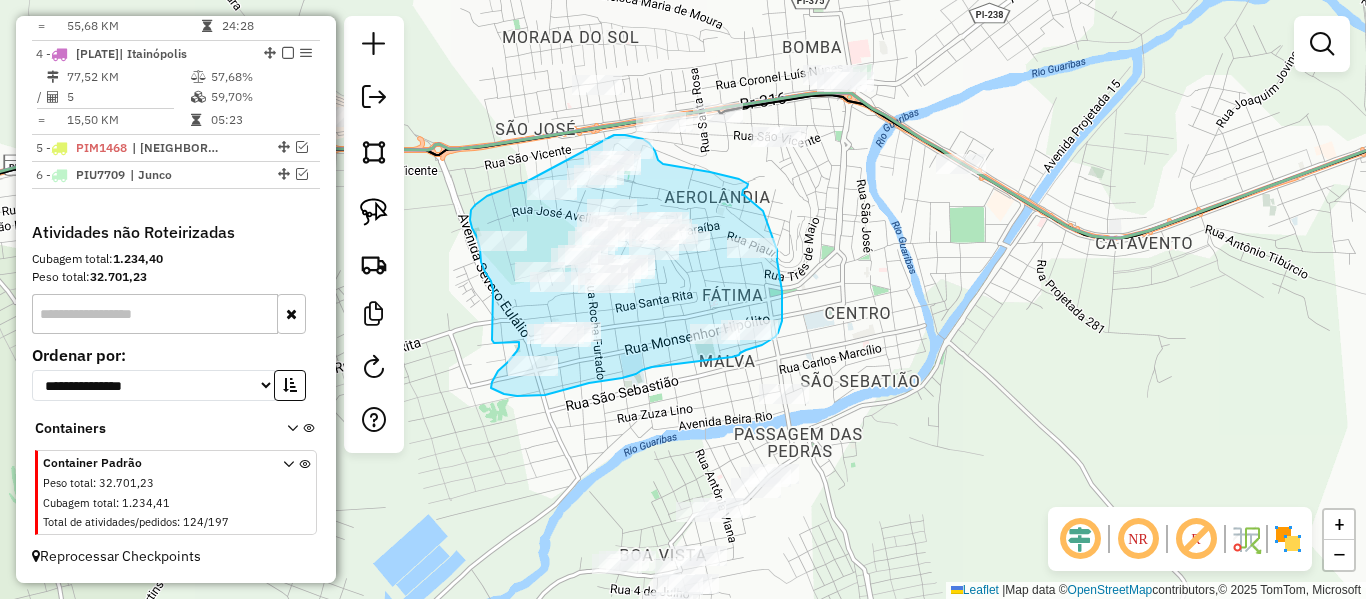 drag, startPoint x: 475, startPoint y: 205, endPoint x: 610, endPoint y: 135, distance: 152.06906 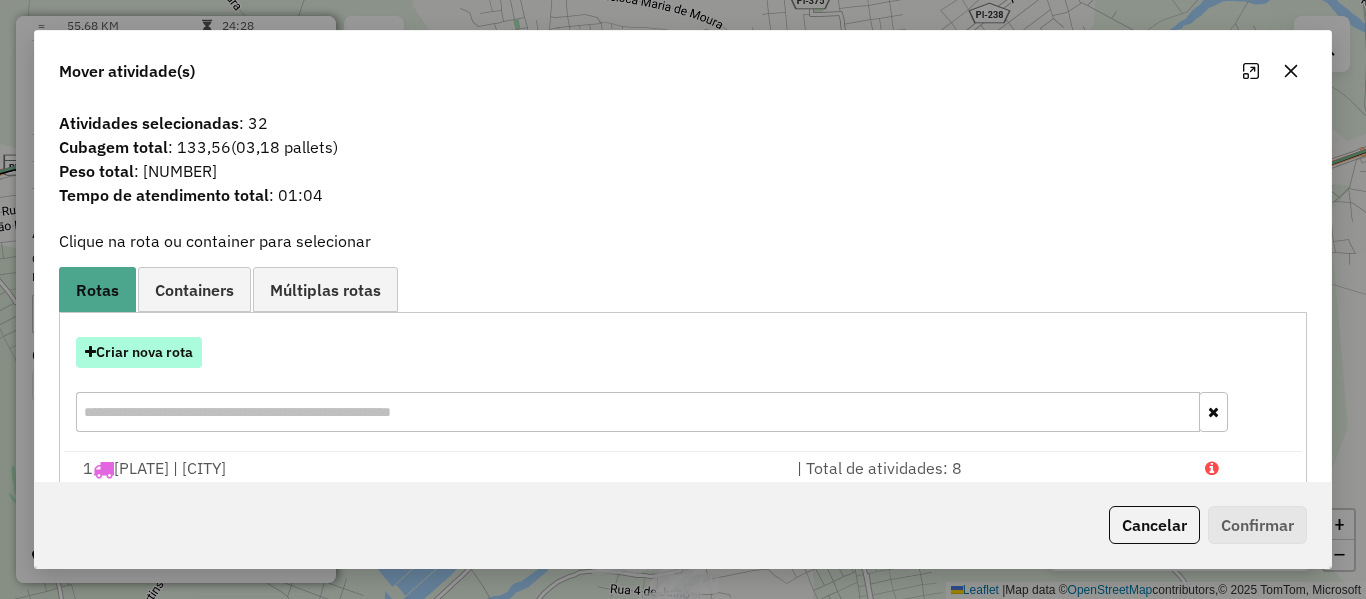 click on "Criar nova rota" at bounding box center [139, 352] 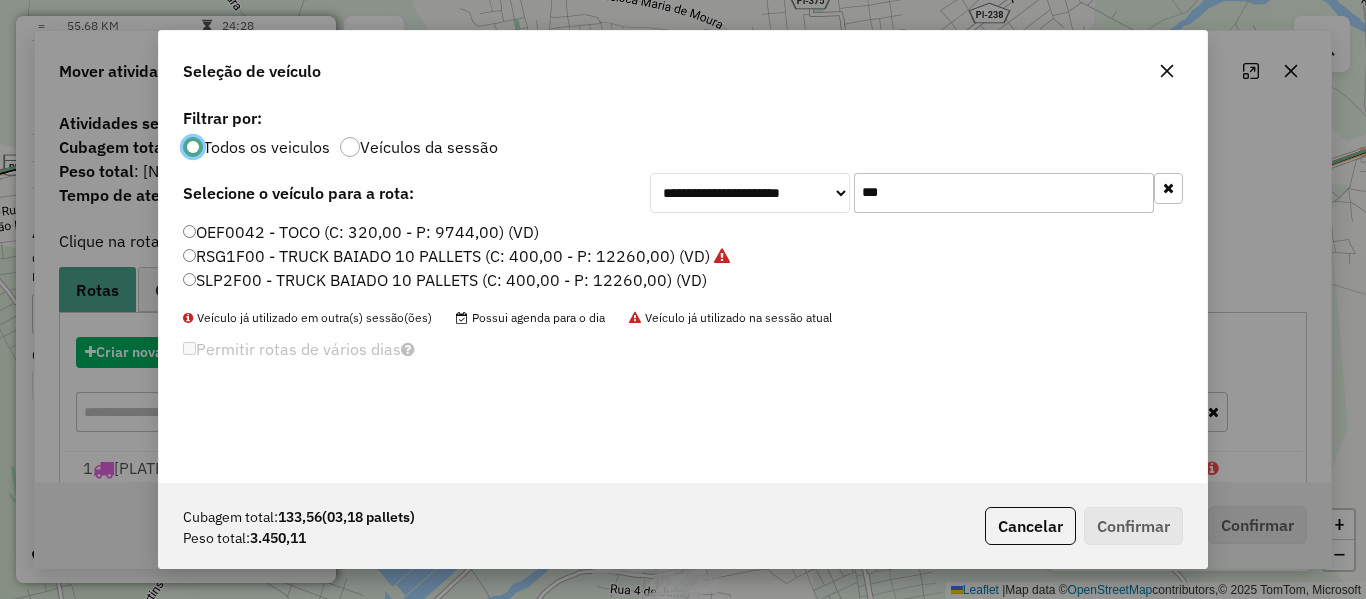 scroll, scrollTop: 11, scrollLeft: 6, axis: both 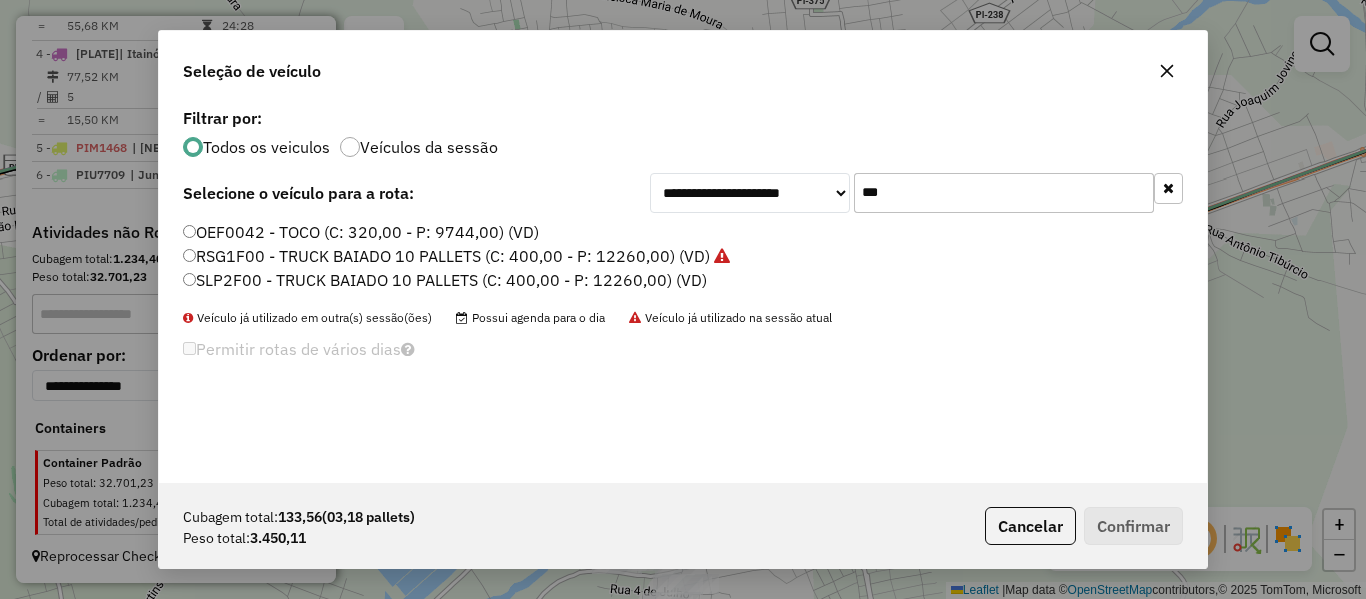 drag, startPoint x: 843, startPoint y: 201, endPoint x: 707, endPoint y: 259, distance: 147.85127 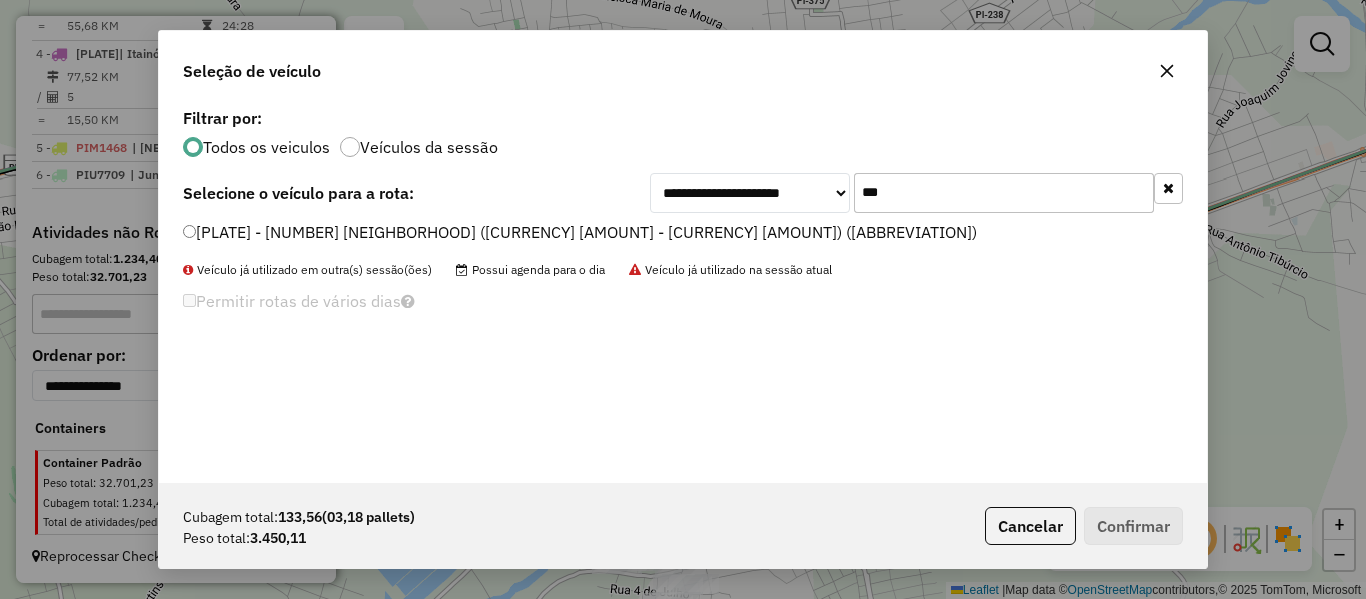 type on "***" 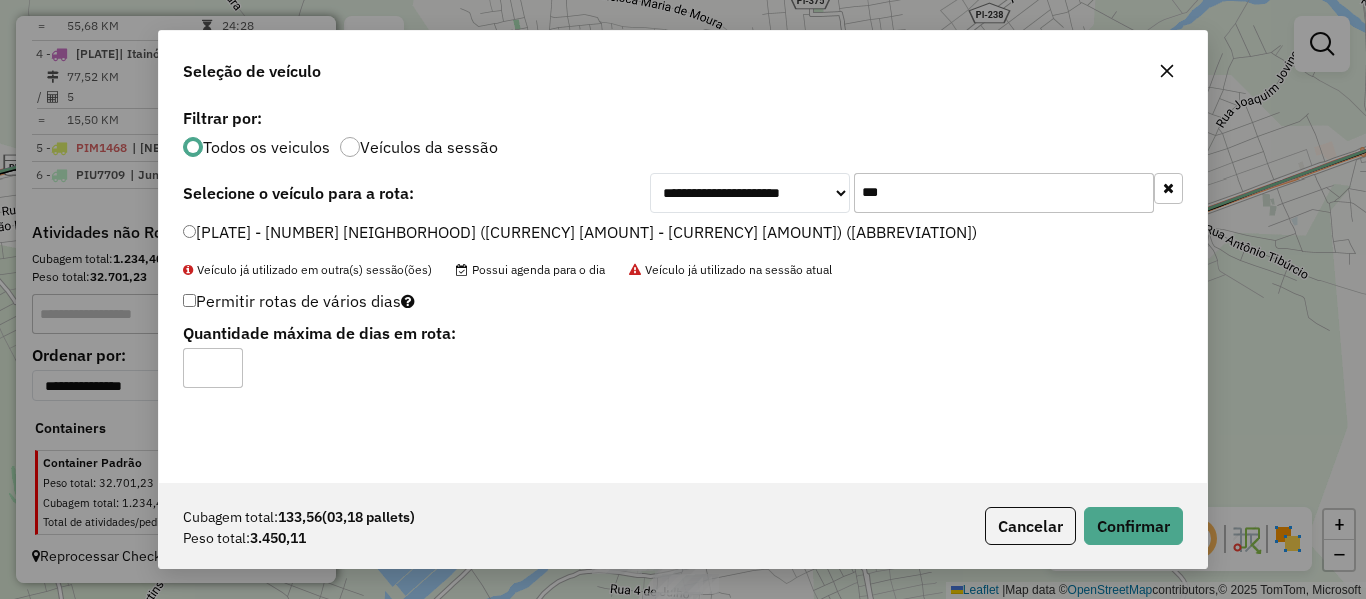 type on "*" 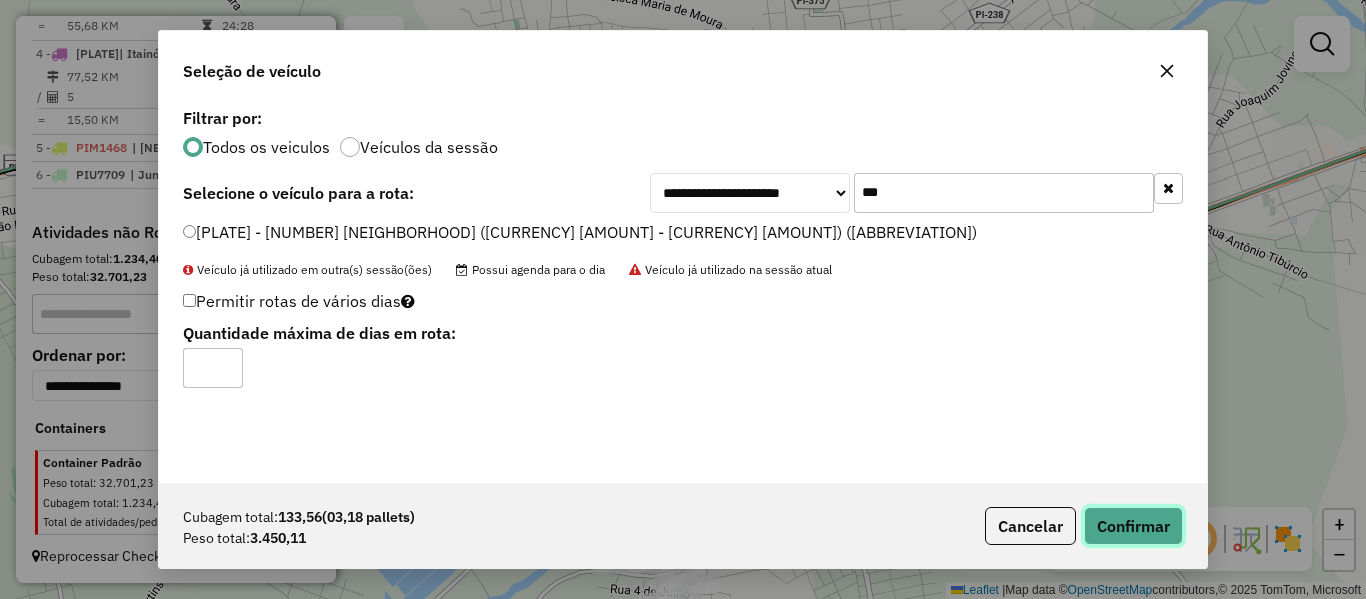 click on "Confirmar" 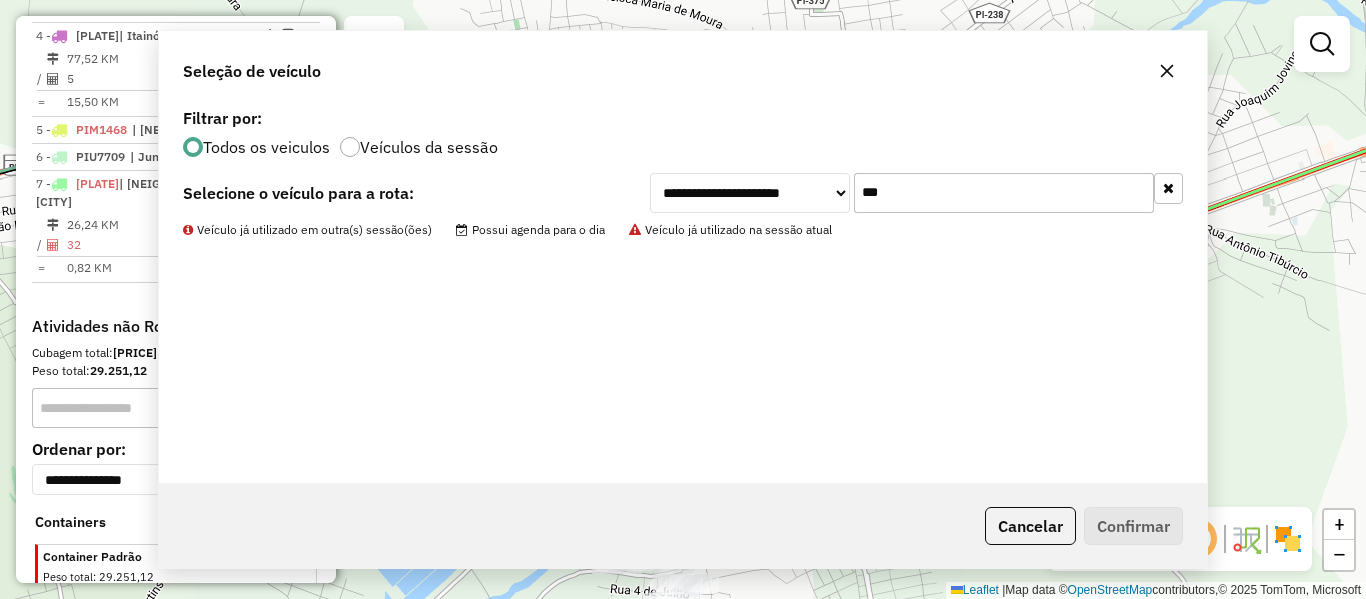 scroll, scrollTop: 1106, scrollLeft: 0, axis: vertical 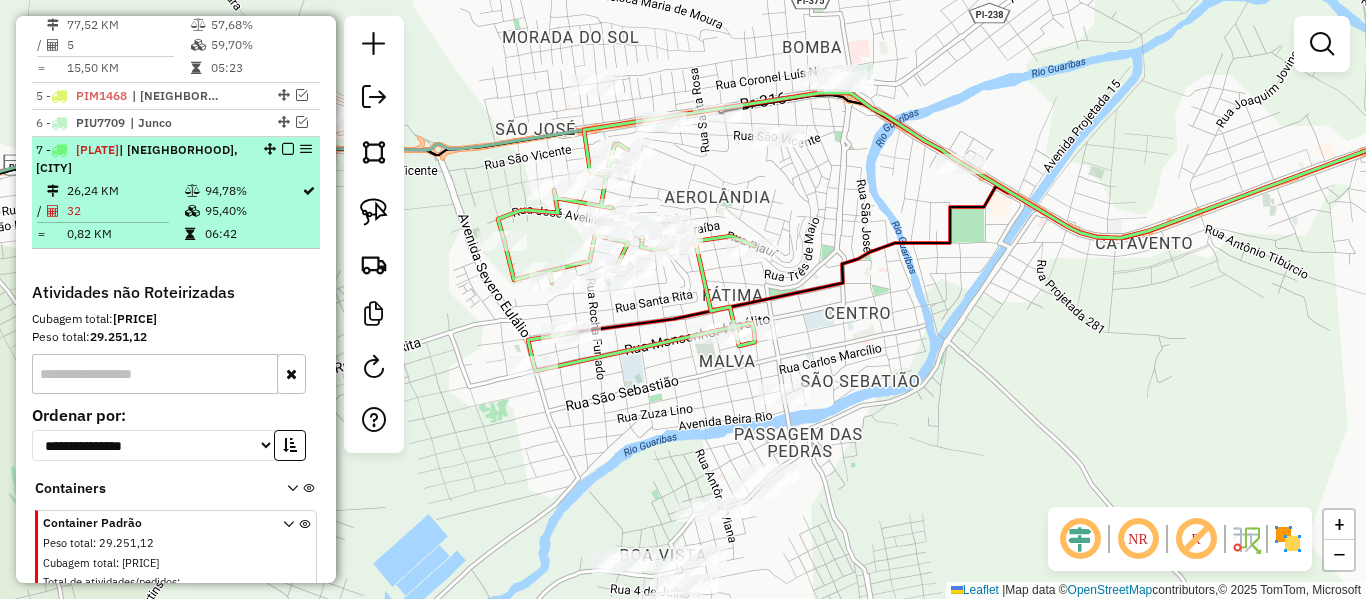click at bounding box center (288, 149) 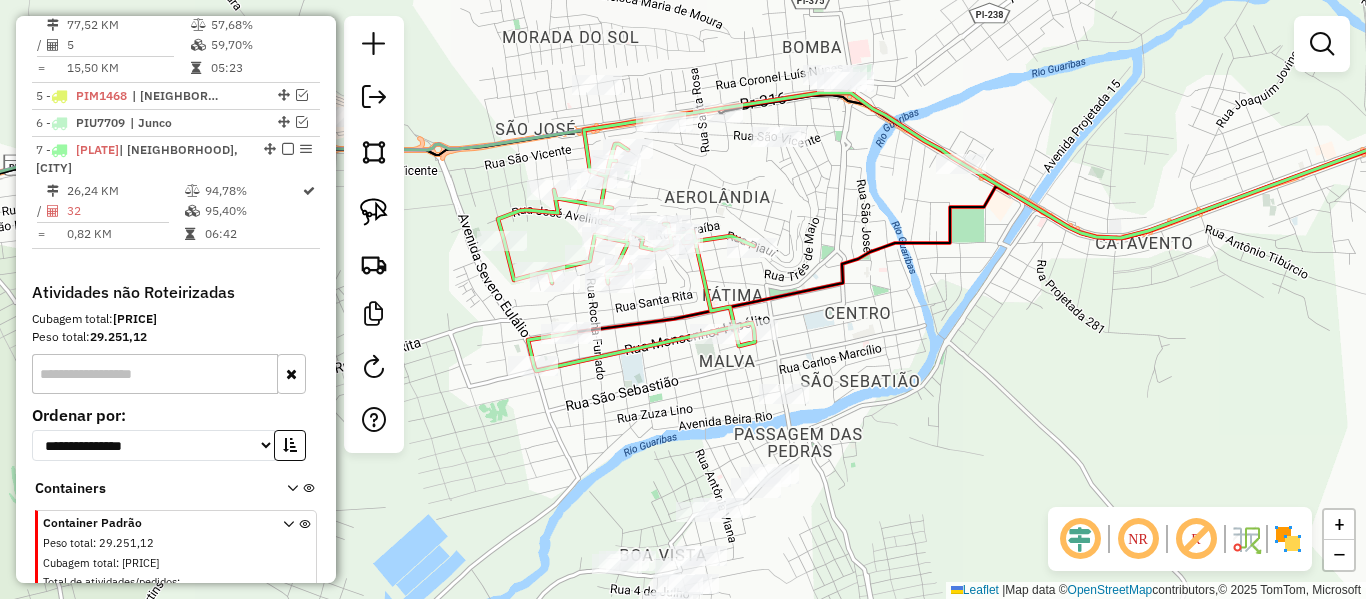 scroll, scrollTop: 1099, scrollLeft: 0, axis: vertical 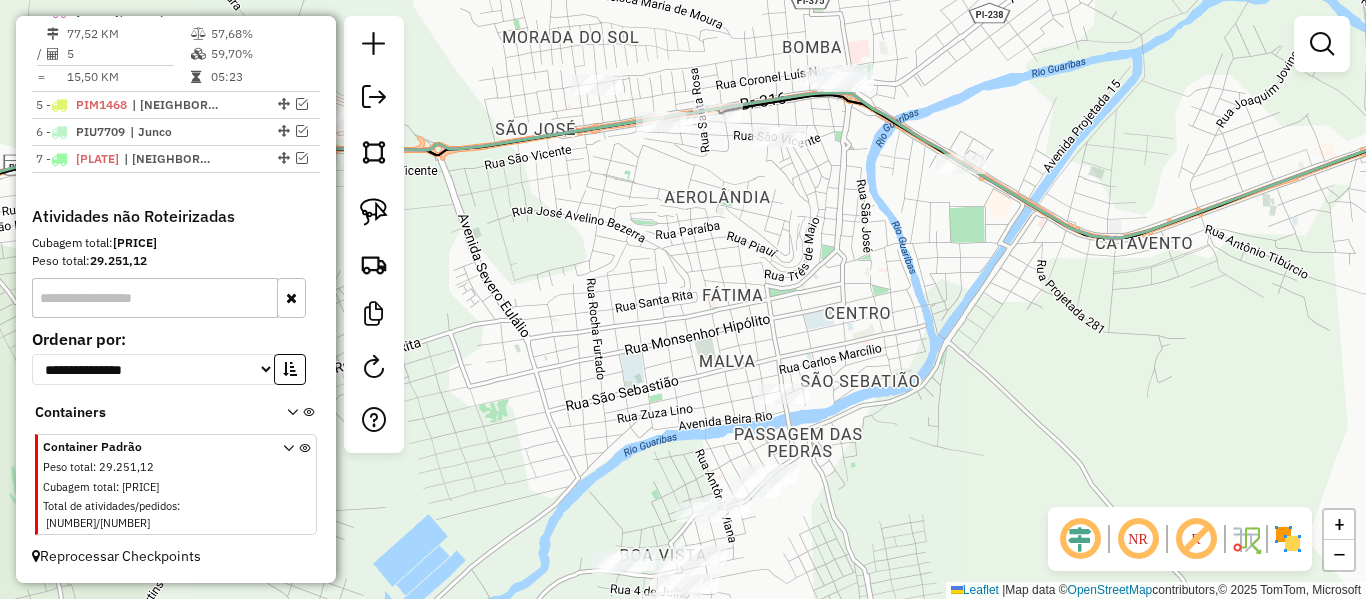 drag, startPoint x: 703, startPoint y: 348, endPoint x: 704, endPoint y: 220, distance: 128.0039 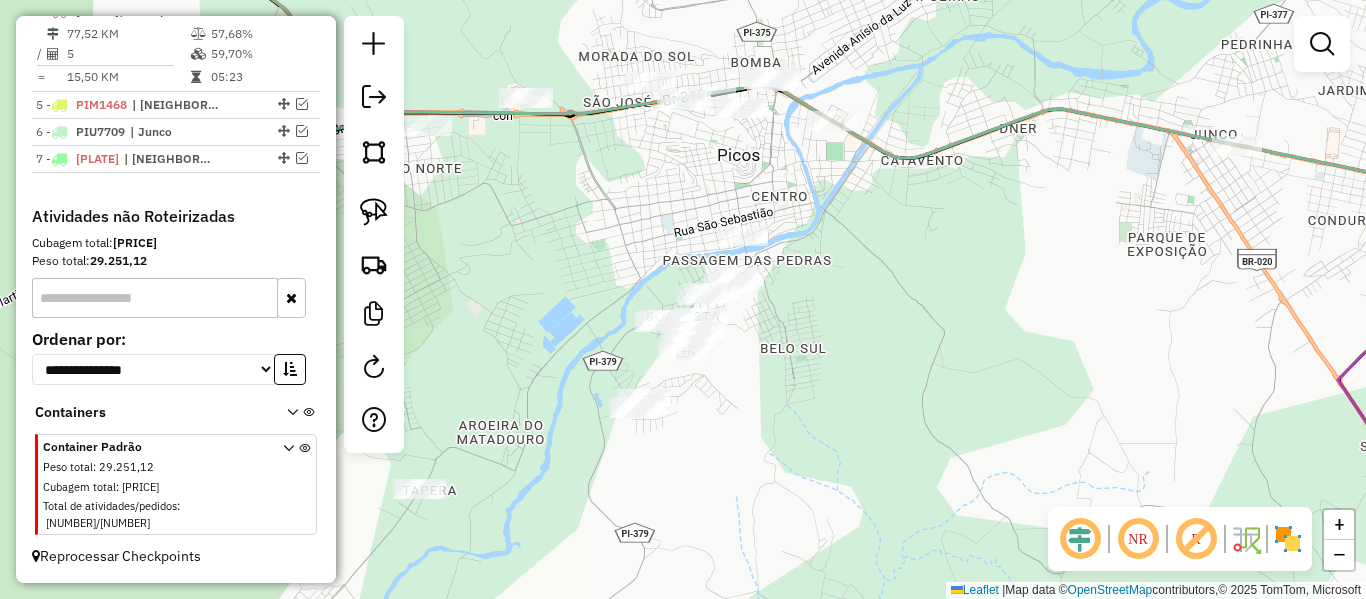 drag, startPoint x: 596, startPoint y: 232, endPoint x: 795, endPoint y: 178, distance: 206.1965 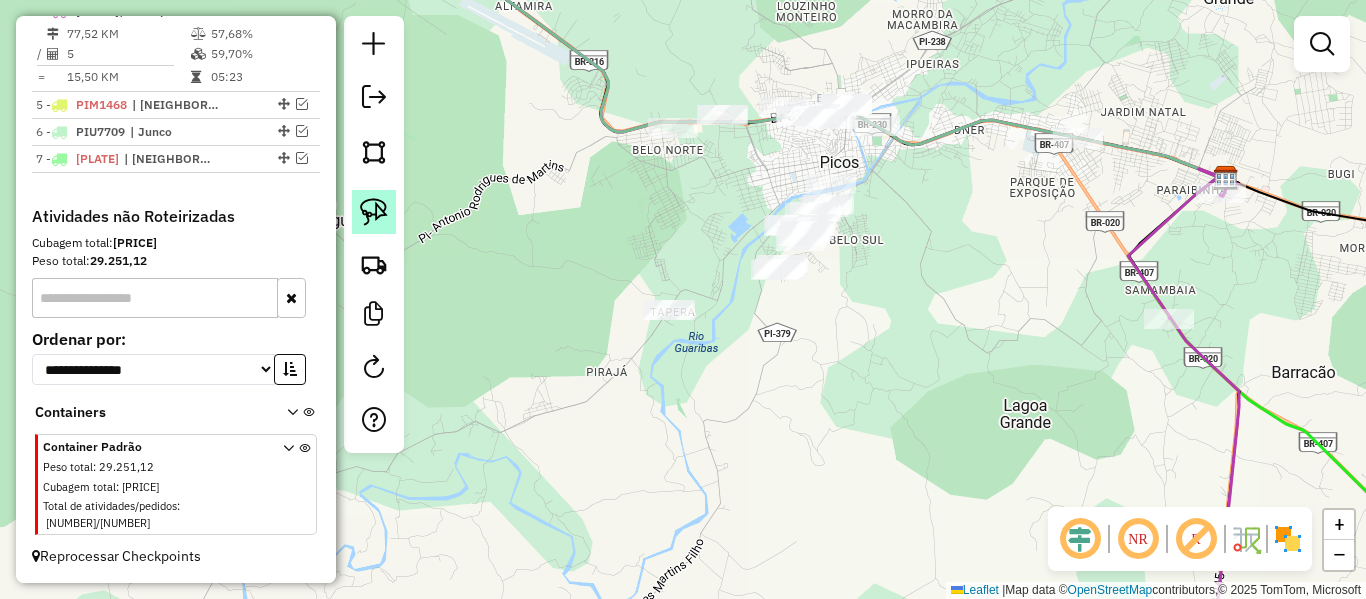 click 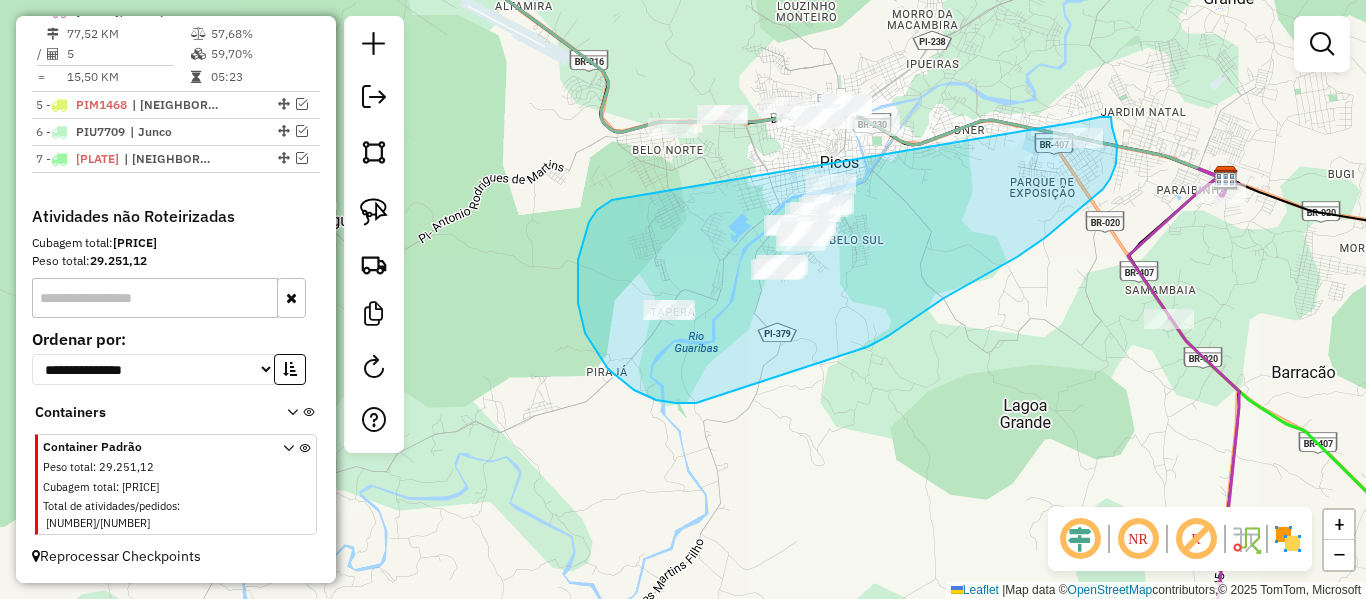 drag, startPoint x: 578, startPoint y: 260, endPoint x: 1073, endPoint y: 127, distance: 512.55634 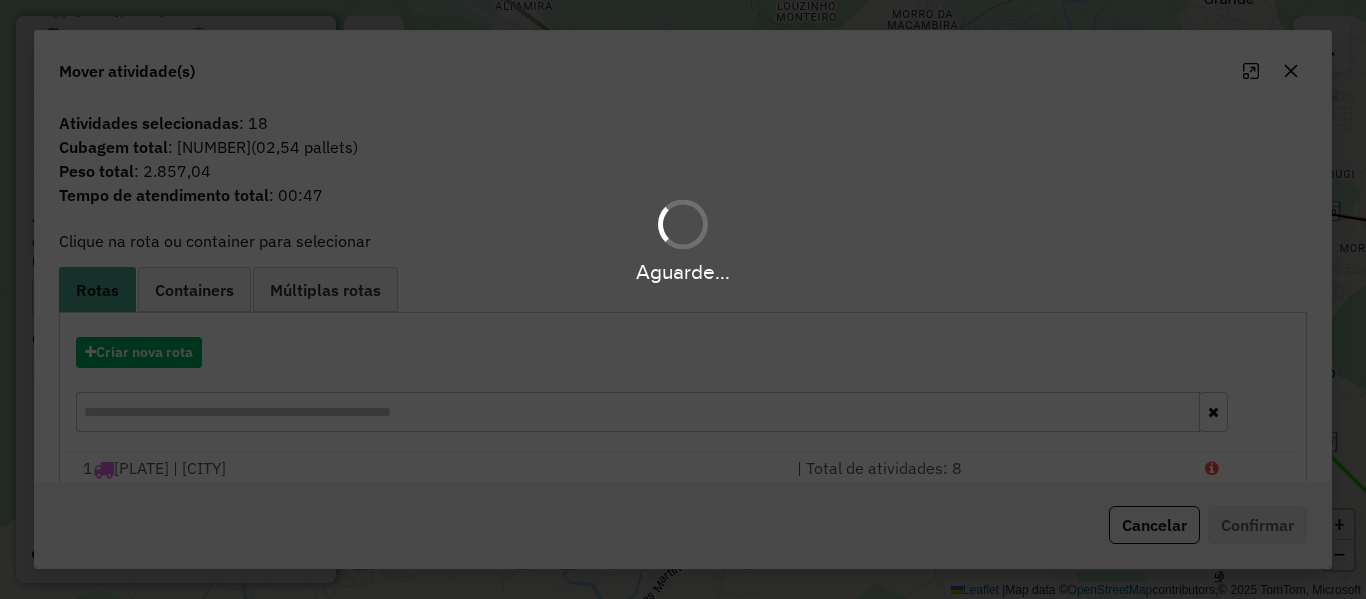 click on "Aguarde..." at bounding box center (683, 299) 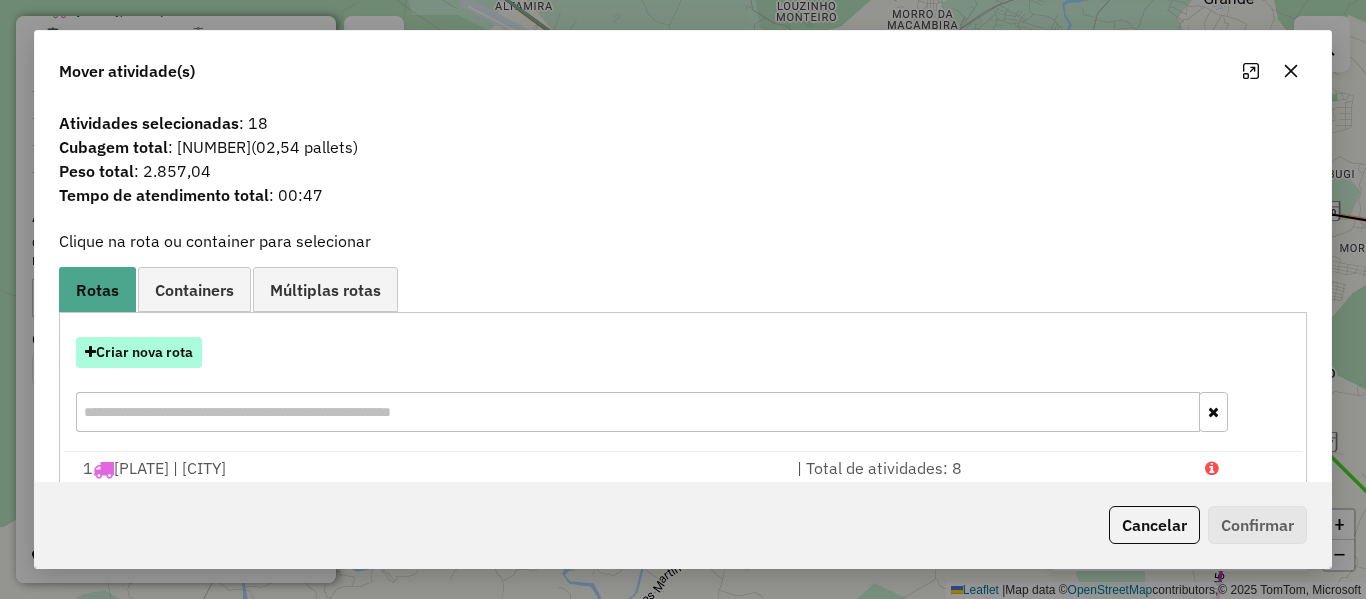 click on "Criar nova rota" at bounding box center [139, 352] 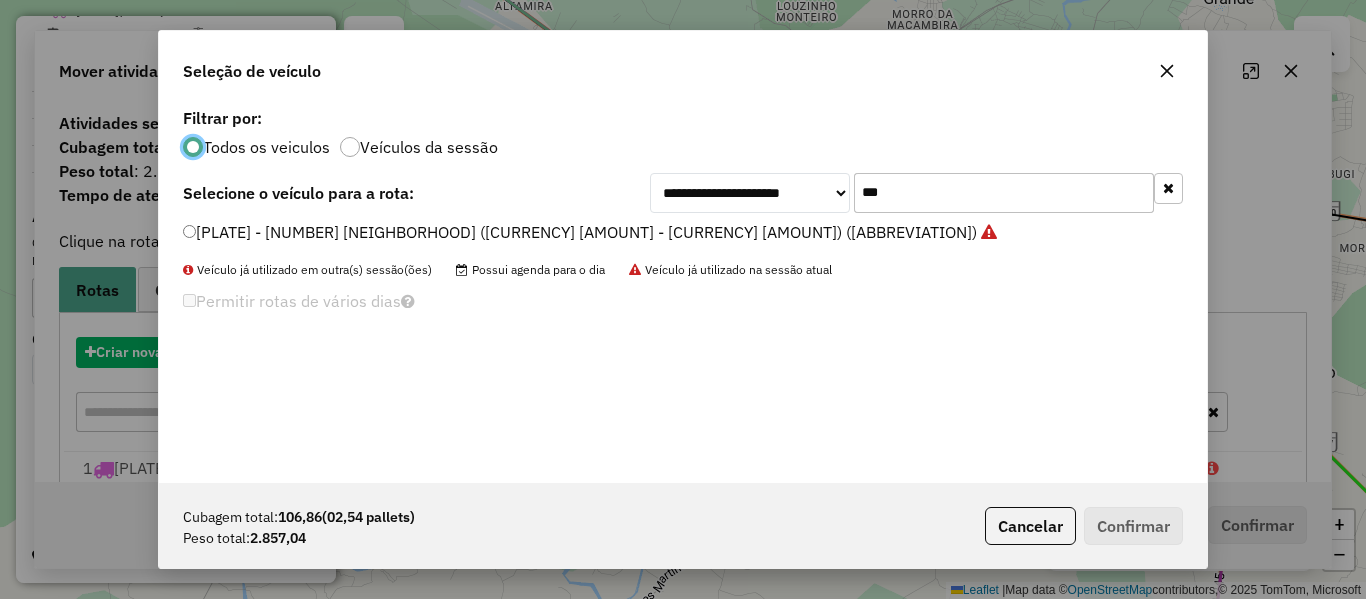 scroll, scrollTop: 11, scrollLeft: 6, axis: both 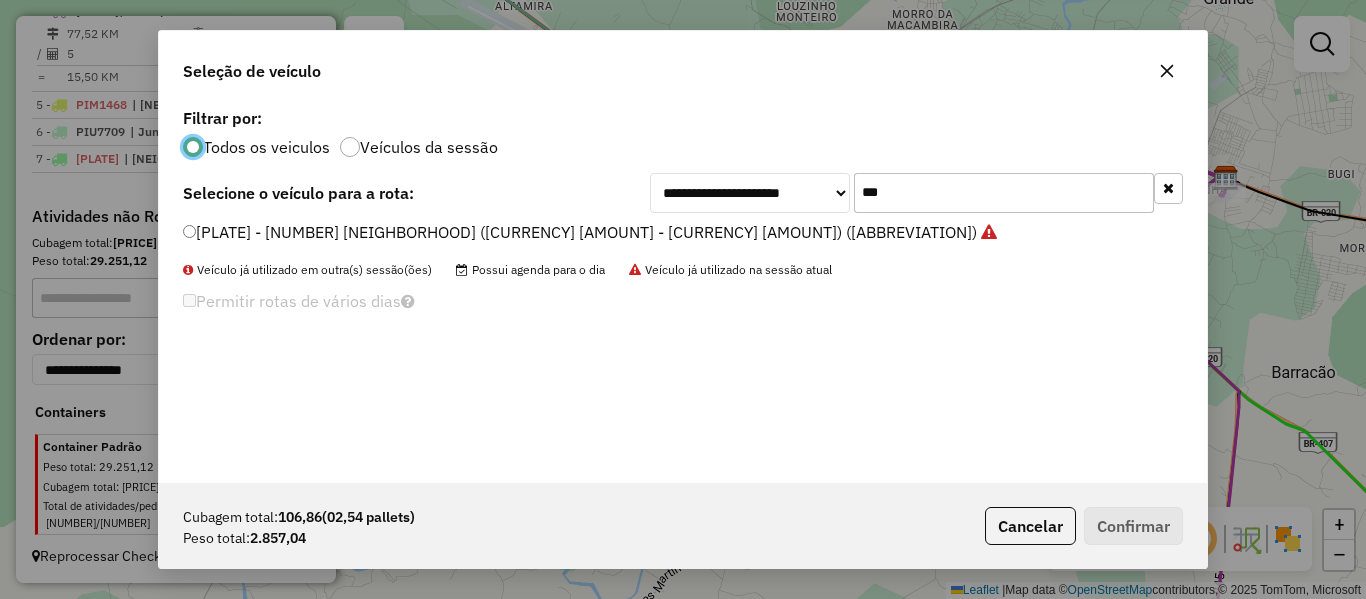 drag, startPoint x: 902, startPoint y: 204, endPoint x: 765, endPoint y: 224, distance: 138.45216 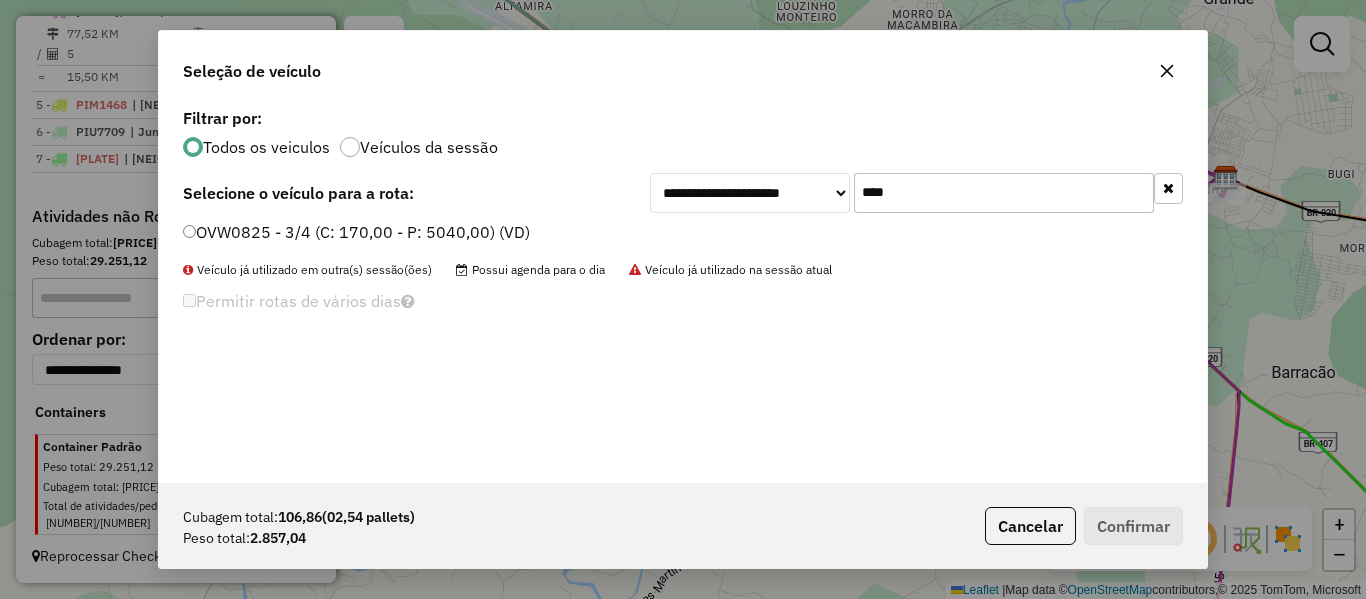 type on "****" 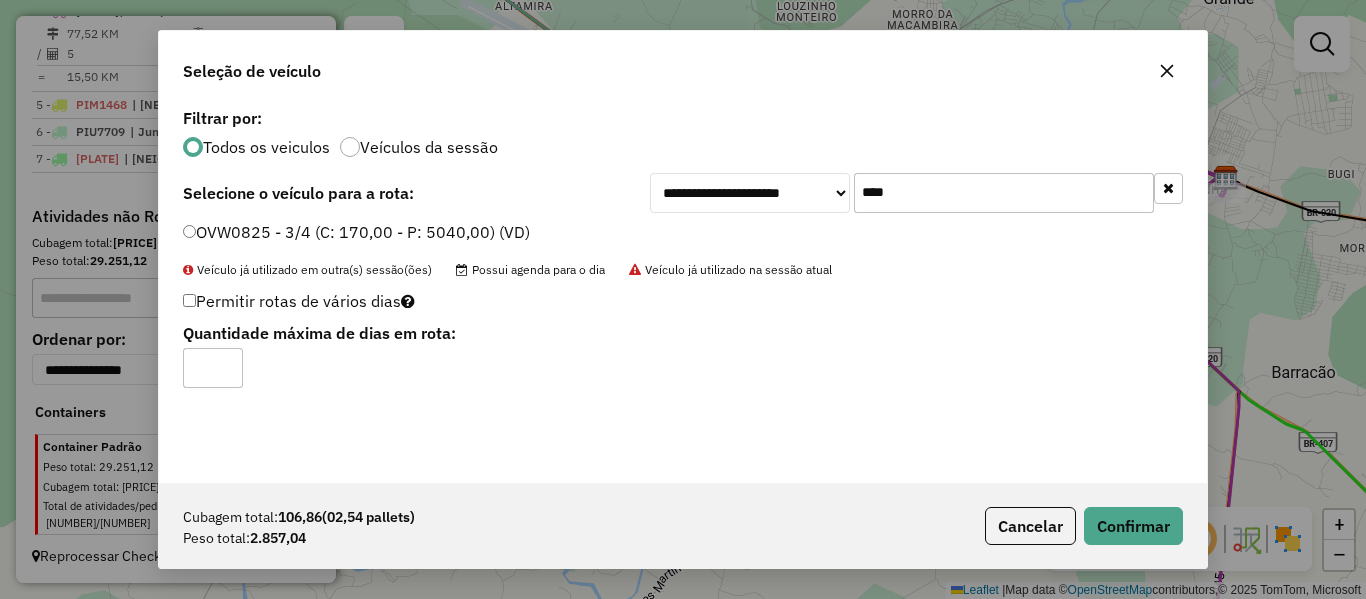 type on "*" 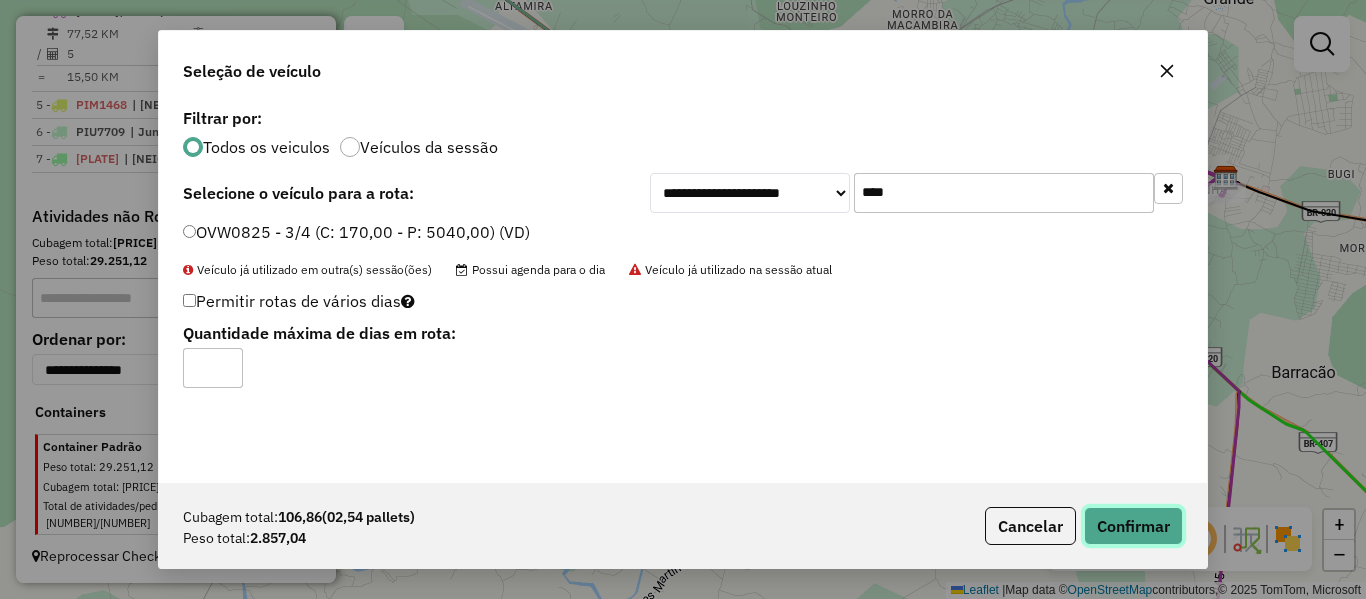 click on "Confirmar" 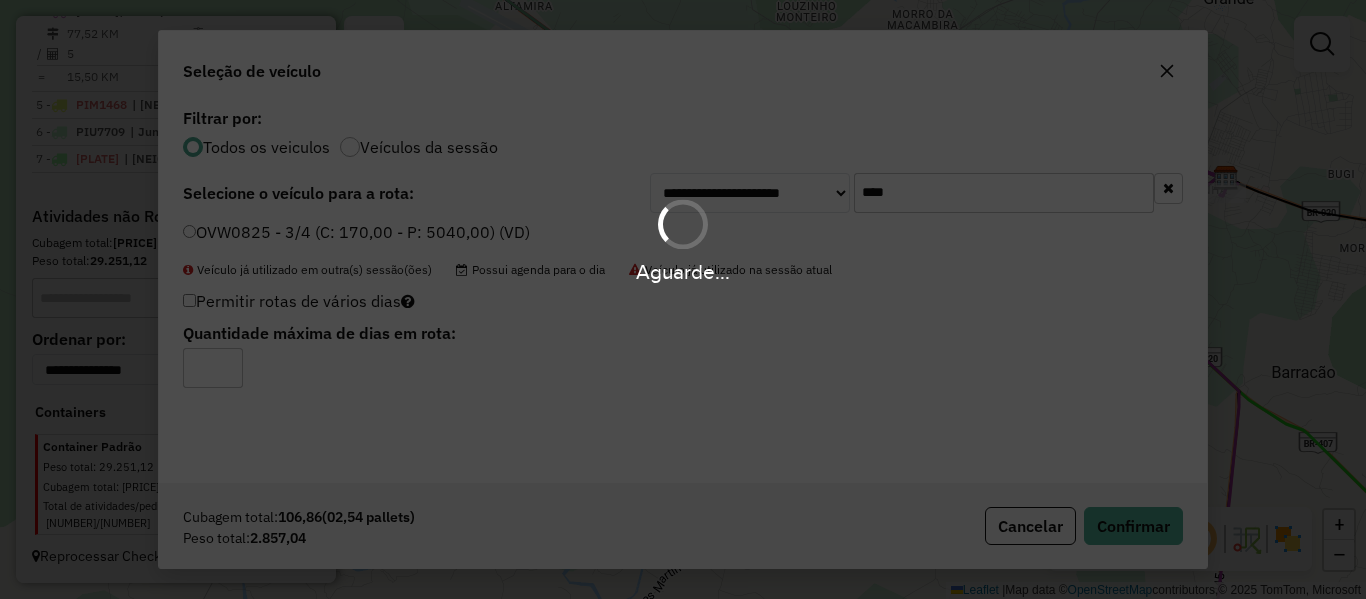 scroll, scrollTop: 1106, scrollLeft: 0, axis: vertical 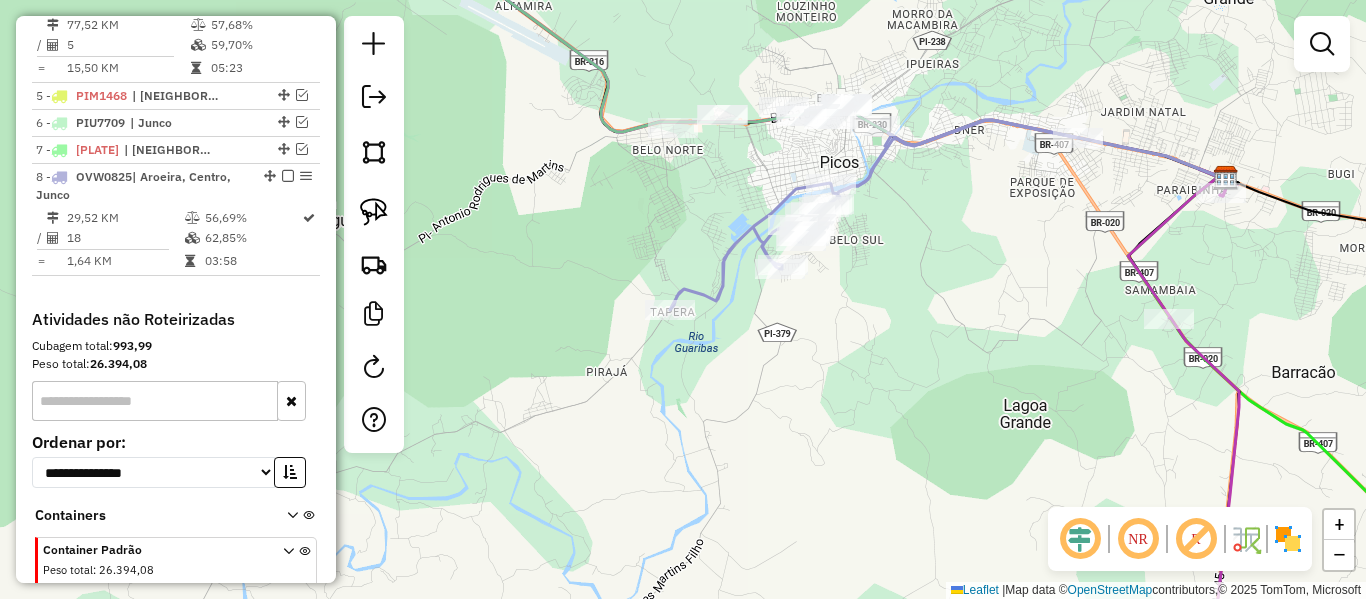 drag, startPoint x: 873, startPoint y: 312, endPoint x: 834, endPoint y: 386, distance: 83.64807 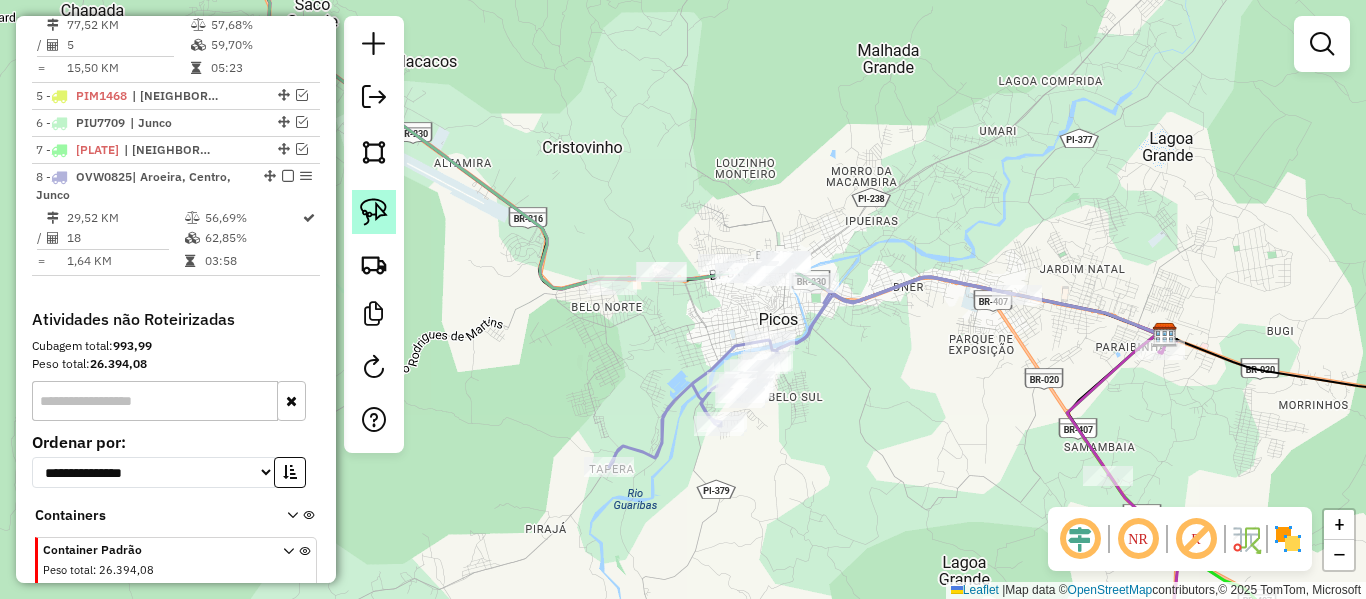 click 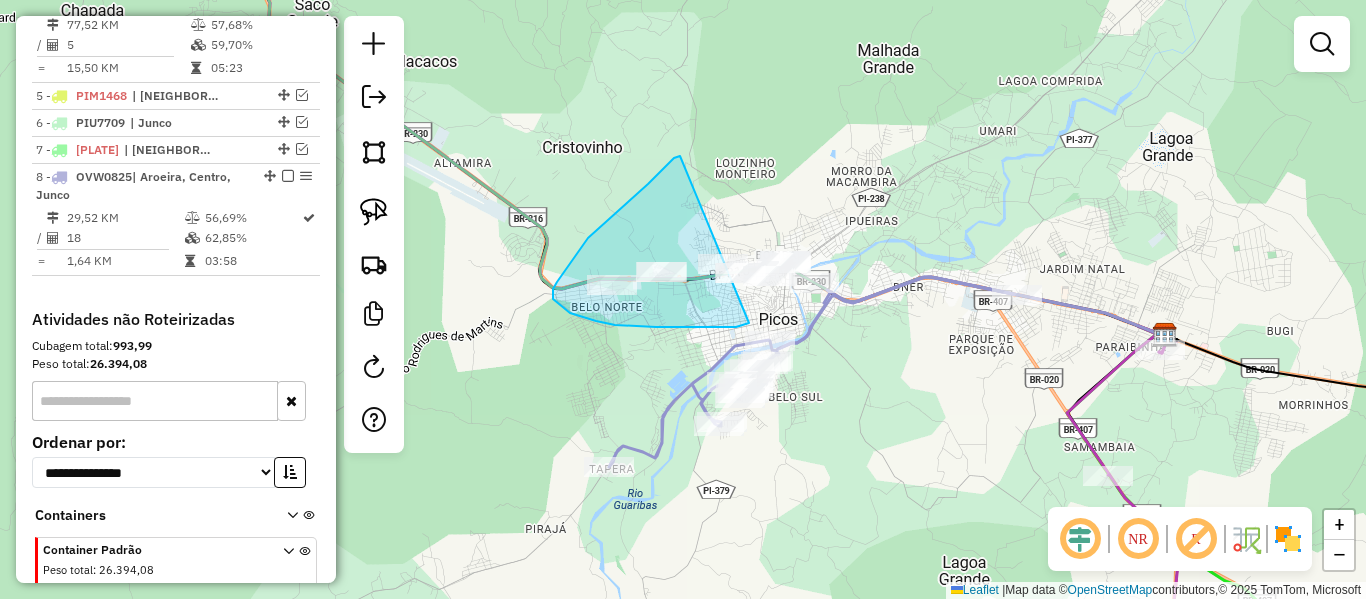 drag, startPoint x: 664, startPoint y: 169, endPoint x: 946, endPoint y: 272, distance: 300.2216 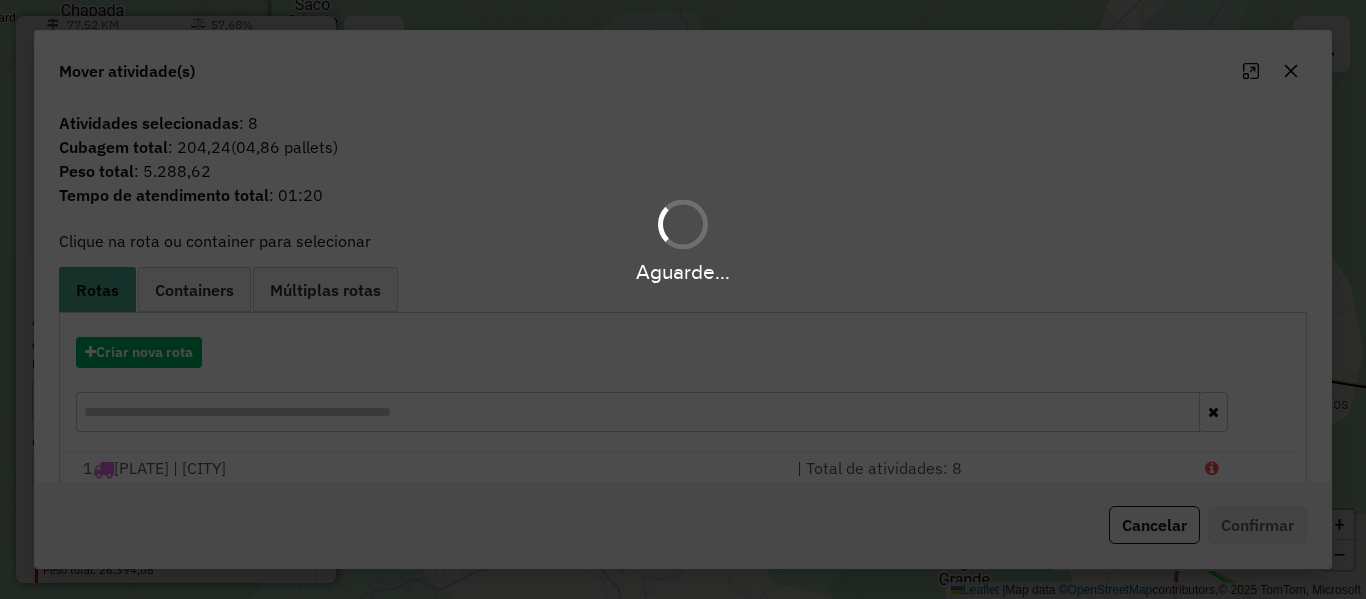 click on "Aguarde..." at bounding box center [683, 299] 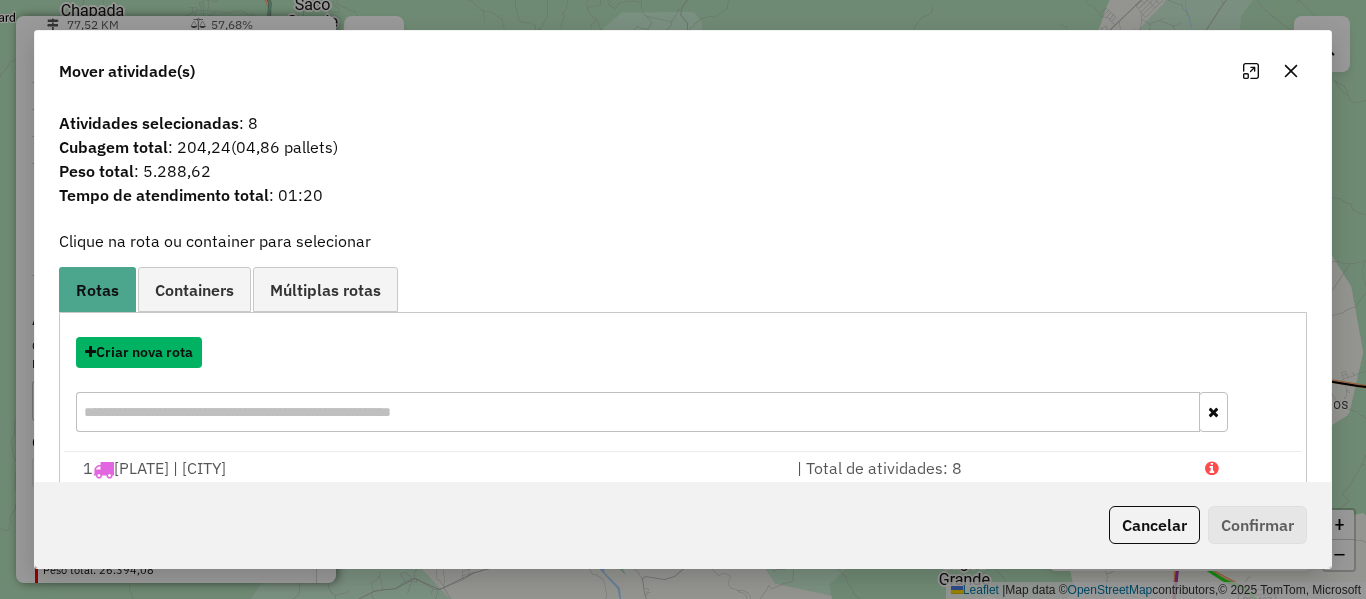 click on "Criar nova rota" at bounding box center (139, 352) 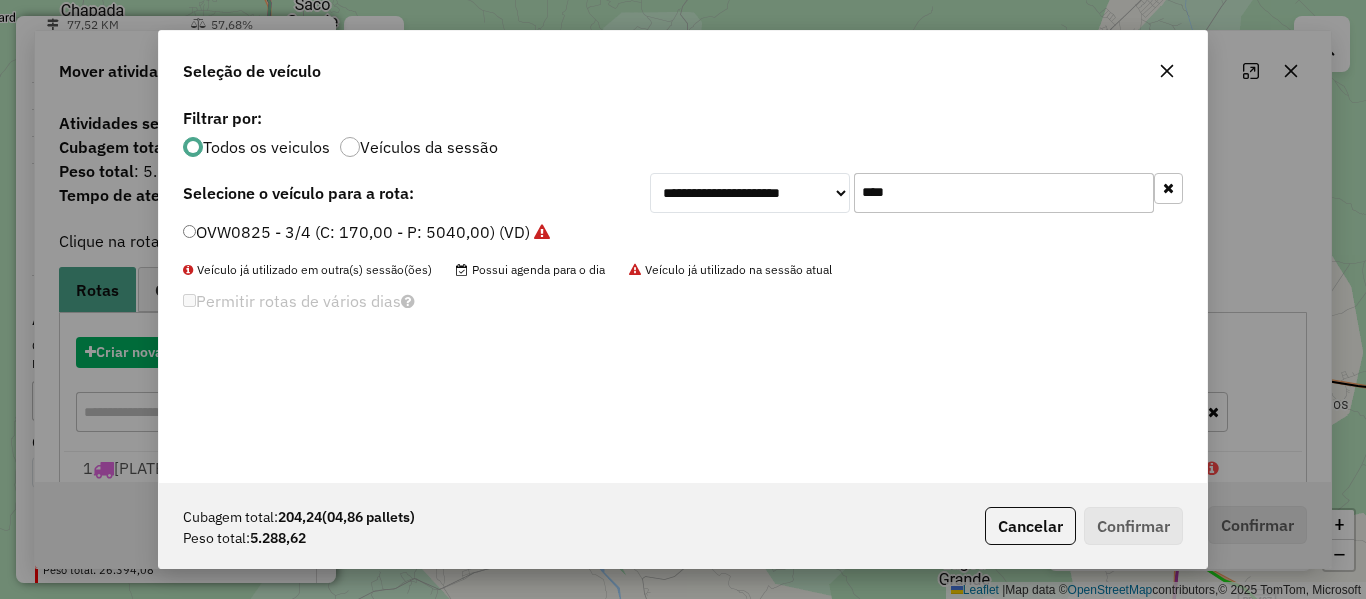 scroll, scrollTop: 11, scrollLeft: 6, axis: both 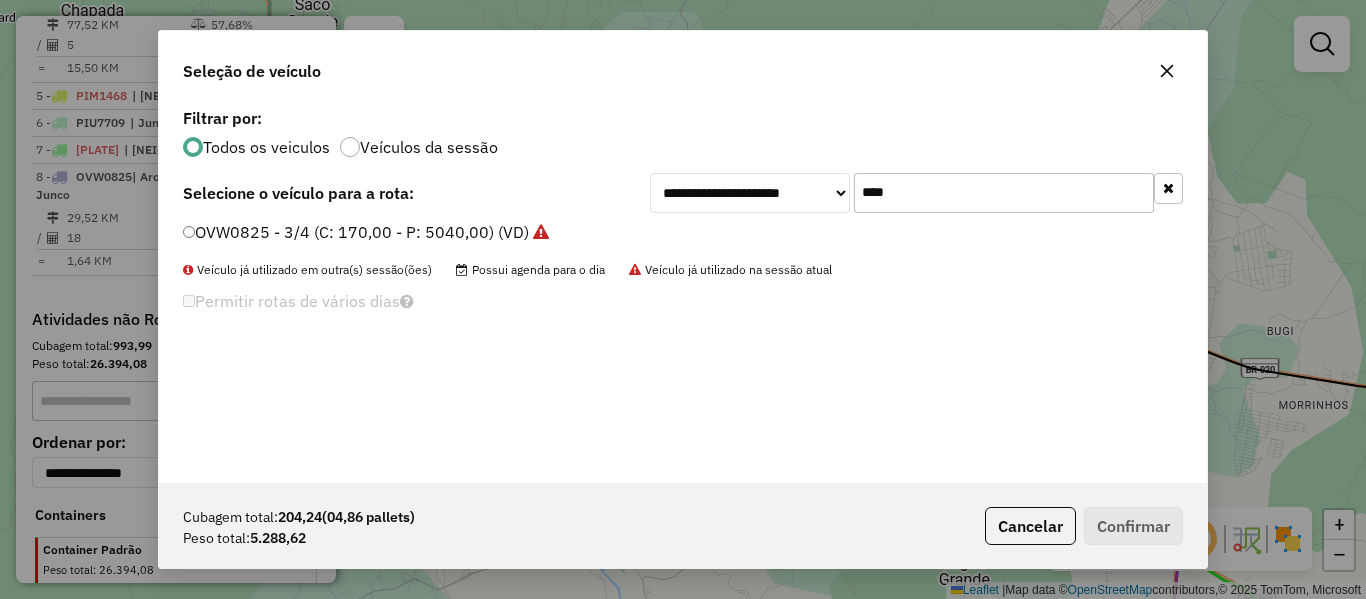 drag, startPoint x: 909, startPoint y: 202, endPoint x: 779, endPoint y: 251, distance: 138.92804 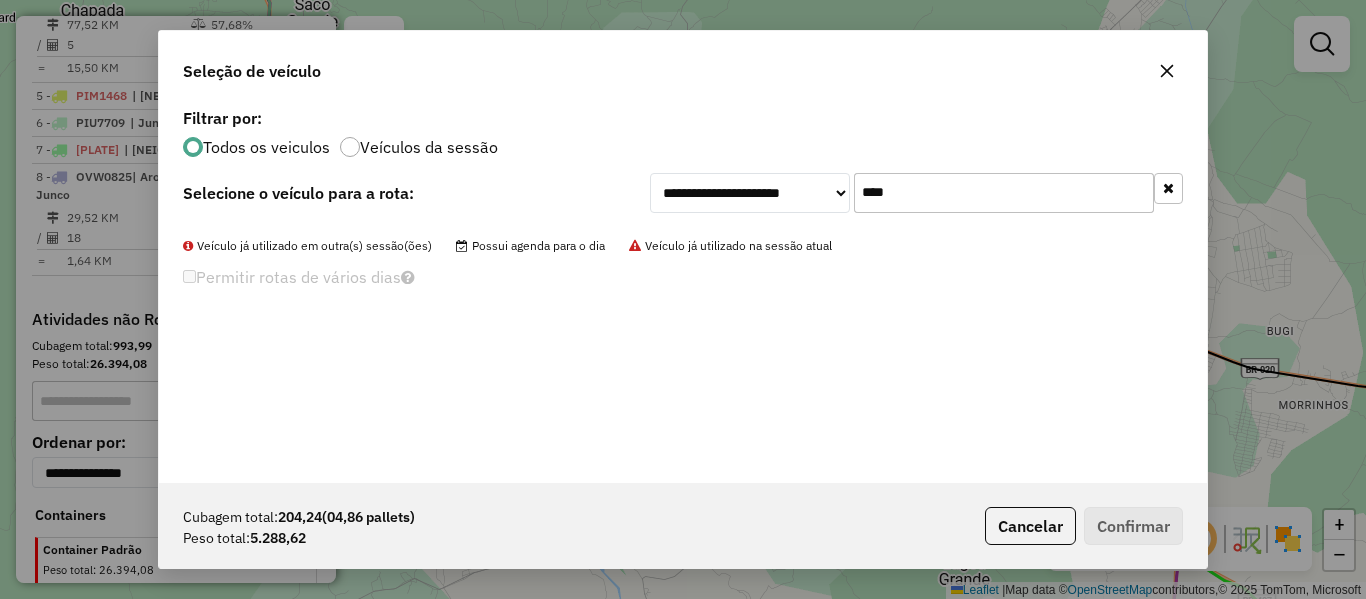 click on "****" 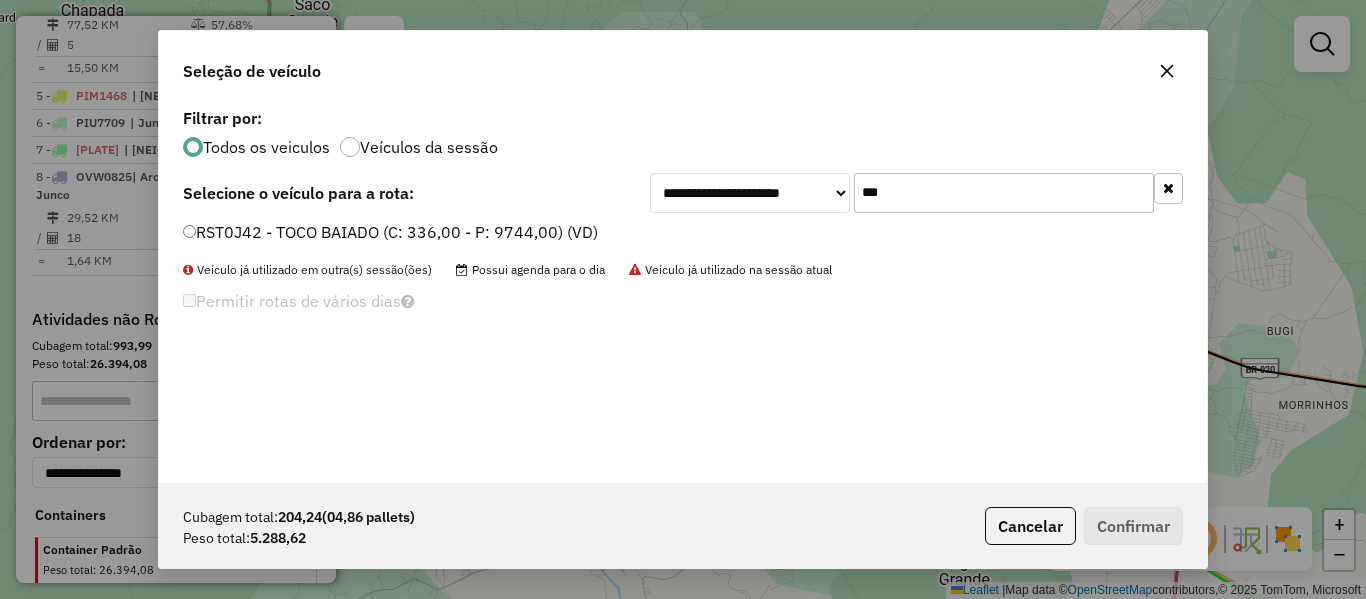 type on "***" 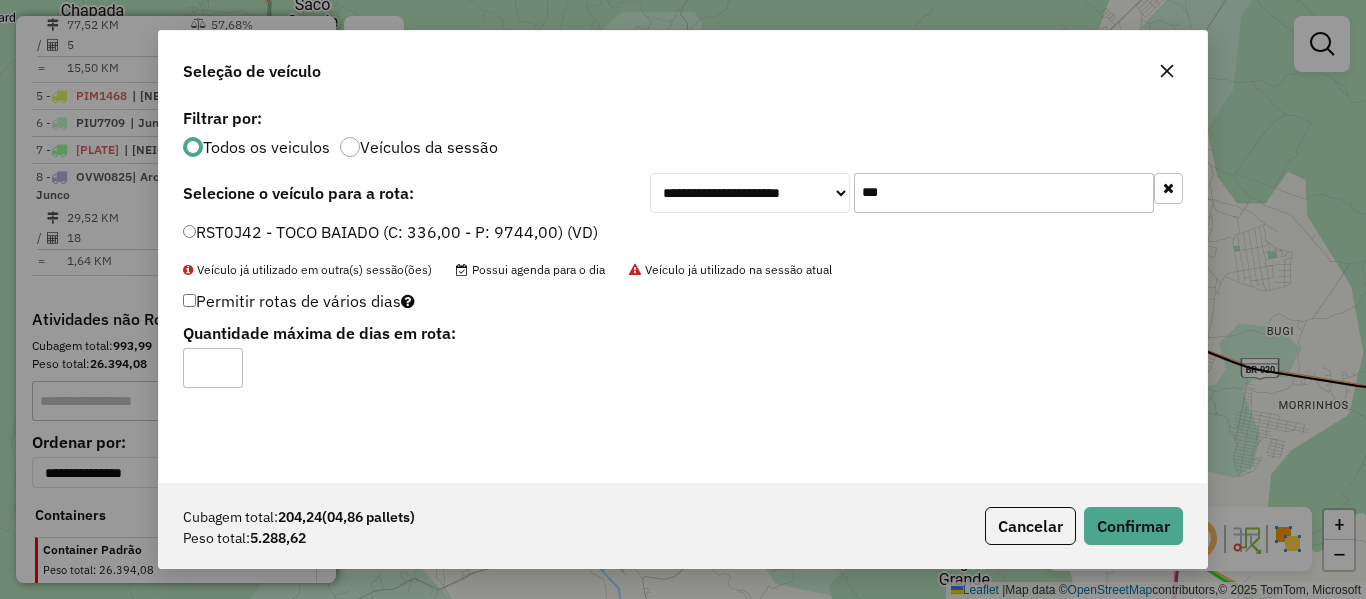 type on "*" 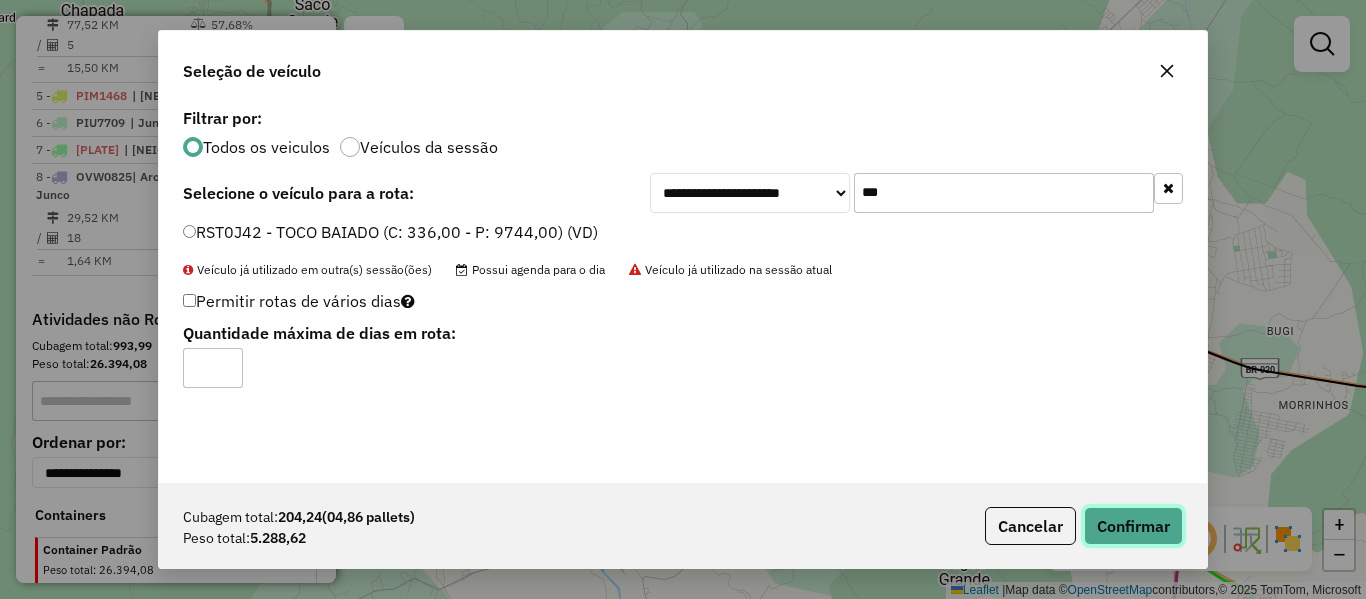 click on "Confirmar" 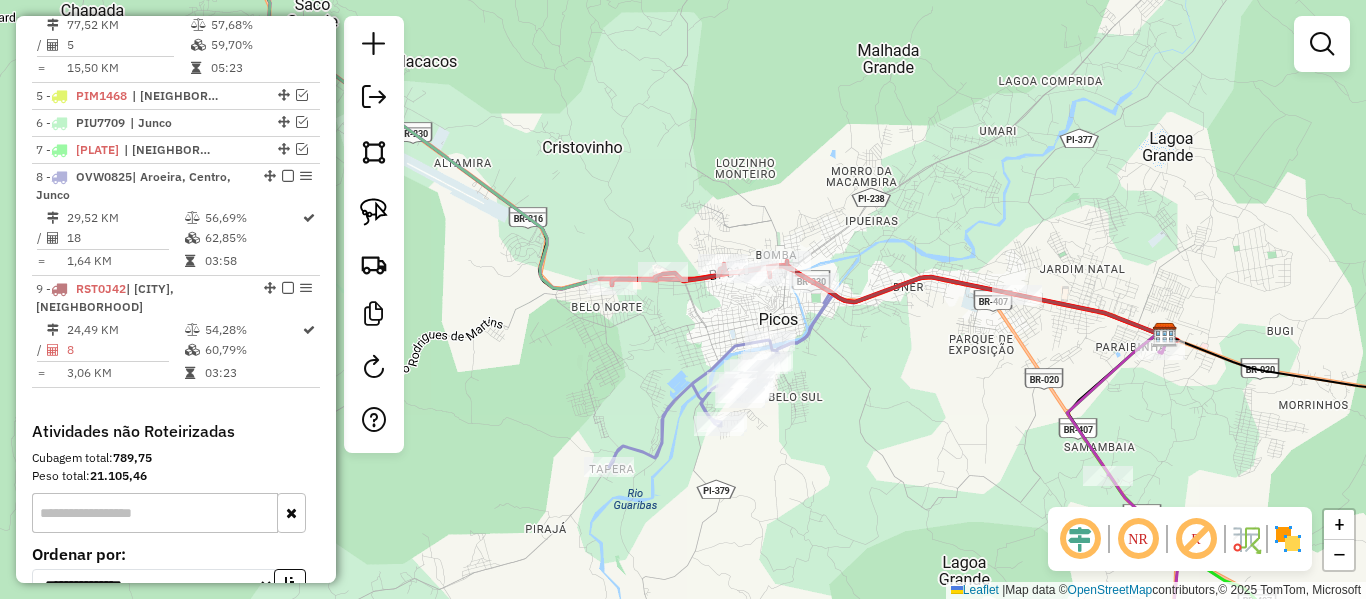 drag, startPoint x: 590, startPoint y: 400, endPoint x: 641, endPoint y: 407, distance: 51.47815 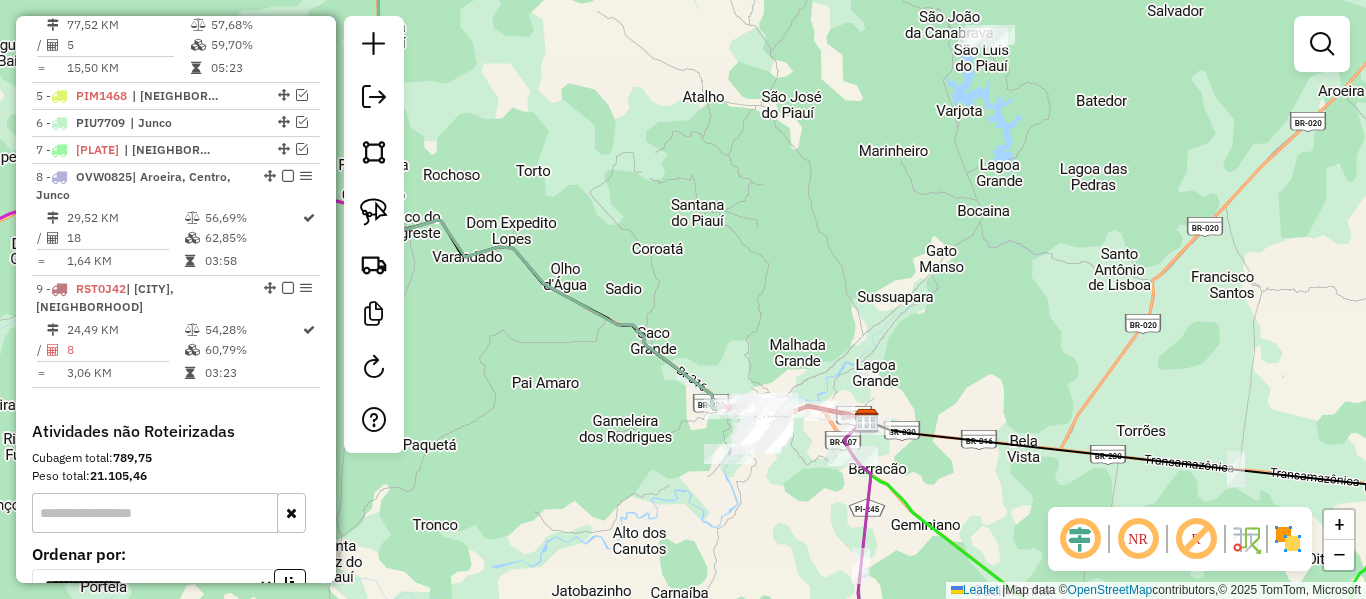 drag, startPoint x: 568, startPoint y: 410, endPoint x: 788, endPoint y: 403, distance: 220.11133 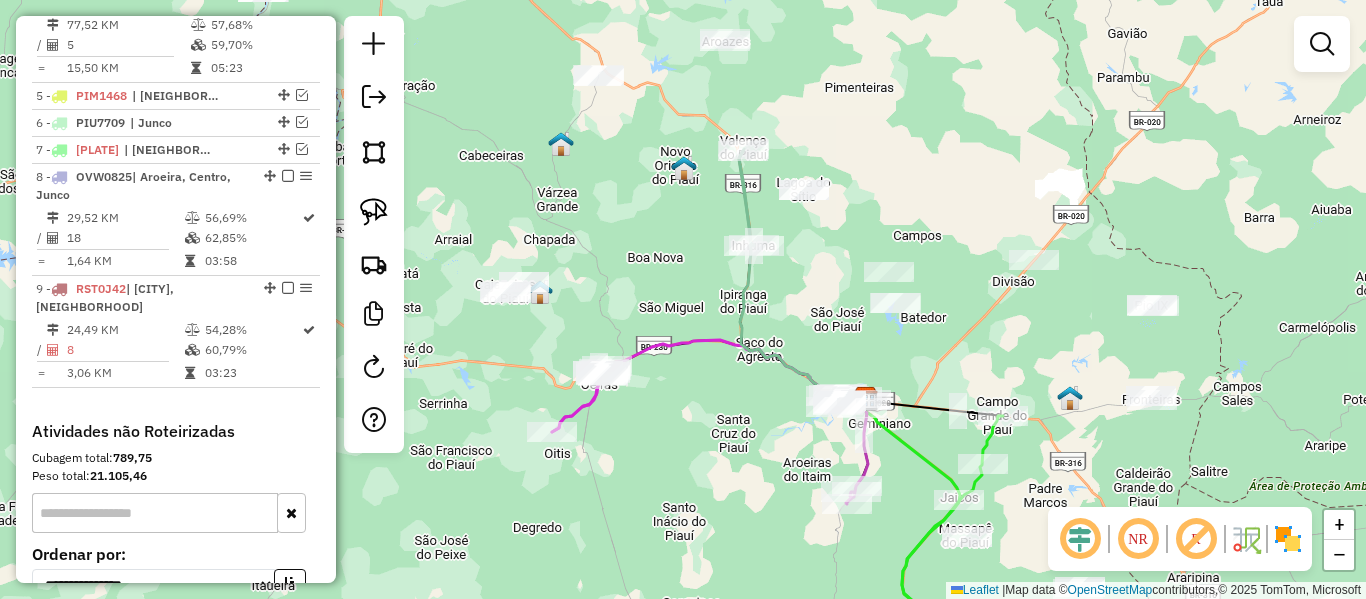 drag, startPoint x: 650, startPoint y: 269, endPoint x: 845, endPoint y: 229, distance: 199.06029 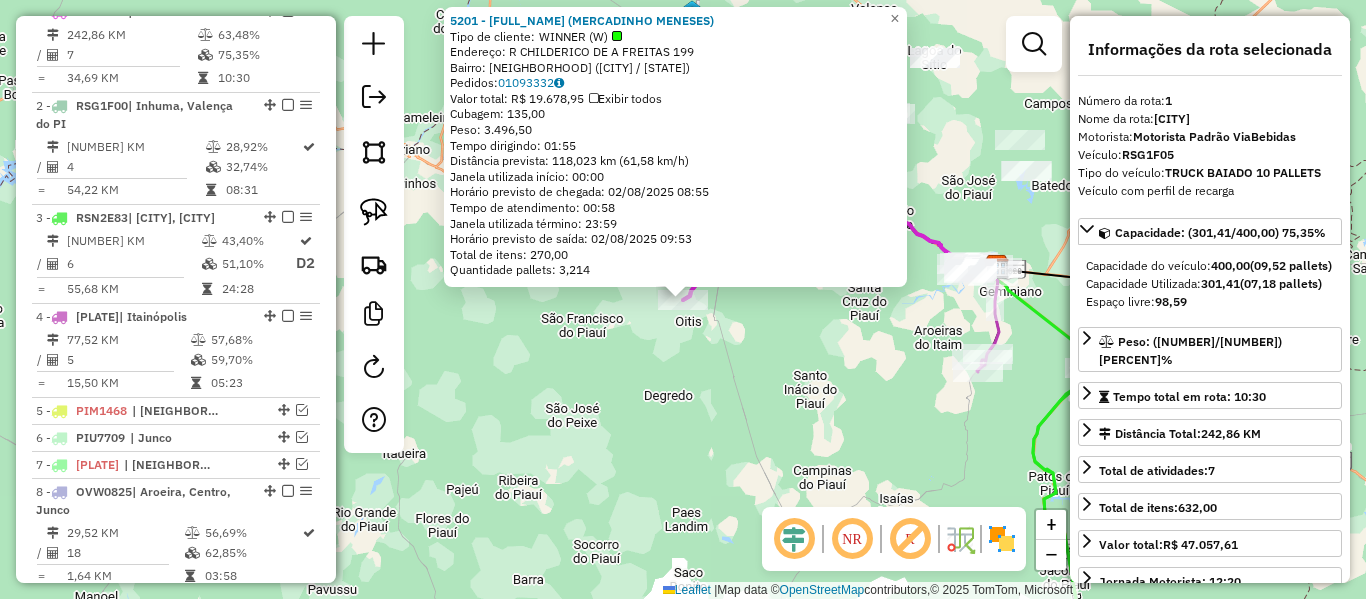 scroll, scrollTop: 774, scrollLeft: 0, axis: vertical 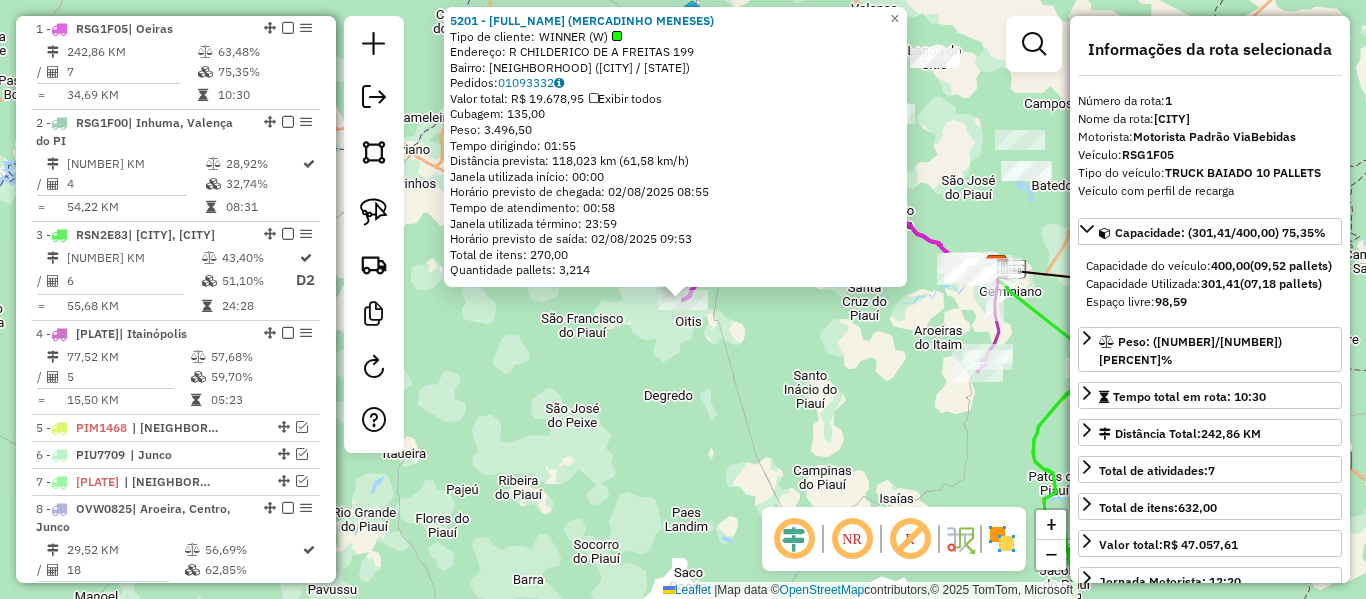 click on "5201 - [FIRST] [LAST] ([COMPANY])  Tipo de cliente:   WINNER (W)   Endereço: R   [STREET]       [NUMBER]   Bairro: [NEIGHBORHOOD] ([CITY] / [STATE])   Pedidos:  01093332   Valor total: R$ 19.678,95   Exibir todos   Cubagem: 135,00  Peso: 3.496,50  Tempo dirigindo: 01:55   Distância prevista: 118,023 km (61,58 km/h)   Janela utilizada início: 00:00   Horário previsto de chegada: [DATE] [TIME]   Tempo de atendimento: 00:58   Janela utilizada término: 23:59   Horário previsto de saída: [DATE] [TIME]   Total de itens: 270,00   Quantidade pallets: 3,214  × Janela de atendimento Grade de atendimento Capacidade Transportadoras Veículos Cliente Pedidos  Rotas Selecione os dias de semana para filtrar as janelas de atendimento  Seg   Ter   Qua   Qui   Sex   Sáb   Dom  Informe o período da janela de atendimento: De: Até:  Filtrar exatamente a janela do cliente  Considerar janela de atendimento padrão  Selecione os dias de semana para filtrar as grades de atendimento  Seg   Ter   Qua" 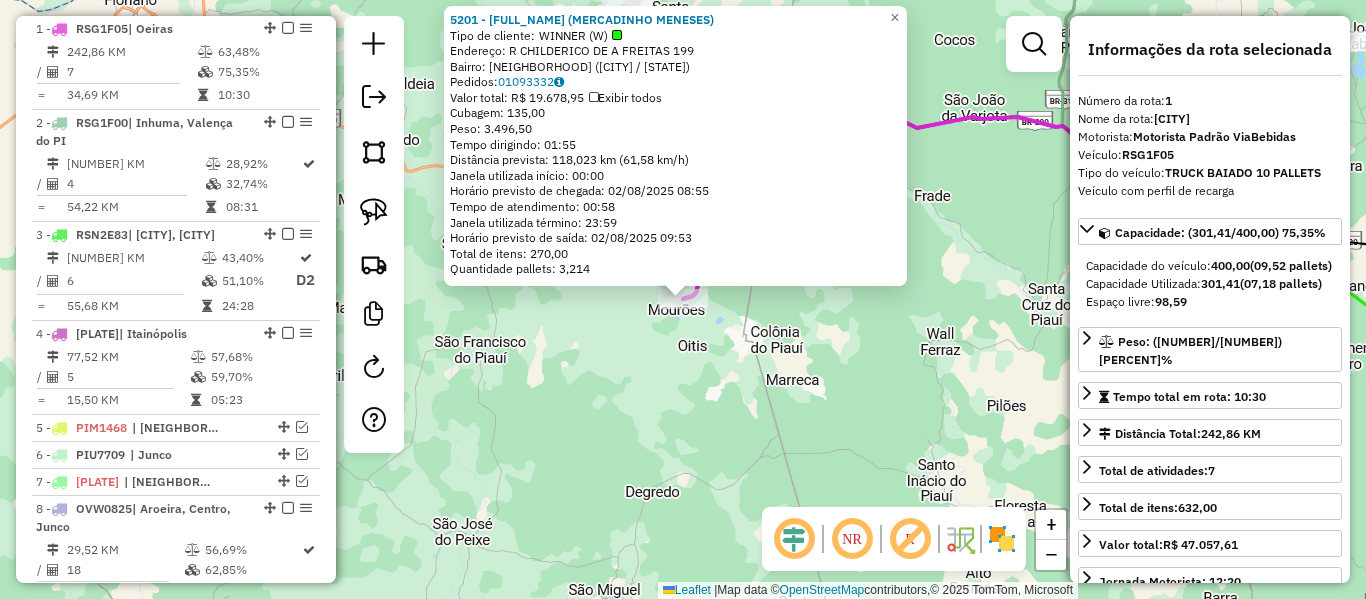 click on "5201 - [FIRST] [LAST] ([COMPANY])  Tipo de cliente:   WINNER (W)   Endereço: R   [STREET]       [NUMBER]   Bairro: [NEIGHBORHOOD] ([CITY] / [STATE])   Pedidos:  01093332   Valor total: R$ 19.678,95   Exibir todos   Cubagem: 135,00  Peso: 3.496,50  Tempo dirigindo: 01:55   Distância prevista: 118,023 km (61,58 km/h)   Janela utilizada início: 00:00   Horário previsto de chegada: [DATE] [TIME]   Tempo de atendimento: 00:58   Janela utilizada término: 23:59   Horário previsto de saída: [DATE] [TIME]   Total de itens: 270,00   Quantidade pallets: 3,214  × Janela de atendimento Grade de atendimento Capacidade Transportadoras Veículos Cliente Pedidos  Rotas Selecione os dias de semana para filtrar as janelas de atendimento  Seg   Ter   Qua   Qui   Sex   Sáb   Dom  Informe o período da janela de atendimento: De: Até:  Filtrar exatamente a janela do cliente  Considerar janela de atendimento padrão  Selecione os dias de semana para filtrar as grades de atendimento  Seg   Ter   Qua" 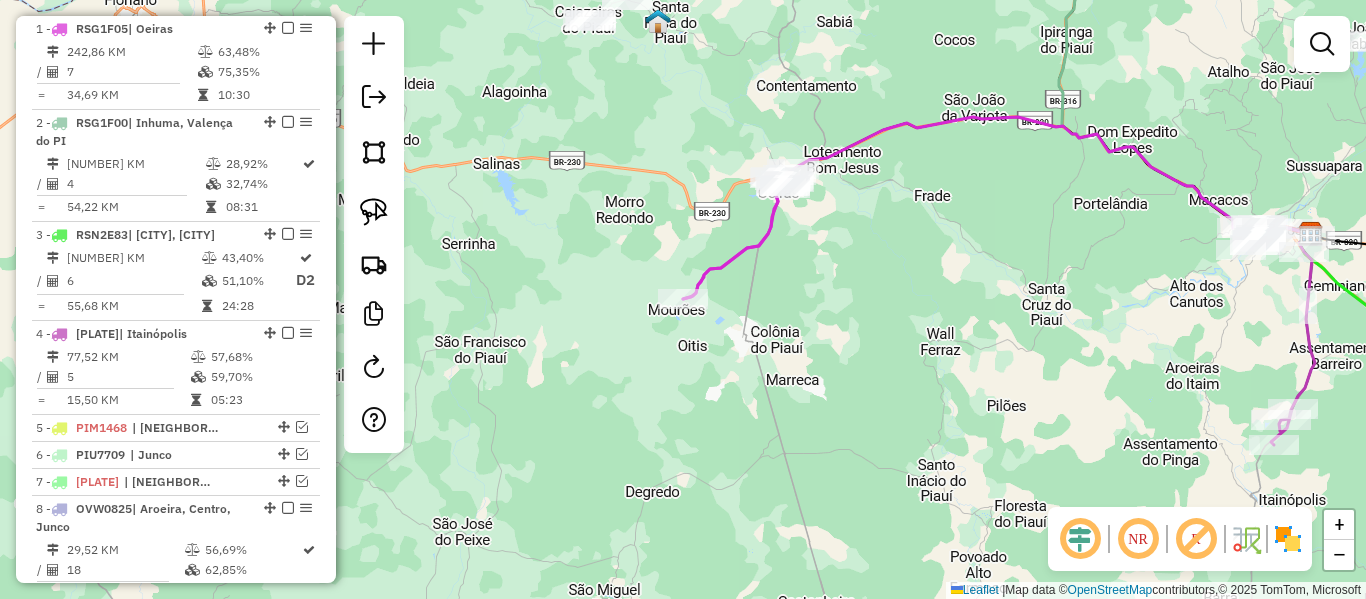 drag, startPoint x: 774, startPoint y: 440, endPoint x: 464, endPoint y: 428, distance: 310.23218 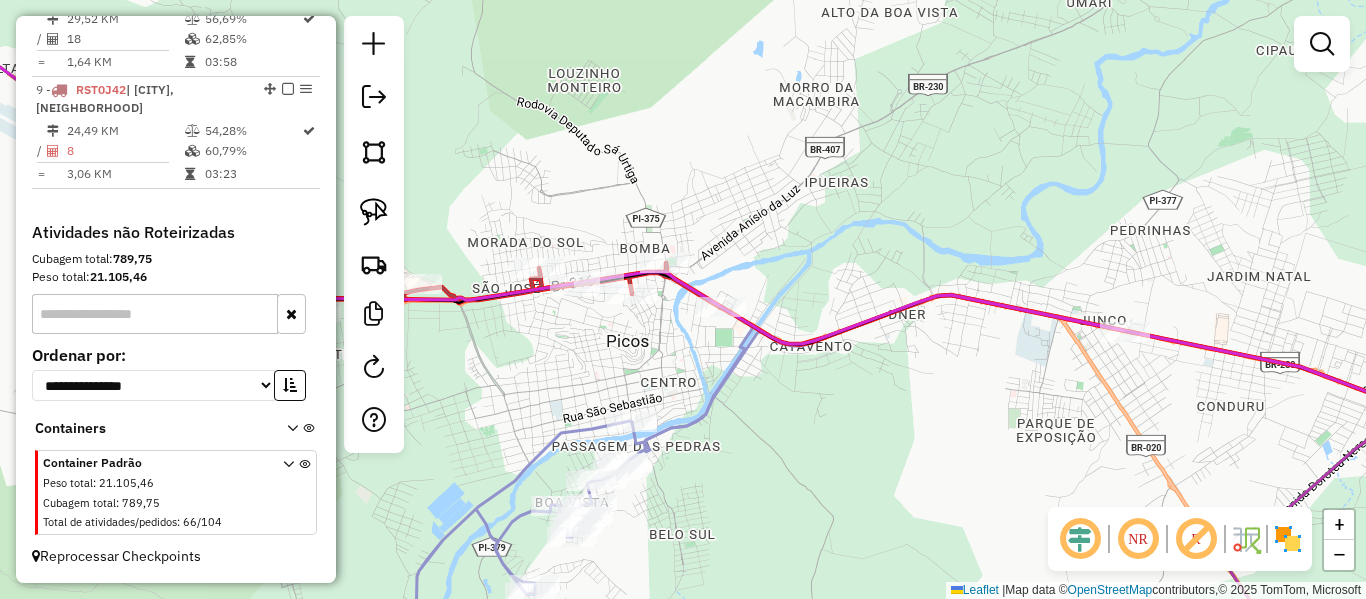 scroll, scrollTop: 1023, scrollLeft: 0, axis: vertical 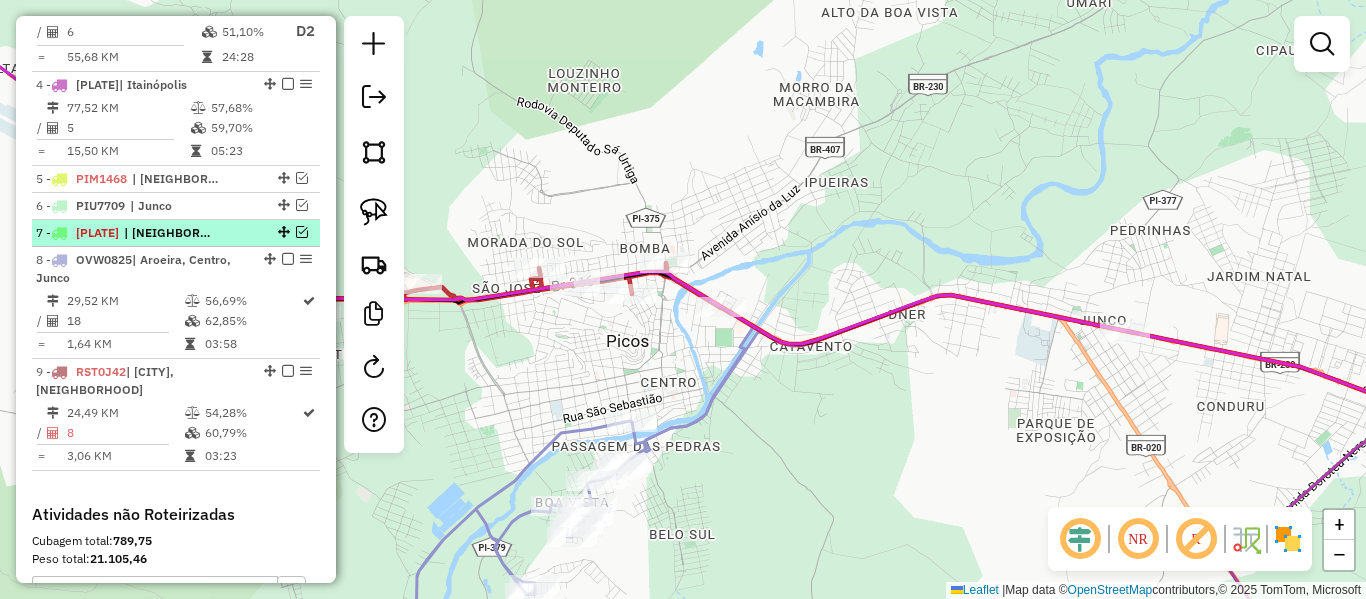 click at bounding box center (302, 232) 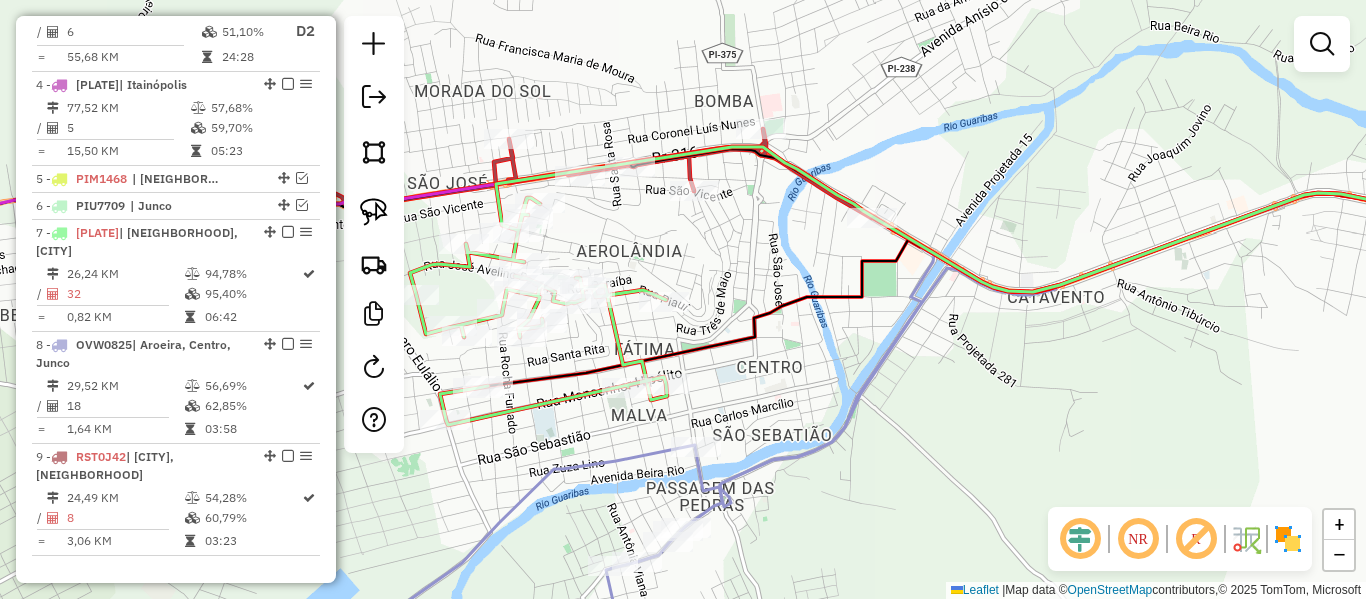 click on "Janela de atendimento Grade de atendimento Capacidade Transportadoras Veículos Cliente Pedidos  Rotas Selecione os dias de semana para filtrar as janelas de atendimento  Seg   Ter   Qua   Qui   Sex   Sáb   Dom  Informe o período da janela de atendimento: De: Até:  Filtrar exatamente a janela do cliente  Considerar janela de atendimento padrão  Selecione os dias de semana para filtrar as grades de atendimento  Seg   Ter   Qua   Qui   Sex   Sáb   Dom   Considerar clientes sem dia de atendimento cadastrado  Clientes fora do dia de atendimento selecionado Filtrar as atividades entre os valores definidos abaixo:  Peso mínimo:   Peso máximo:   Cubagem mínima:   Cubagem máxima:   De:   Até:  Filtrar as atividades entre o tempo de atendimento definido abaixo:  De:   Até:   Considerar capacidade total dos clientes não roteirizados Transportadora: Selecione um ou mais itens Tipo de veículo: Selecione um ou mais itens Veículo: Selecione um ou mais itens Motorista: Selecione um ou mais itens Nome: Rótulo:" 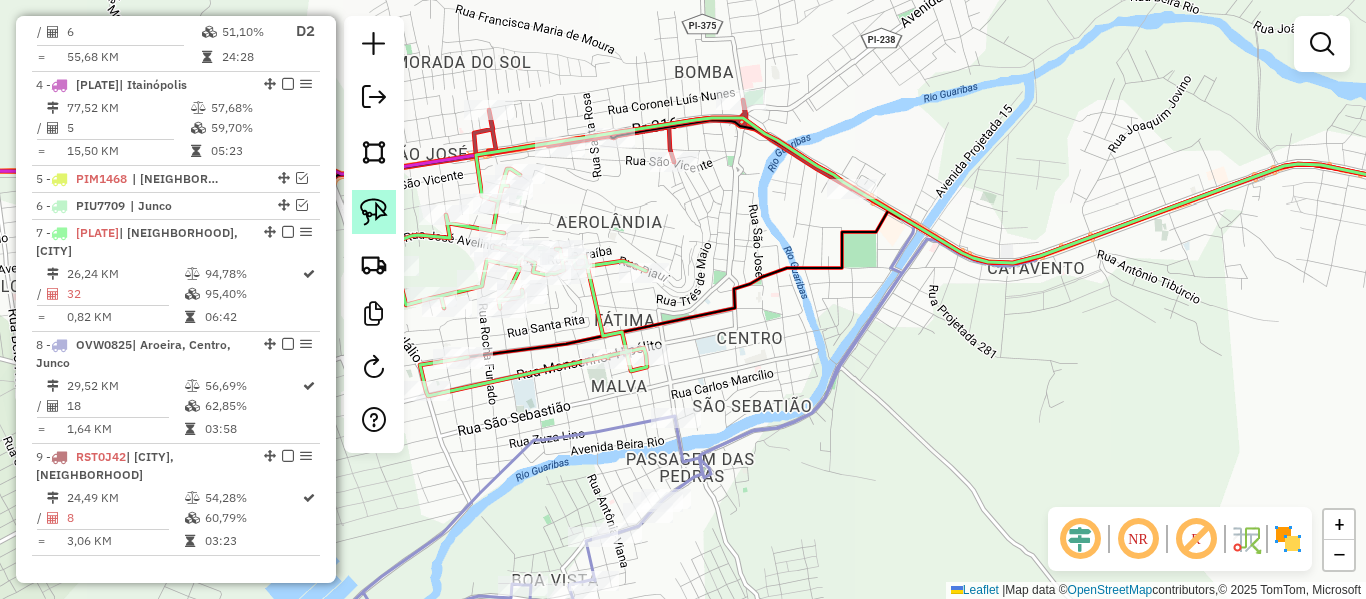 click 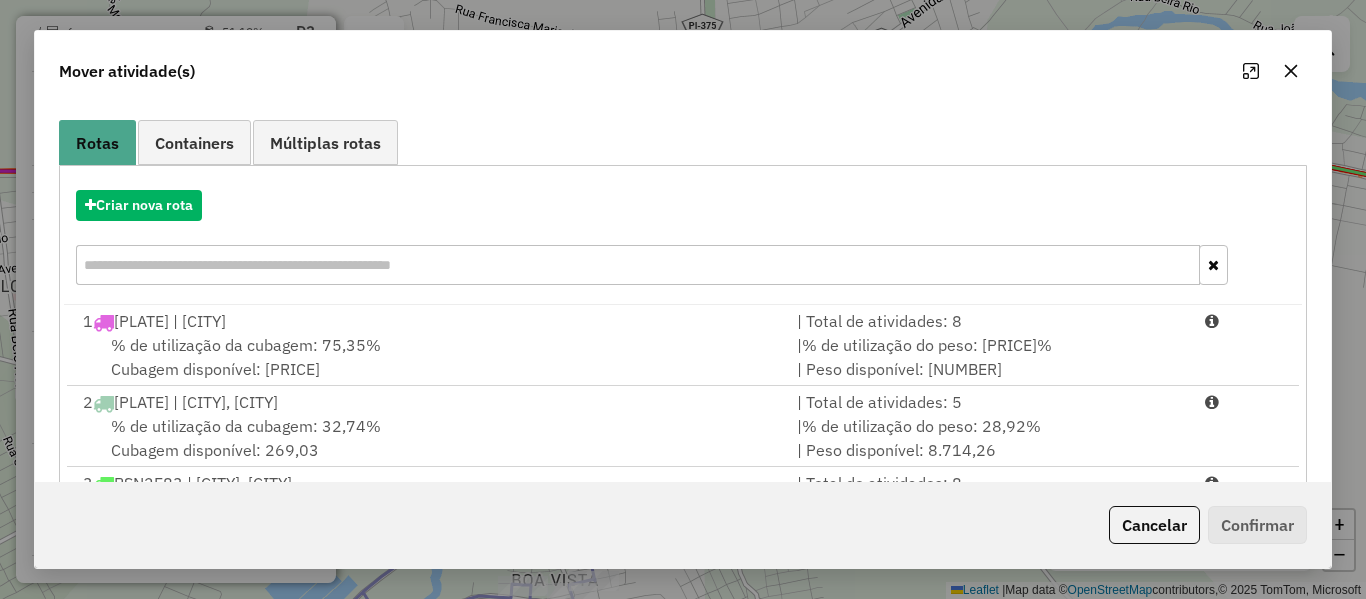 scroll, scrollTop: 405, scrollLeft: 0, axis: vertical 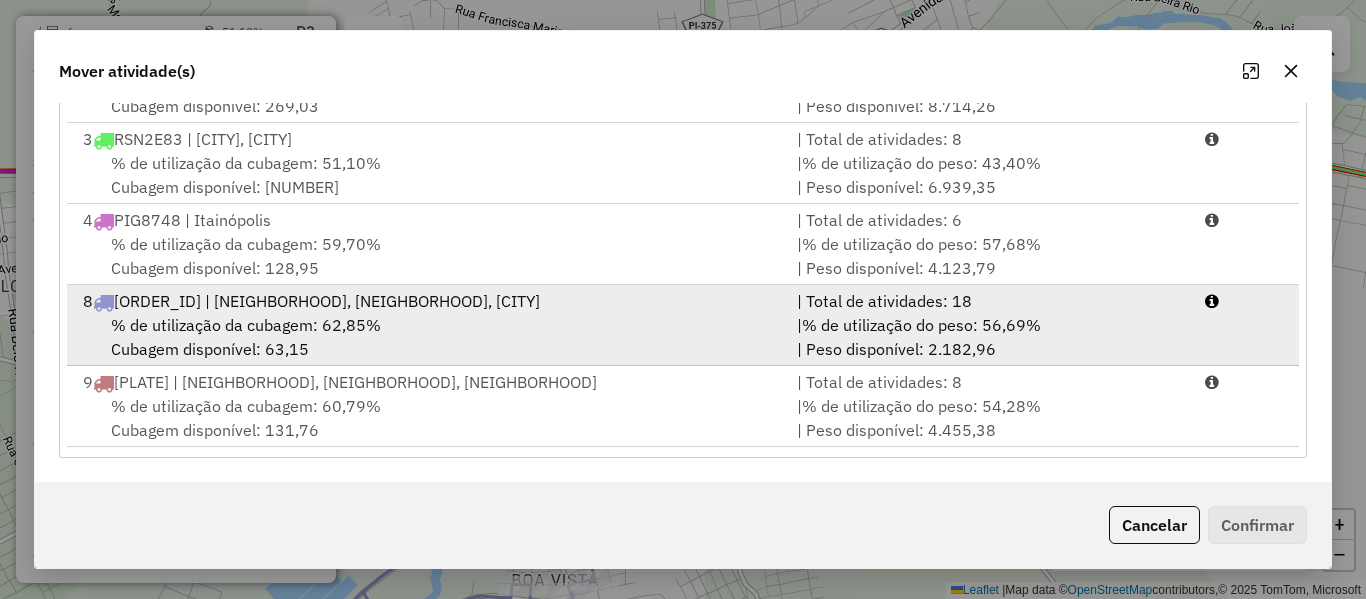 click on "% de utilização da cubagem: 62,85%" at bounding box center [246, 325] 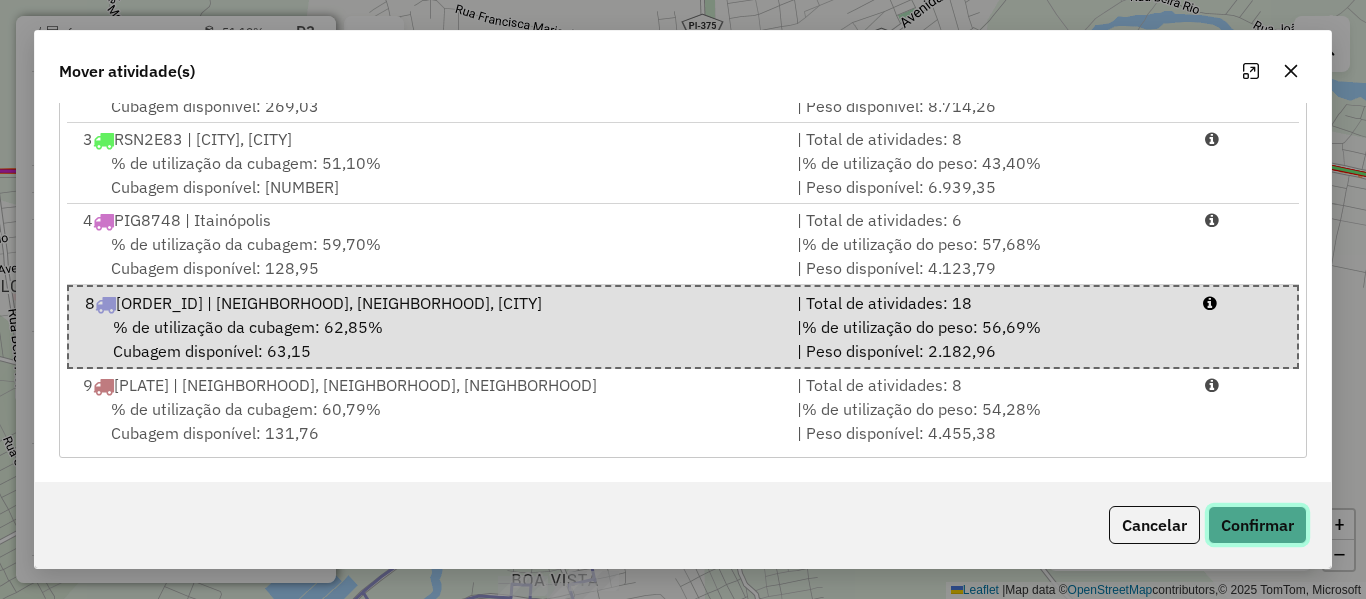 click on "Confirmar" 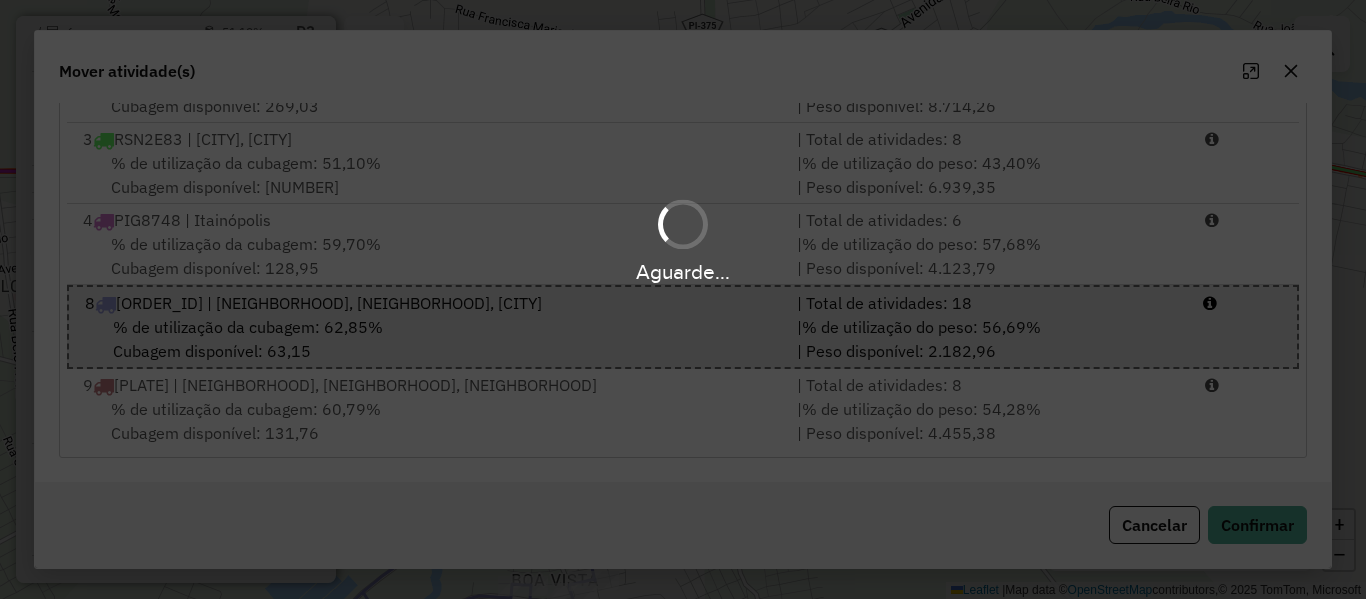 scroll, scrollTop: 0, scrollLeft: 0, axis: both 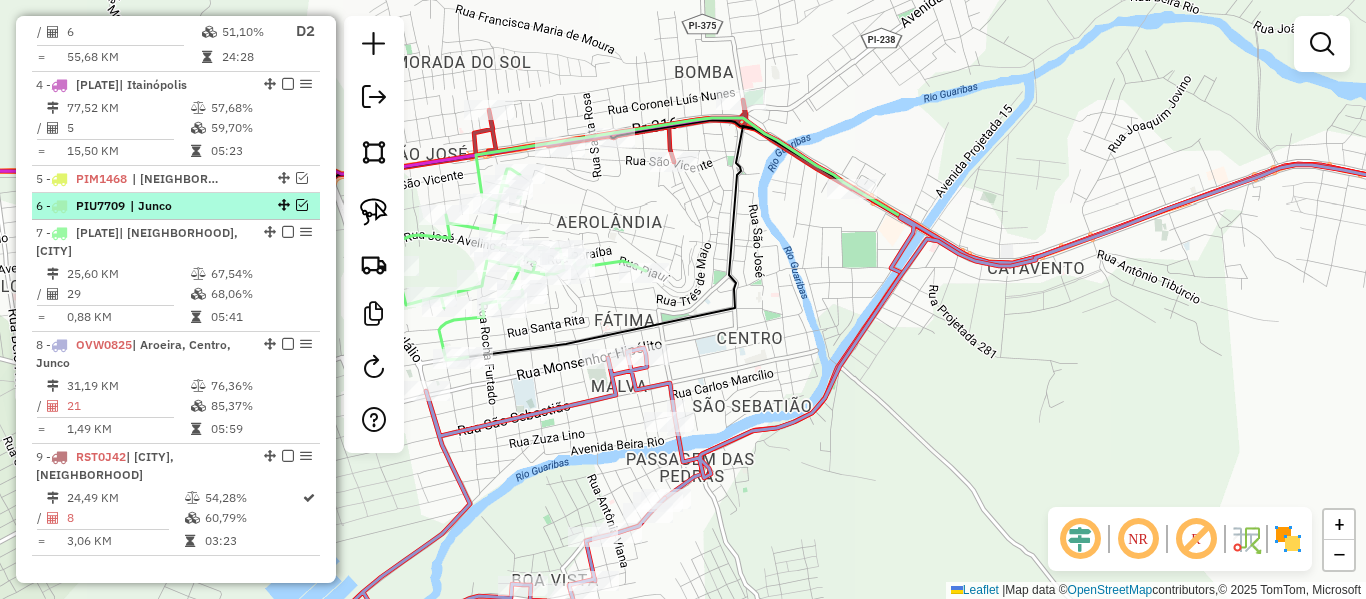 click at bounding box center [302, 205] 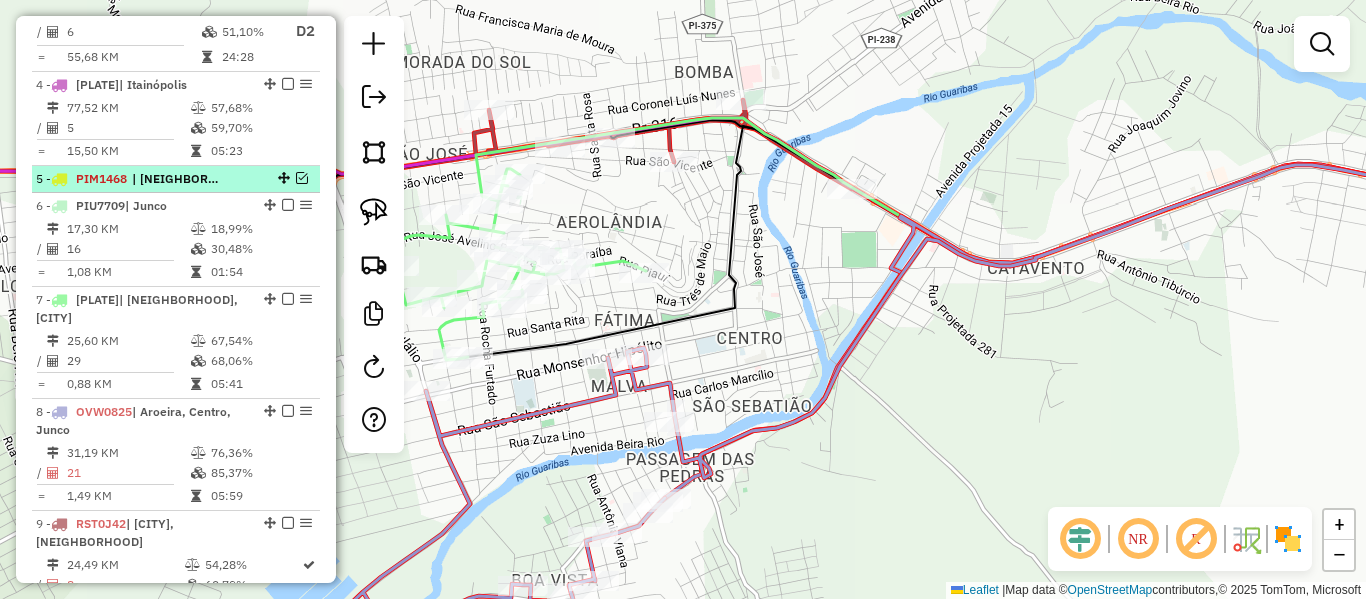click at bounding box center [302, 178] 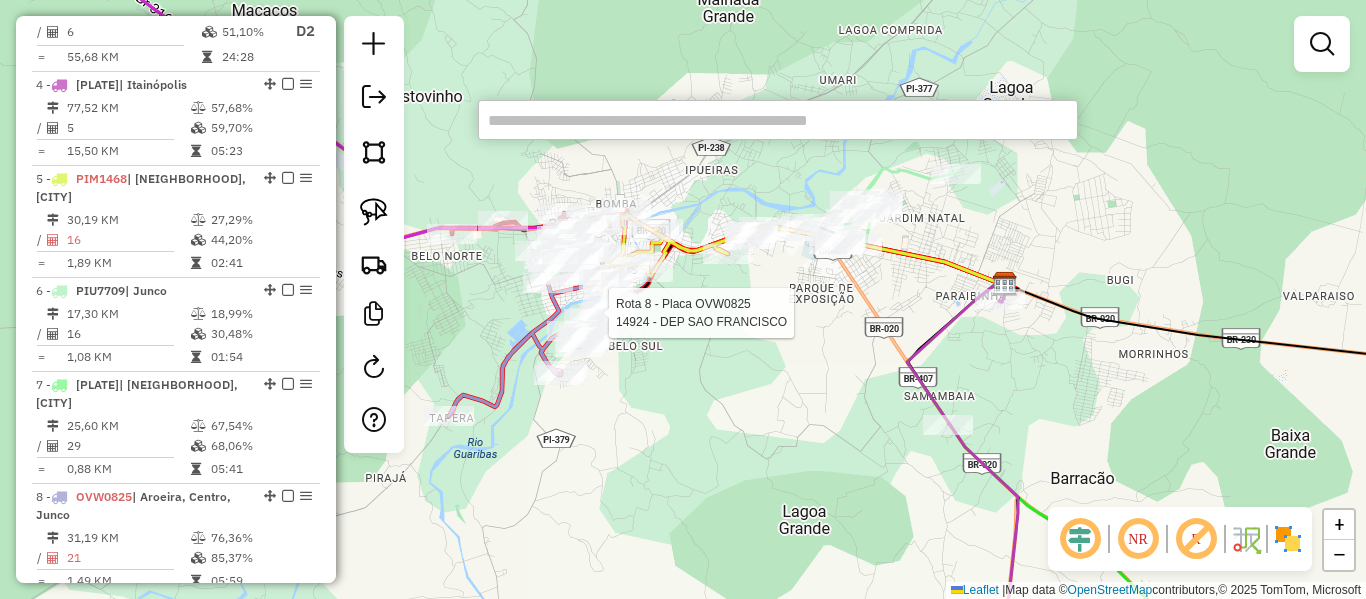 click on "Rota [NUMBER] - Placa [PLATE] [NUMBER] - [NAME] ([BRAND]) Rota [NUMBER] - Placa [PLATE] [NUMBER] - [BRAND] Rota [NUMBER] - Placa [PLATE] [NUMBER] - [BRAND] Rota [NUMBER] - Placa [PLATE] [NUMBER] - [BRAND] Janela de atendimento Grade de atendimento Capacidade Transportadoras Veículos Cliente Pedidos Rotas Selecione os dias de semana para filtrar as janelas de atendimento Seg Ter Qua Qui Sex Sáb Dom Informe o período da janela de atendimento: De: Até: Filtrar exatamente a janela do cliente Considerar janela de atendimento padrão Selecione os dias de semana para filtrar as grades de atendimento Seg Ter Qua Qui Sex Sáb Dom Considerar clientes sem dia de atendimento cadastrado Clientes fora do dia de atendimento selecionado Filtrar as atividades entre os valores definidos abaixo: Peso mínimo: Peso máximo: Cubagem mínima: Cubagem máxima: De: Até: Filtrar as atividades entre o tempo de atendimento definido abaixo: De: Até: Transportadora: De:" 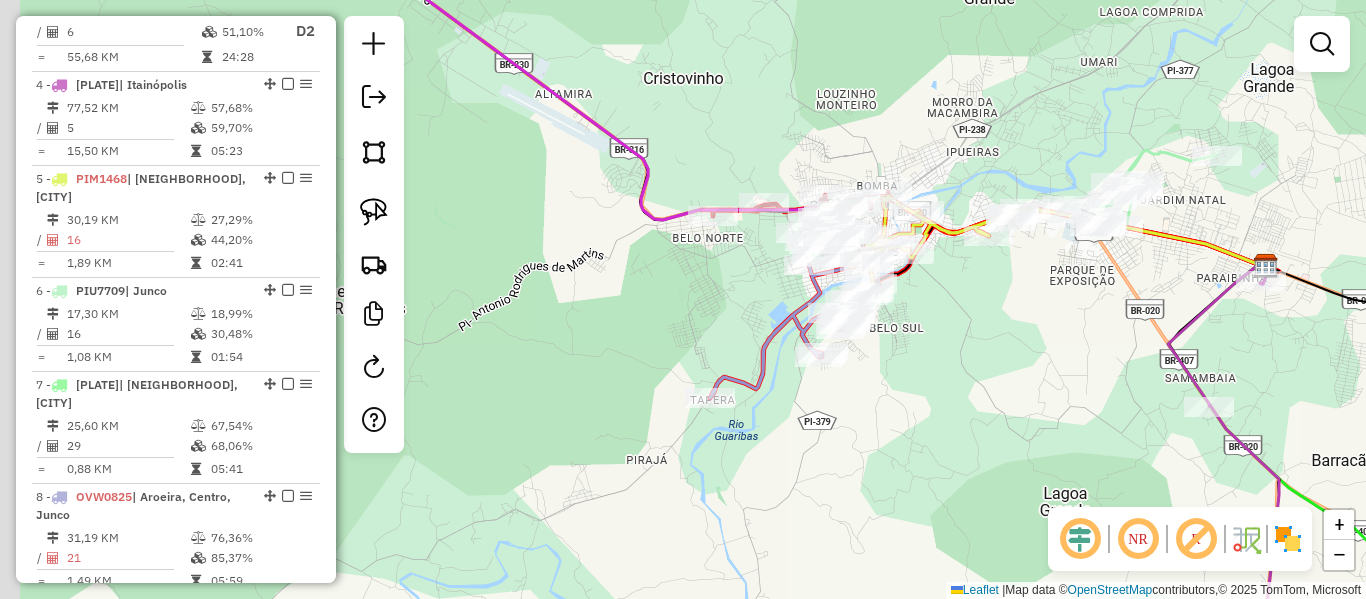 drag, startPoint x: 806, startPoint y: 403, endPoint x: 895, endPoint y: 347, distance: 105.15227 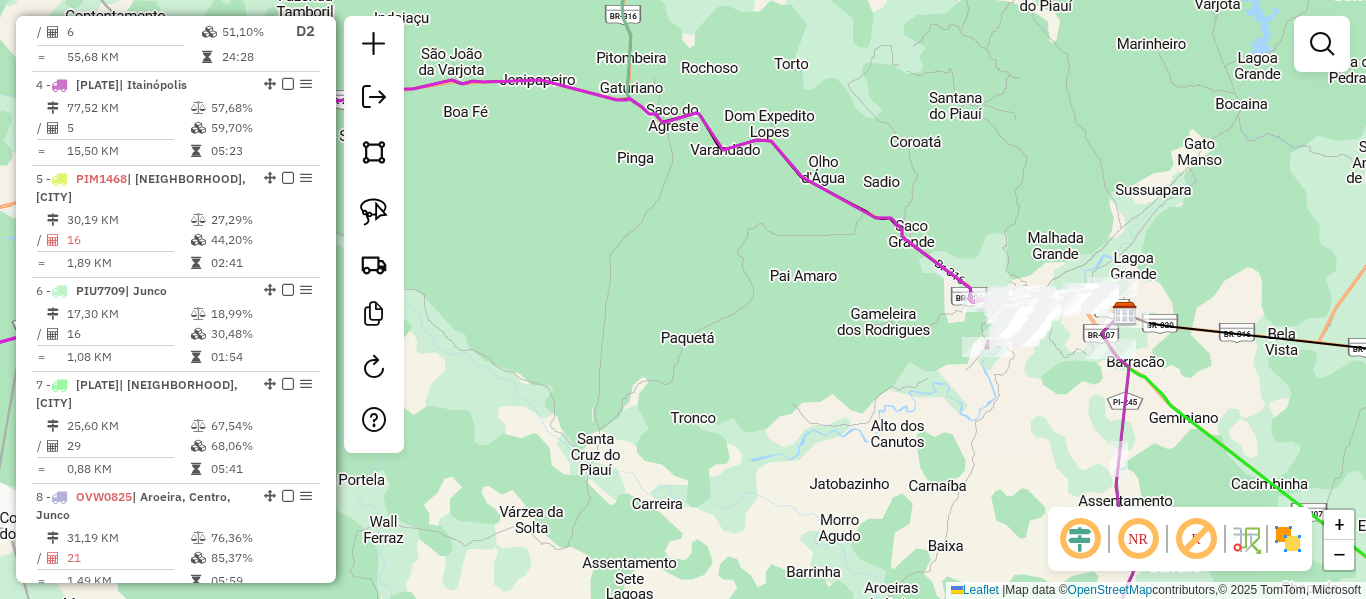 drag, startPoint x: 650, startPoint y: 267, endPoint x: 883, endPoint y: 281, distance: 233.42023 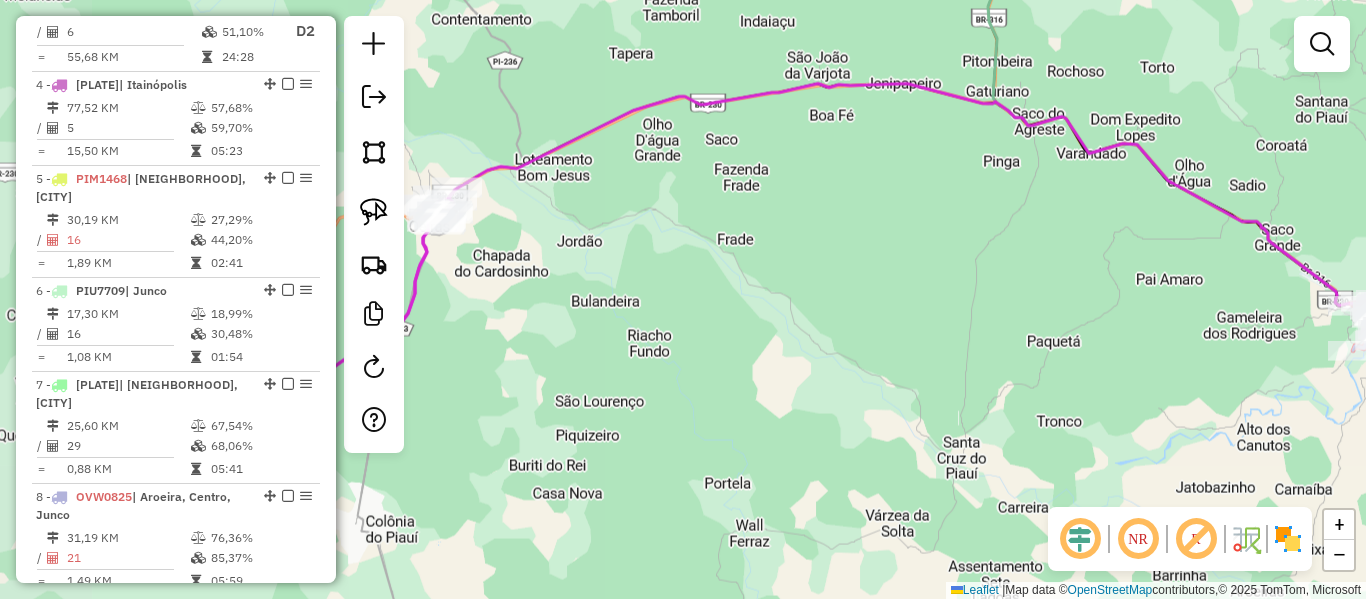 drag, startPoint x: 685, startPoint y: 305, endPoint x: 840, endPoint y: 249, distance: 164.80595 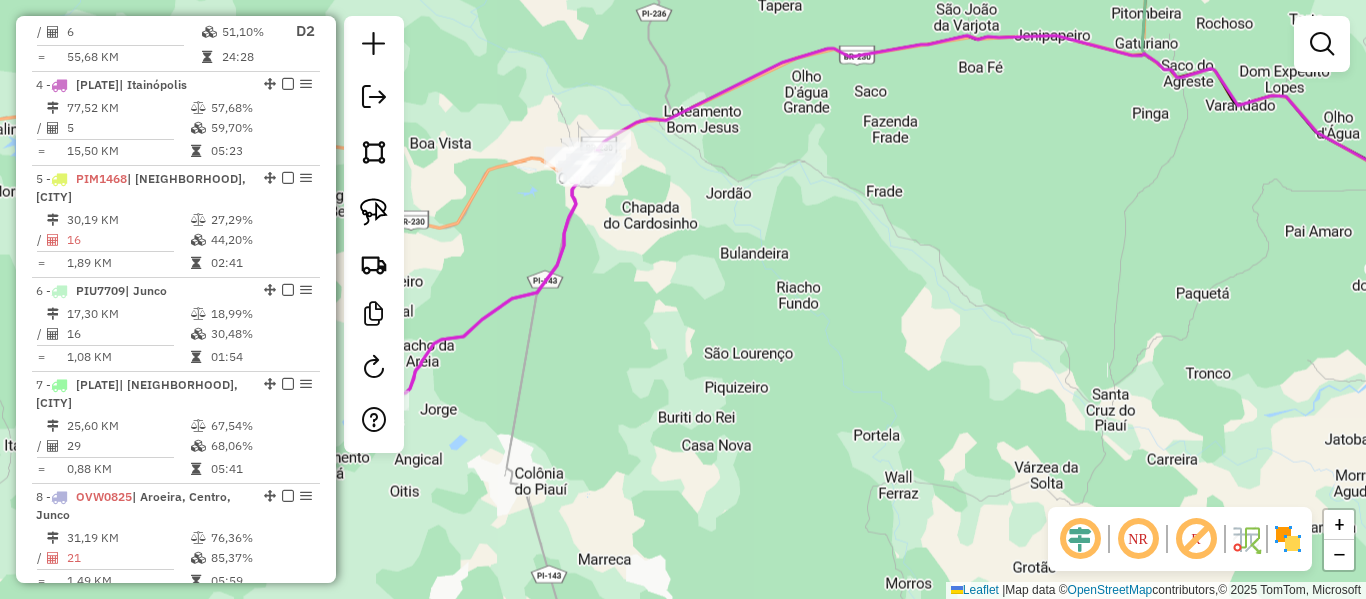 click on "Janela de atendimento Grade de atendimento Capacidade Transportadoras Veículos Cliente Pedidos  Rotas Selecione os dias de semana para filtrar as janelas de atendimento  Seg   Ter   Qua   Qui   Sex   Sáb   Dom  Informe o período da janela de atendimento: De: Até:  Filtrar exatamente a janela do cliente  Considerar janela de atendimento padrão  Selecione os dias de semana para filtrar as grades de atendimento  Seg   Ter   Qua   Qui   Sex   Sáb   Dom   Considerar clientes sem dia de atendimento cadastrado  Clientes fora do dia de atendimento selecionado Filtrar as atividades entre os valores definidos abaixo:  Peso mínimo:   Peso máximo:   Cubagem mínima:   Cubagem máxima:   De:   Até:  Filtrar as atividades entre o tempo de atendimento definido abaixo:  De:   Até:   Considerar capacidade total dos clientes não roteirizados Transportadora: Selecione um ou mais itens Tipo de veículo: Selecione um ou mais itens Veículo: Selecione um ou mais itens Motorista: Selecione um ou mais itens Nome: Rótulo:" 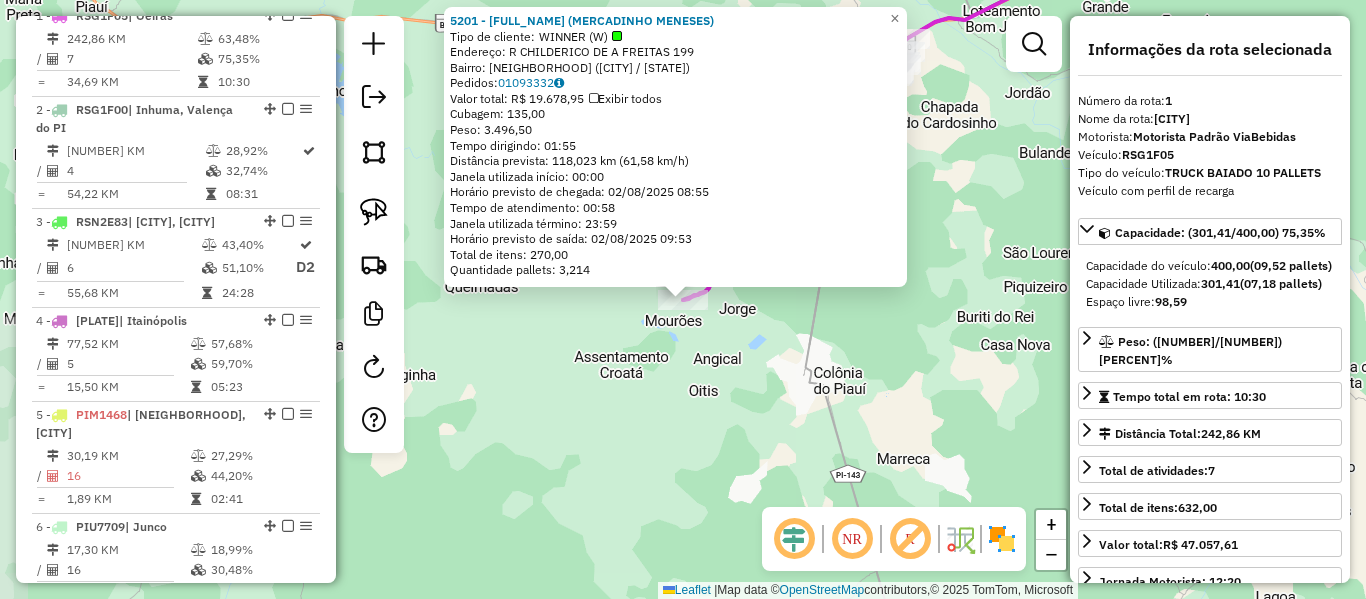 scroll, scrollTop: 774, scrollLeft: 0, axis: vertical 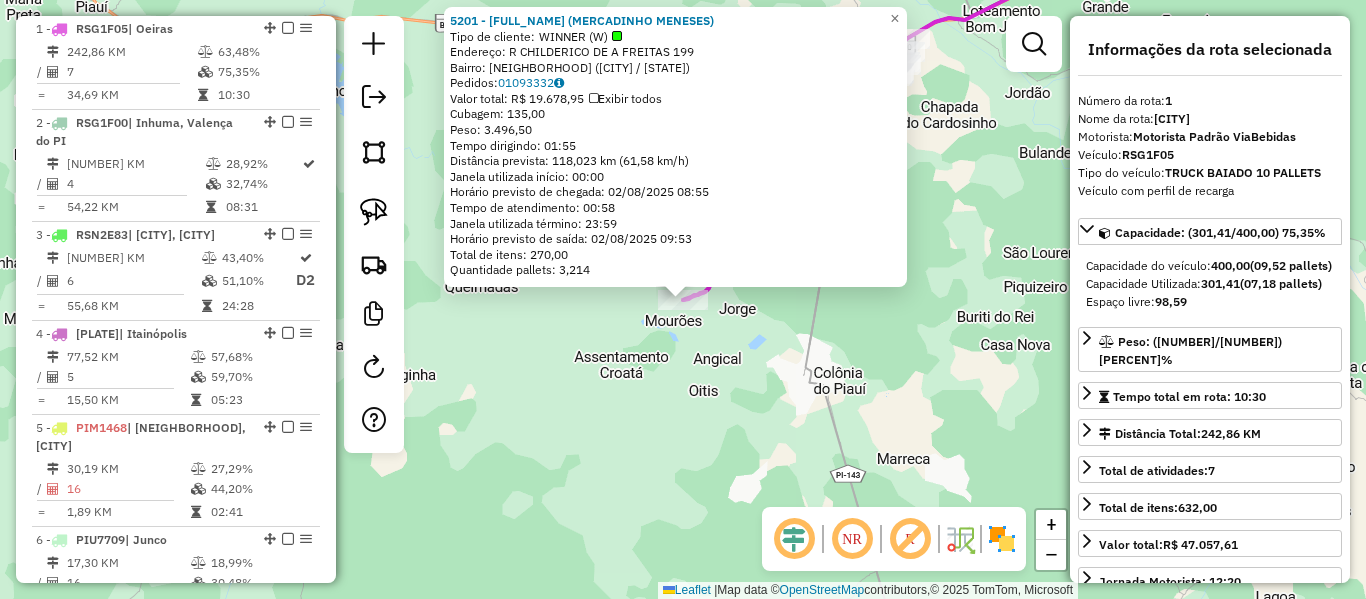 click on "5201 - [FIRST] [LAST] ([COMPANY])  Tipo de cliente:   WINNER (W)   Endereço: R   [STREET]       [NUMBER]   Bairro: [NEIGHBORHOOD] ([CITY] / [STATE])   Pedidos:  01093332   Valor total: R$ 19.678,95   Exibir todos   Cubagem: 135,00  Peso: 3.496,50  Tempo dirigindo: 01:55   Distância prevista: 118,023 km (61,58 km/h)   Janela utilizada início: 00:00   Horário previsto de chegada: [DATE] [TIME]   Tempo de atendimento: 00:58   Janela utilizada término: 23:59   Horário previsto de saída: [DATE] [TIME]   Total de itens: 270,00   Quantidade pallets: 3,214  × Janela de atendimento Grade de atendimento Capacidade Transportadoras Veículos Cliente Pedidos  Rotas Selecione os dias de semana para filtrar as janelas de atendimento  Seg   Ter   Qua   Qui   Sex   Sáb   Dom  Informe o período da janela de atendimento: De: Até:  Filtrar exatamente a janela do cliente  Considerar janela de atendimento padrão  Selecione os dias de semana para filtrar as grades de atendimento  Seg   Ter   Qua" 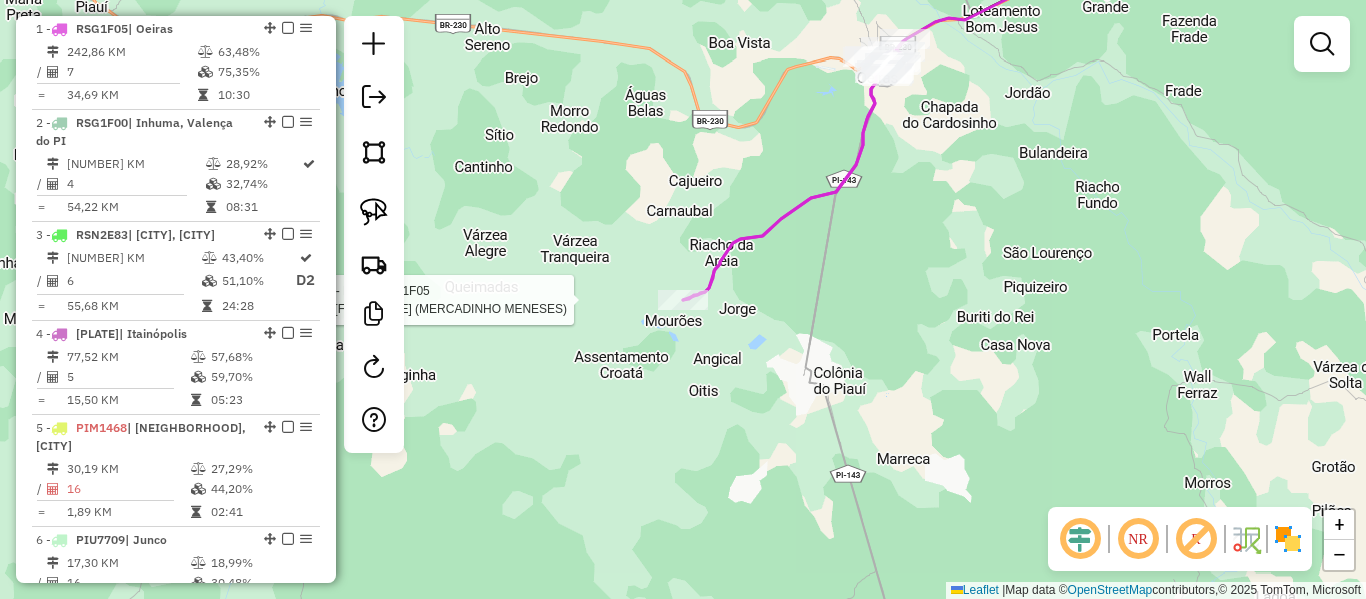 click 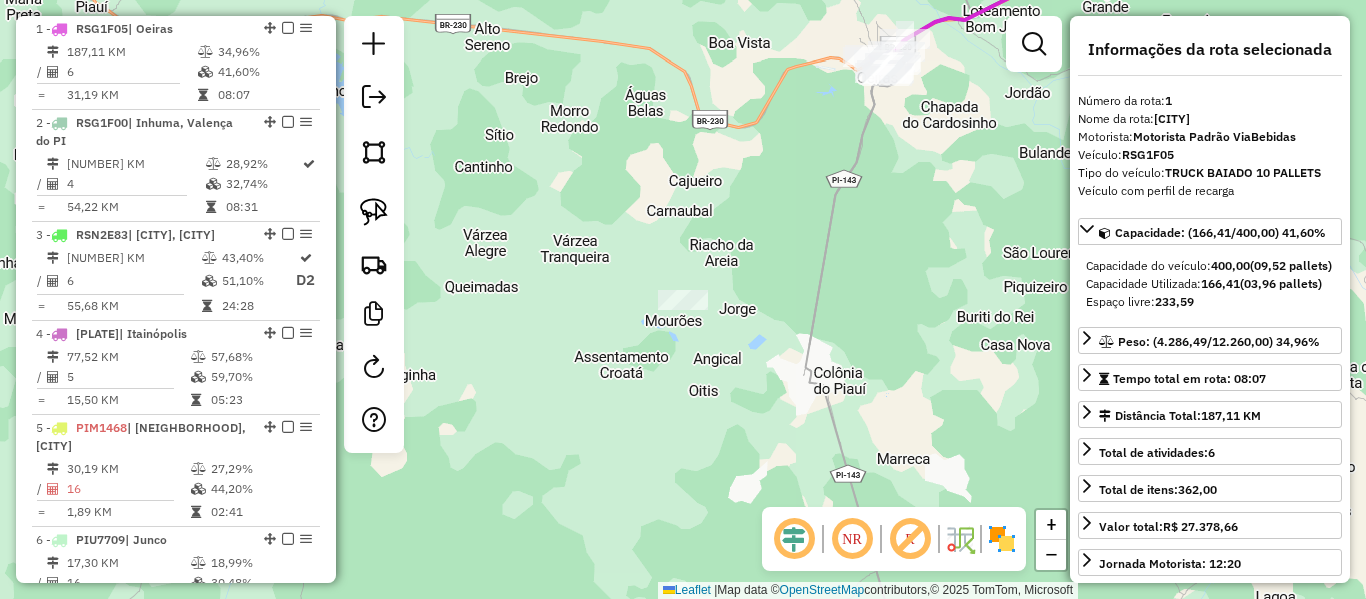 drag, startPoint x: 855, startPoint y: 294, endPoint x: 637, endPoint y: 446, distance: 265.75928 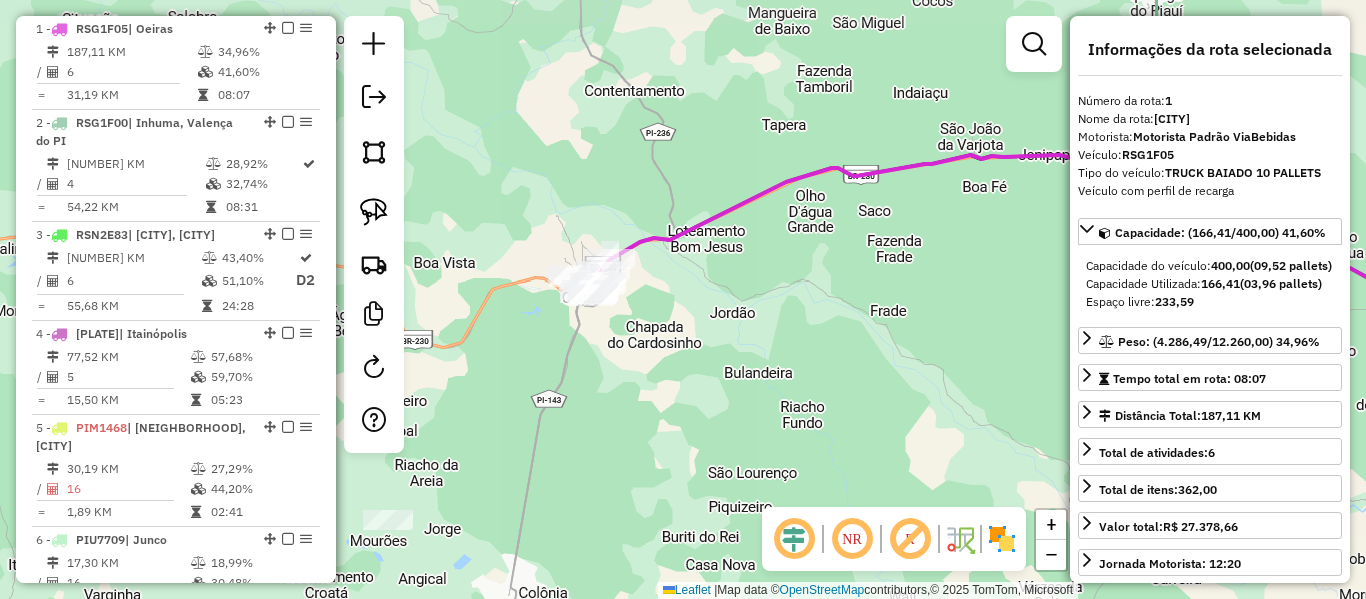 drag, startPoint x: 782, startPoint y: 349, endPoint x: 589, endPoint y: 359, distance: 193.2589 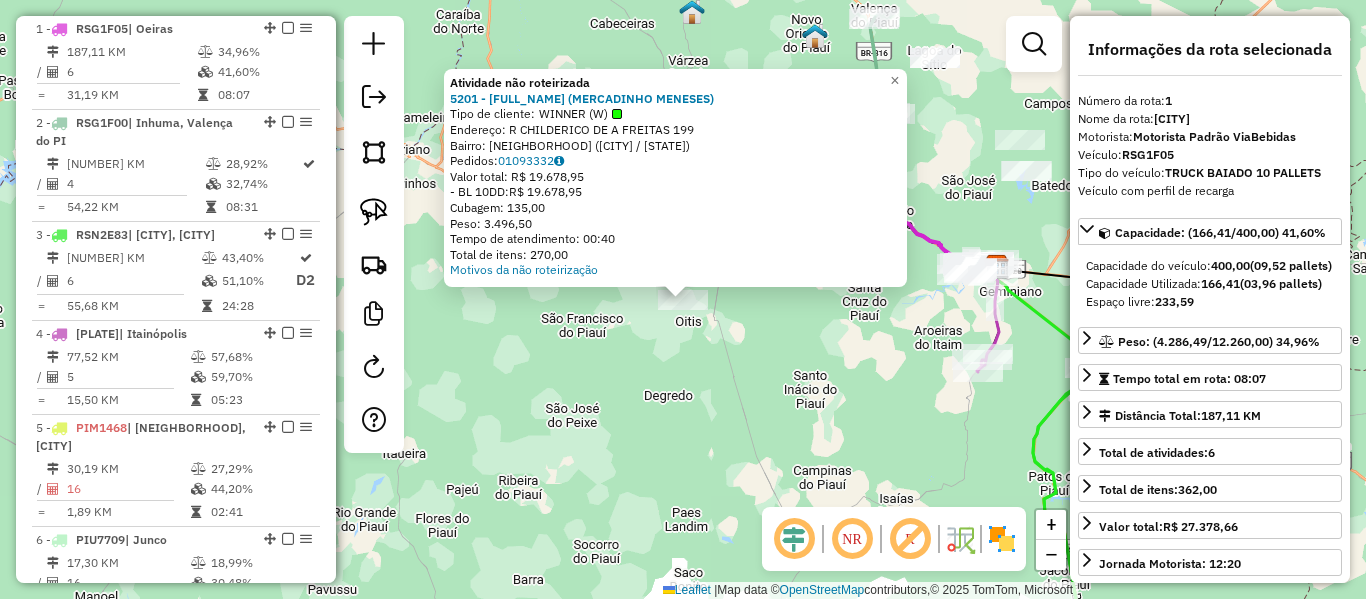 click on "Atividade não roteirizada [NUMBER] - [NAME]  Tipo de cliente:   [CLIENT_TYPE] ([CODE])   Endereço: [STREET]       [NUMBER]   Bairro: [NEIGHBORHOOD] ([CITY] / [STATE])   Pedidos:  [ORDER_NUMBER]   Valor total: R$ [AMOUNT]   - [PAYMENT_METHOD]:  R$ [AMOUNT]   Cubagem: [CUBAGE]   Peso: [WEIGHT]   Tempo de atendimento: [TIME]   Total de itens: [NUMBER]  Motivos da não roteirização × Janela de atendimento Grade de atendimento Capacidade Transportadoras Veículos Cliente Pedidos  Rotas Selecione os dias de semana para filtrar as janelas de atendimento  Seg   Ter   Qua   Qui   Sex   Sáb   Dom  Informe o período da janela de atendimento: De: Até:  Filtrar exatamente a janela do cliente  Considerar janela de atendimento padrão  Selecione os dias de semana para filtrar as grades de atendimento  Seg   Ter   Qua   Qui   Sex   Sáb   Dom   Considerar clientes sem dia de atendimento cadastrado  Clientes fora do dia de atendimento selecionado Filtrar as atividades entre os valores definidos abaixo:  De:  +" 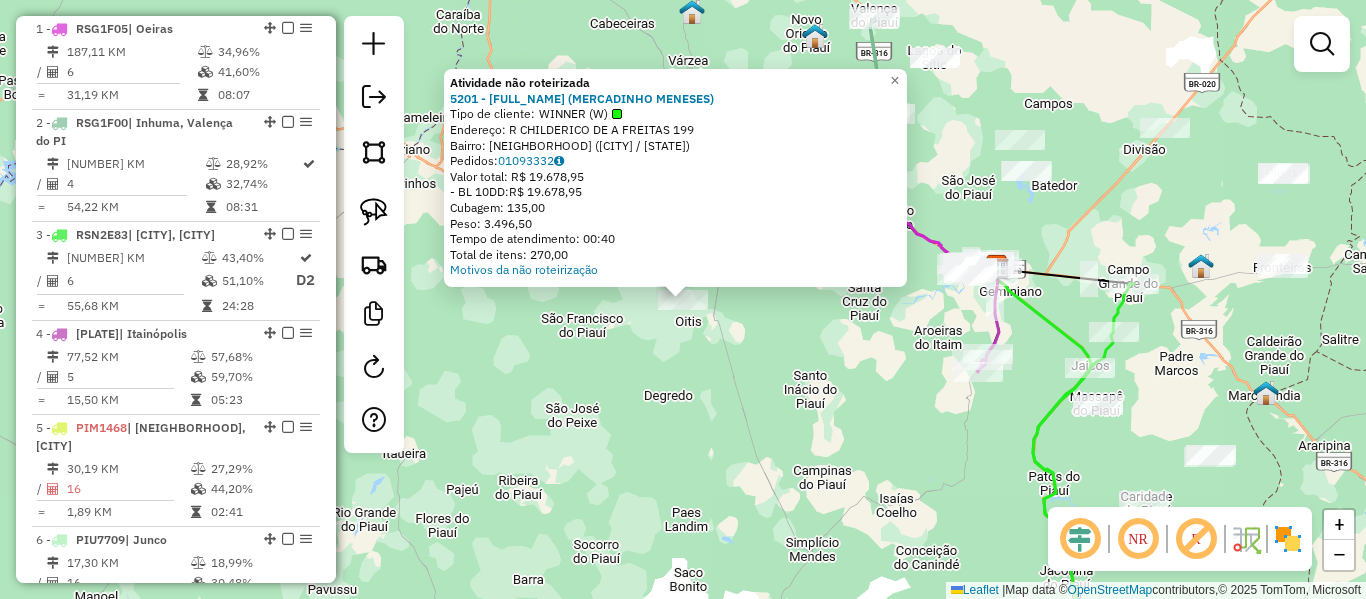 click on "Atividade não roteirizada [NUMBER] - [NAME]  Tipo de cliente:   [CLIENT_TYPE] ([CODE])   Endereço: [STREET]       [NUMBER]   Bairro: [NEIGHBORHOOD] ([CITY] / [STATE])   Pedidos:  [ORDER_NUMBER]   Valor total: R$ [AMOUNT]   - [PAYMENT_METHOD]:  R$ [AMOUNT]   Cubagem: [CUBAGE]   Peso: [WEIGHT]   Tempo de atendimento: [TIME]   Total de itens: [NUMBER]  Motivos da não roteirização × Janela de atendimento Grade de atendimento Capacidade Transportadoras Veículos Cliente Pedidos  Rotas Selecione os dias de semana para filtrar as janelas de atendimento  Seg   Ter   Qua   Qui   Sex   Sáb   Dom  Informe o período da janela de atendimento: De: Até:  Filtrar exatamente a janela do cliente  Considerar janela de atendimento padrão  Selecione os dias de semana para filtrar as grades de atendimento  Seg   Ter   Qua   Qui   Sex   Sáb   Dom   Considerar clientes sem dia de atendimento cadastrado  Clientes fora do dia de atendimento selecionado Filtrar as atividades entre os valores definidos abaixo:  De:  +" 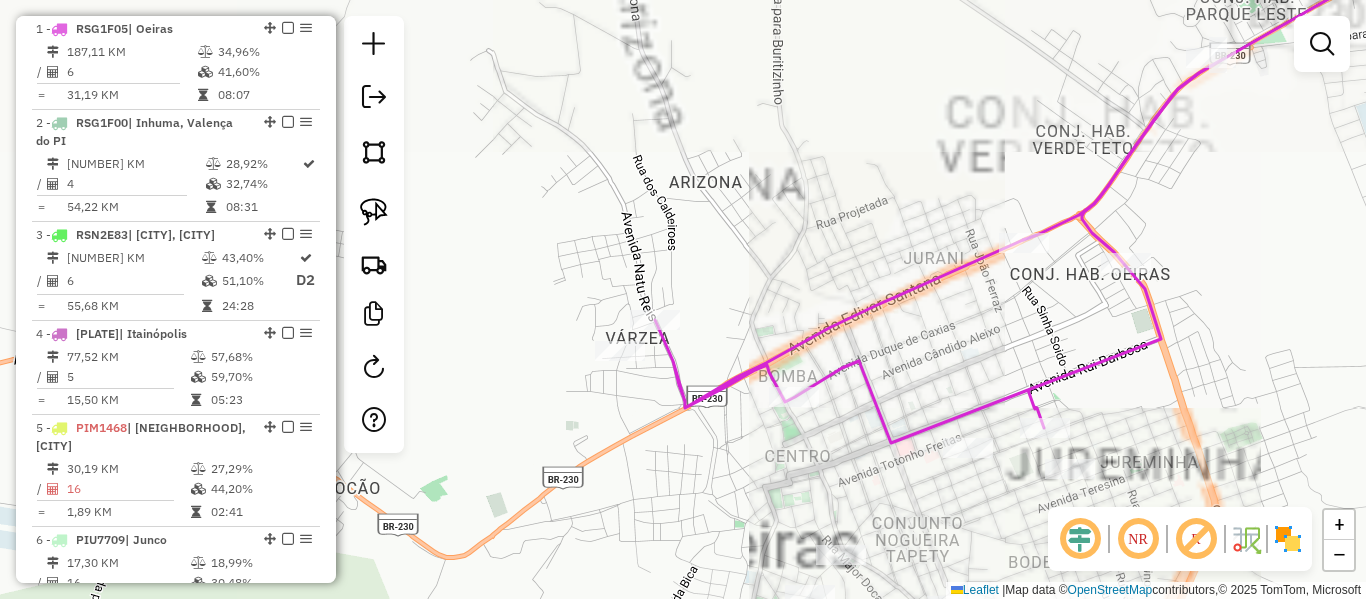 click 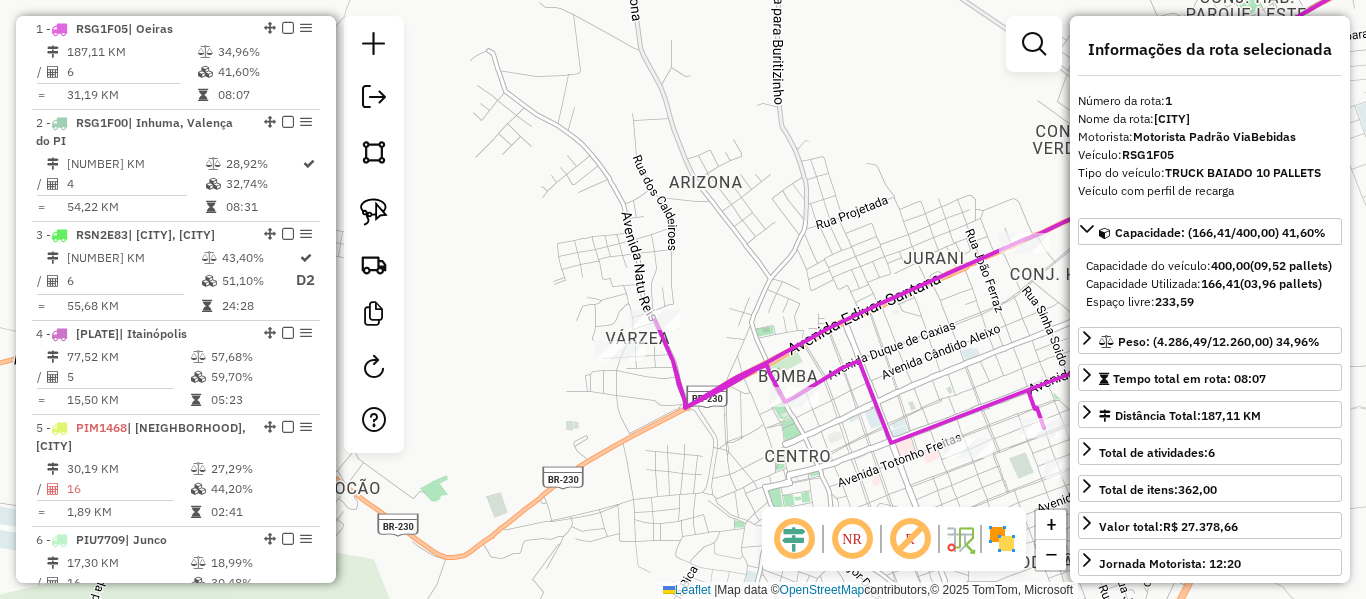 drag, startPoint x: 803, startPoint y: 281, endPoint x: 690, endPoint y: 163, distance: 163.37993 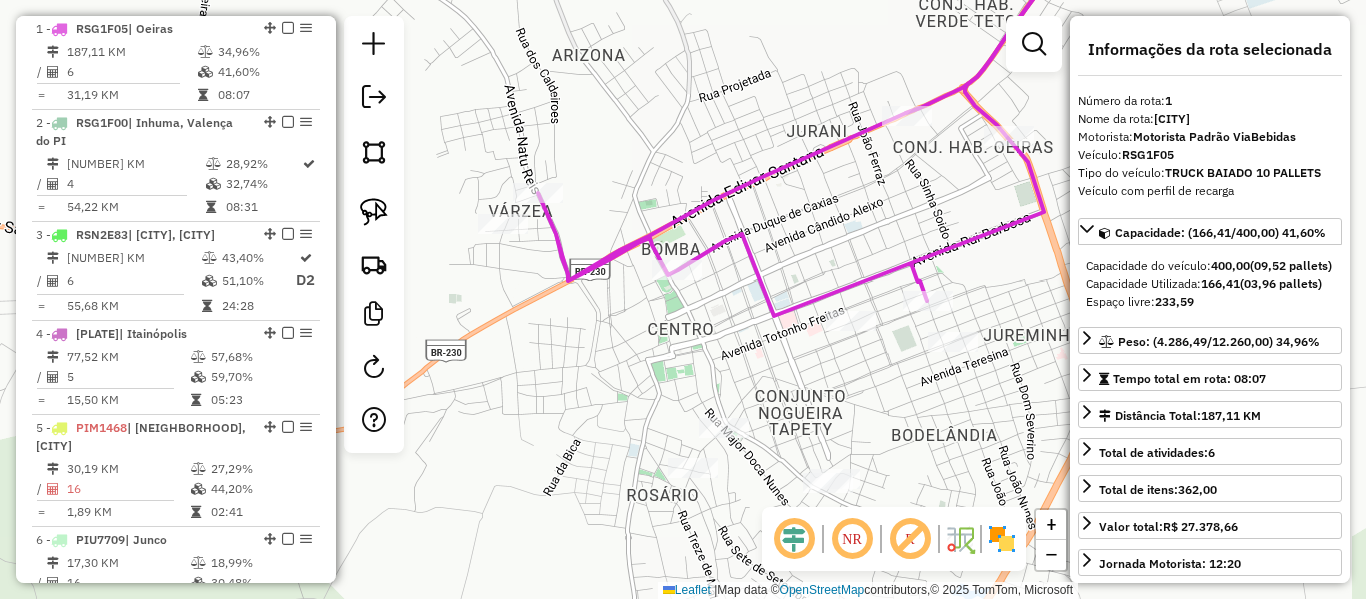 click 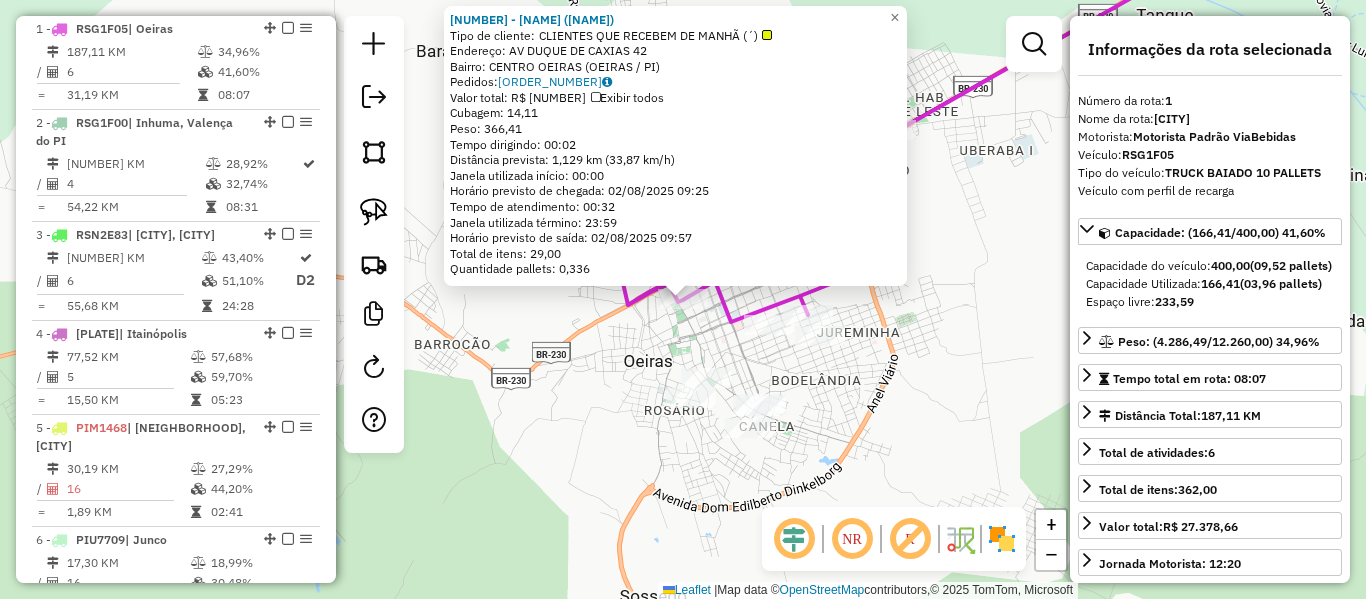click on "[ORDER_ID] - [NAME] ([BUSINESS_NAME])  Tipo de cliente:   [CLIENT_TYPE]   Endereço: [STREET_NAME] [NUMBER]   Bairro: [NEIGHBORHOOD] ([CITY] / [STATE])   Pedidos:  [ORDER_ID]   Valor total: [CURRENCY] [AMOUNT]   Exibir todos   Cubagem: [AMOUNT]  Peso: [AMOUNT]  Tempo dirigindo: [TIME]   Distância prevista: [DISTANCE] km ([SPEED] km/h)   Janela utilizada início: [TIME]   Horário previsto de chegada: [DATE] [TIME]   Tempo de atendimento: [TIME]   Janela utilizada término: [TIME]   Horário previsto de saída: [DATE] [TIME]   Total de itens: [AMOUNT]   Quantidade pallets: [AMOUNT]  × Janela de atendimento Grade de atendimento Capacidade Transportadoras Veículos Cliente Pedidos  Rotas Selecione os dias de semana para filtrar as janelas de atendimento  Seg   Ter   Qua   Qui   Sex   Sáb   Dom  Informe o período da janela de atendimento: De: Até:  Filtrar exatamente a janela do cliente  Considerar janela de atendimento padrão   Seg   Ter   Qua   Qui   Sex   Sáb   Dom   Peso mínimo:  +" 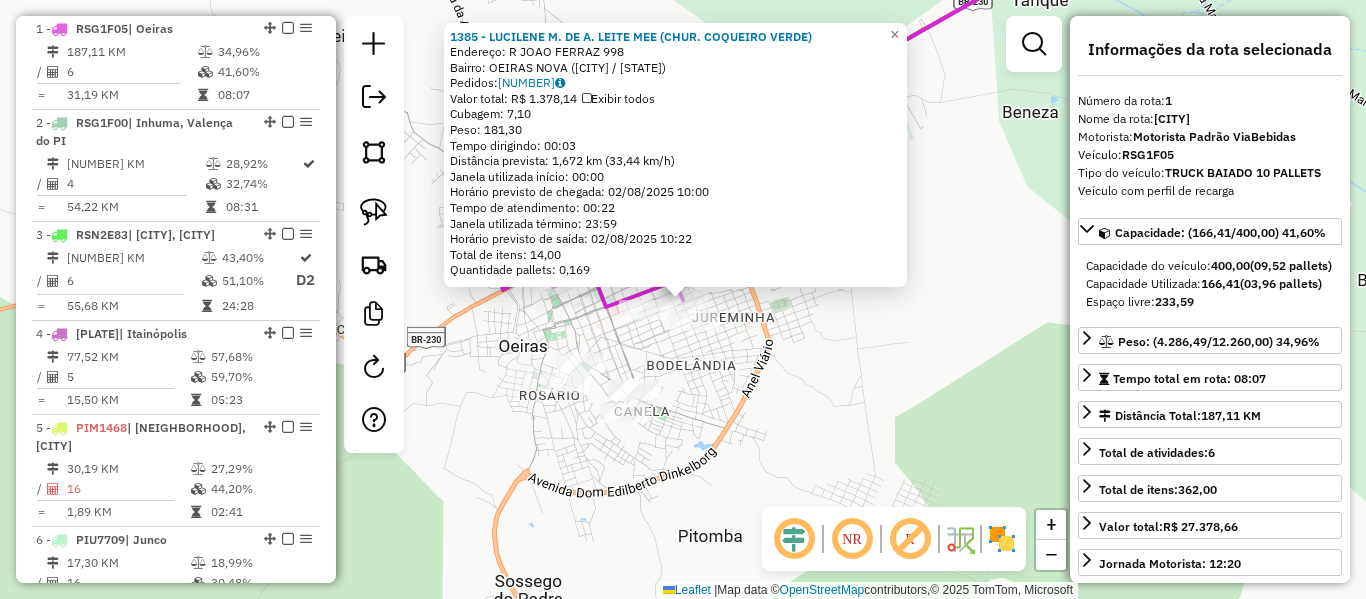 click on "[NUMBER] - [NUMBER] - [FULL_NAME] ([NICKNAME]) Endereço: [STREET_NAME] [NUMBER] Bairro: [NEIGHBORHOOD] ([CITY] / [STATE]) Pedidos: [ORDER_ID] Valor total: [CURRENCY] [PRICE] Exibir todos Cubagem: [PRICE] Peso: [PRICE] Tempo dirigindo: [TIME] Distância prevista: [PRICE] km ([PRICE] km/h) Janela utilizada início: [TIME] Horário previsto de chegada: [DATE] [TIME] Tempo de atendimento: [TIME] Janela utilizada término: [TIME] Horário previsto de saída: [DATE] [TIME] Total de itens: [PRICE] Quantidade pallets: [PRICE] × Janela de atendimento Grade de atendimento Capacidade Transportadoras Veículos Cliente Pedidos Rotas Selecione os dias de semana para filtrar as janelas de atendimento Seg Ter Qua Qui Sex Sáb Dom Informe o período da janela de atendimento: De: Até: Filtrar exatamente a janela do cliente Considerar janela de atendimento padrão Selecione os dias de semana para filtrar as grades de atendimento Seg Ter Qua Qui Sex Sáb Dom De:" 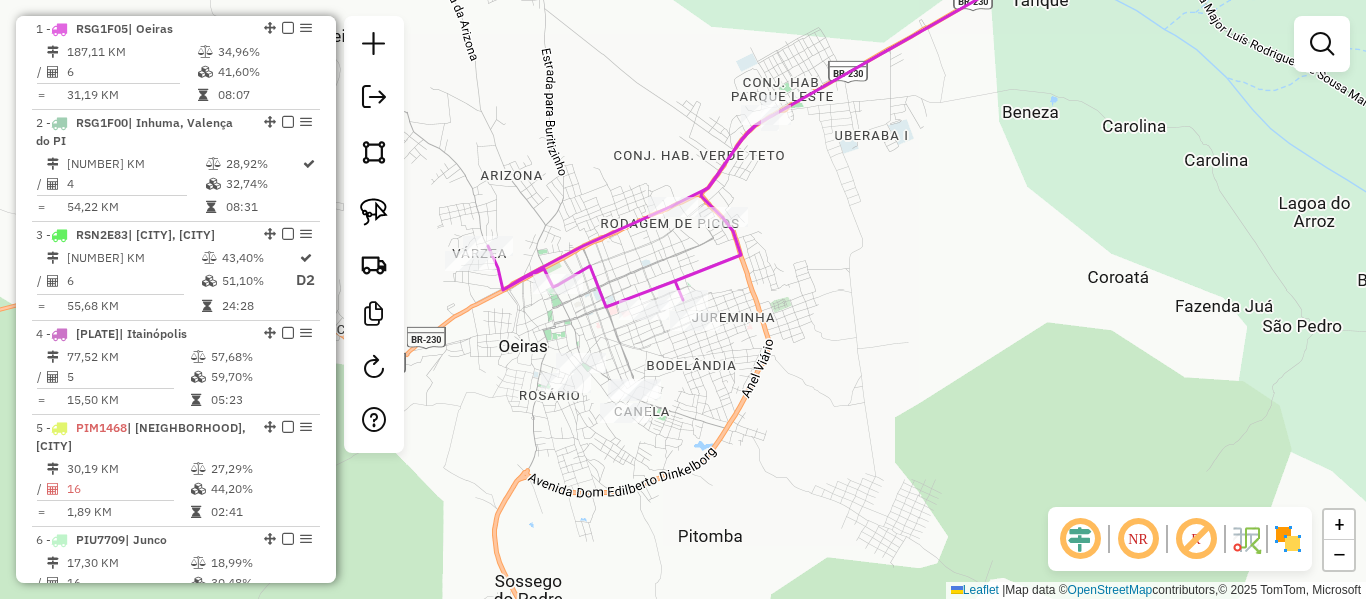 click 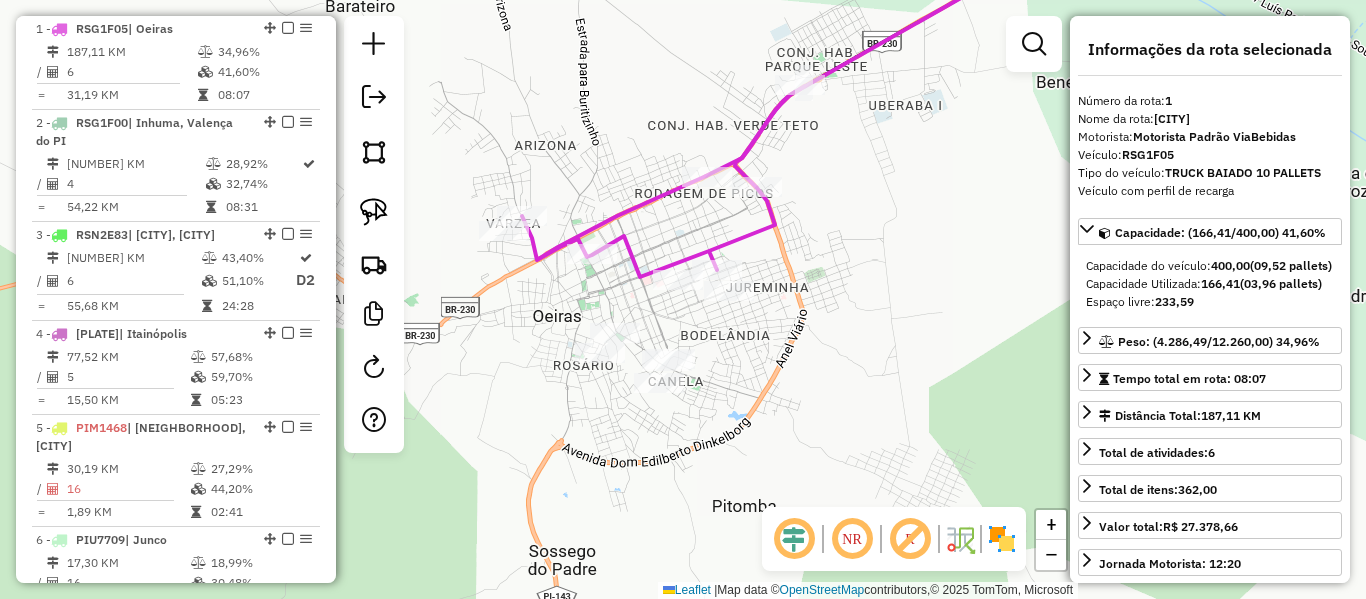 click on "Janela de atendimento Grade de atendimento Capacidade Transportadoras Veículos Cliente Pedidos  Rotas Selecione os dias de semana para filtrar as janelas de atendimento  Seg   Ter   Qua   Qui   Sex   Sáb   Dom  Informe o período da janela de atendimento: De: Até:  Filtrar exatamente a janela do cliente  Considerar janela de atendimento padrão  Selecione os dias de semana para filtrar as grades de atendimento  Seg   Ter   Qua   Qui   Sex   Sáb   Dom   Considerar clientes sem dia de atendimento cadastrado  Clientes fora do dia de atendimento selecionado Filtrar as atividades entre os valores definidos abaixo:  Peso mínimo:   Peso máximo:   Cubagem mínima:   Cubagem máxima:   De:   Até:  Filtrar as atividades entre o tempo de atendimento definido abaixo:  De:   Até:   Considerar capacidade total dos clientes não roteirizados Transportadora: Selecione um ou mais itens Tipo de veículo: Selecione um ou mais itens Veículo: Selecione um ou mais itens Motorista: Selecione um ou mais itens Nome: Rótulo:" 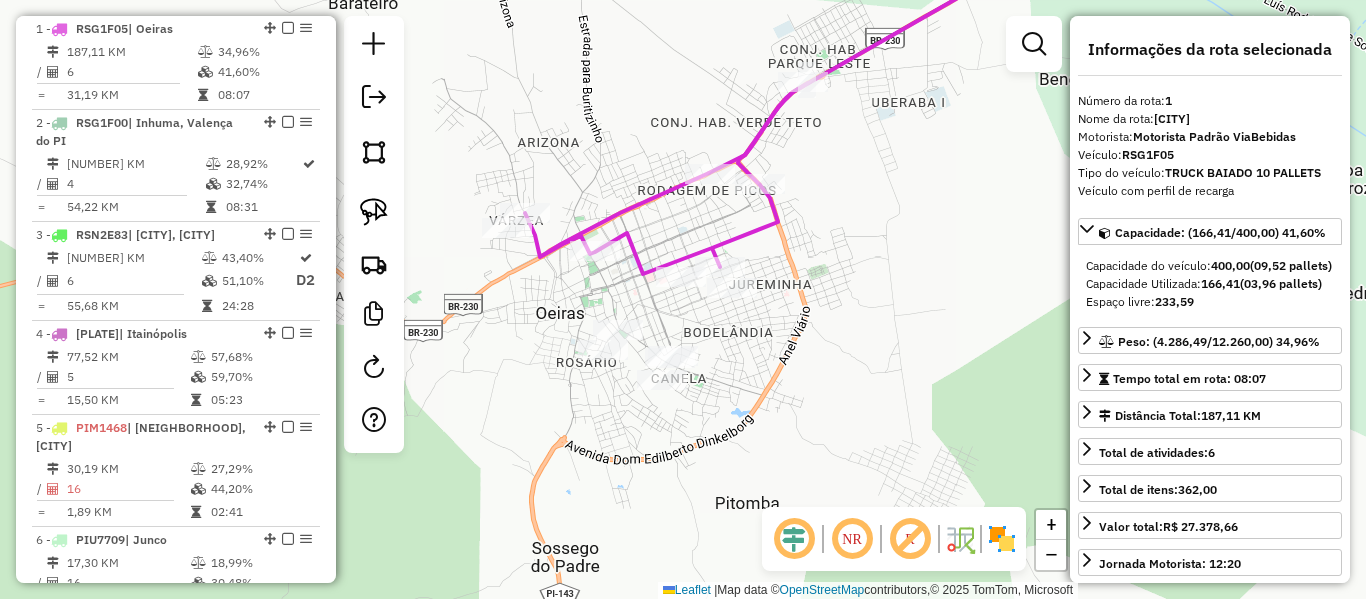 drag, startPoint x: 588, startPoint y: 294, endPoint x: 660, endPoint y: 257, distance: 80.9506 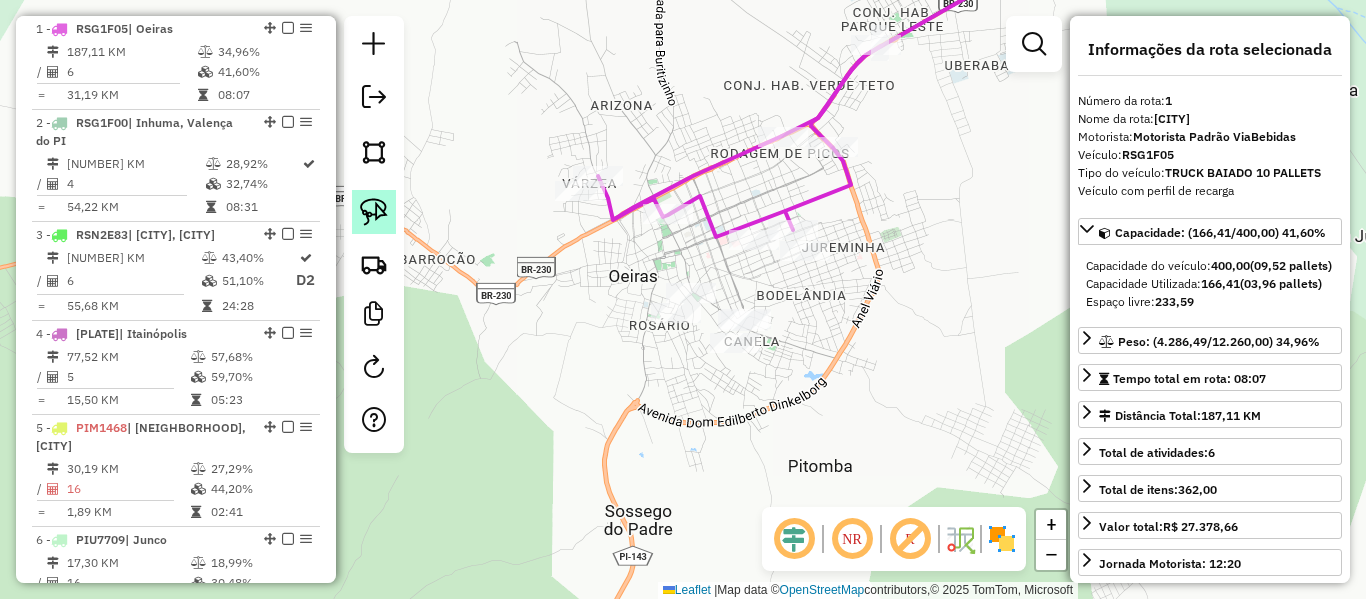 click 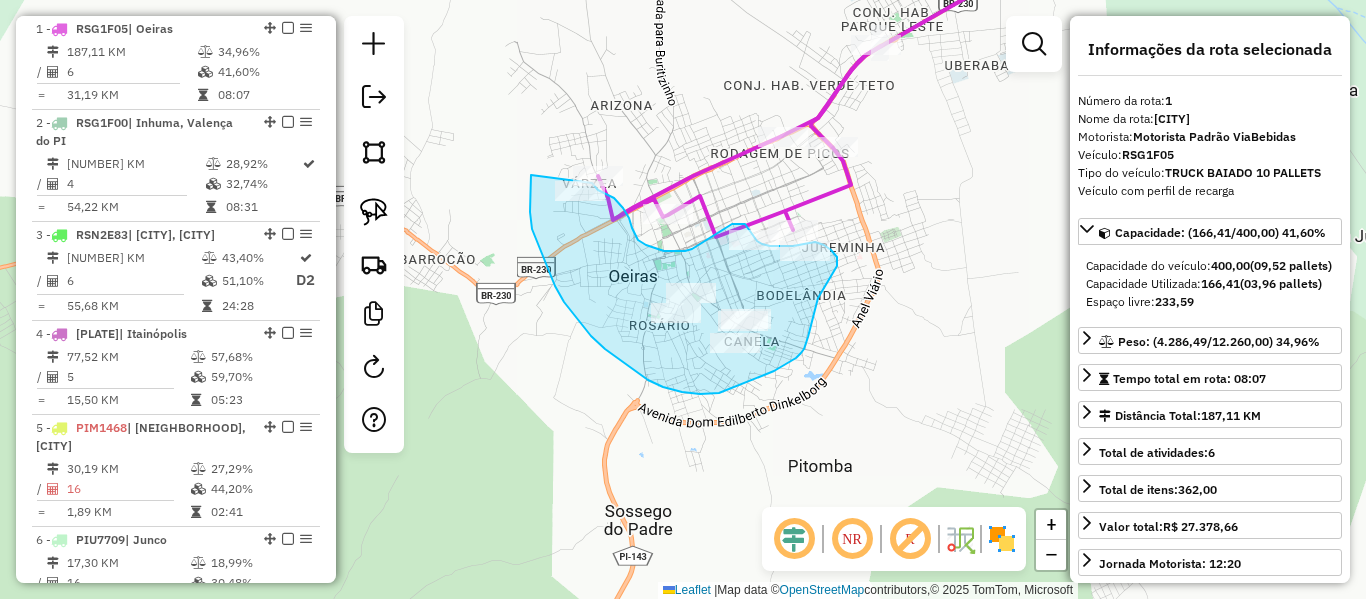 click on "Janela de atendimento Grade de atendimento Capacidade Transportadoras Veículos Cliente Pedidos  Rotas Selecione os dias de semana para filtrar as janelas de atendimento  Seg   Ter   Qua   Qui   Sex   Sáb   Dom  Informe o período da janela de atendimento: De: Até:  Filtrar exatamente a janela do cliente  Considerar janela de atendimento padrão  Selecione os dias de semana para filtrar as grades de atendimento  Seg   Ter   Qua   Qui   Sex   Sáb   Dom   Considerar clientes sem dia de atendimento cadastrado  Clientes fora do dia de atendimento selecionado Filtrar as atividades entre os valores definidos abaixo:  Peso mínimo:   Peso máximo:   Cubagem mínima:   Cubagem máxima:   De:   Até:  Filtrar as atividades entre o tempo de atendimento definido abaixo:  De:   Até:   Considerar capacidade total dos clientes não roteirizados Transportadora: Selecione um ou mais itens Tipo de veículo: Selecione um ou mais itens Veículo: Selecione um ou mais itens Motorista: Selecione um ou mais itens Nome: Rótulo:" 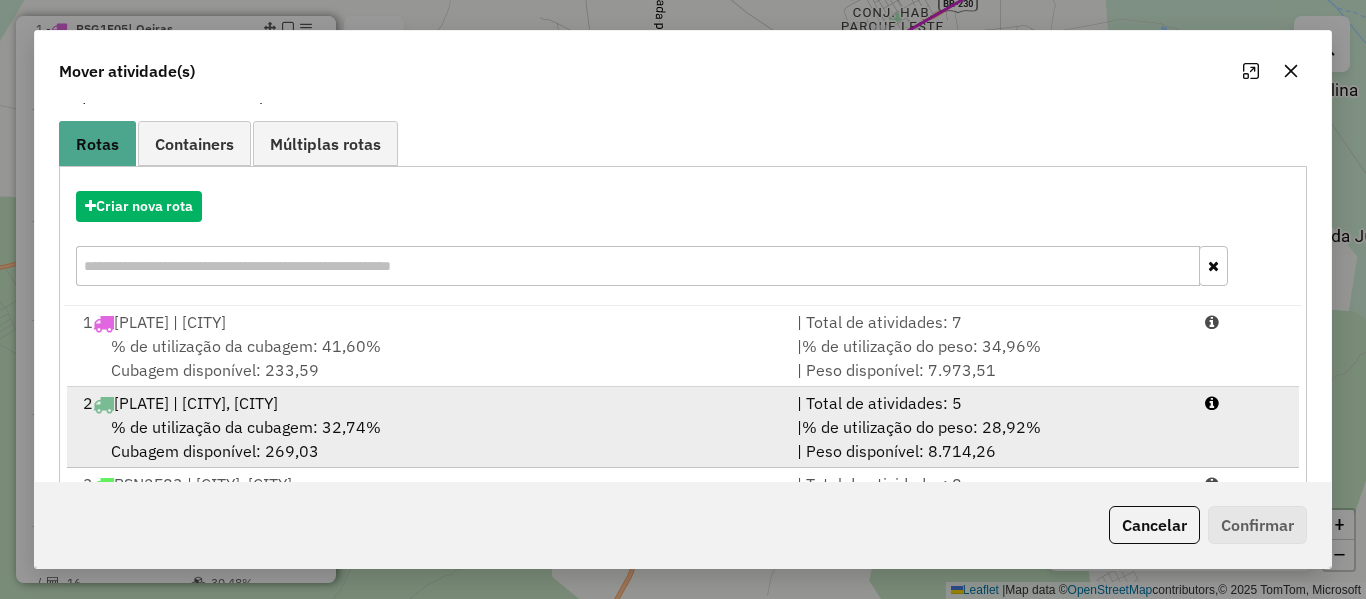 scroll, scrollTop: 200, scrollLeft: 0, axis: vertical 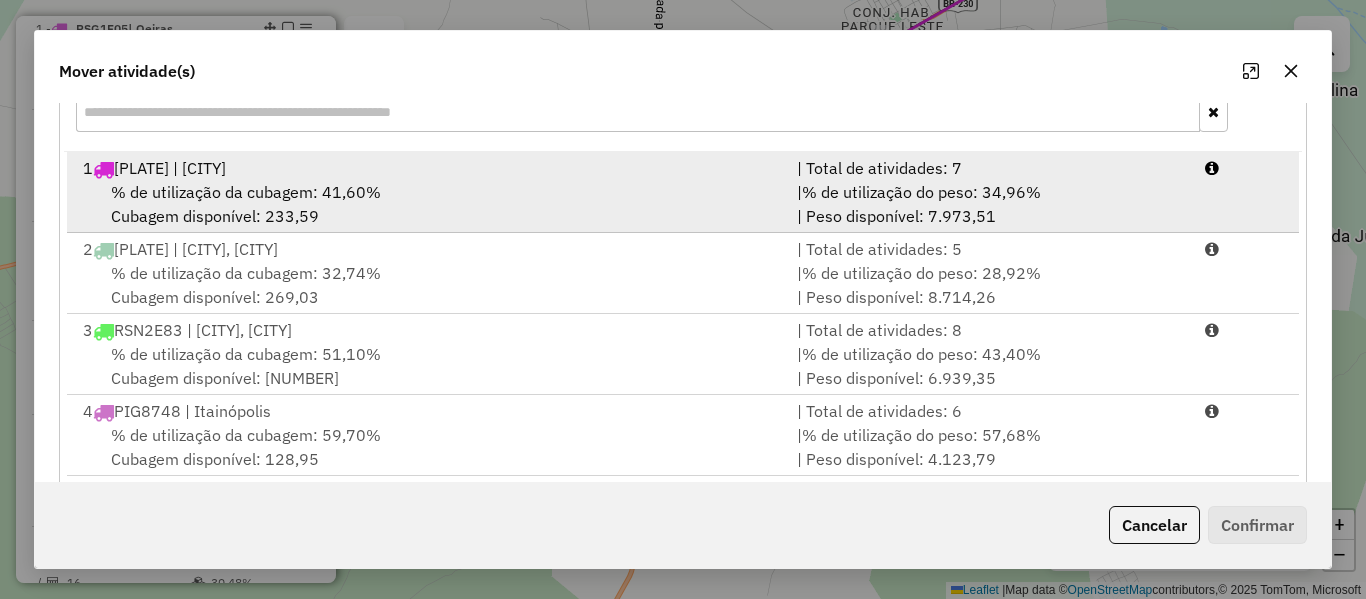 click on "% de utilização da cubagem: [PERCENTAGE]%  Cubagem disponível: [AMOUNT]" at bounding box center (428, 204) 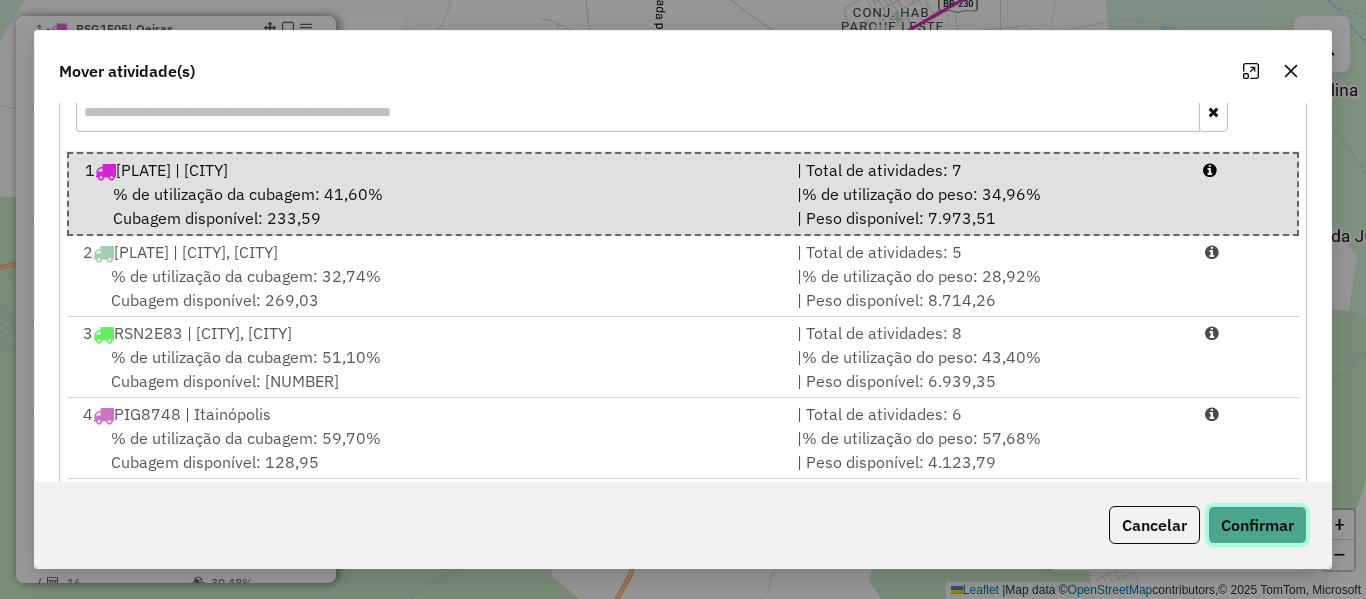 click on "Confirmar" 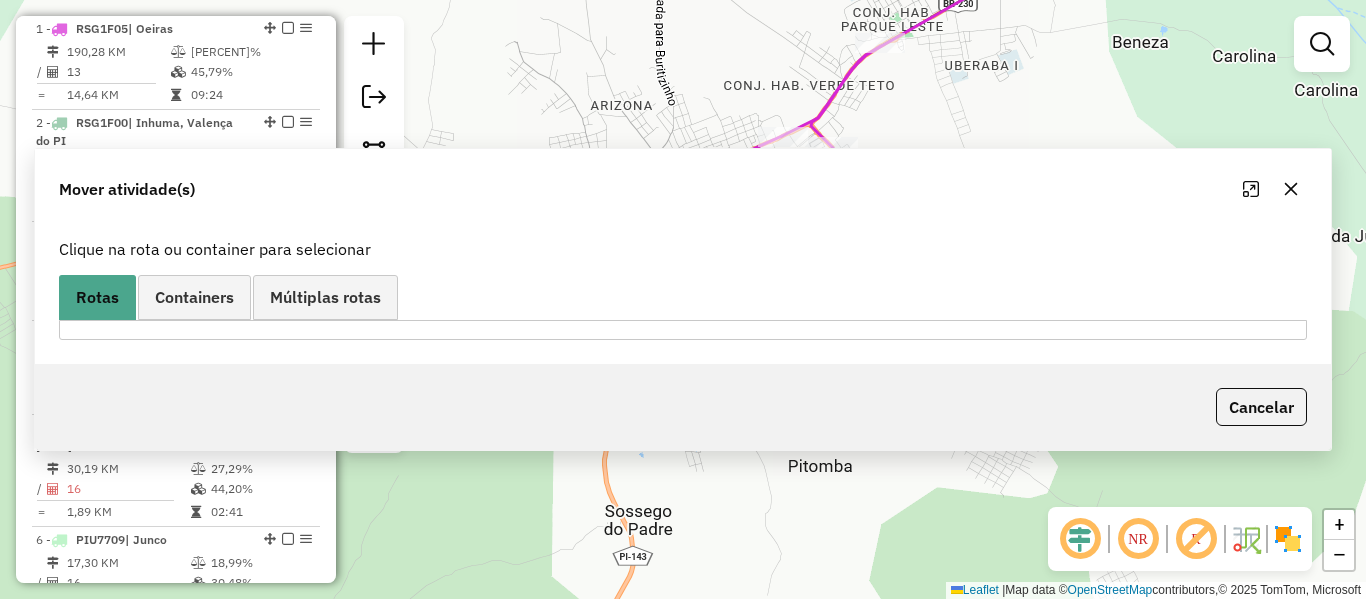 scroll, scrollTop: 0, scrollLeft: 0, axis: both 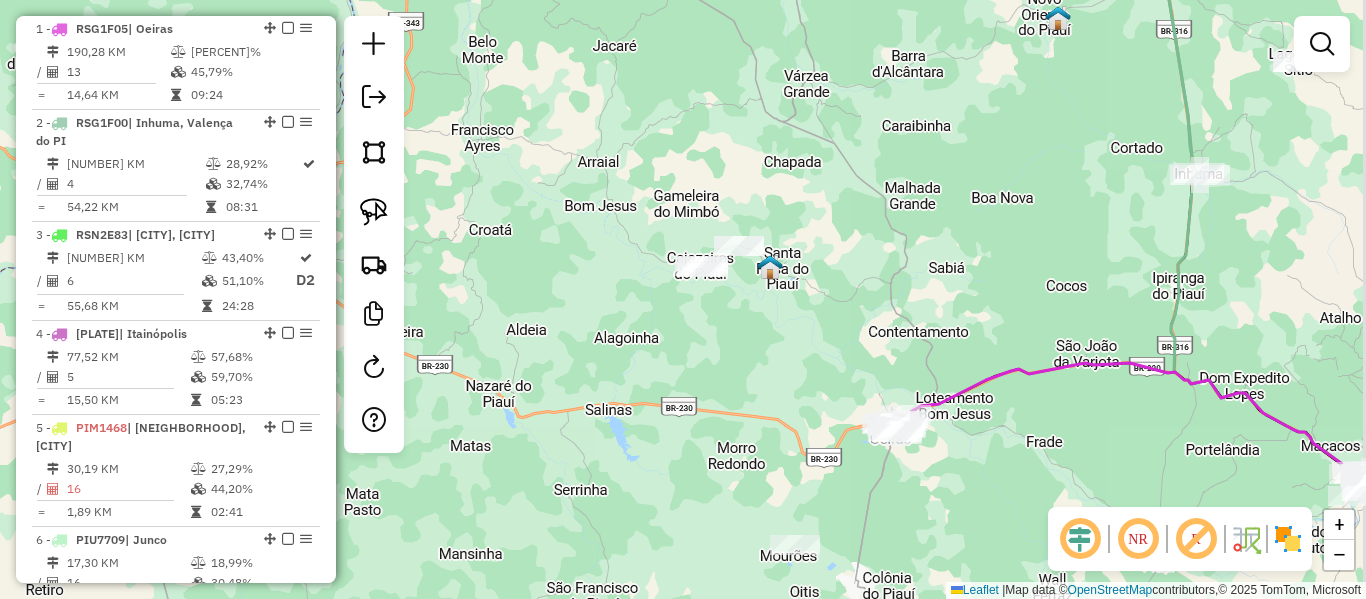 drag, startPoint x: 902, startPoint y: 361, endPoint x: 773, endPoint y: 395, distance: 133.4054 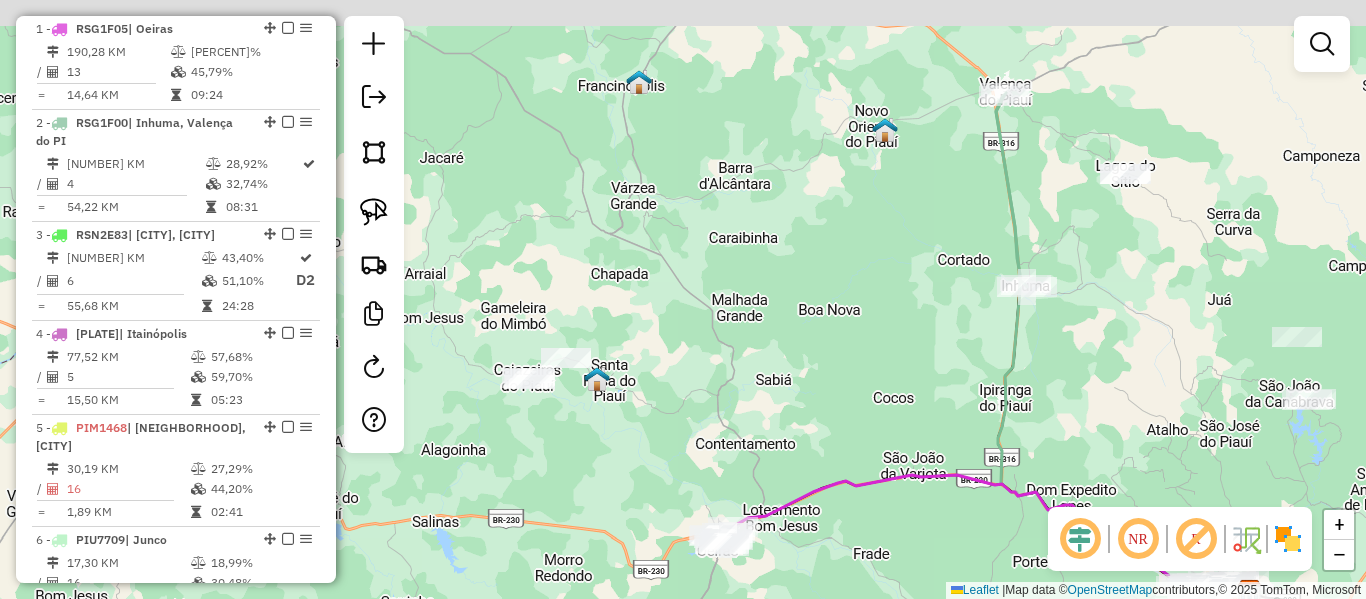 drag, startPoint x: 660, startPoint y: 363, endPoint x: 573, endPoint y: 466, distance: 134.82582 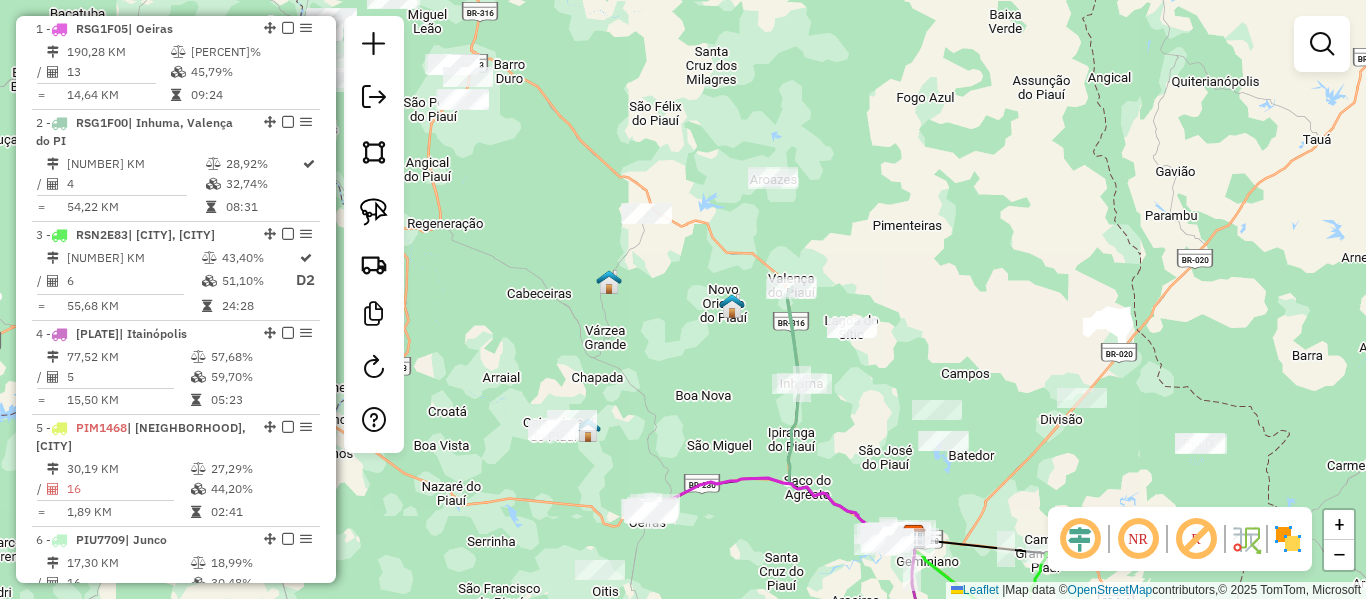 drag, startPoint x: 654, startPoint y: 374, endPoint x: 655, endPoint y: 325, distance: 49.010204 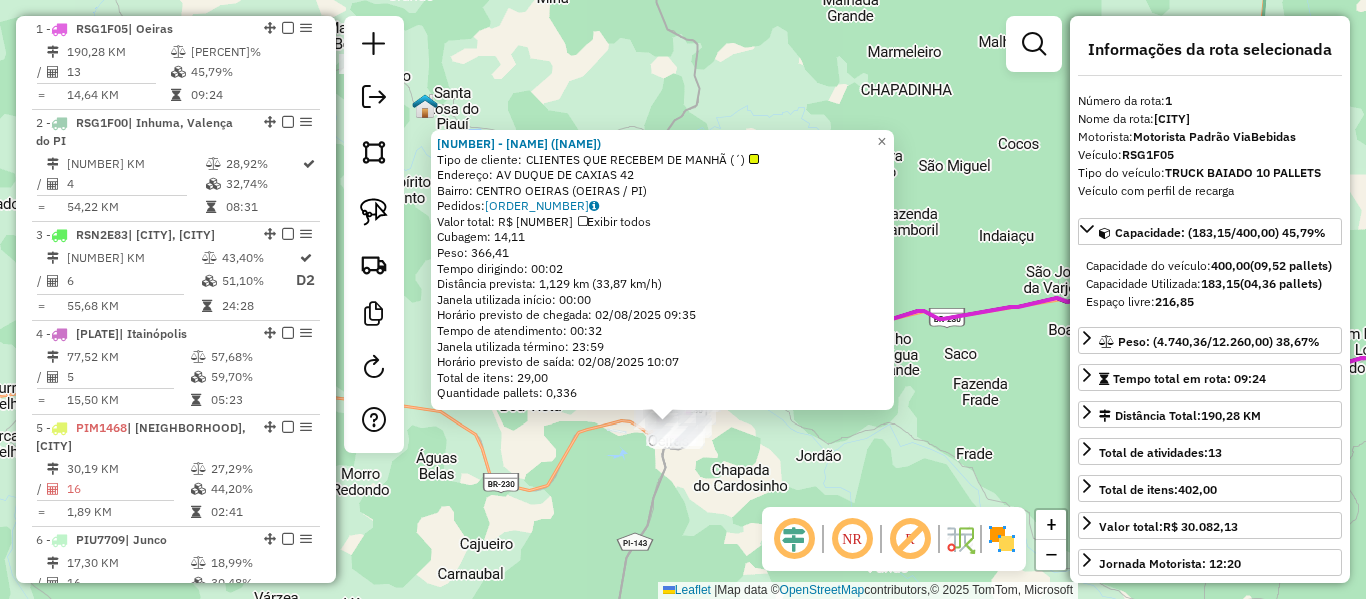 click on "1223 - [FULL_NAME] (DEP DO XAVIER)  Tipo de cliente:   CLIENTES QUE RECEBEM DE MANHÃ (´)   Endereço: AV  DUQUE DE CAXIAS               42   Bairro: CENTRO OEIRAS ([CITY] / [STATE])   Pedidos:  01093390   Valor total: R$ 2.149,74   Exibir todos   Cubagem: 14,11  Peso: 366,41  Tempo dirigindo: 00:02   Distância prevista: 1,129 km (33,87 km/h)   Janela utilizada início: 00:00   Horário previsto de chegada: 02/08/2025 09:35   Tempo de atendimento: 00:32   Janela utilizada término: 23:59   Horário previsto de saída: 02/08/2025 10:07   Total de itens: 29,00   Quantidade pallets: 0,336  × Janela de atendimento Grade de atendimento Capacidade Transportadoras Veículos Cliente Pedidos  Rotas Selecione os dias de semana para filtrar as janelas de atendimento  Seg   Ter   Qua   Qui   Sex   Sáb   Dom  Informe o período da janela de atendimento: De: Até:  Filtrar exatamente a janela do cliente  Considerar janela de atendimento padrão   Seg   Ter   Qua   Qui   Sex   Sáb   Dom   Peso mínimo:  +" 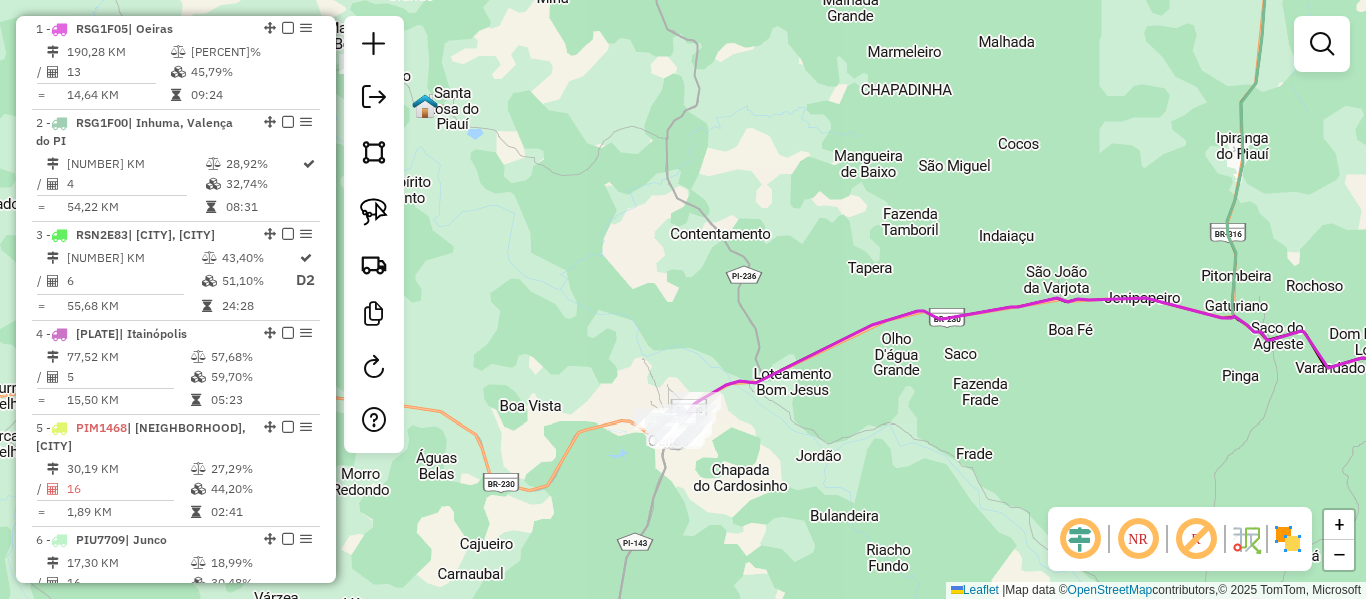 drag, startPoint x: 679, startPoint y: 328, endPoint x: 599, endPoint y: 469, distance: 162.11415 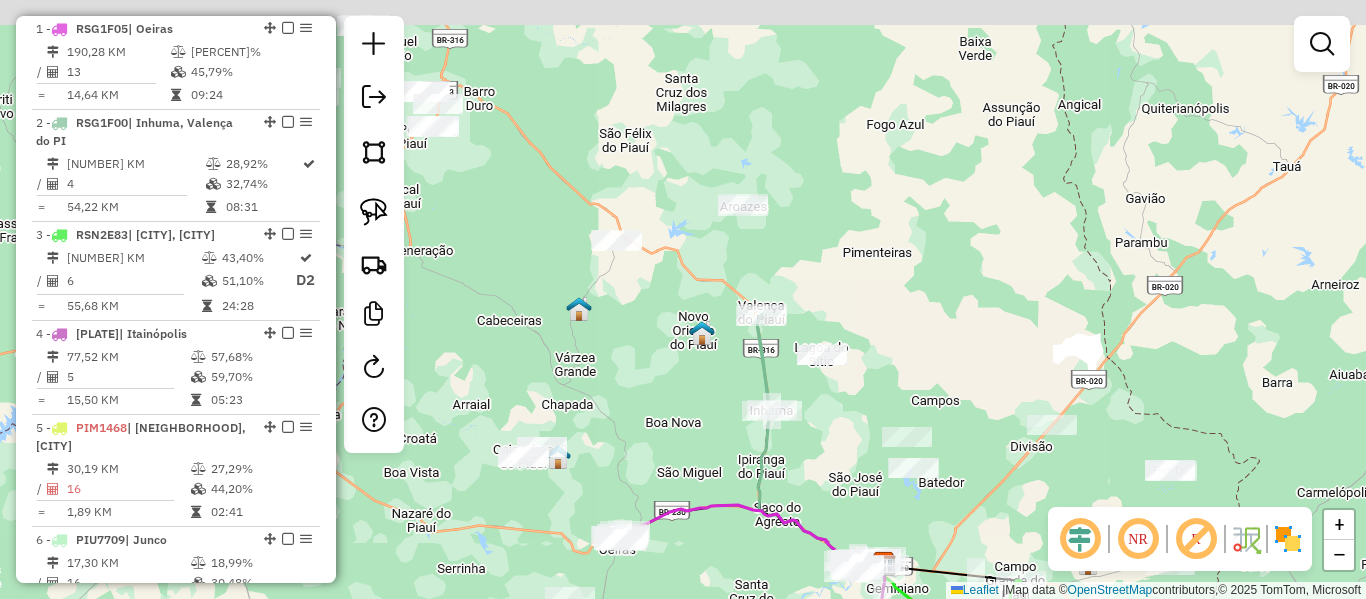 drag, startPoint x: 597, startPoint y: 345, endPoint x: 638, endPoint y: 426, distance: 90.78546 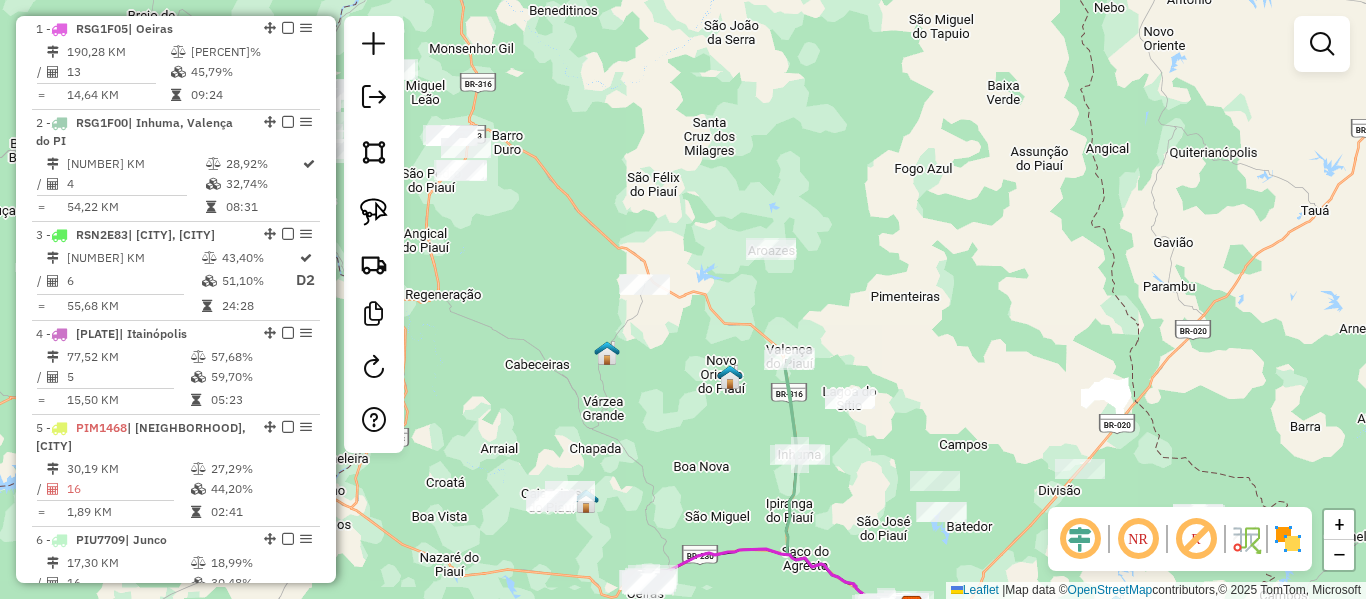 drag, startPoint x: 647, startPoint y: 387, endPoint x: 660, endPoint y: 393, distance: 14.3178215 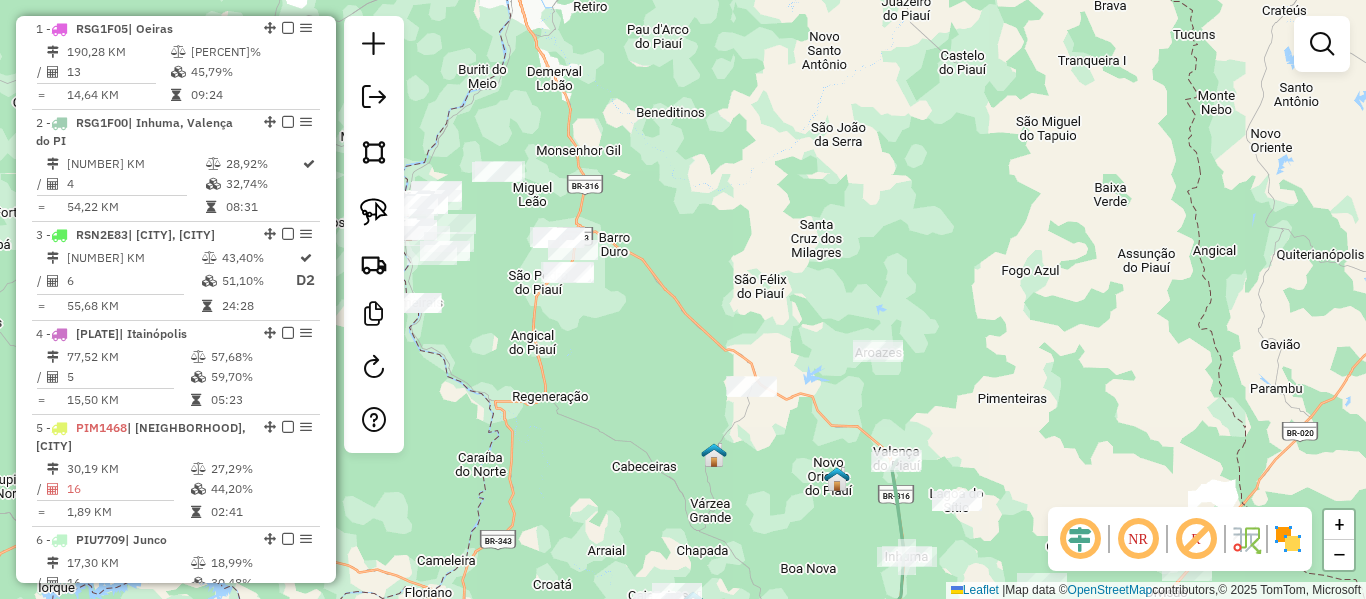 drag, startPoint x: 660, startPoint y: 377, endPoint x: 673, endPoint y: 379, distance: 13.152946 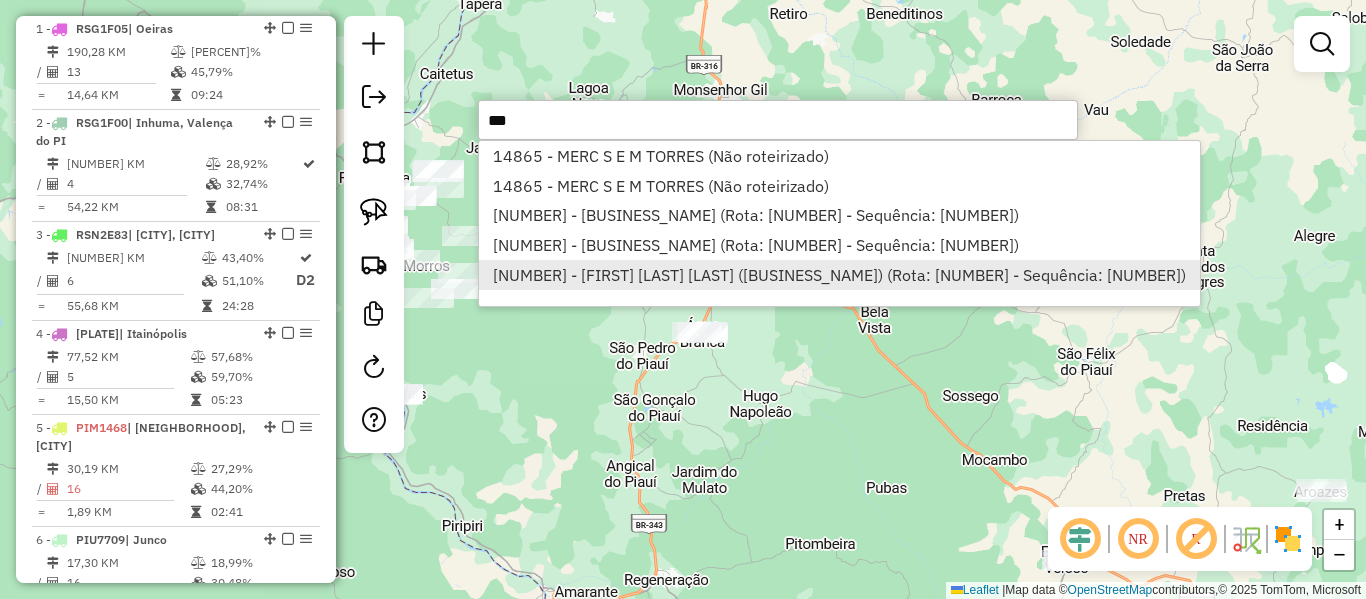 type on "***" 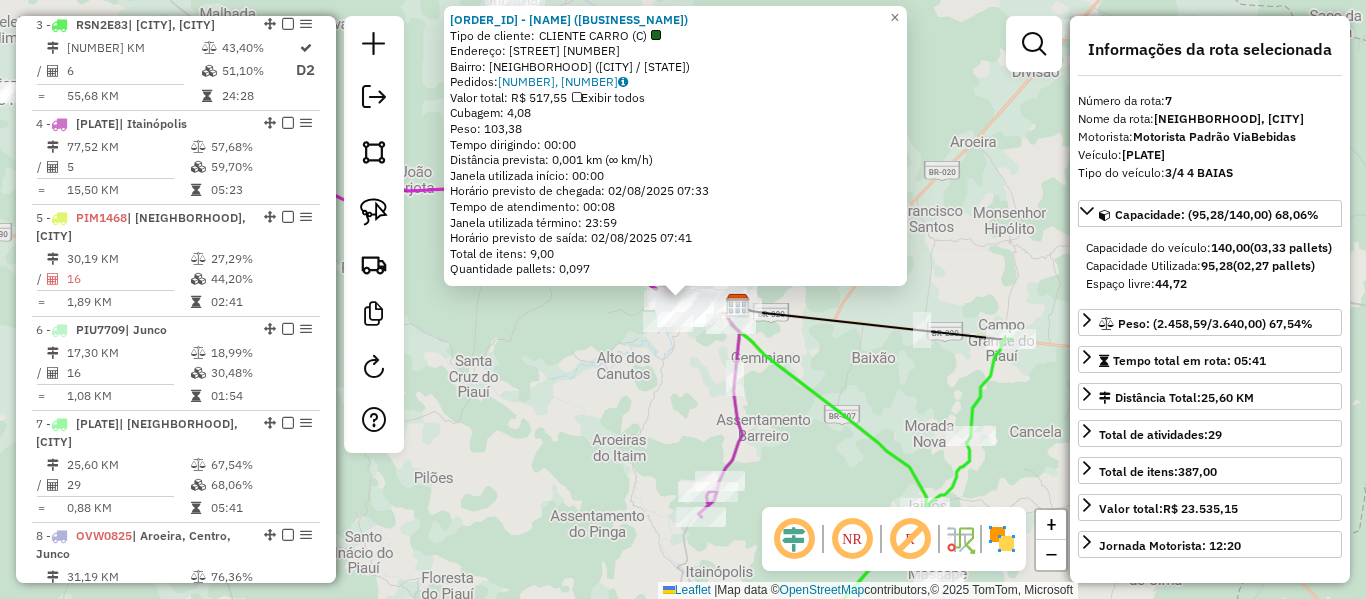 scroll, scrollTop: 1379, scrollLeft: 0, axis: vertical 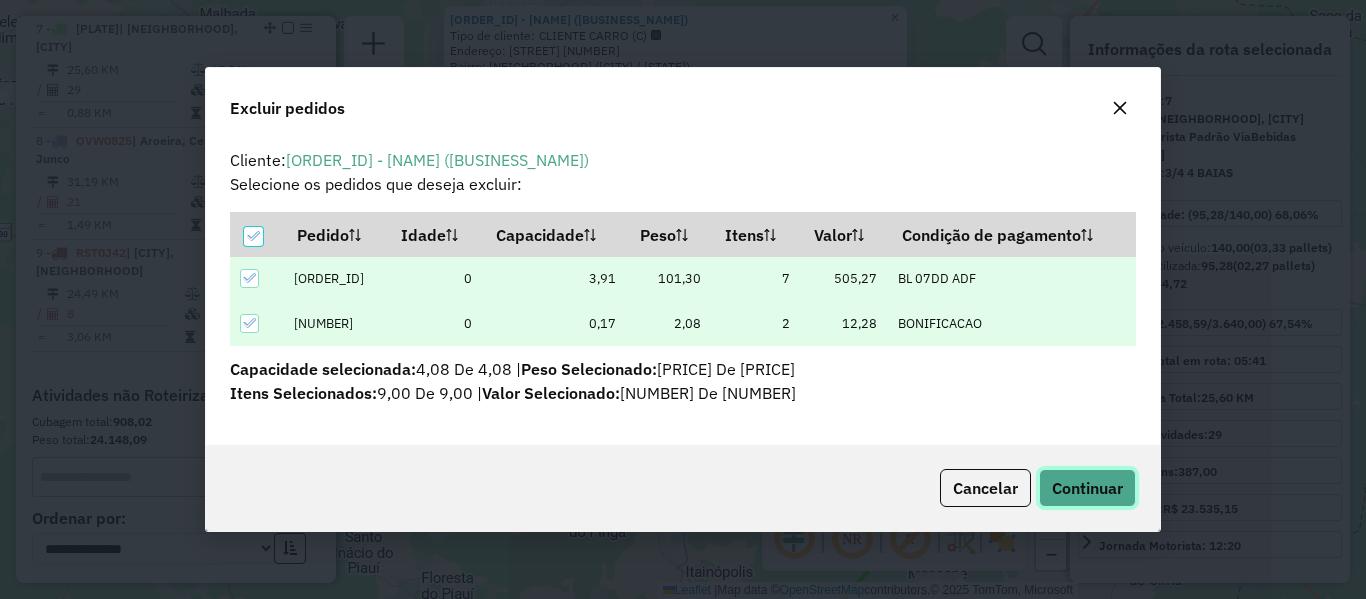 click on "Continuar" 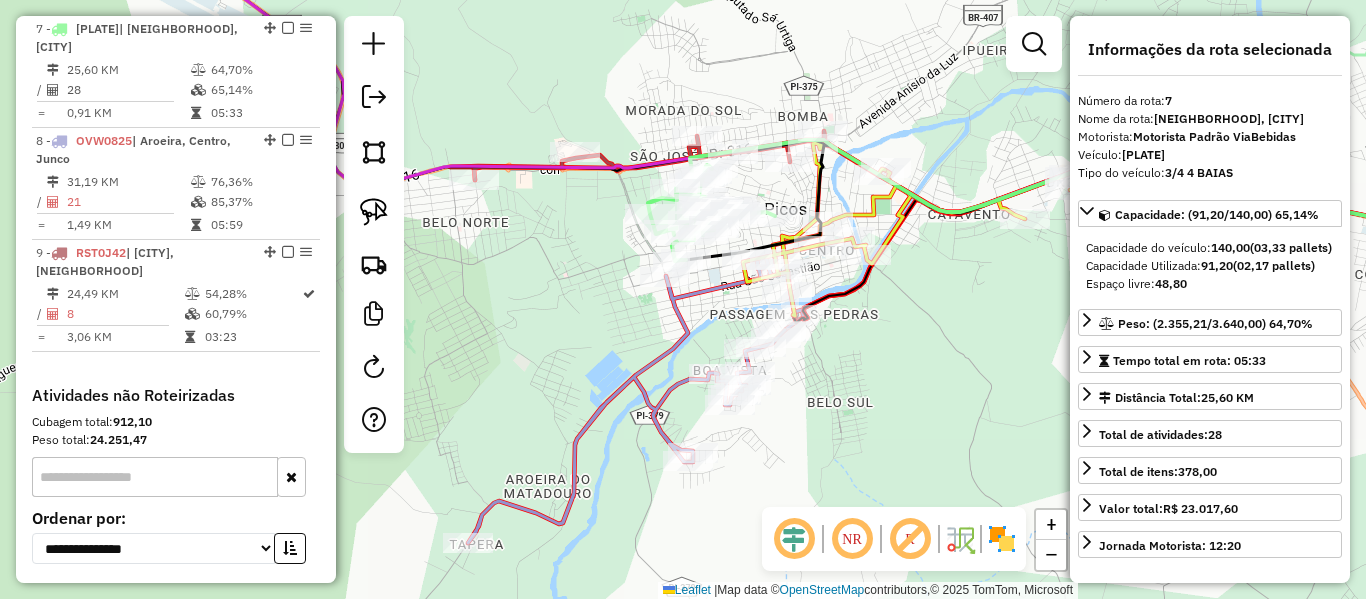 click 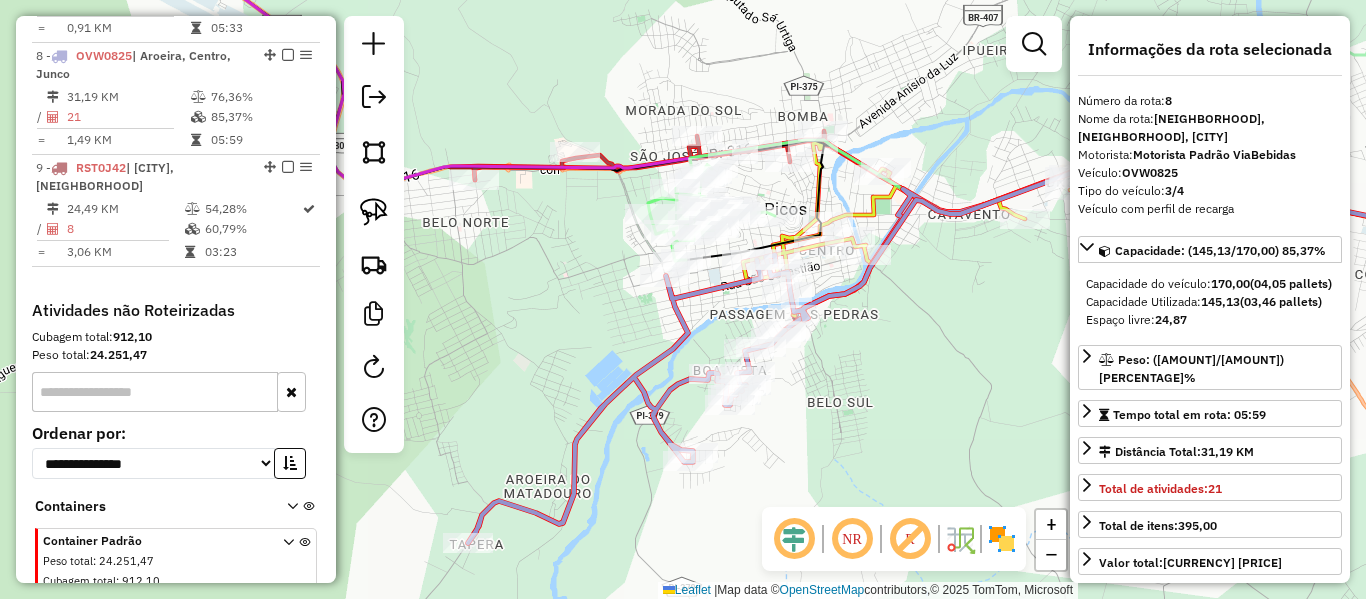 scroll, scrollTop: 1491, scrollLeft: 0, axis: vertical 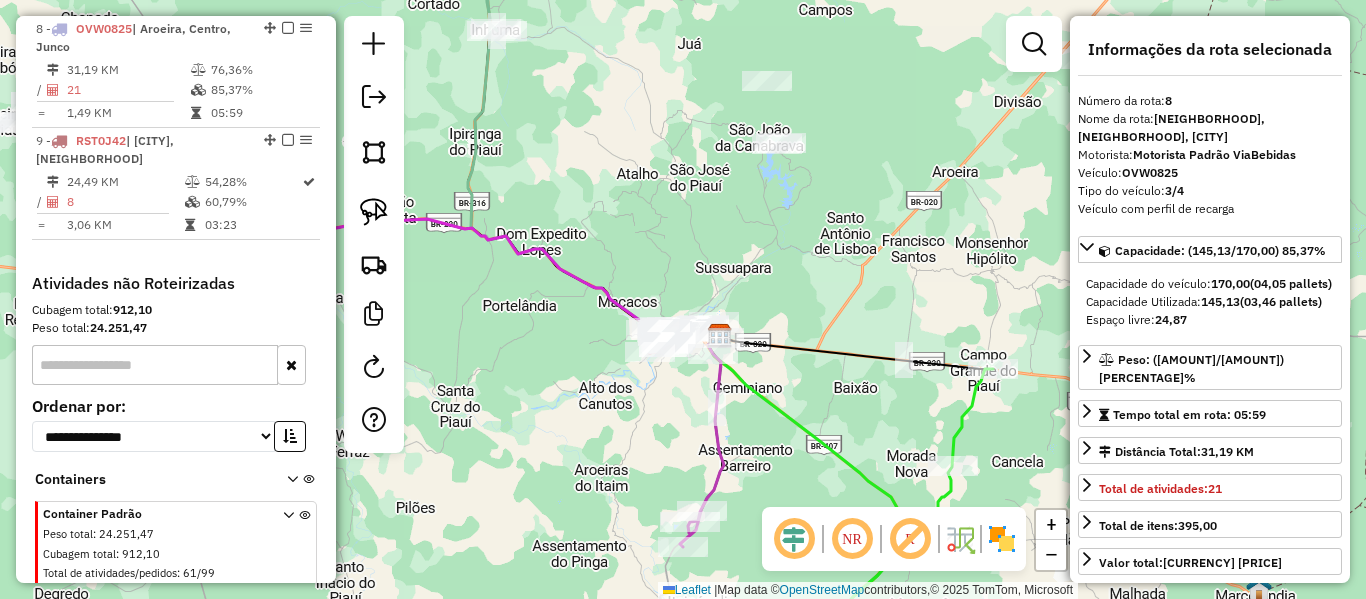 click on "Rota 8 - Placa OVW0825  8811 - VANIA DIAS BORGES (MERC BORGES) Rota 9 - Placa RST0J42  2823 - DEP BEBIDAS 2 IRMAOS Janela de atendimento Grade de atendimento Capacidade Transportadoras Veículos Cliente Pedidos  Rotas Selecione os dias de semana para filtrar as janelas de atendimento  Seg   Ter   Qua   Qui   Sex   Sáb   Dom  Informe o período da janela de atendimento: De: Até:  Filtrar exatamente a janela do cliente  Considerar janela de atendimento padrão  Selecione os dias de semana para filtrar as grades de atendimento  Seg   Ter   Qua   Qui   Sex   Sáb   Dom   Considerar clientes sem dia de atendimento cadastrado  Clientes fora do dia de atendimento selecionado Filtrar as atividades entre os valores definidos abaixo:  Peso mínimo:   Peso máximo:   Cubagem mínima:   Cubagem máxima:   De:   Até:  Filtrar as atividades entre o tempo de atendimento definido abaixo:  De:   Até:   Considerar capacidade total dos clientes não roteirizados Transportadora: Selecione um ou mais itens Tipo de veículo: +" 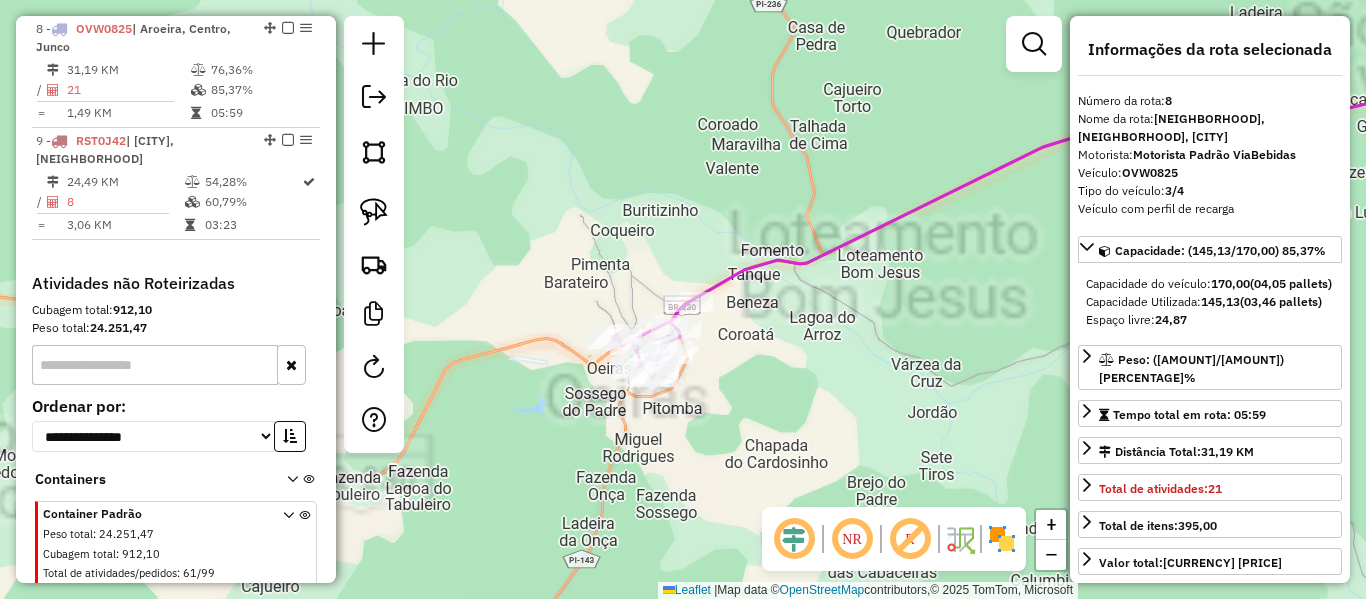 click 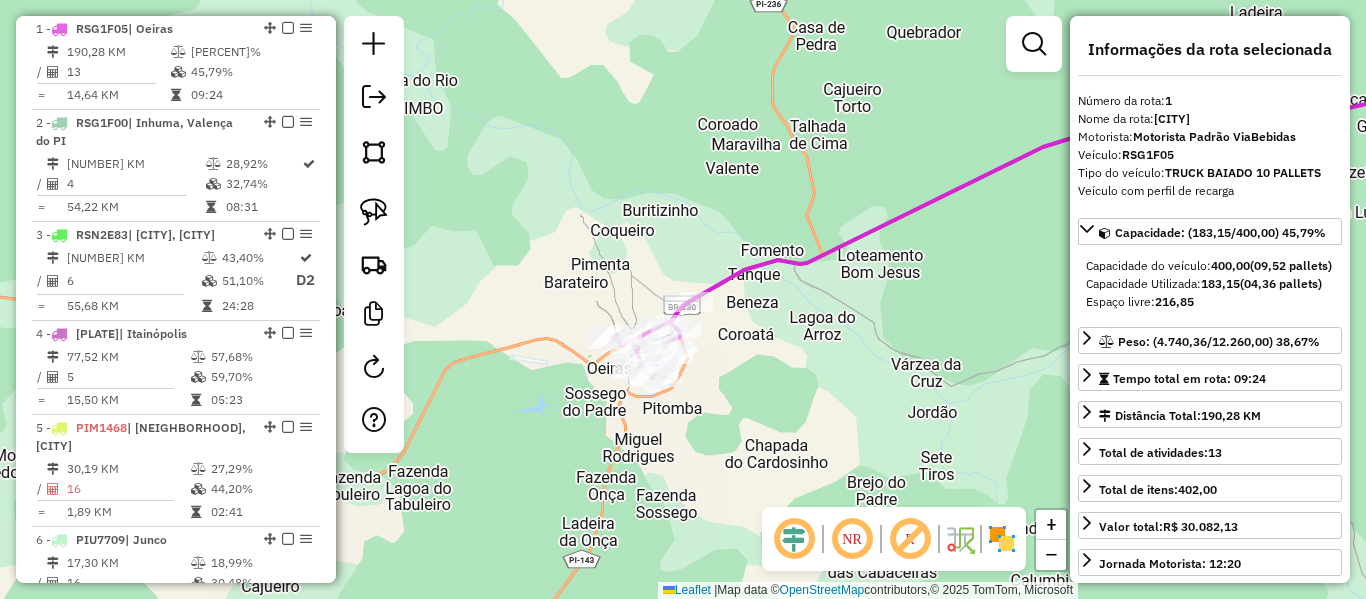scroll, scrollTop: 774, scrollLeft: 0, axis: vertical 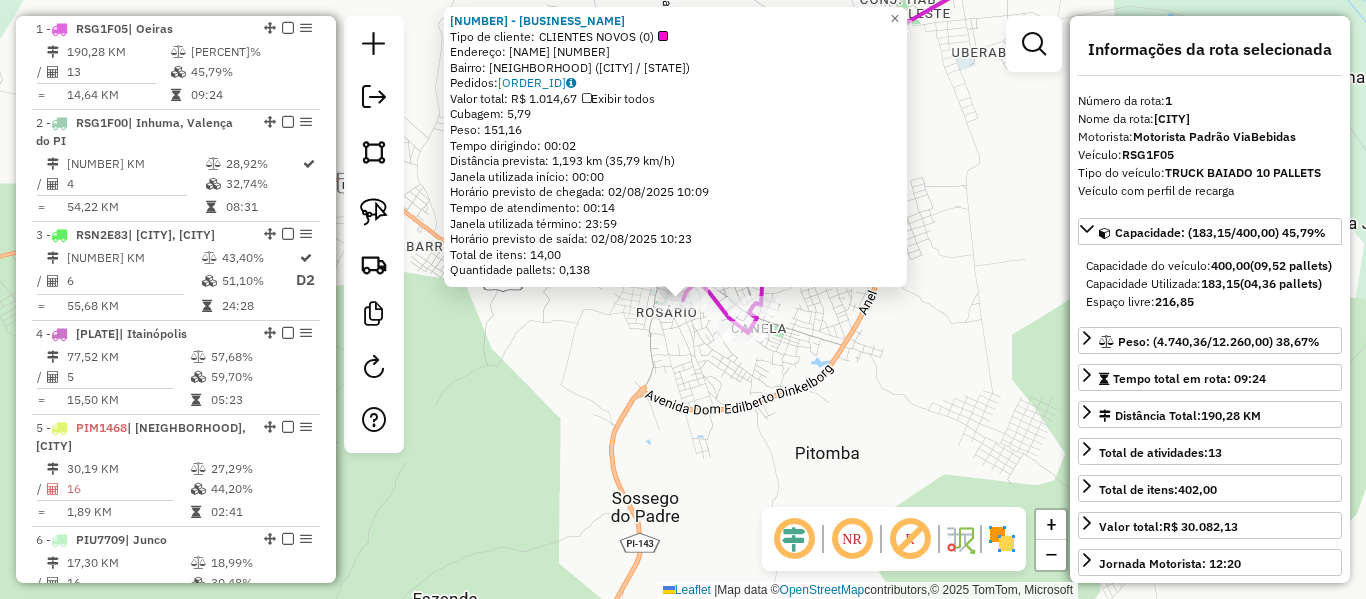 click on "[NUMBER] - [BUSINESS_NAME]  Tipo de cliente:   CLIENTES NOVOS (0)   Endereço: [STREET] [NUMBER]   Bairro: [STREET] ([CITY] / [PI])   Pedidos:  01093359   Valor total: [CURRENCY] [AMOUNT]   Exibir todos   Cubagem: [AMOUNT]  Peso: [AMOUNT]  Tempo dirigindo: [TIME]   Distância prevista: [AMOUNT] km ([AMOUNT] km/h)   Janela utilizada início: [TIME]   Horário previsto de chegada: [DATE] [TIME]   Tempo de atendimento: [TIME]   Janela utilizada término: [TIME]   Total de itens: [NUMBER],00   Quantidade pallets: [AMOUNT]  × Janela de atendimento Grade de atendimento Capacidade Transportadoras Veículos Cliente Pedidos  Rotas Selecione os dias de semana para filtrar as janelas de atendimento  Seg   Ter   Qua   Qui   Sex   Sáb   Dom  Informe o período da janela de atendimento: De: Até:  Filtrar exatamente a janela do cliente  Considerar janela de atendimento padrão  Selecione os dias de semana para filtrar as grades de atendimento  Seg   Ter   Qua   Qui   Sex   Sáb   Dom   Peso mínimo:   De:  De:" 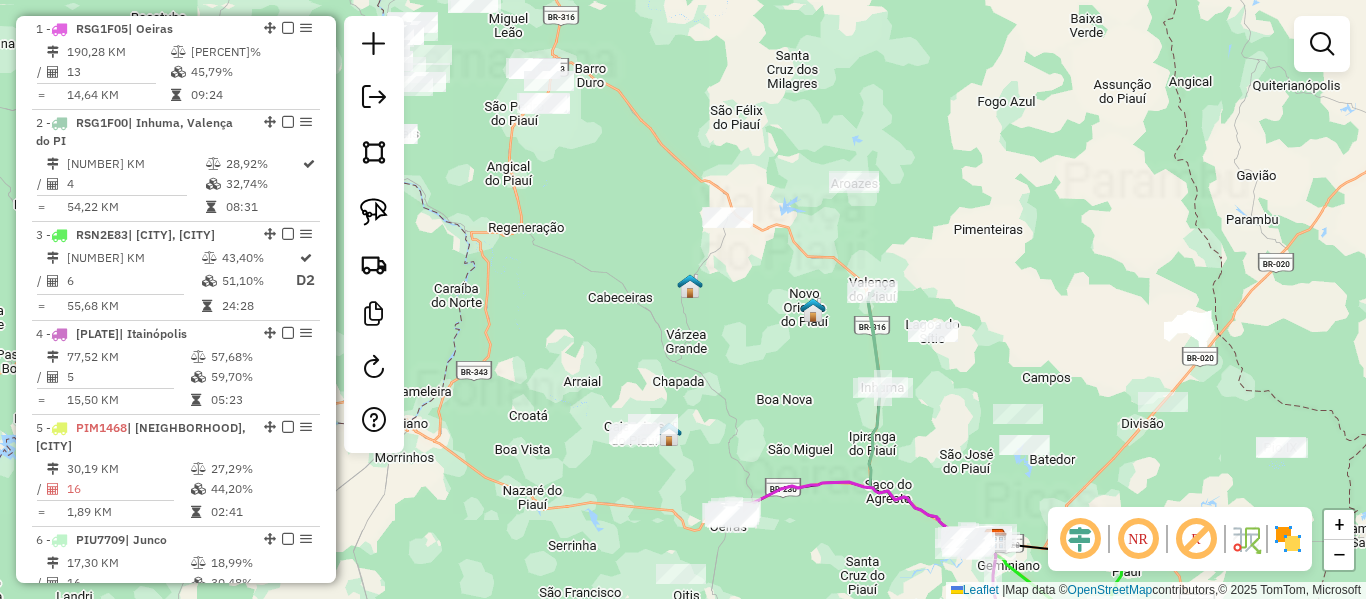 drag, startPoint x: 647, startPoint y: 322, endPoint x: 556, endPoint y: 378, distance: 106.850365 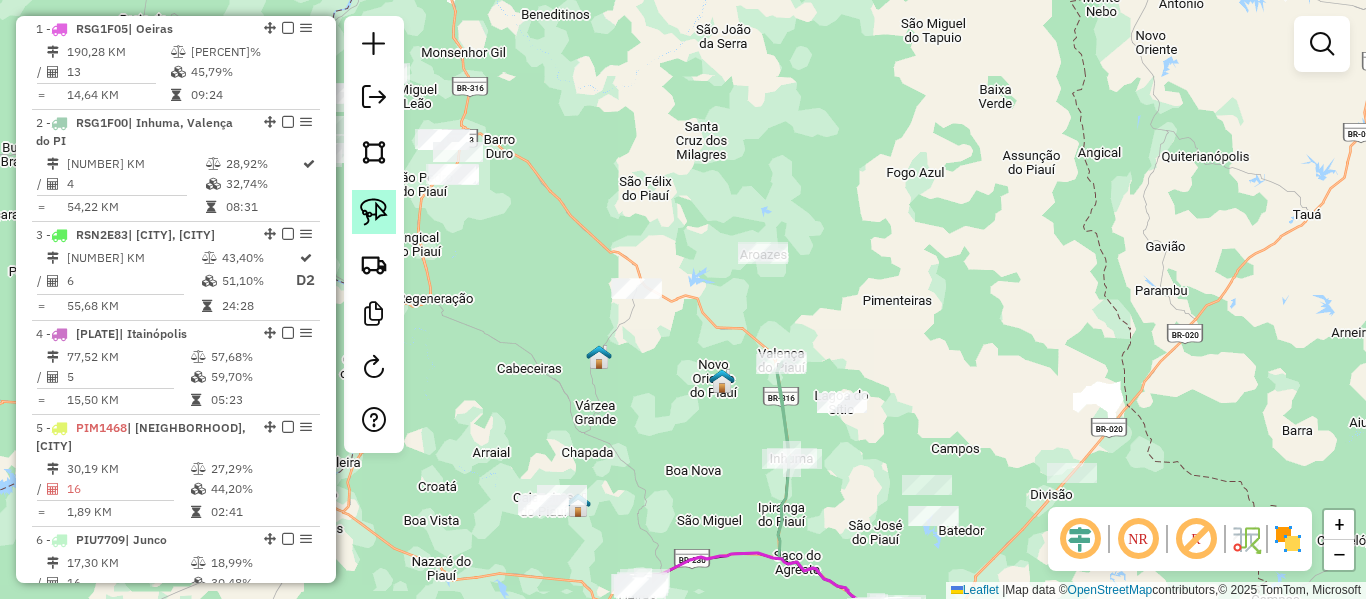 click 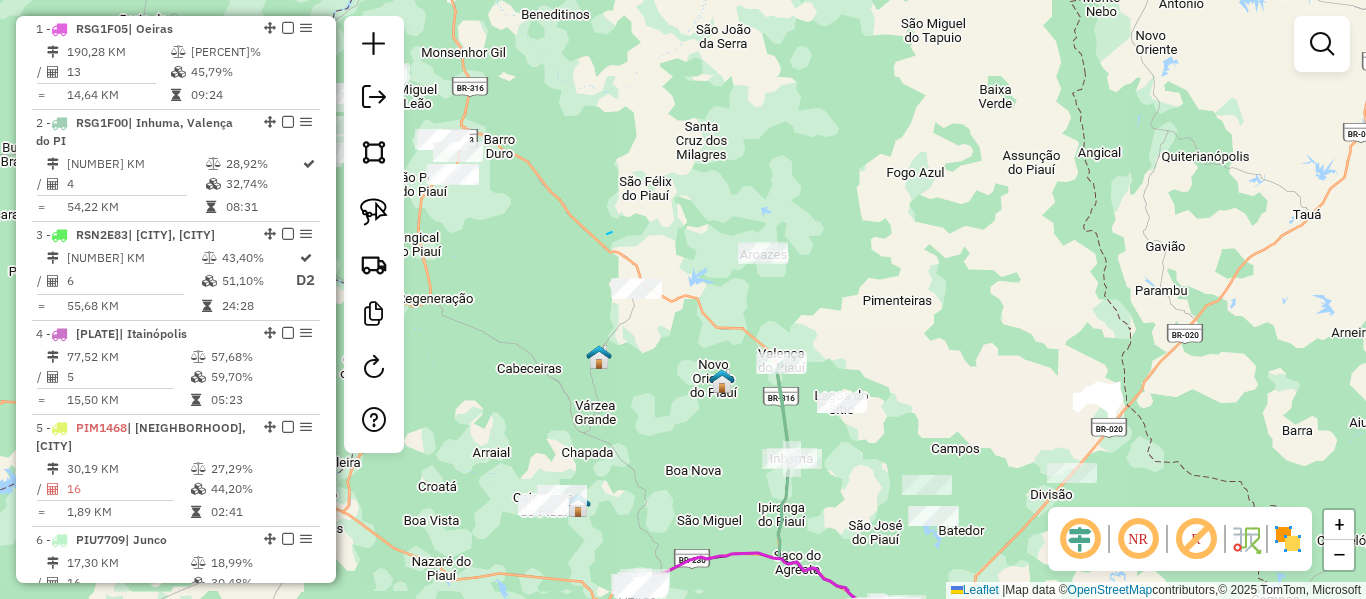 drag, startPoint x: 607, startPoint y: 234, endPoint x: 818, endPoint y: 306, distance: 222.94618 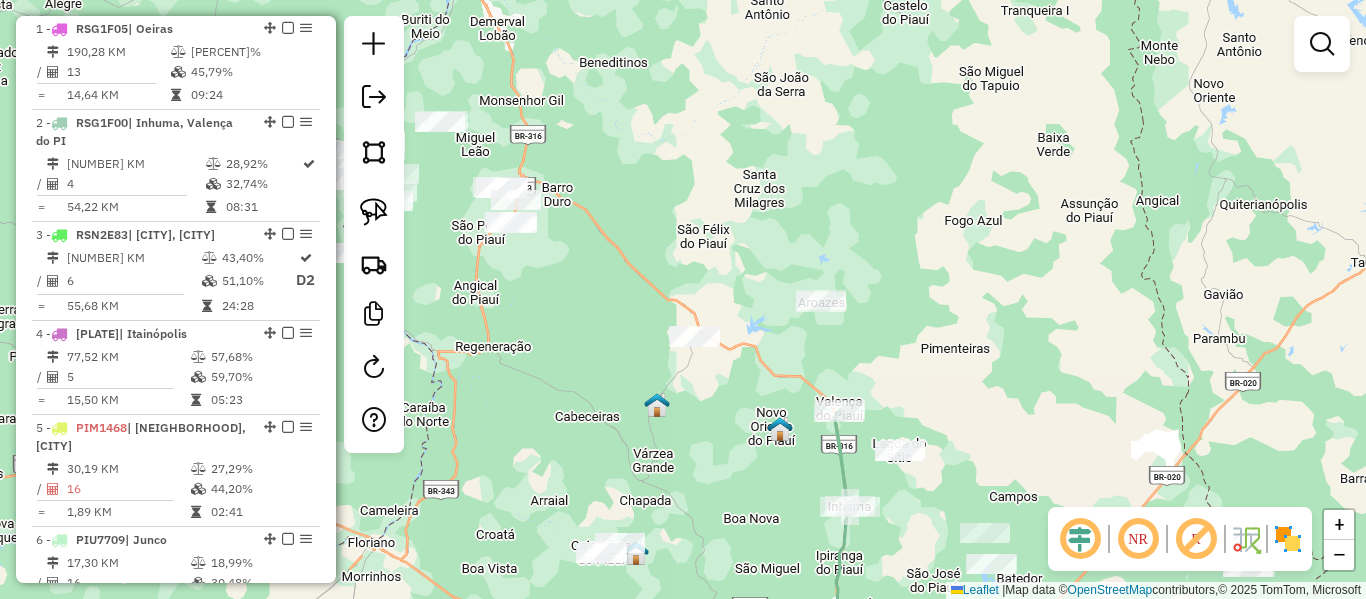 drag, startPoint x: 647, startPoint y: 399, endPoint x: 723, endPoint y: 450, distance: 91.525955 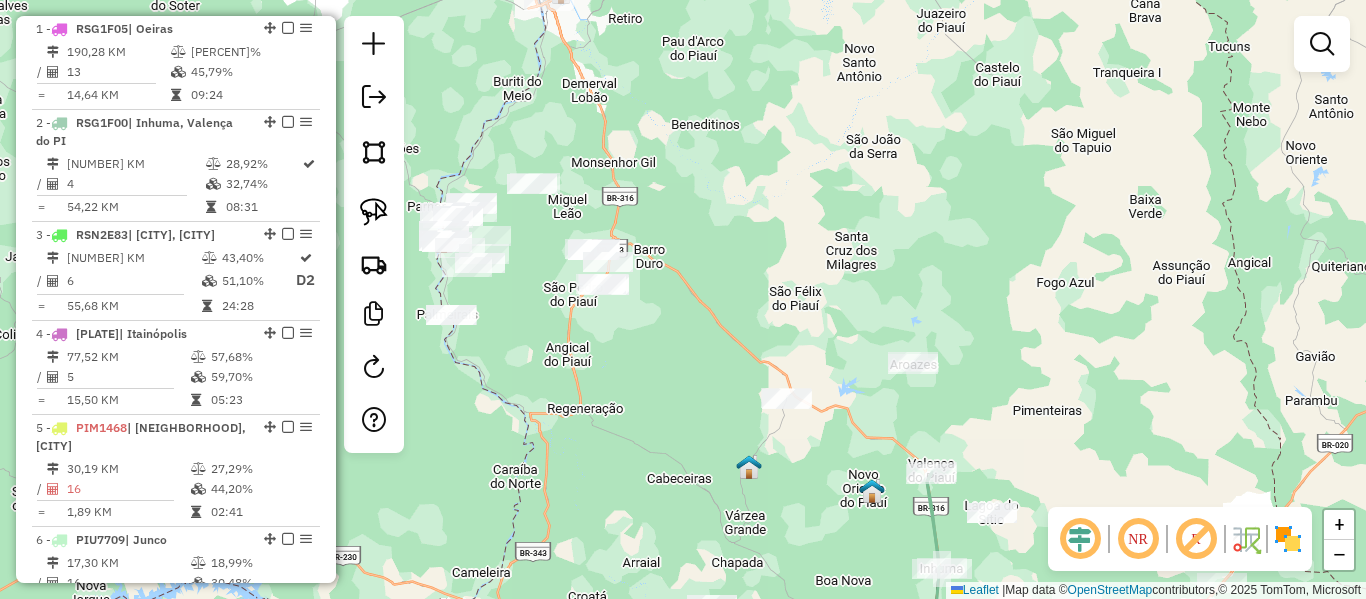 drag, startPoint x: 617, startPoint y: 351, endPoint x: 695, endPoint y: 404, distance: 94.302704 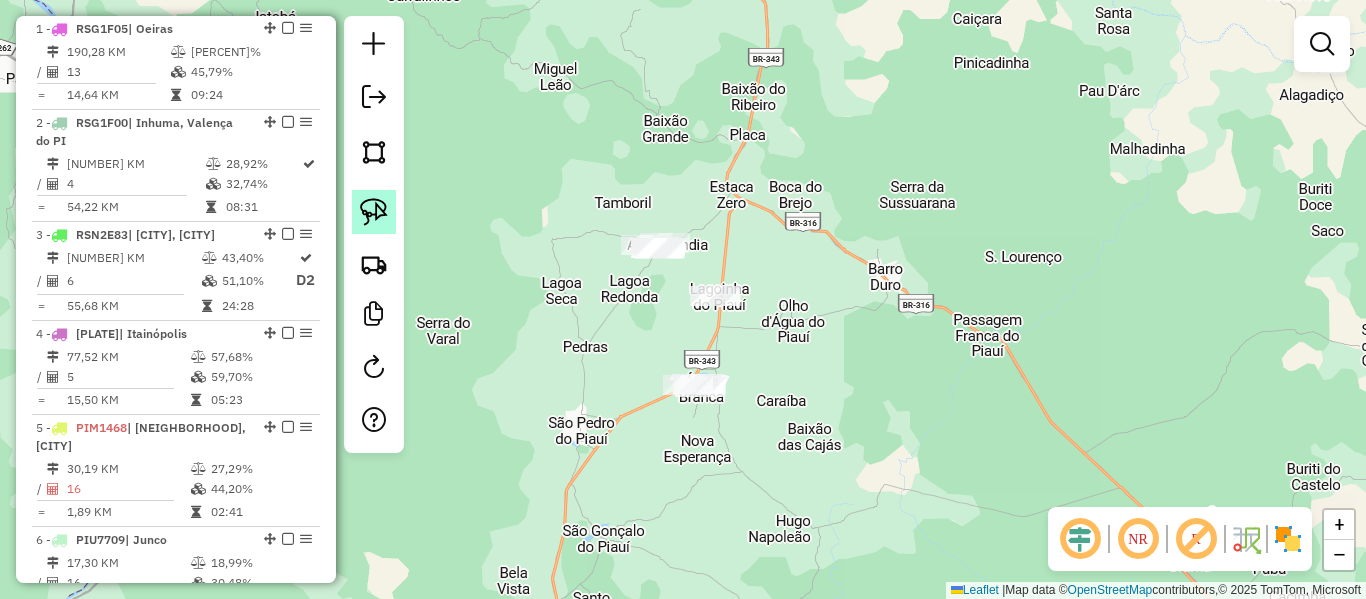 click 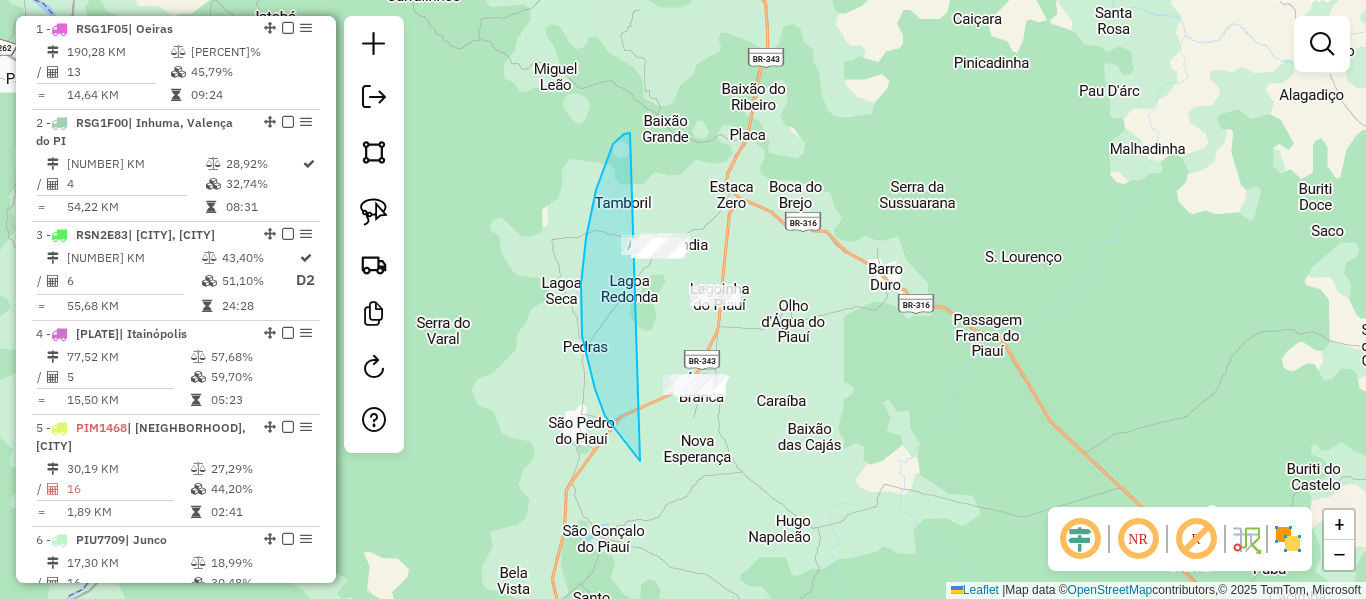 drag, startPoint x: 624, startPoint y: 134, endPoint x: 983, endPoint y: 377, distance: 433.50894 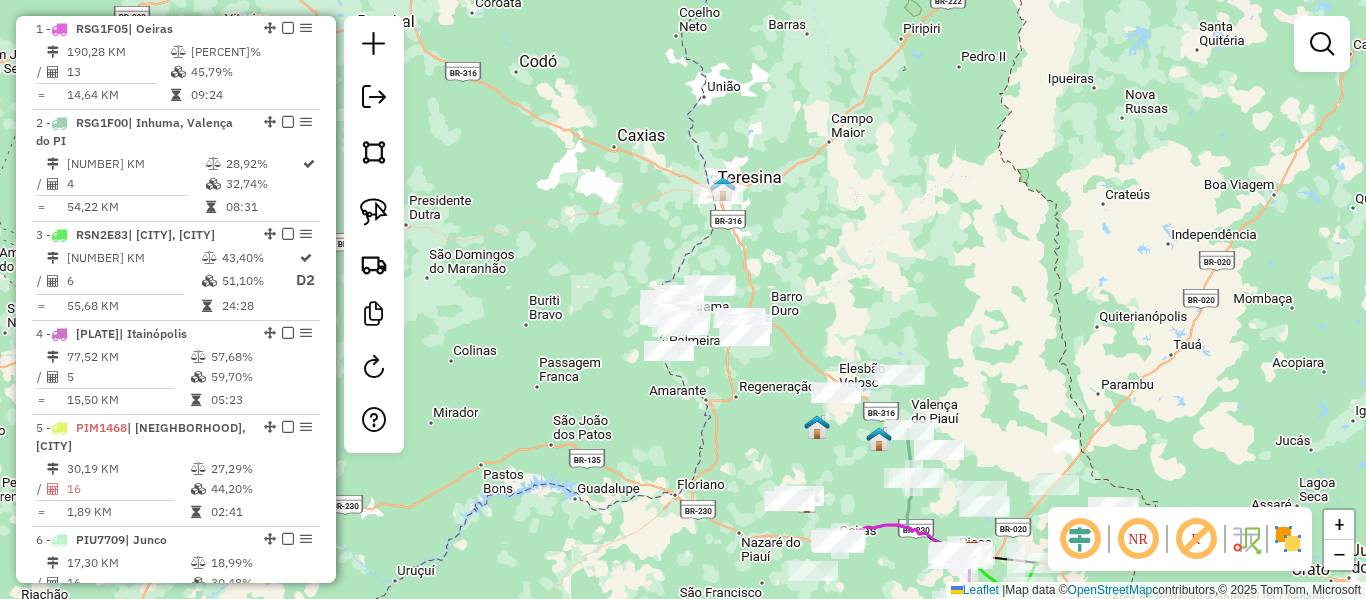 drag, startPoint x: 729, startPoint y: 350, endPoint x: 720, endPoint y: 320, distance: 31.320919 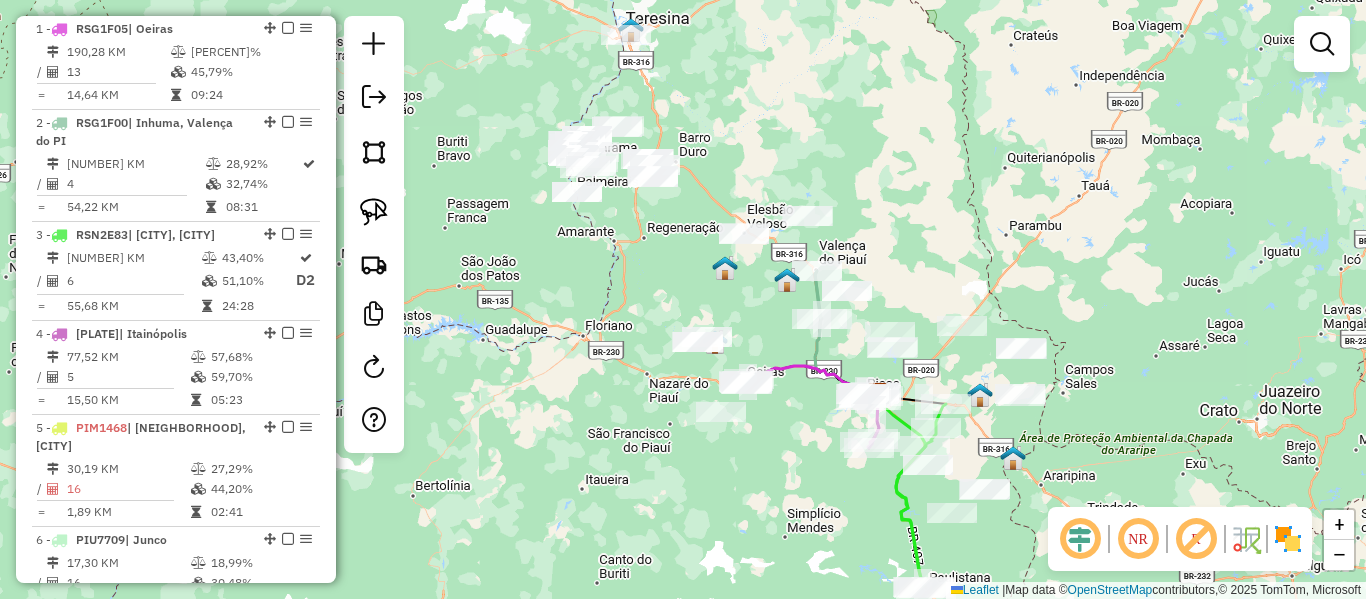 click on "Janela de atendimento Grade de atendimento Capacidade Transportadoras Veículos Cliente Pedidos  Rotas Selecione os dias de semana para filtrar as janelas de atendimento  Seg   Ter   Qua   Qui   Sex   Sáb   Dom  Informe o período da janela de atendimento: De: Até:  Filtrar exatamente a janela do cliente  Considerar janela de atendimento padrão  Selecione os dias de semana para filtrar as grades de atendimento  Seg   Ter   Qua   Qui   Sex   Sáb   Dom   Considerar clientes sem dia de atendimento cadastrado  Clientes fora do dia de atendimento selecionado Filtrar as atividades entre os valores definidos abaixo:  Peso mínimo:   Peso máximo:   Cubagem mínima:   Cubagem máxima:   De:   Até:  Filtrar as atividades entre o tempo de atendimento definido abaixo:  De:   Até:   Considerar capacidade total dos clientes não roteirizados Transportadora: Selecione um ou mais itens Tipo de veículo: Selecione um ou mais itens Veículo: Selecione um ou mais itens Motorista: Selecione um ou mais itens Nome: Rótulo:" 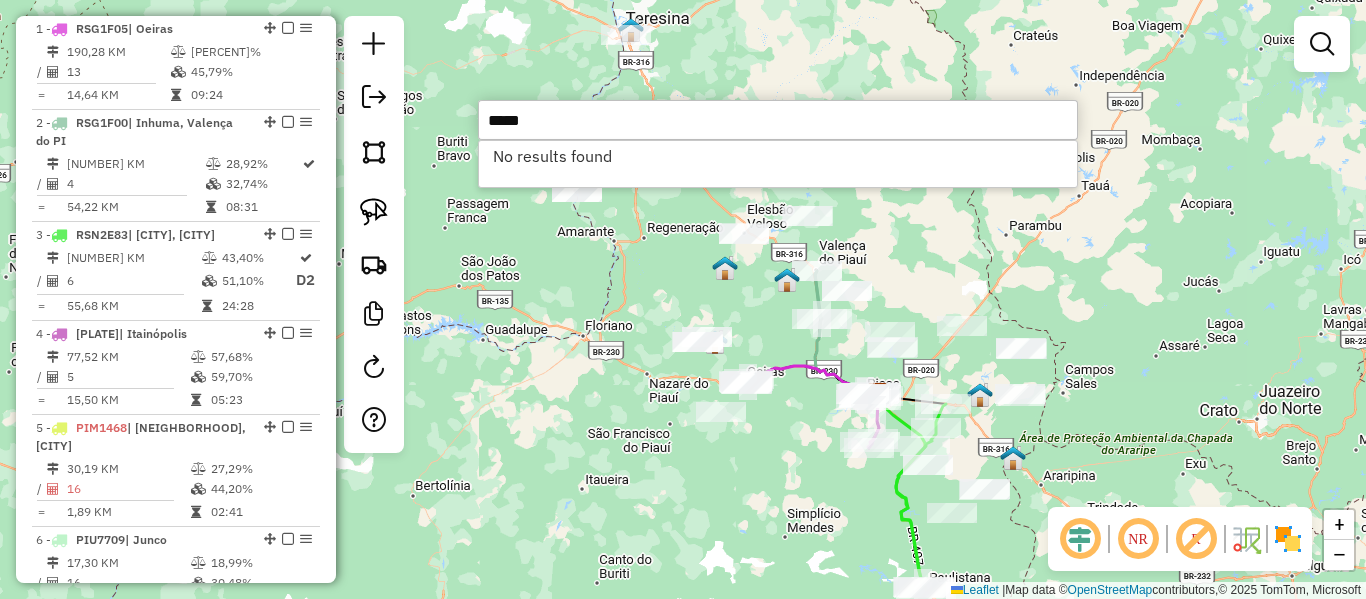 type on "*****" 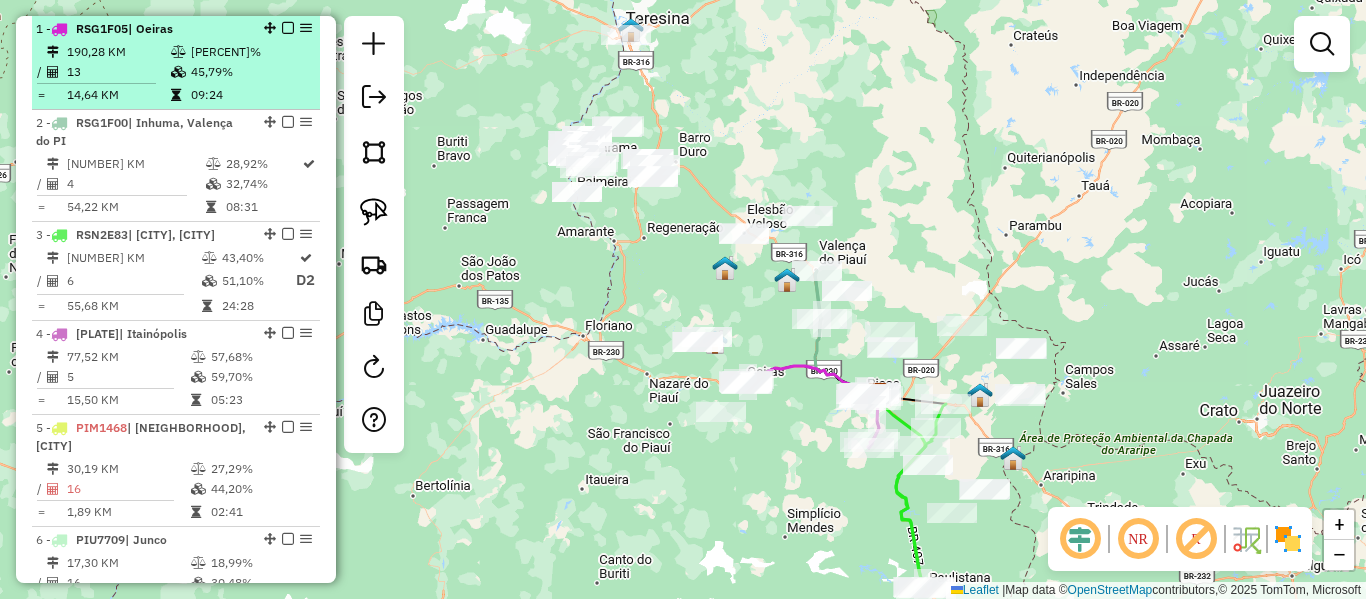 scroll, scrollTop: 474, scrollLeft: 0, axis: vertical 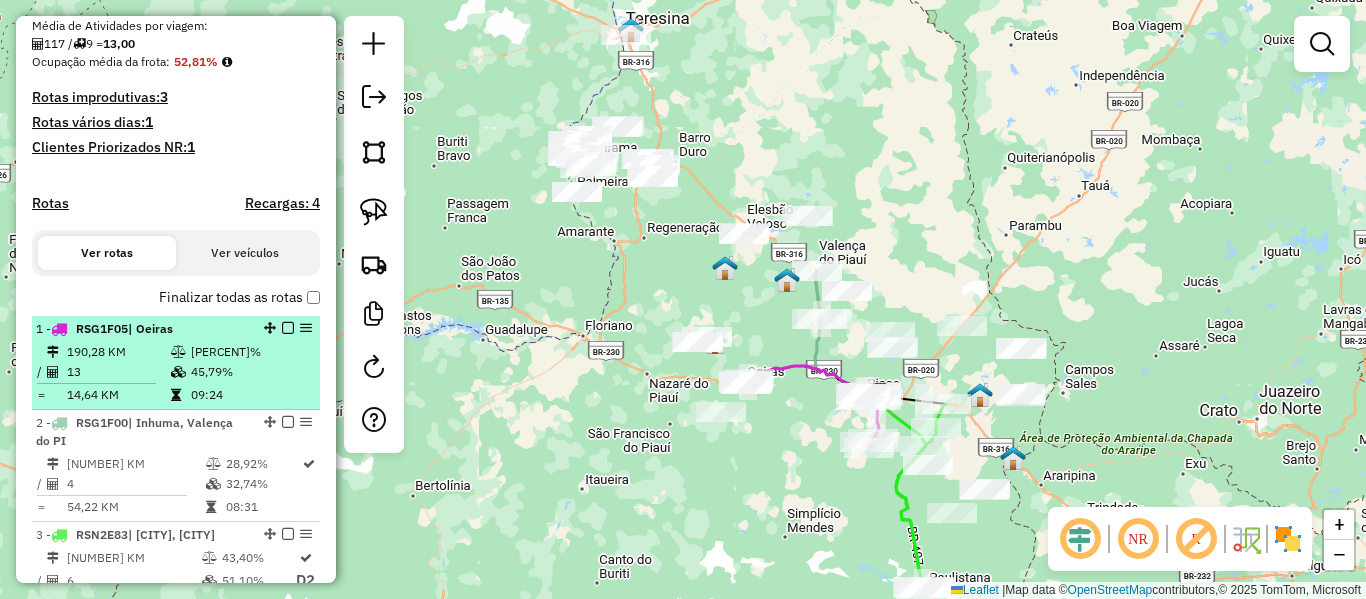 click on "| Oeiras" at bounding box center [150, 328] 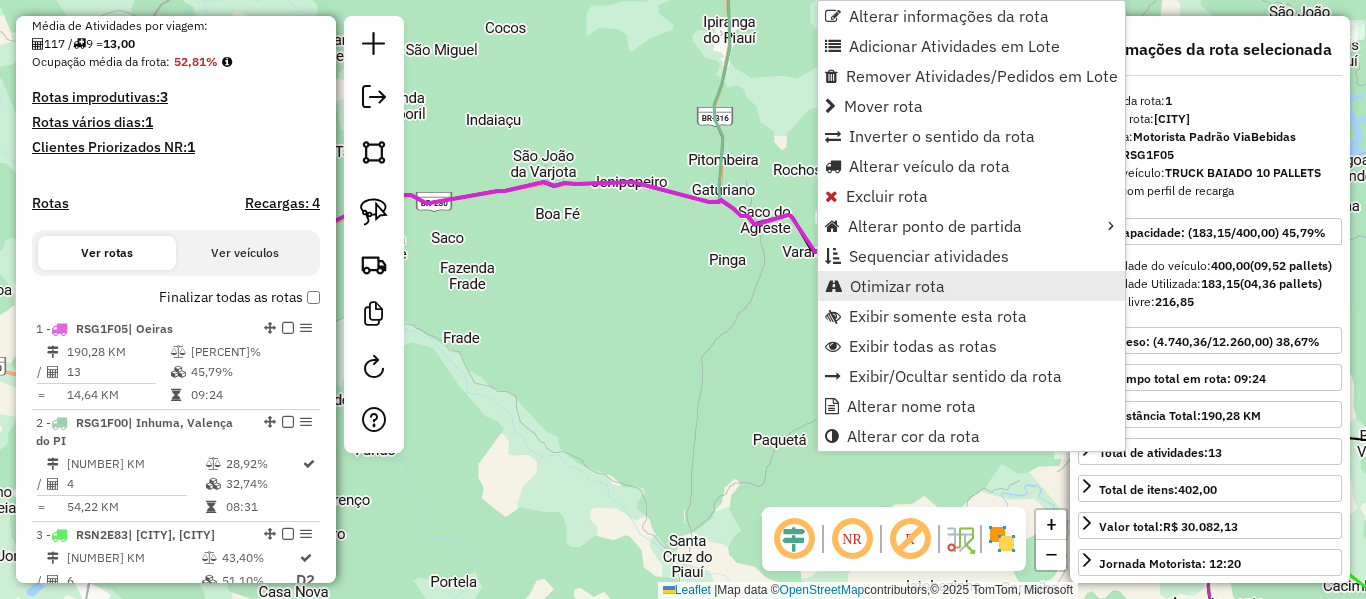 scroll, scrollTop: 774, scrollLeft: 0, axis: vertical 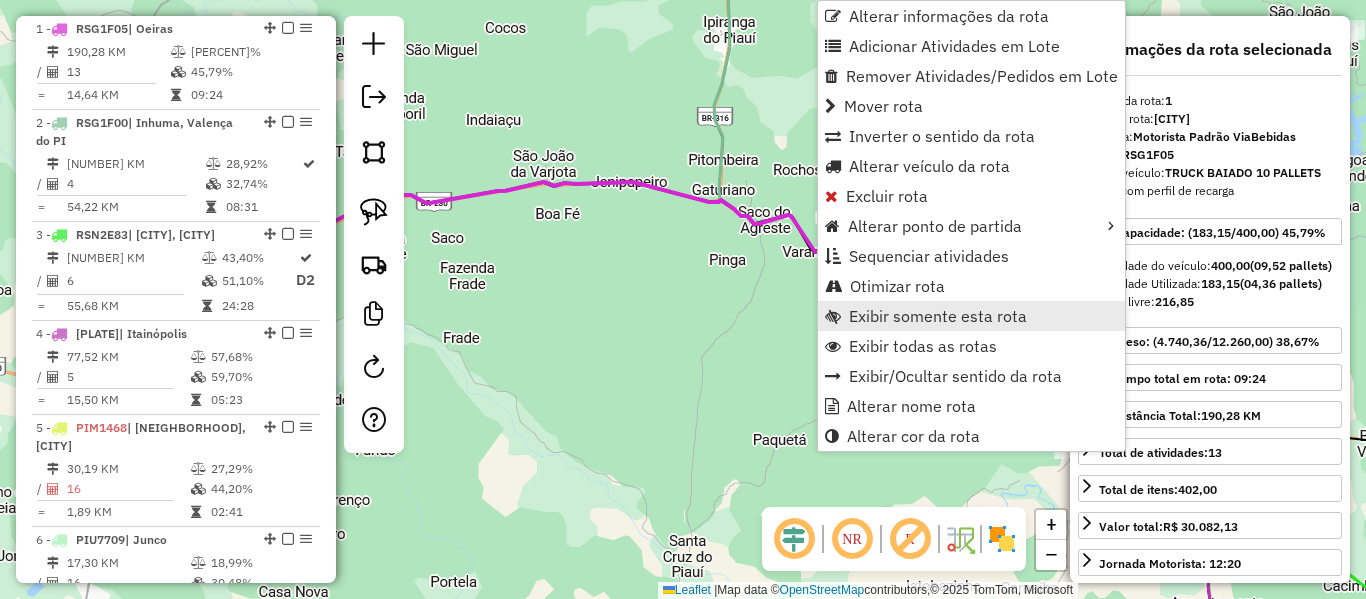 click on "Exibir somente esta rota" at bounding box center (938, 316) 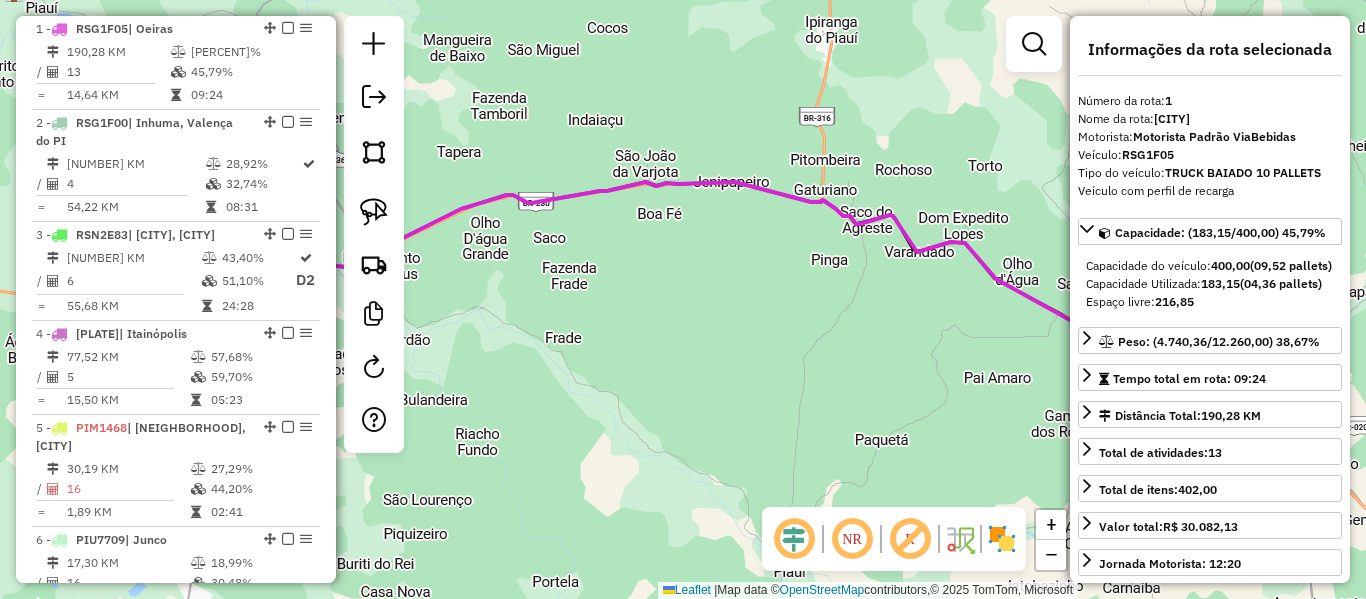 drag, startPoint x: 729, startPoint y: 287, endPoint x: 1087, endPoint y: 308, distance: 358.6154 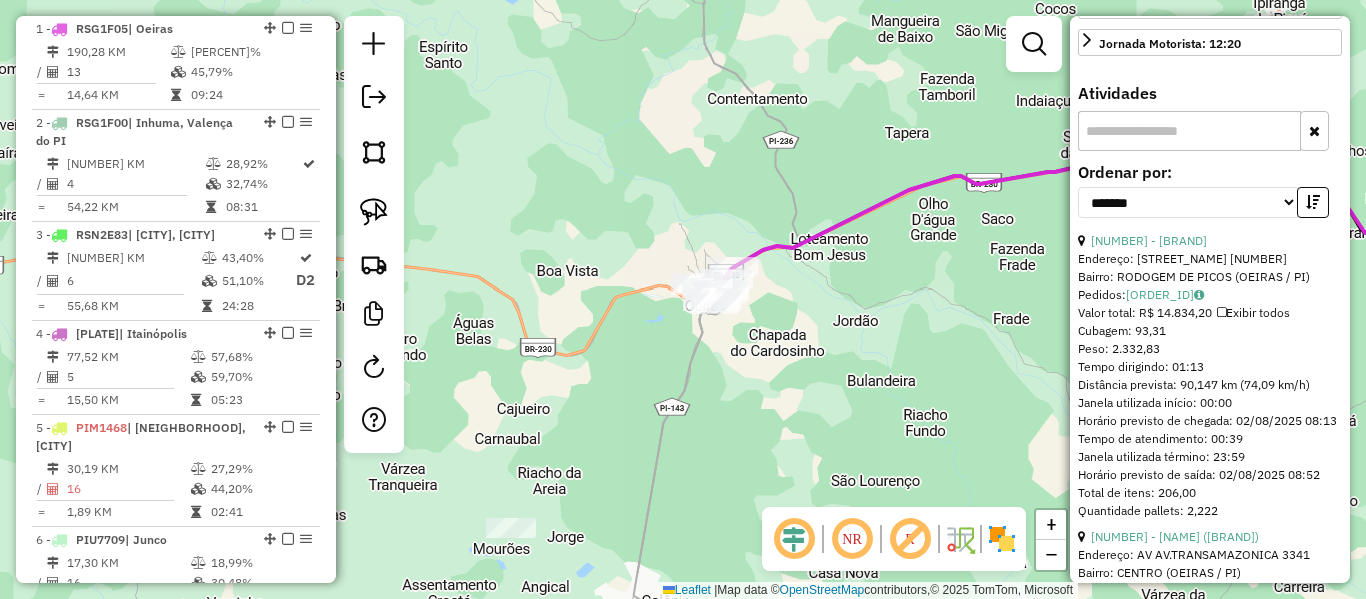 scroll, scrollTop: 600, scrollLeft: 0, axis: vertical 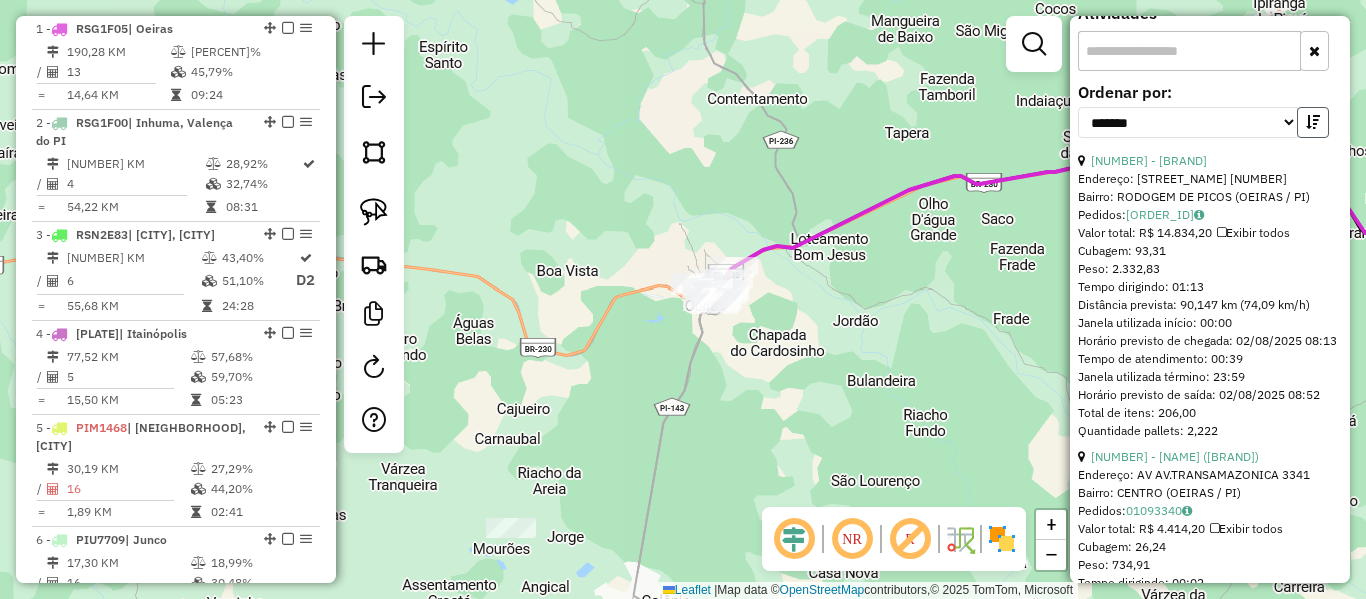 click at bounding box center (1313, 122) 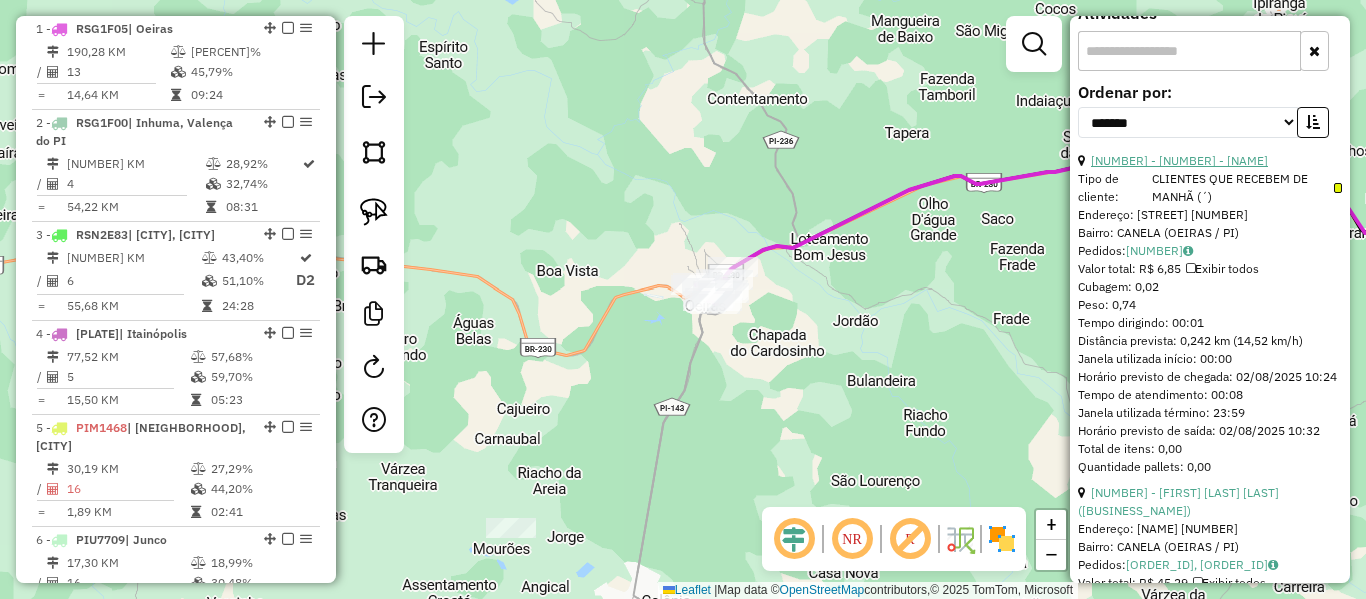 click on "[NUMBER] - [NUMBER] - [NAME]" at bounding box center [1179, 160] 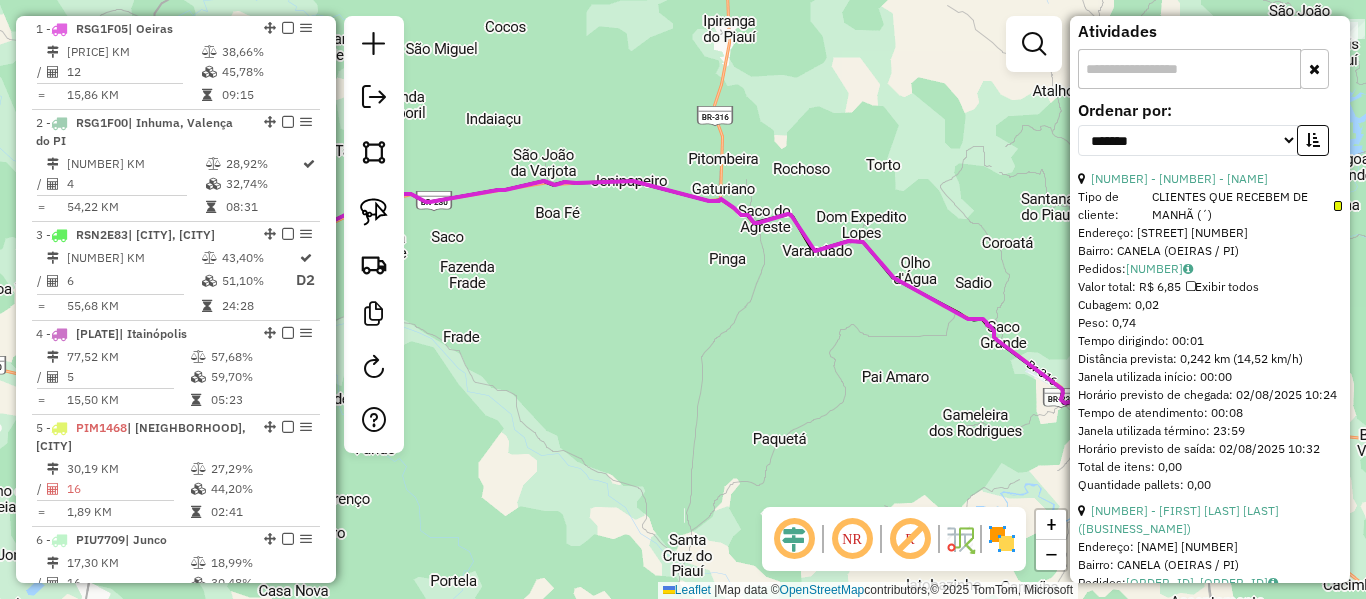 click 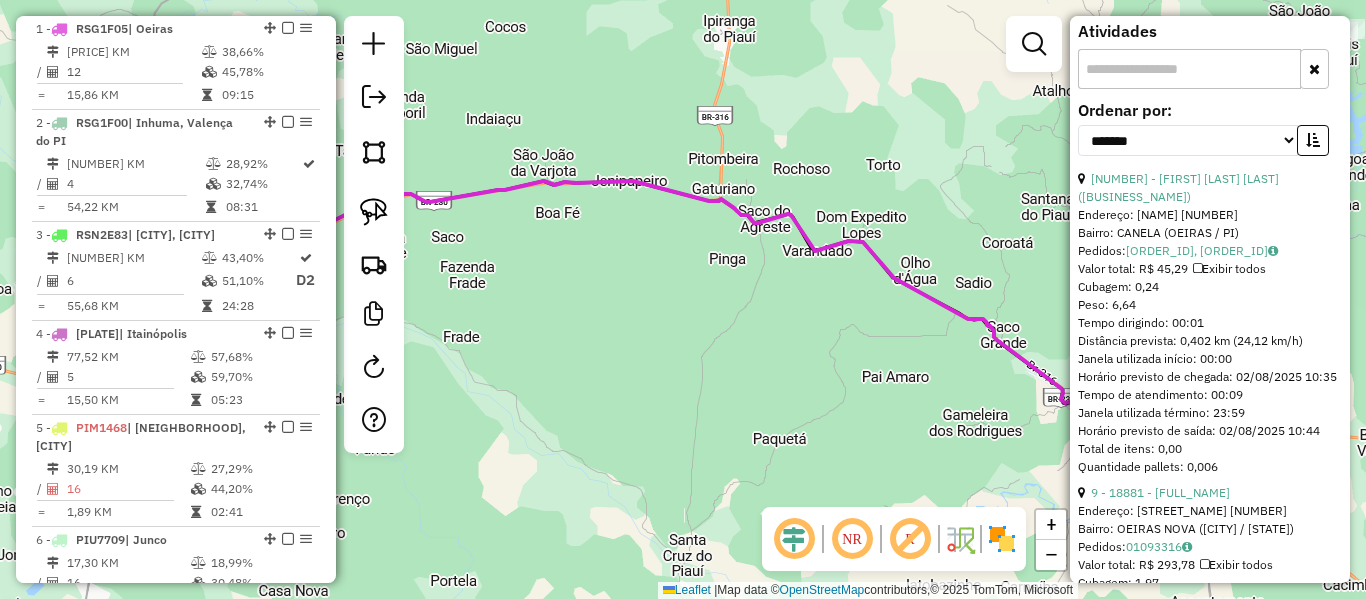 click on "[NUMBER] - [FIRST] [LAST] [LAST] ([BUSINESS_NAME])" at bounding box center [1210, 188] 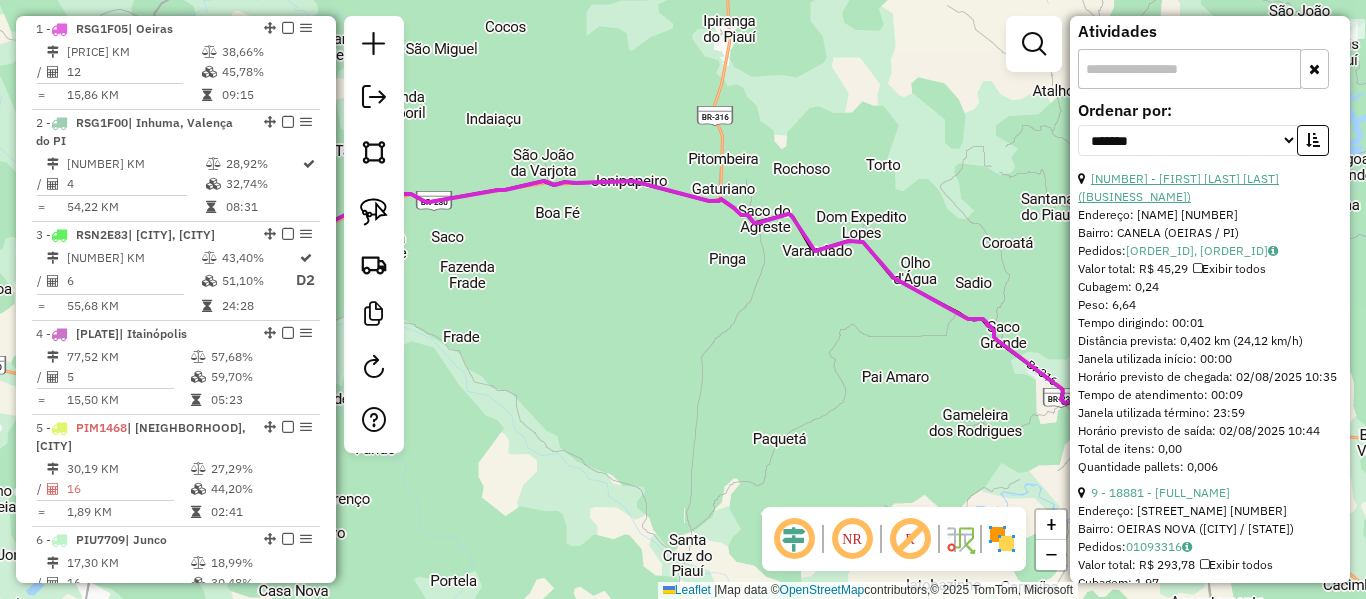click on "[NUMBER] - [FIRST] [LAST] [LAST] ([BUSINESS_NAME])" at bounding box center [1178, 187] 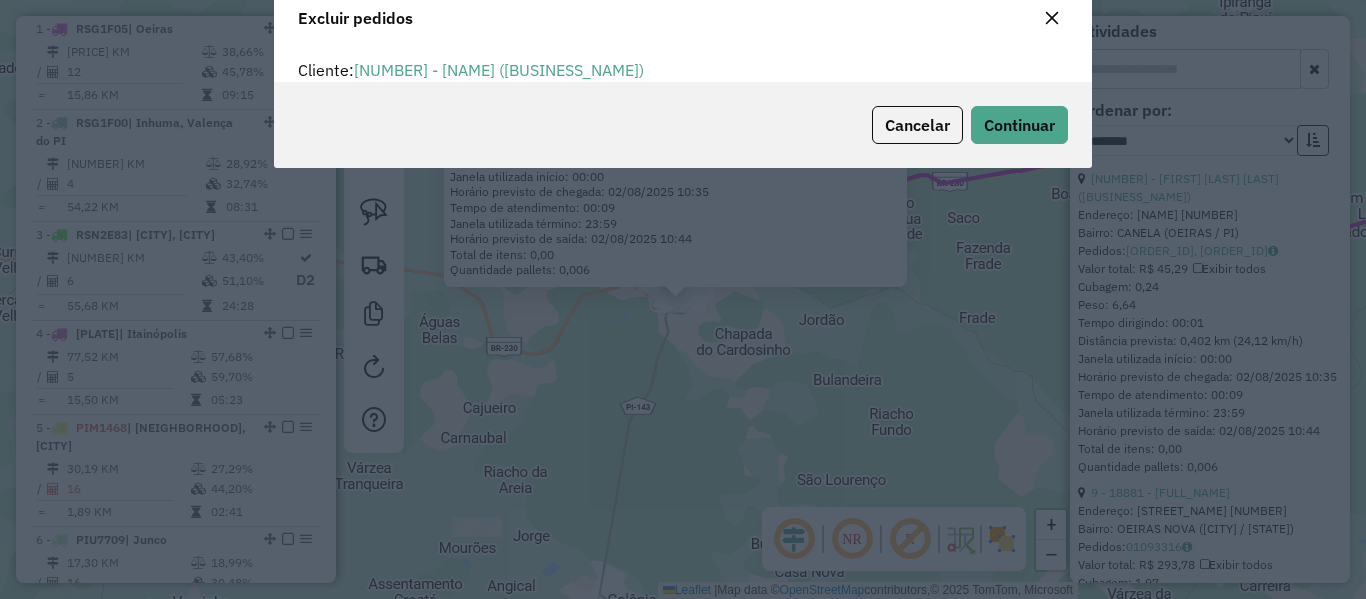 scroll, scrollTop: 70, scrollLeft: 0, axis: vertical 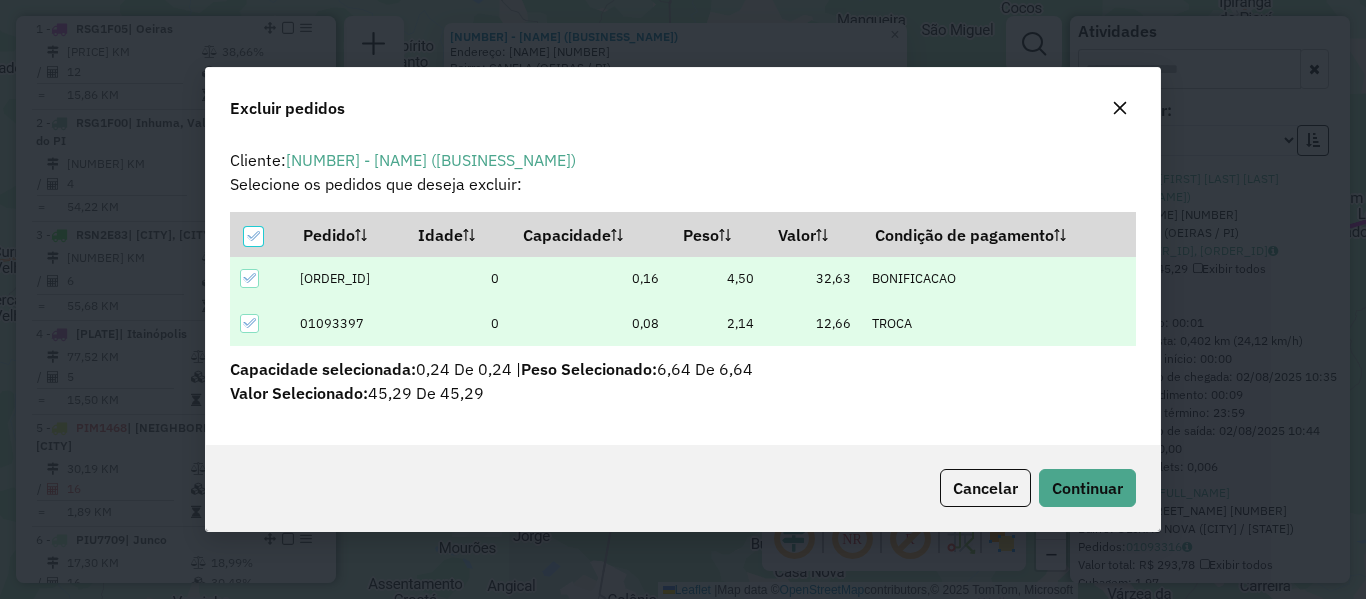 click on "Cancelar  Continuar" 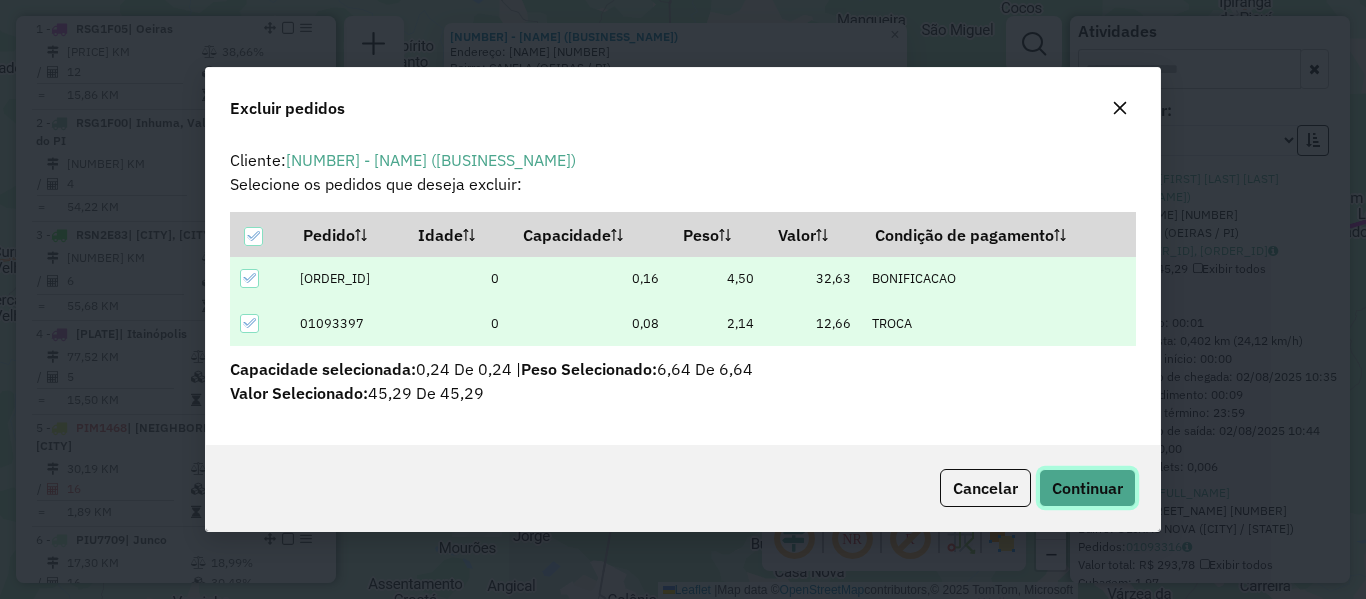 click on "Continuar" 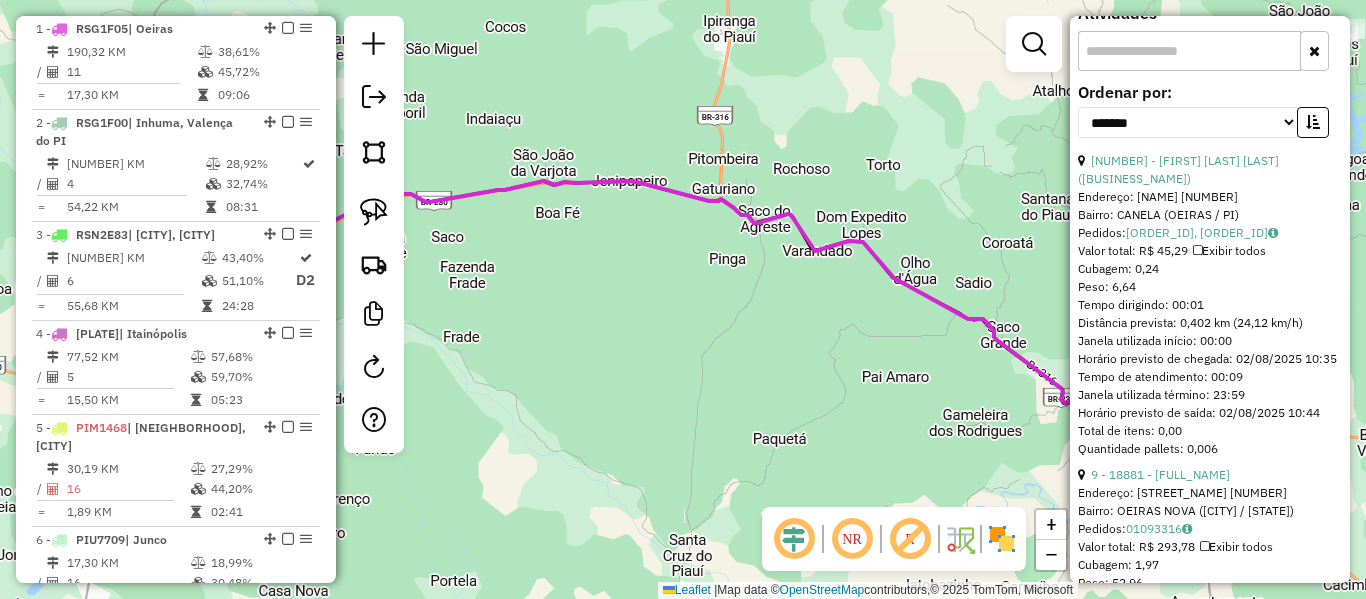 click 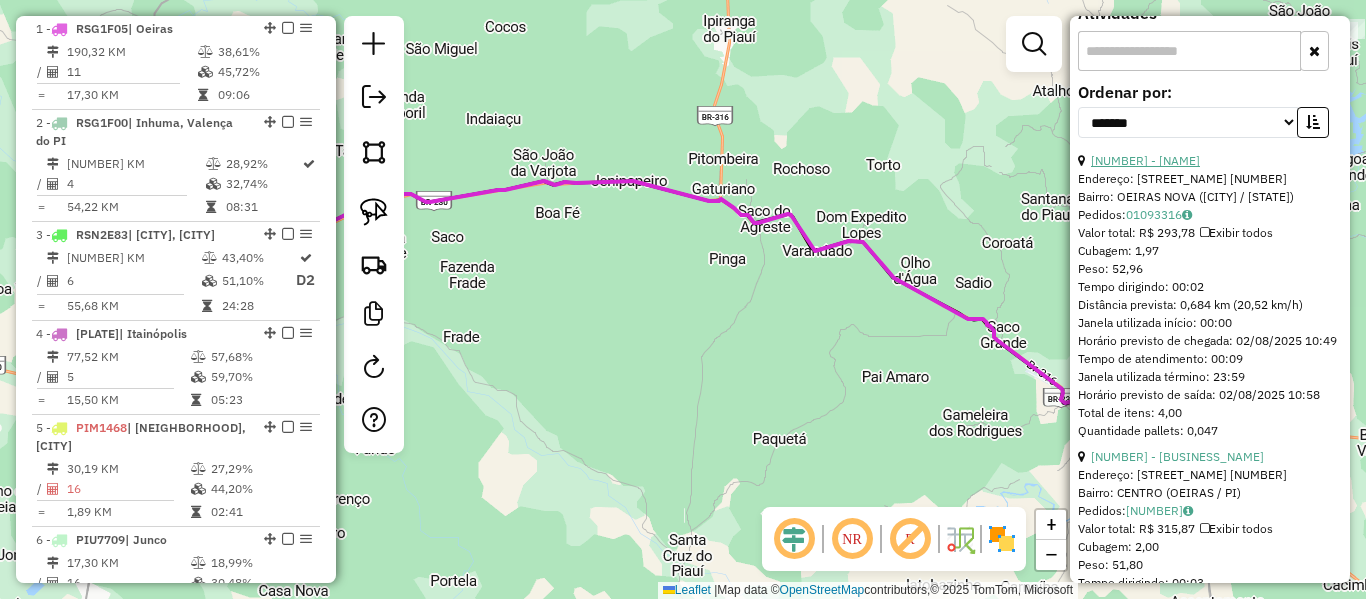 click on "[NUMBER] - [NAME]" at bounding box center (1145, 160) 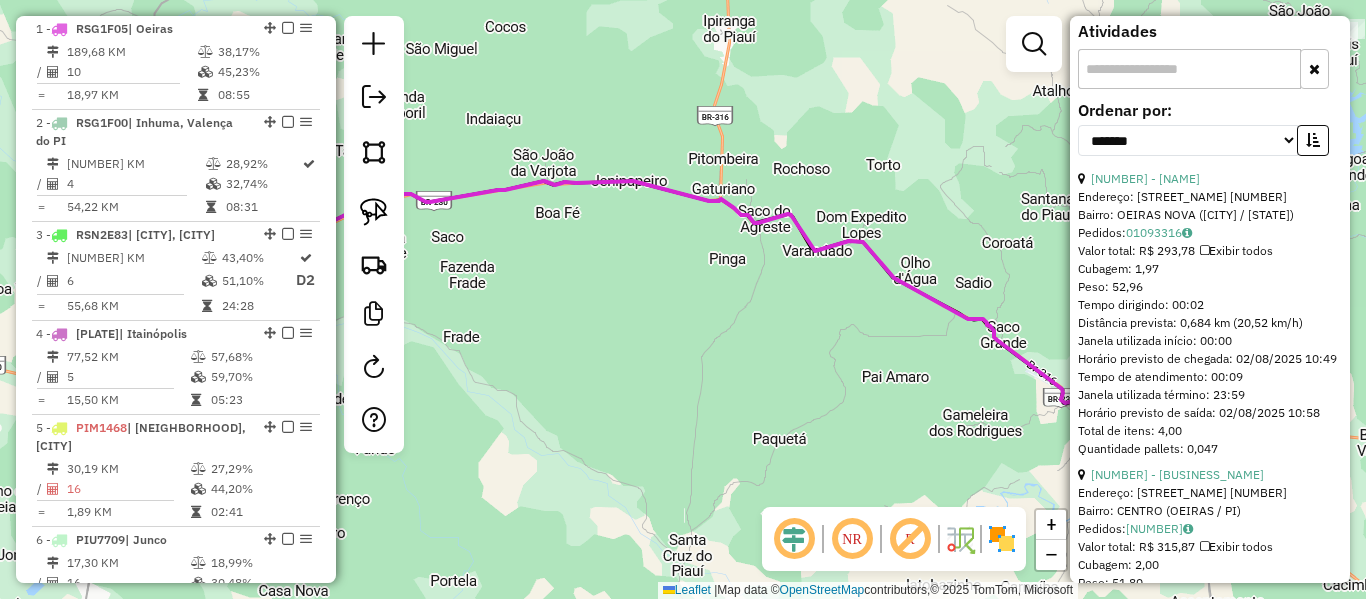 click on "Janela de atendimento Grade de atendimento Capacidade Transportadoras Veículos Cliente Pedidos  Rotas Selecione os dias de semana para filtrar as janelas de atendimento  Seg   Ter   Qua   Qui   Sex   Sáb   Dom  Informe o período da janela de atendimento: De: Até:  Filtrar exatamente a janela do cliente  Considerar janela de atendimento padrão  Selecione os dias de semana para filtrar as grades de atendimento  Seg   Ter   Qua   Qui   Sex   Sáb   Dom   Considerar clientes sem dia de atendimento cadastrado  Clientes fora do dia de atendimento selecionado Filtrar as atividades entre os valores definidos abaixo:  Peso mínimo:   Peso máximo:   Cubagem mínima:   Cubagem máxima:   De:   Até:  Filtrar as atividades entre o tempo de atendimento definido abaixo:  De:   Até:   Considerar capacidade total dos clientes não roteirizados Transportadora: Selecione um ou mais itens Tipo de veículo: Selecione um ou mais itens Veículo: Selecione um ou mais itens Motorista: Selecione um ou mais itens Nome: Rótulo:" 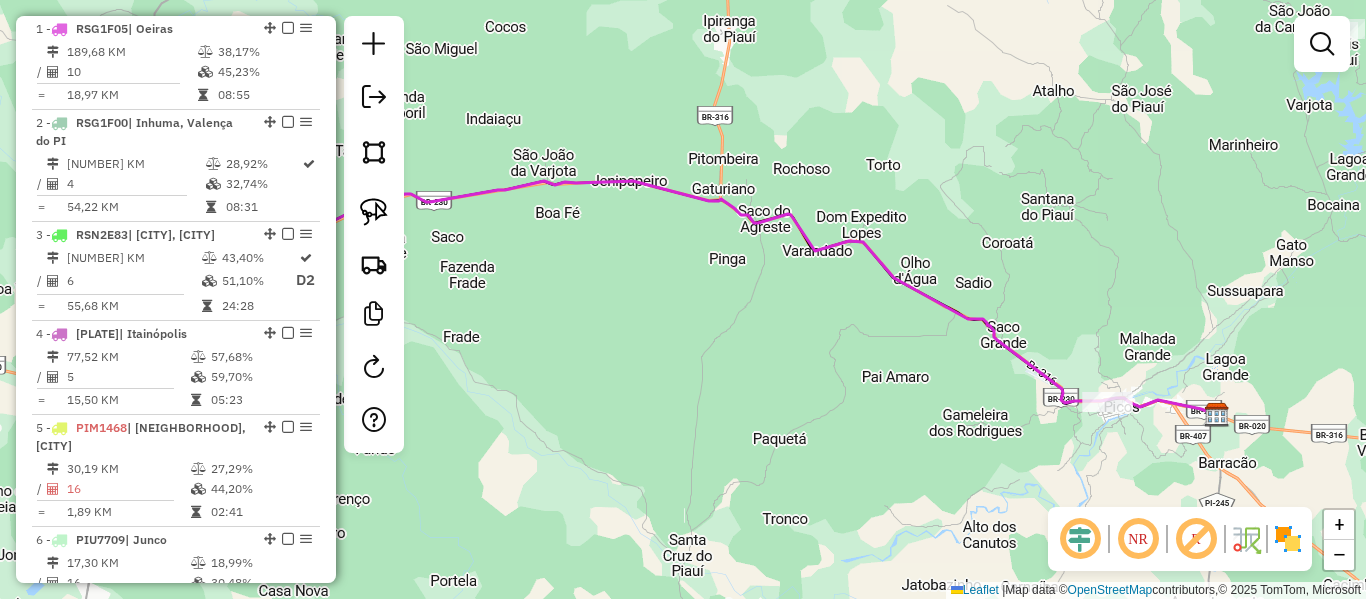 click 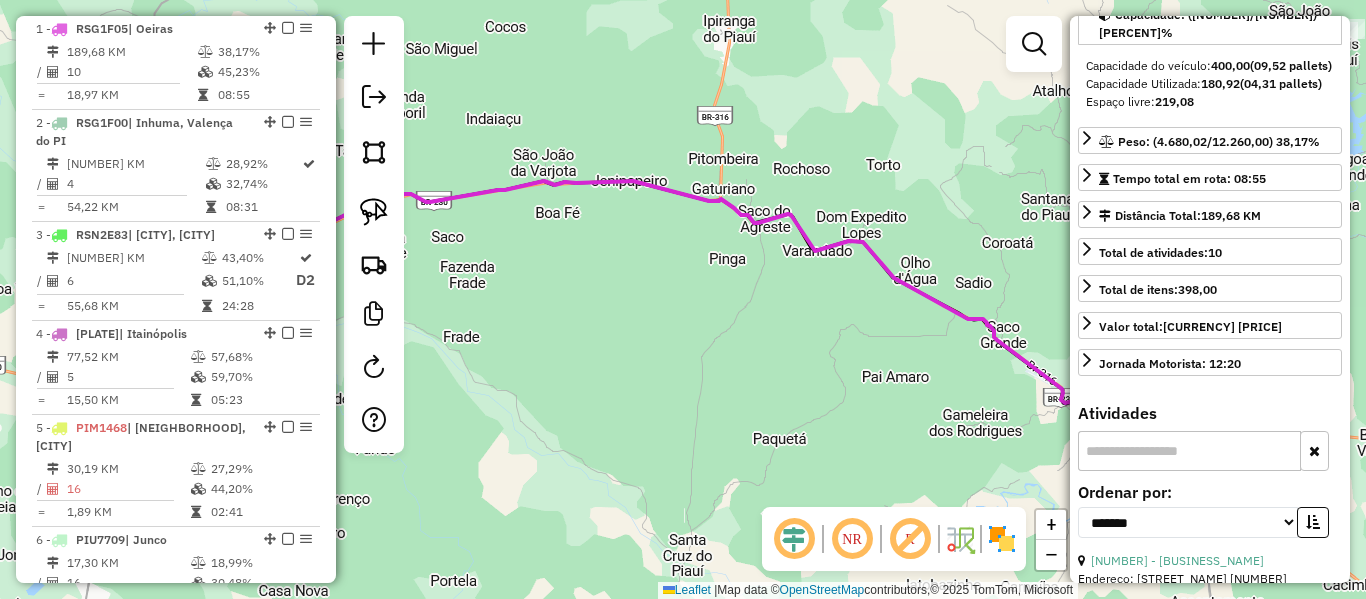 scroll, scrollTop: 400, scrollLeft: 0, axis: vertical 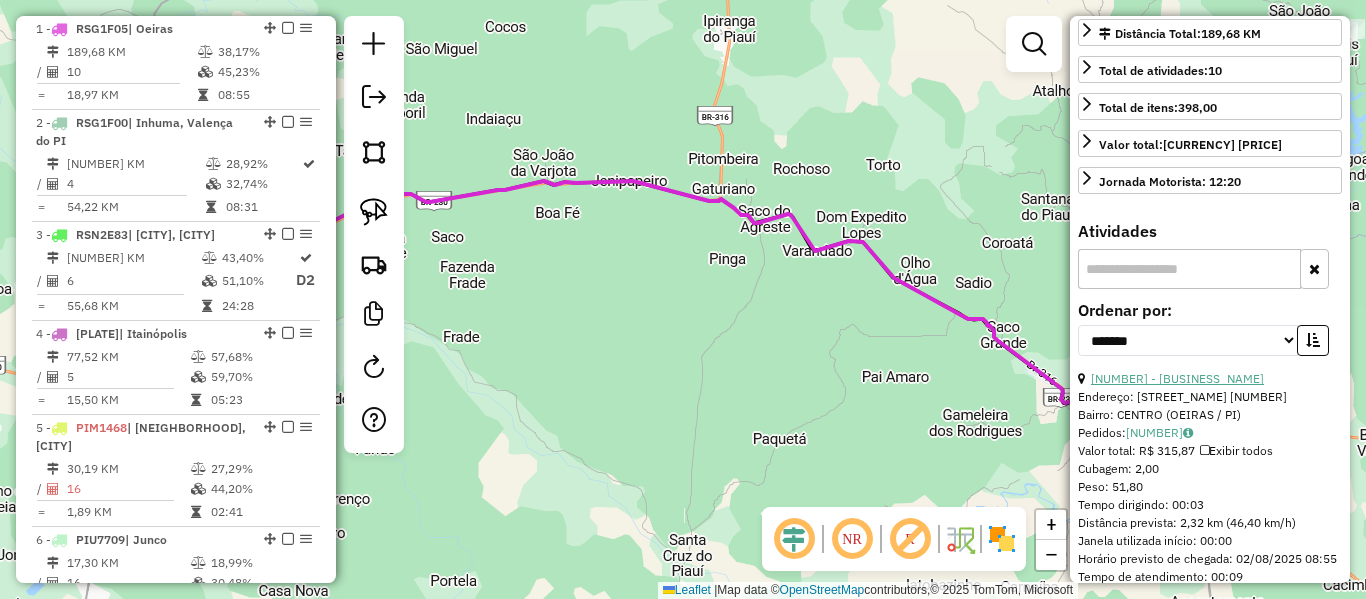 click on "[NUMBER] - [BUSINESS_NAME]" at bounding box center [1177, 378] 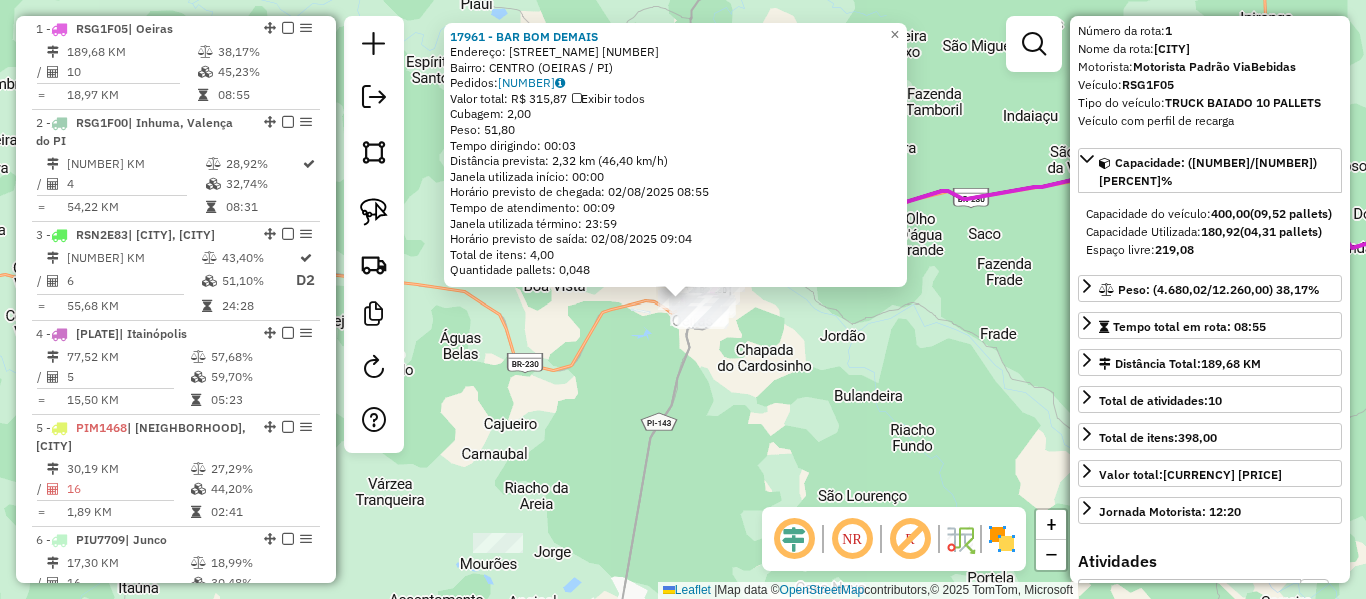 scroll, scrollTop: 0, scrollLeft: 0, axis: both 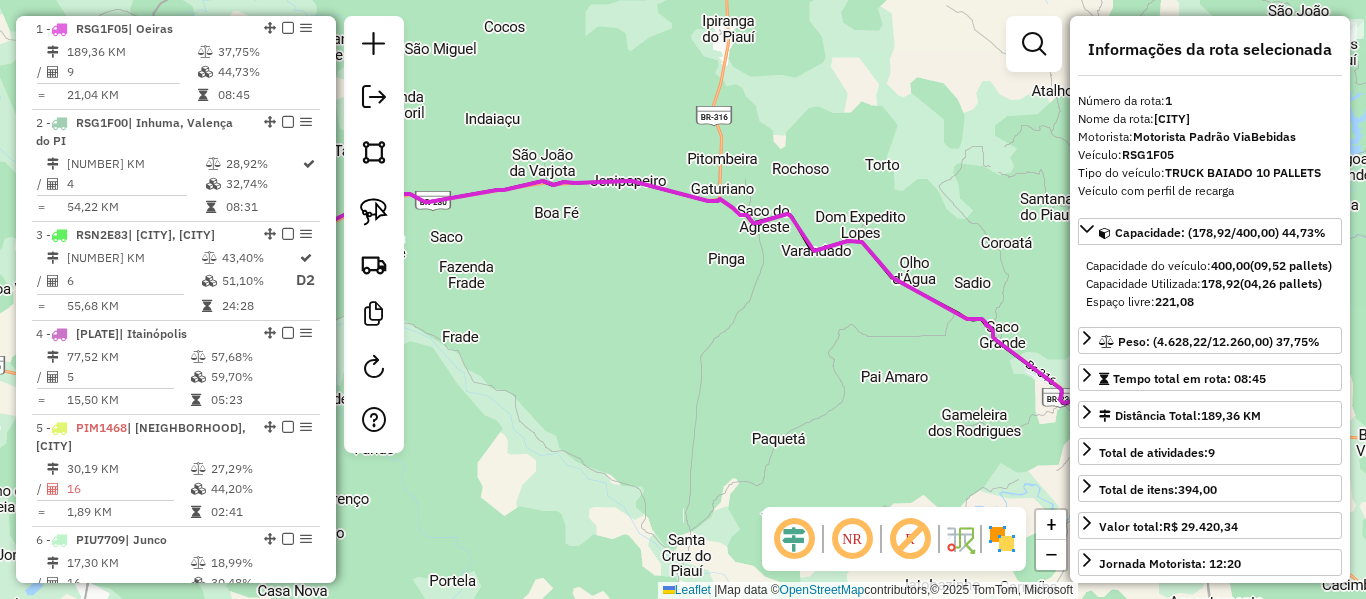 click 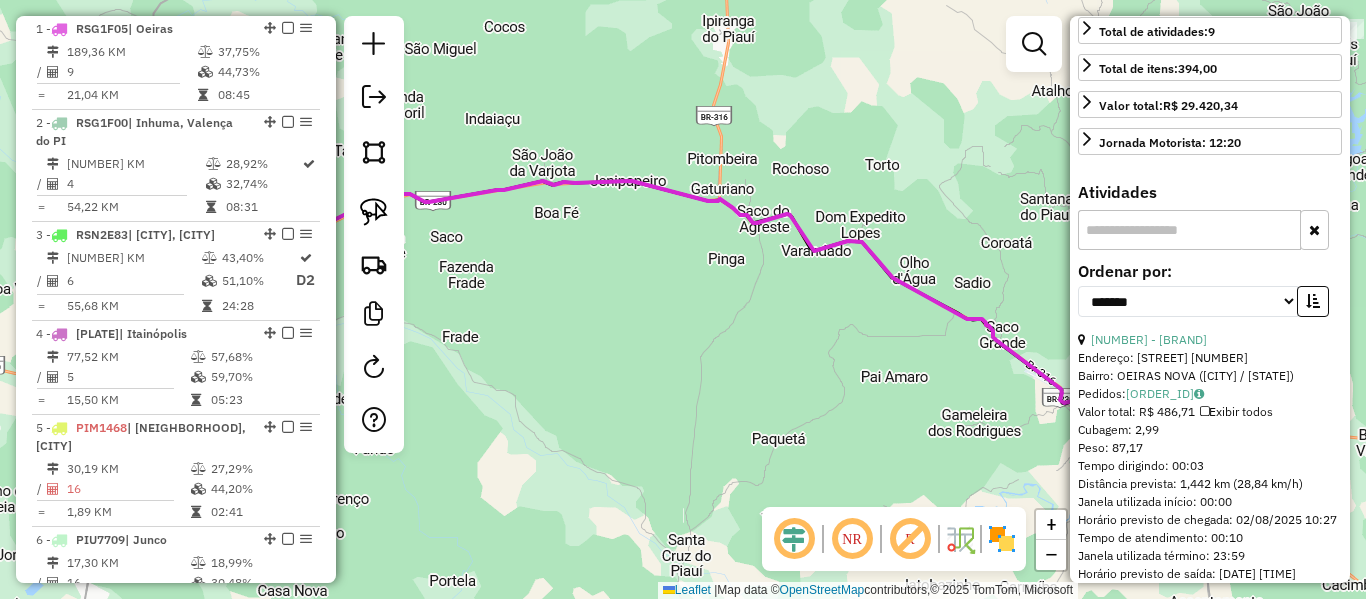 scroll, scrollTop: 500, scrollLeft: 0, axis: vertical 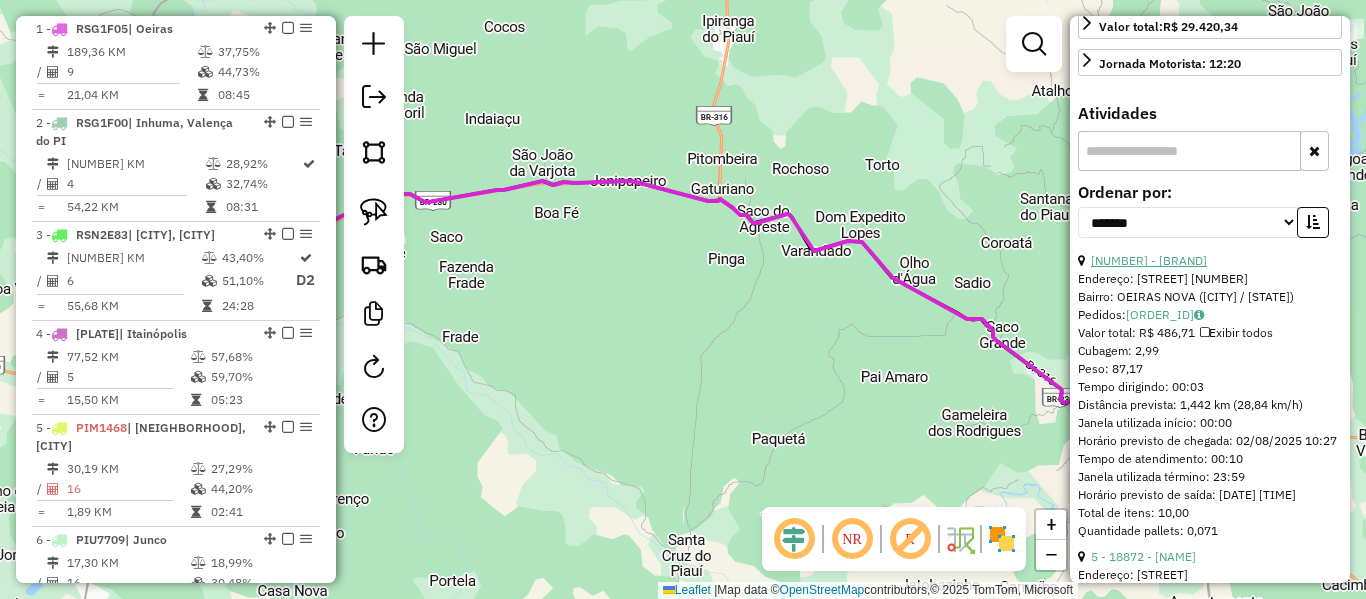 click on "[NUMBER] - [BRAND]" at bounding box center (1149, 260) 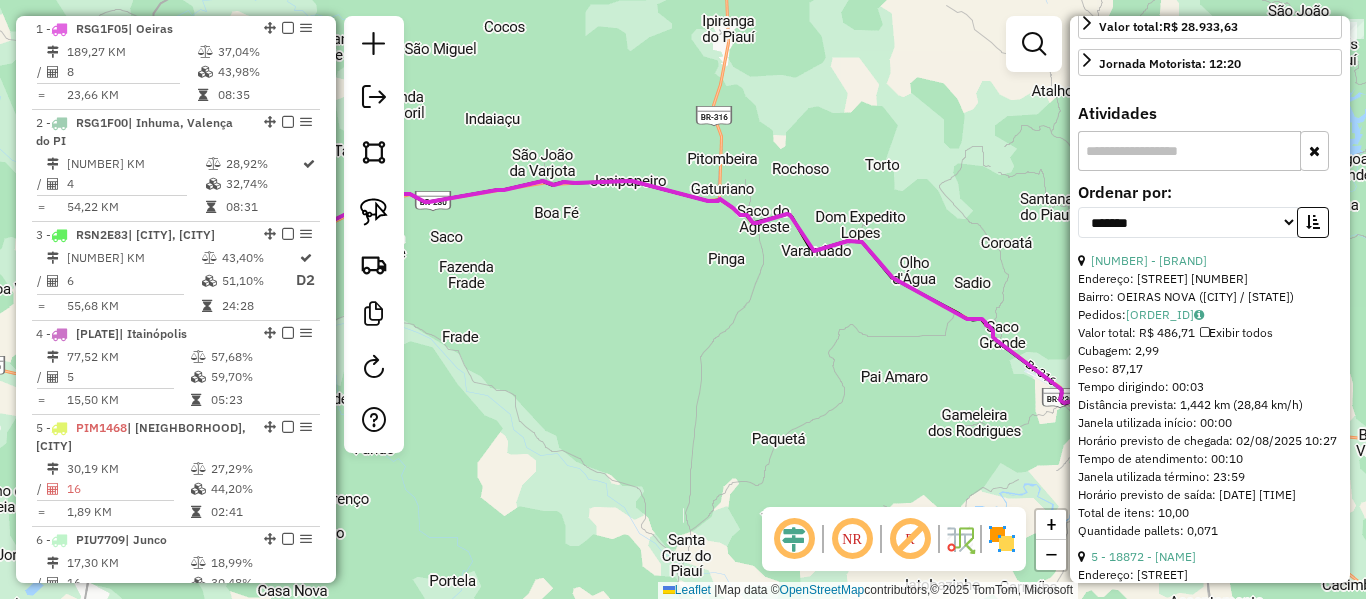 click 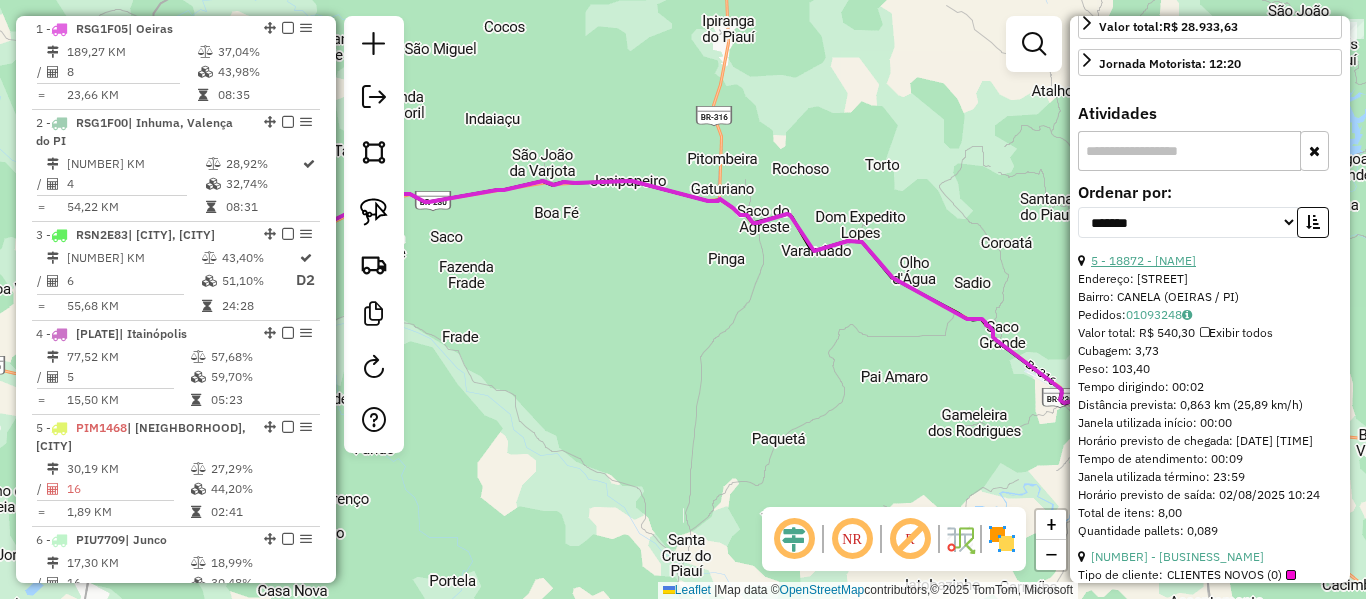 click on "5 - 18872 - [NAME]" at bounding box center [1143, 260] 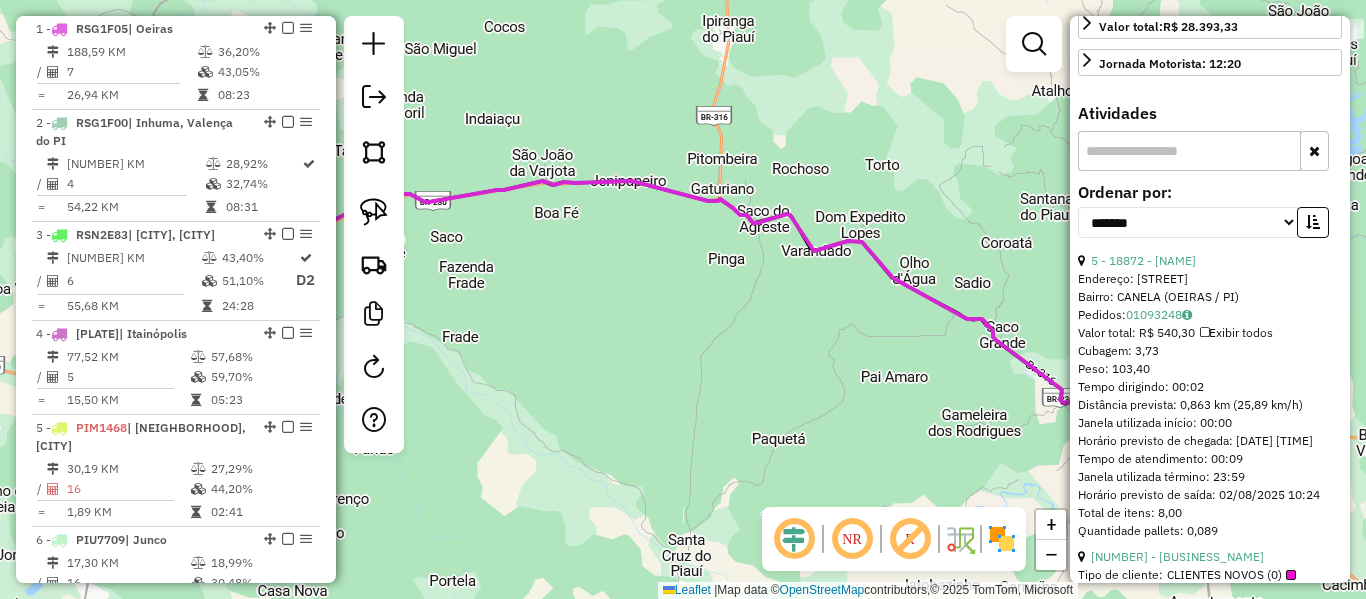 click 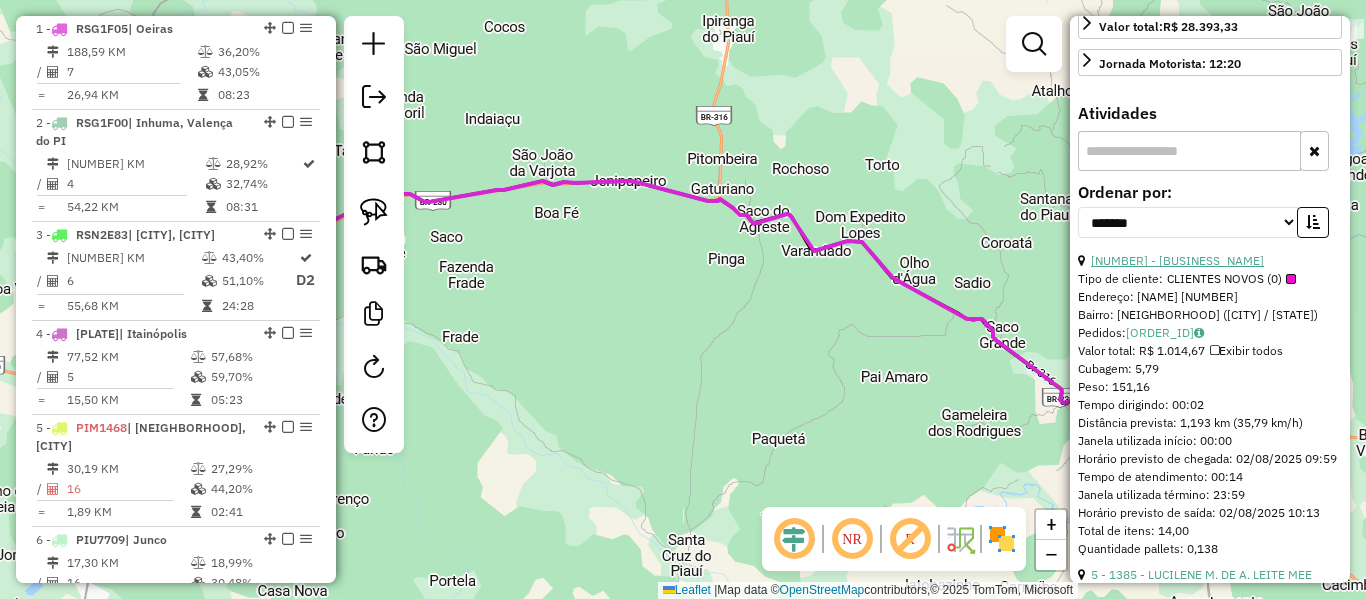 click on "[NUMBER] - [BUSINESS_NAME]" at bounding box center (1177, 260) 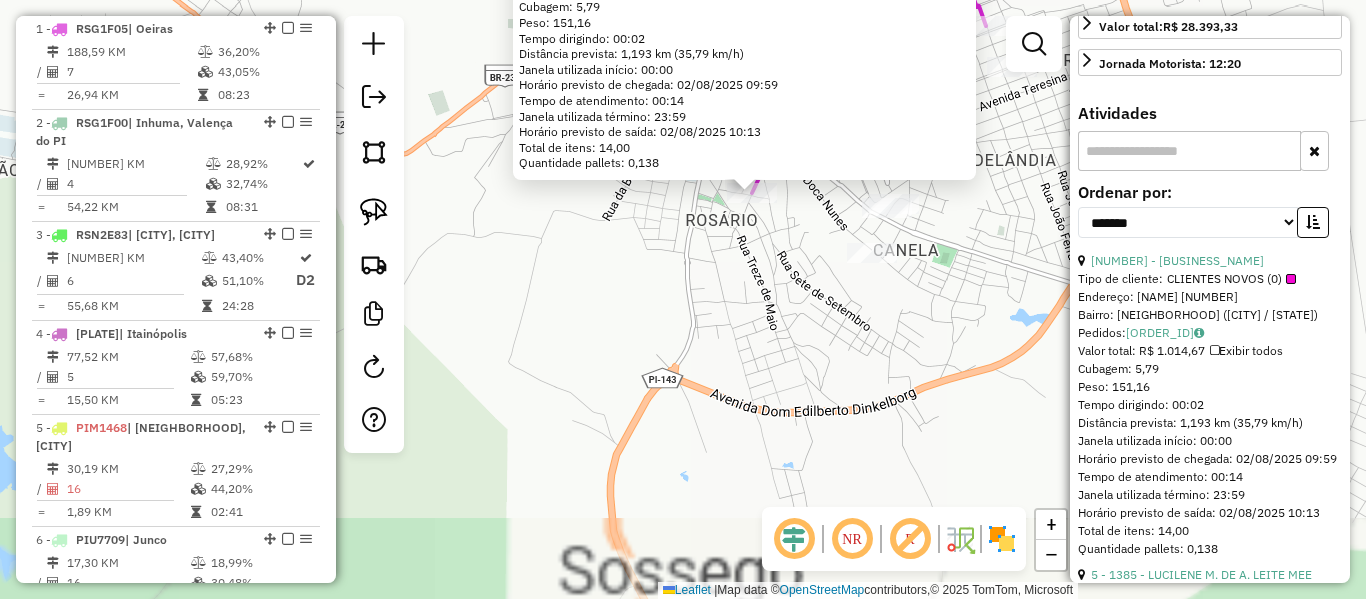 click on "Endereço: [STREET_NAME] [NUMBER]   Bairro: [NEIGHBORHOOD] ([CITY] / [STATE])   Pedidos:  [ORDER_ID]   Valor total: [CURRENCY] [AMOUNT]   Exibir todos   Cubagem: [AMOUNT]  Peso: [AMOUNT]  Tempo dirigindo: [TIME]   Distância prevista: [DISTANCE] km ([SPEED] km/h)   Janela utilizada início: [TIME]   Horário previsto de chegada: [DATE] [TIME]   Tempo de atendimento: [TIME]   Janela utilizada término: [TIME]   Horário previsto de saída: [DATE] [TIME]   Total de itens: [AMOUNT]   Quantidade pallets: [AMOUNT]  × Janela de atendimento Grade de atendimento Capacidade Transportadoras Veículos Cliente Pedidos  Rotas Selecione os dias de semana para filtrar as janelas de atendimento  Seg   Ter   Qua   Qui   Sex   Sáb   Dom  Informe o período da janela de atendimento: De: Até:  Filtrar exatamente a janela do cliente  Considerar janela de atendimento padrão  Selecione os dias de semana para filtrar as grades de atendimento  Seg   Ter   Qua   Qui   Sex   Sáb   Dom   Peso mínimo:   De:  De:" 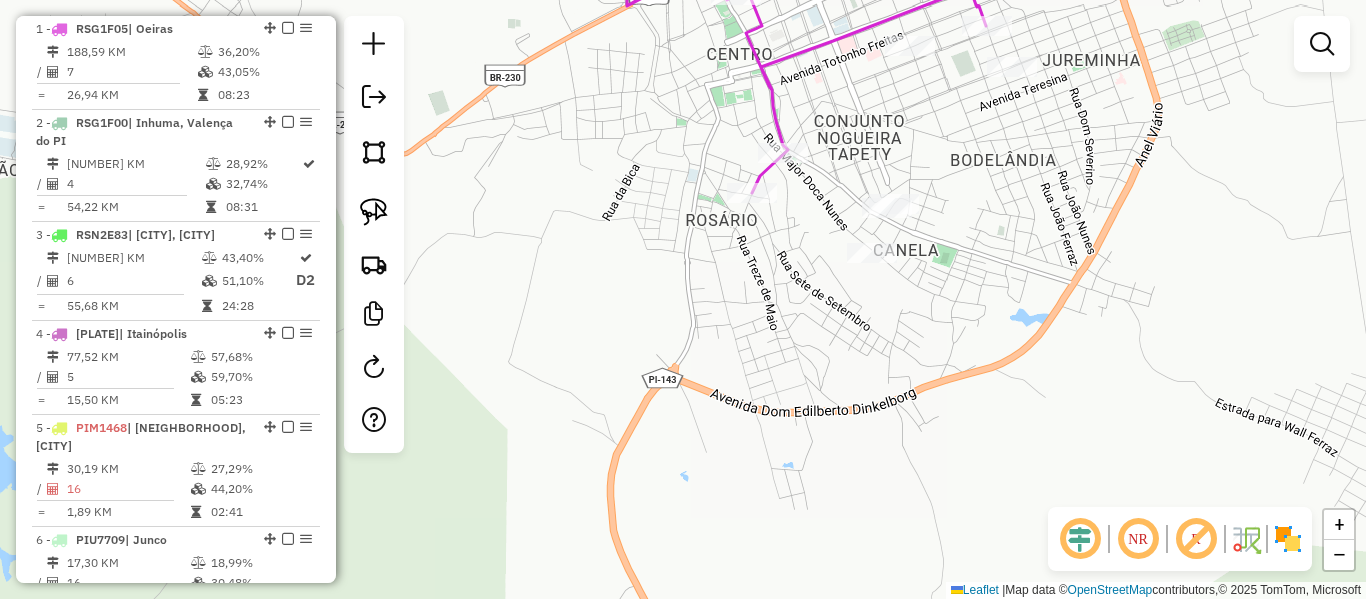click on "Endereço: [STREET_NAME] [NUMBER]   Bairro: [NEIGHBORHOOD] ([CITY] / [STATE])   Pedidos:  [ORDER_ID]   Valor total: [CURRENCY] [AMOUNT]   Exibir todos   Cubagem: [AMOUNT]  Peso: [AMOUNT]  Tempo dirigindo: [TIME]   Distância prevista: [DISTANCE] km ([SPEED] km/h)   Janela utilizada início: [TIME]   Horário previsto de chegada: [DATE] [TIME]   Tempo de atendimento: [TIME]   Janela utilizada término: [TIME]   Horário previsto de saída: [DATE] [TIME]   Total de itens: [AMOUNT]   Quantidade pallets: [AMOUNT]  × Janela de atendimento Grade de atendimento Capacidade Transportadoras Veículos Cliente Pedidos  Rotas Selecione os dias de semana para filtrar as janelas de atendimento  Seg   Ter   Qua   Qui   Sex   Sáb   Dom  Informe o período da janela de atendimento: De: Até:  Filtrar exatamente a janela do cliente  Considerar janela de atendimento padrão  Selecione os dias de semana para filtrar as grades de atendimento  Seg   Ter   Qua   Qui   Sex   Sáb   Dom   Peso mínimo:   De:  De:" 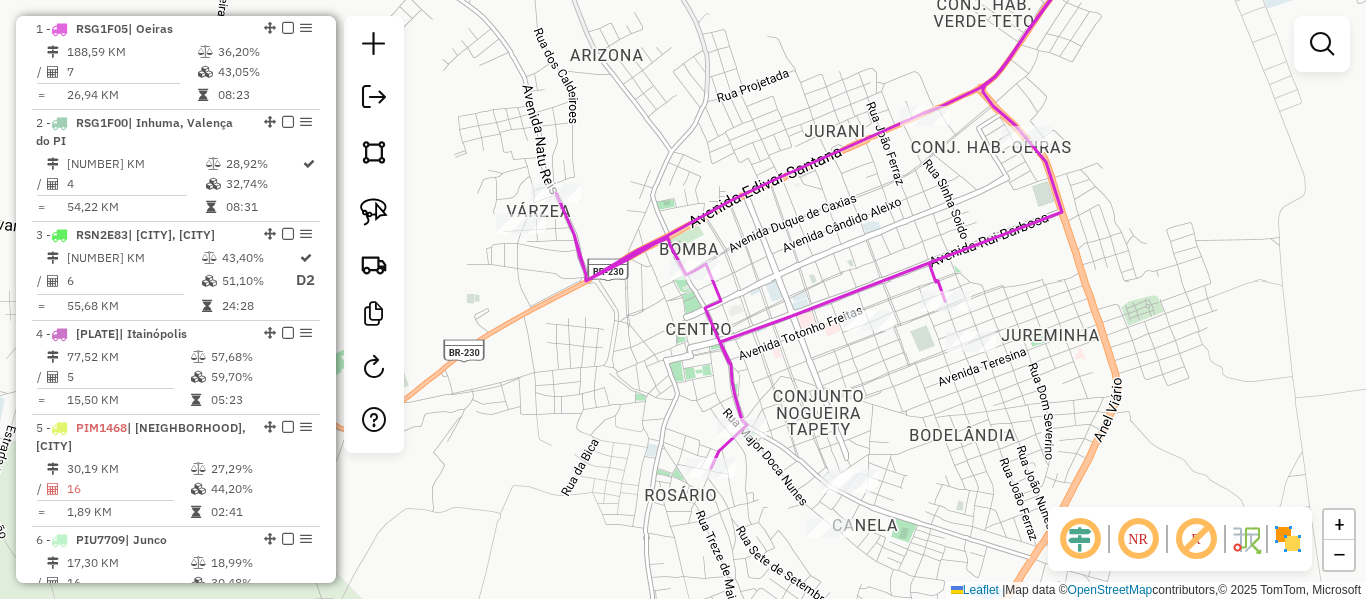 click 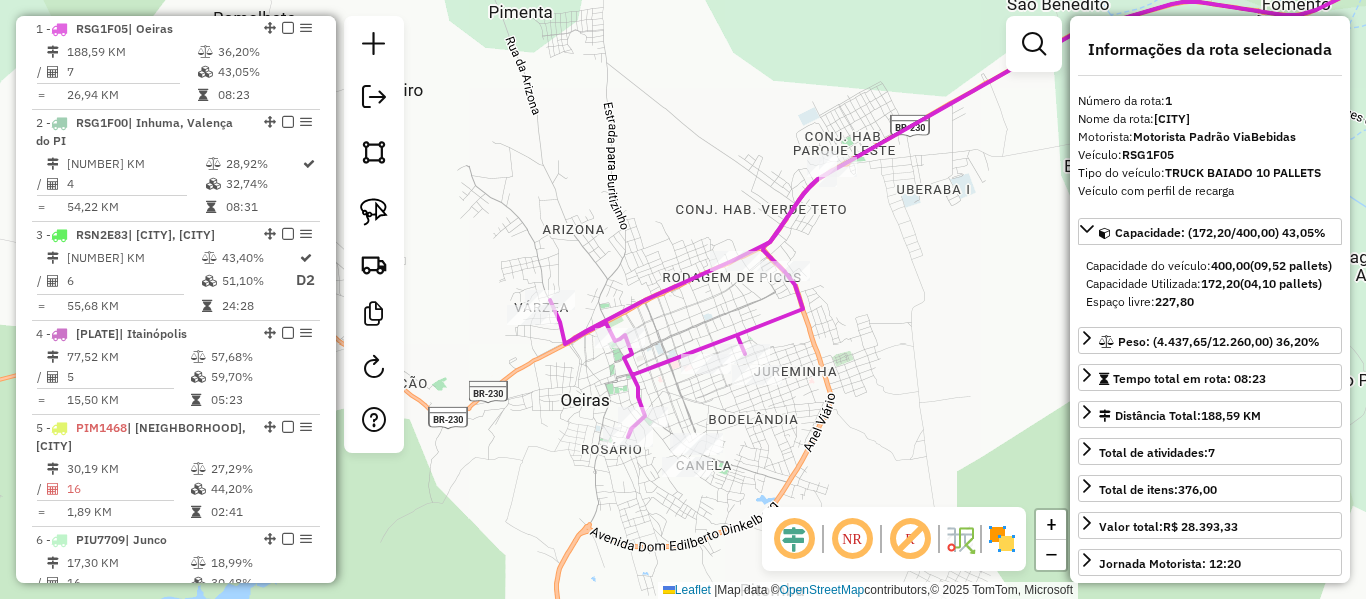 drag, startPoint x: 758, startPoint y: 190, endPoint x: 625, endPoint y: 262, distance: 151.23822 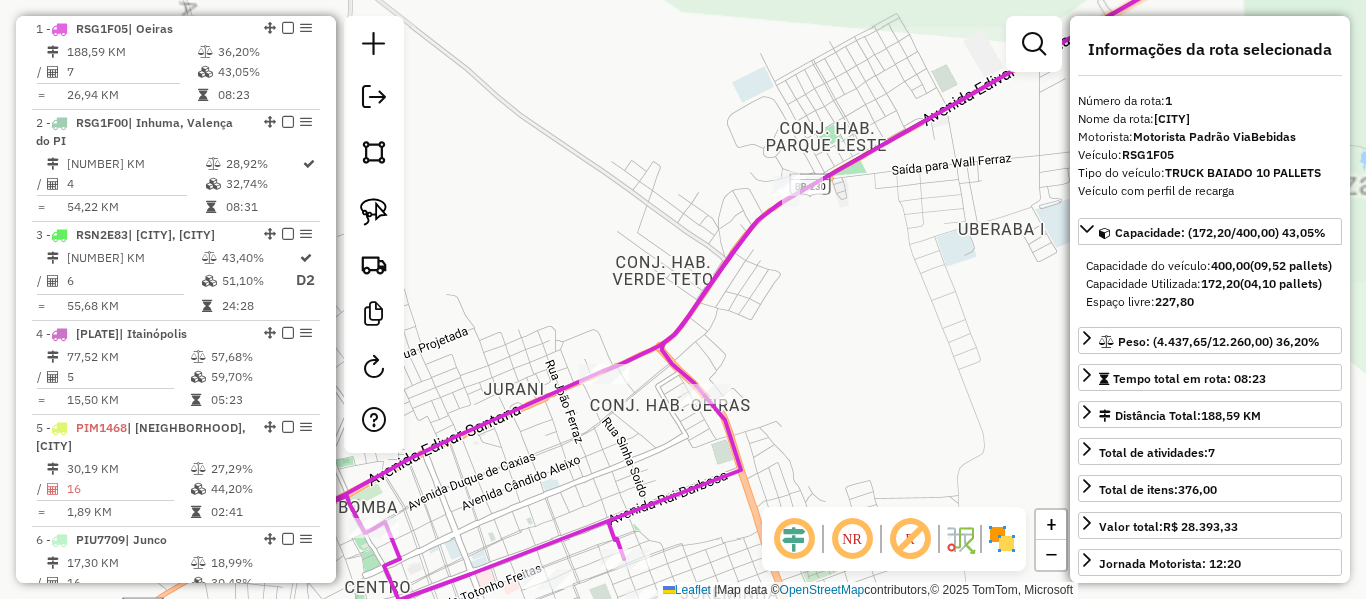 click 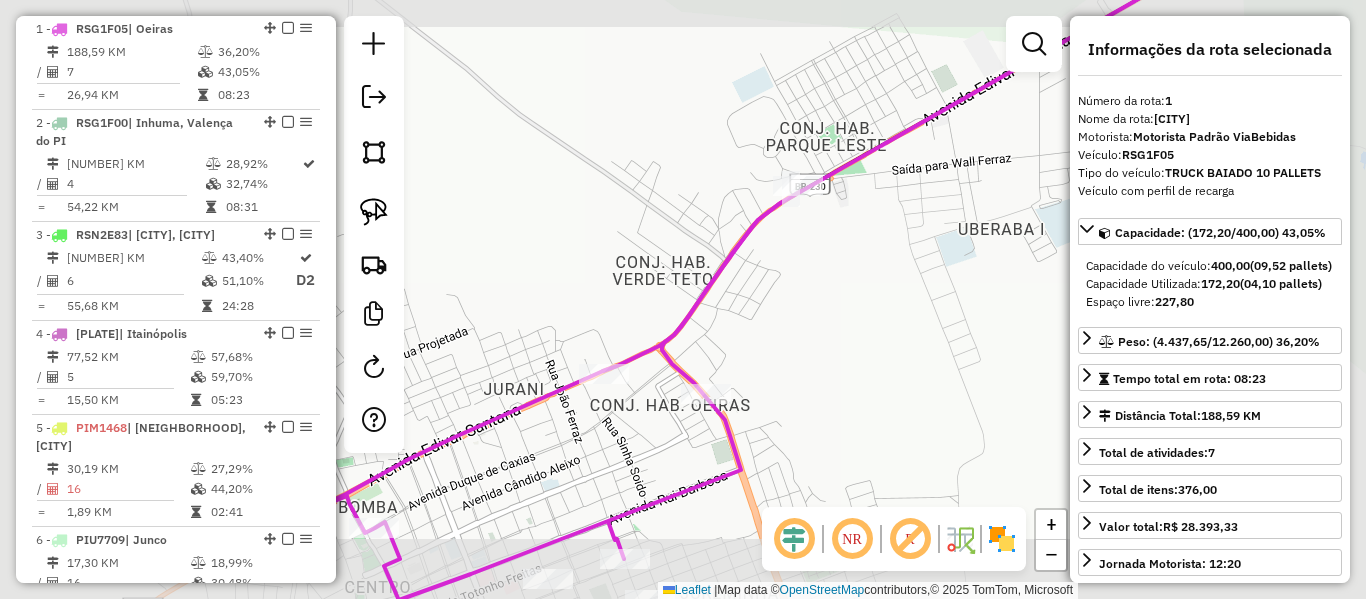 click 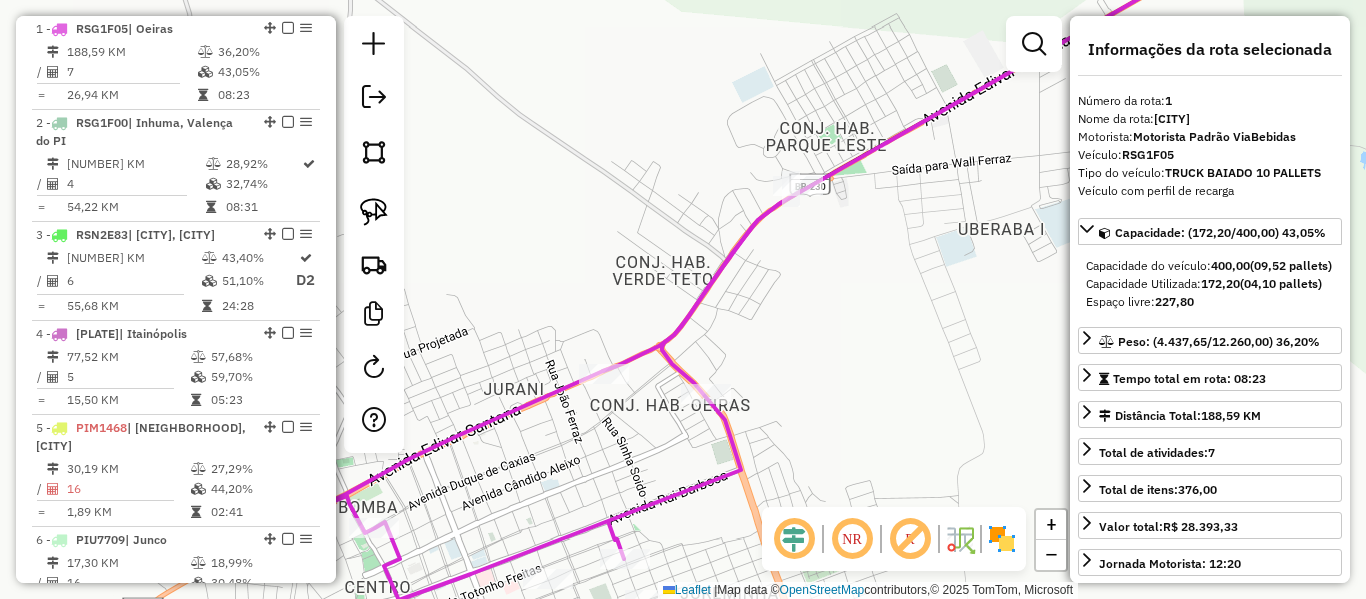 click 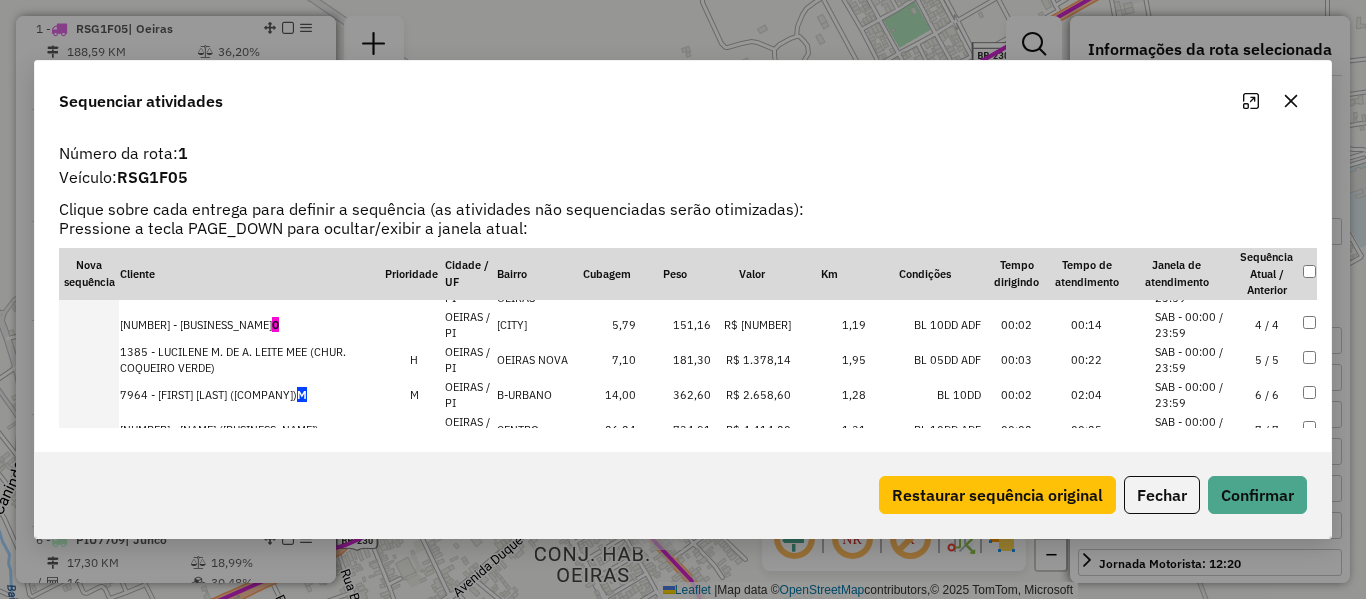 scroll, scrollTop: 138, scrollLeft: 0, axis: vertical 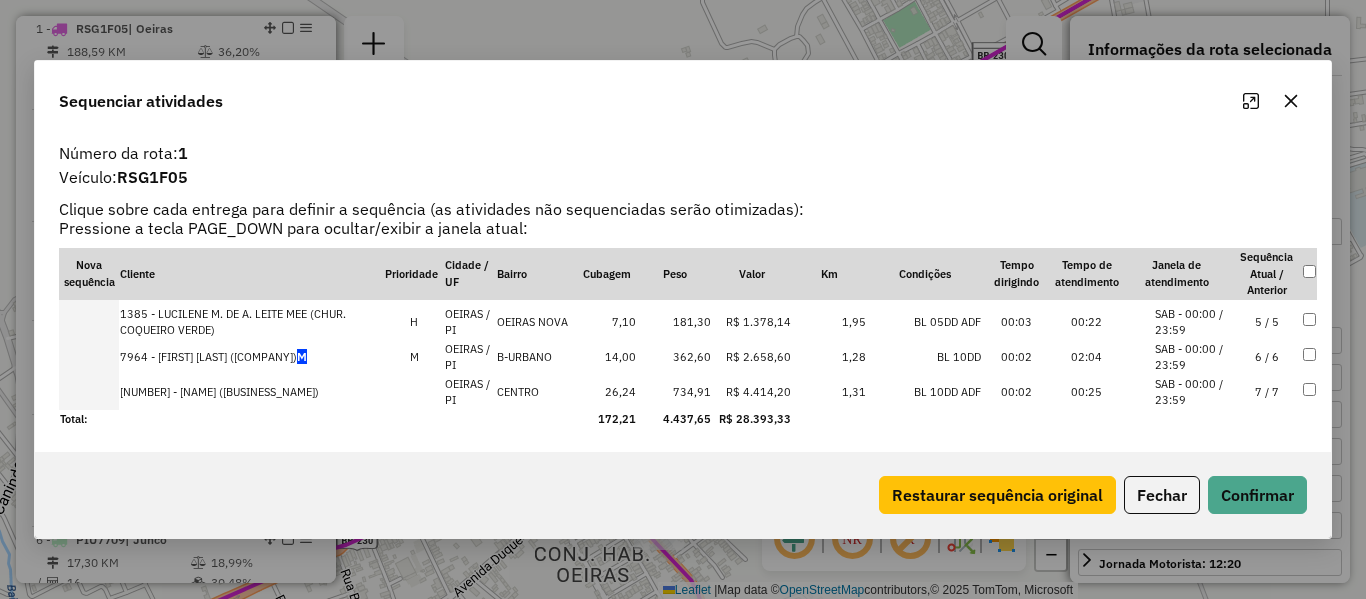 click on "7 / 7" at bounding box center (1267, 392) 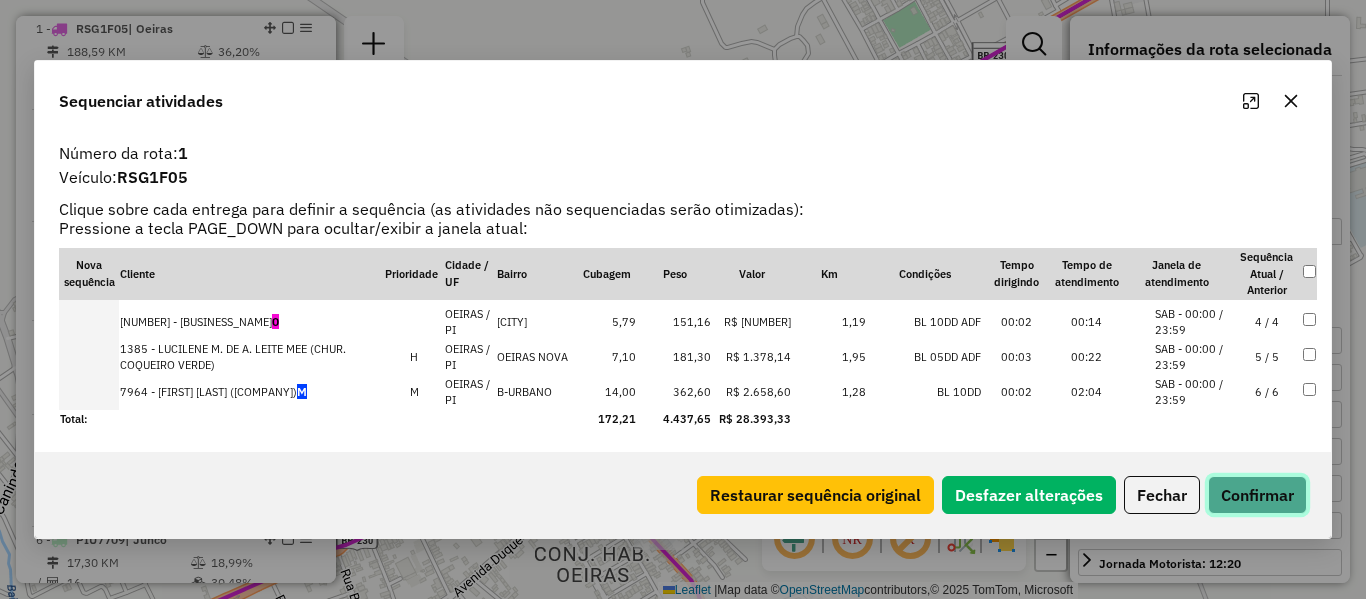 click on "Confirmar" 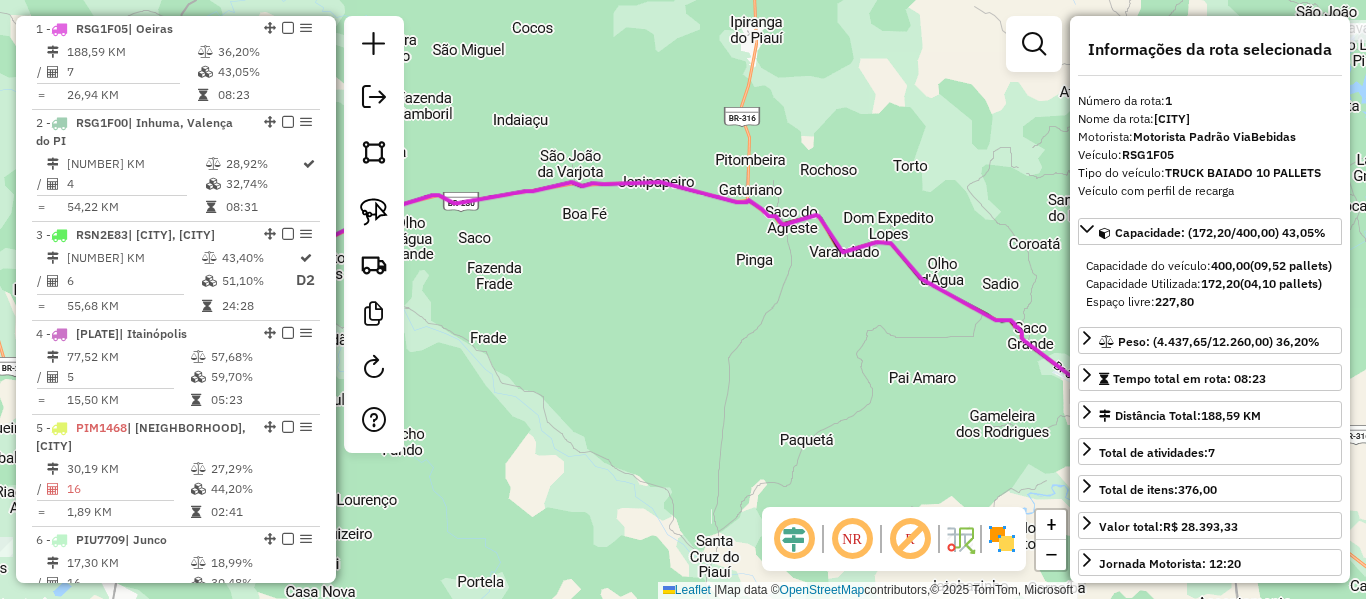 drag, startPoint x: 634, startPoint y: 245, endPoint x: 879, endPoint y: 234, distance: 245.24681 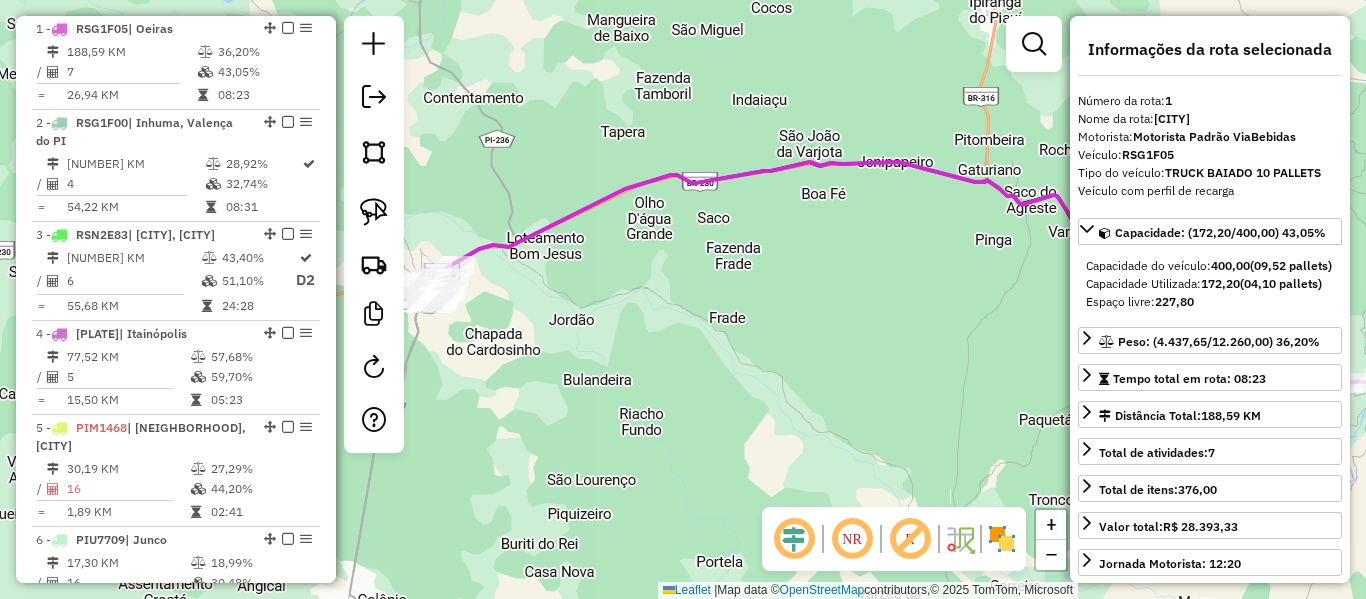 drag, startPoint x: 621, startPoint y: 287, endPoint x: 939, endPoint y: 280, distance: 318.07703 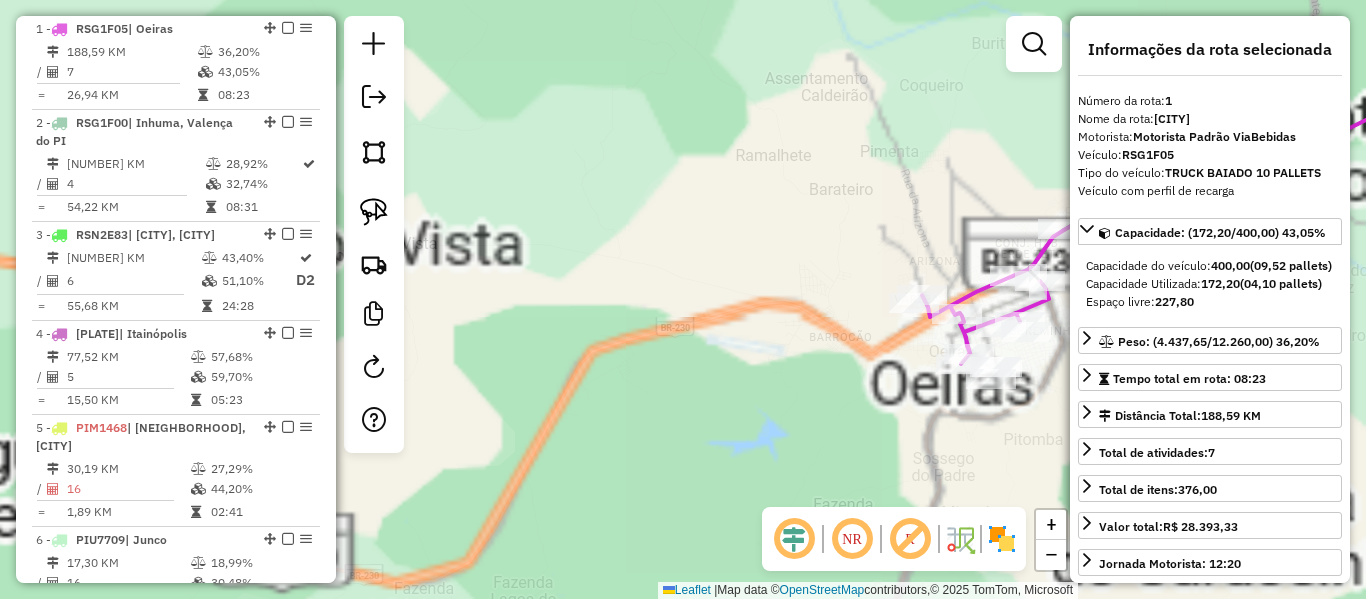 drag, startPoint x: 624, startPoint y: 262, endPoint x: 585, endPoint y: 273, distance: 40.5216 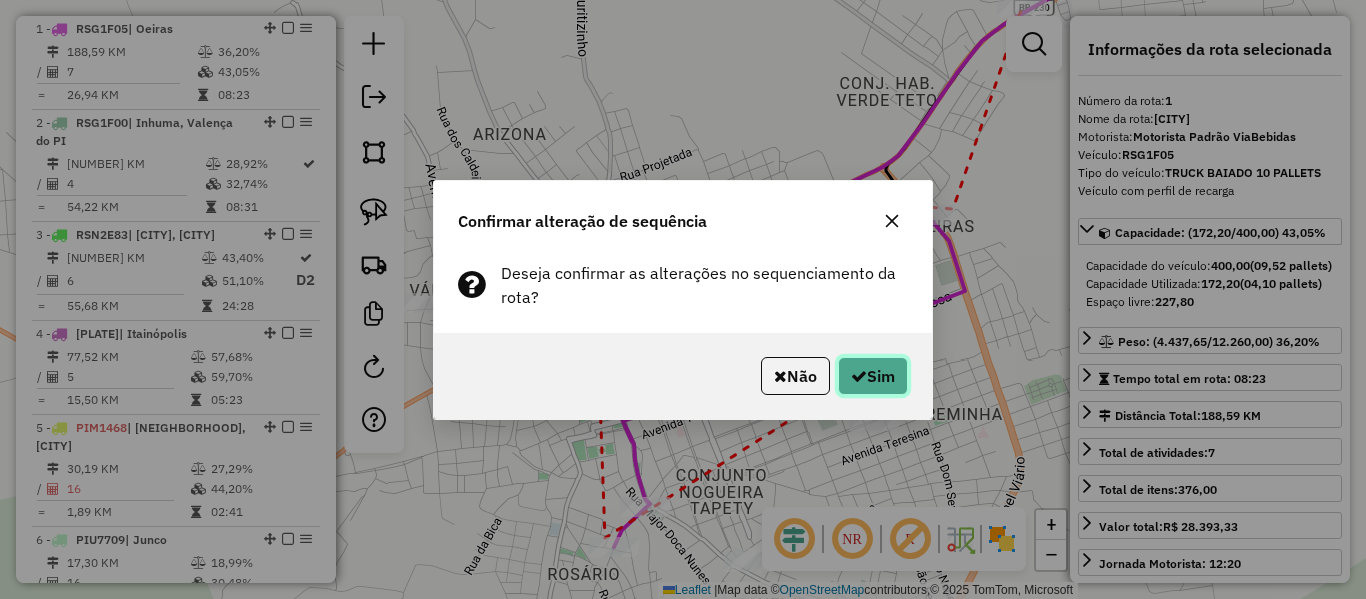 click on "Sim" 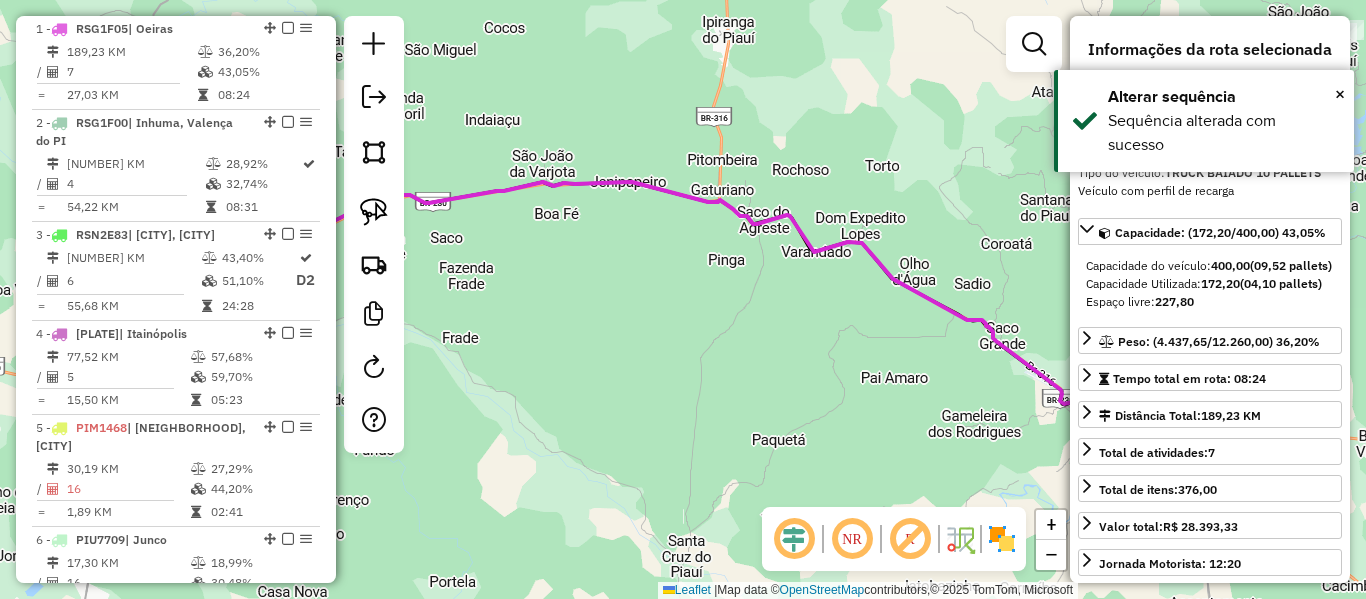 drag, startPoint x: 996, startPoint y: 260, endPoint x: 1032, endPoint y: 246, distance: 38.626415 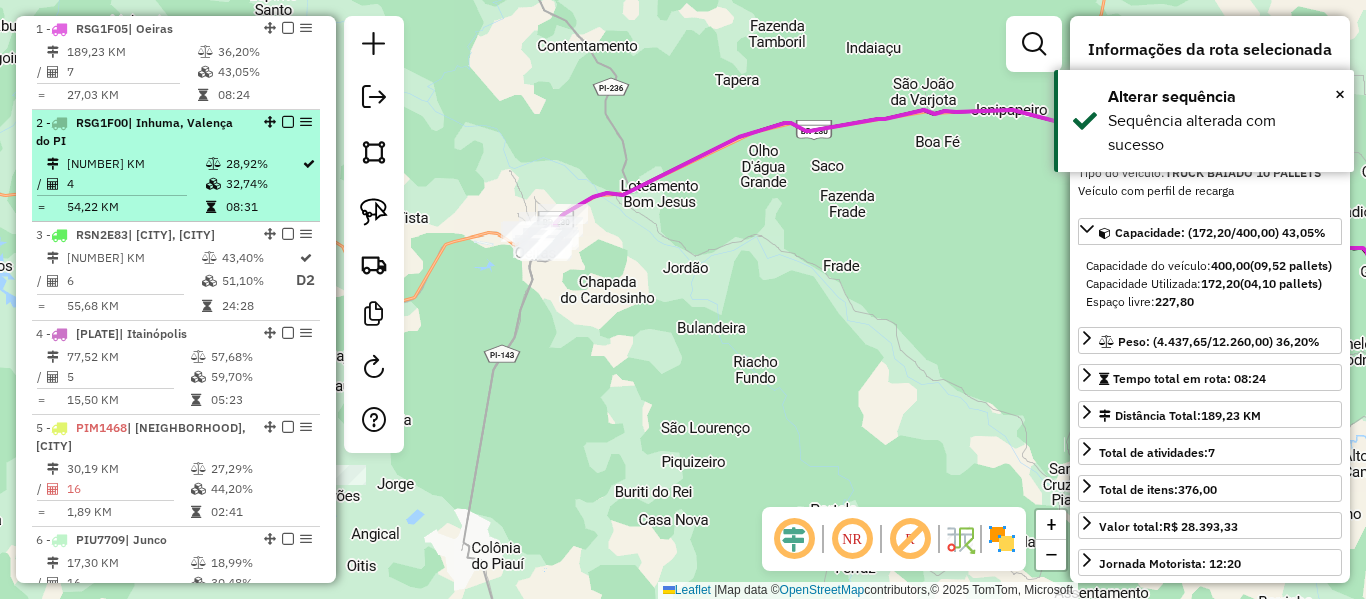 click on "32,74%" at bounding box center [263, 184] 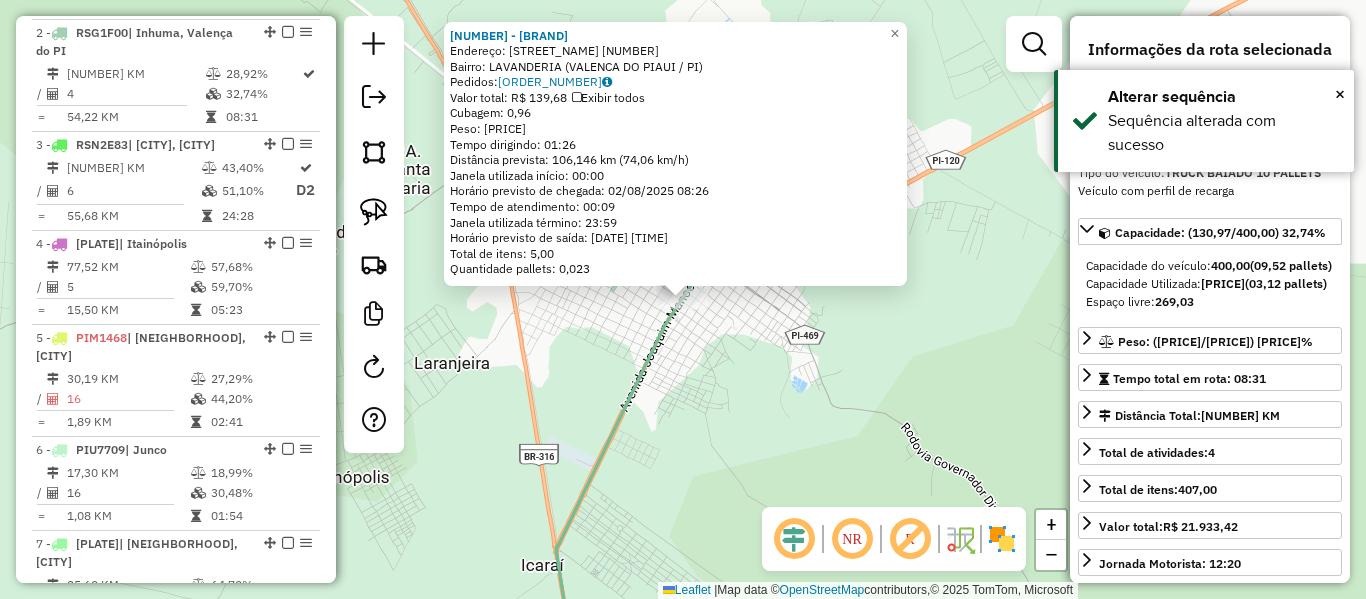 scroll, scrollTop: 868, scrollLeft: 0, axis: vertical 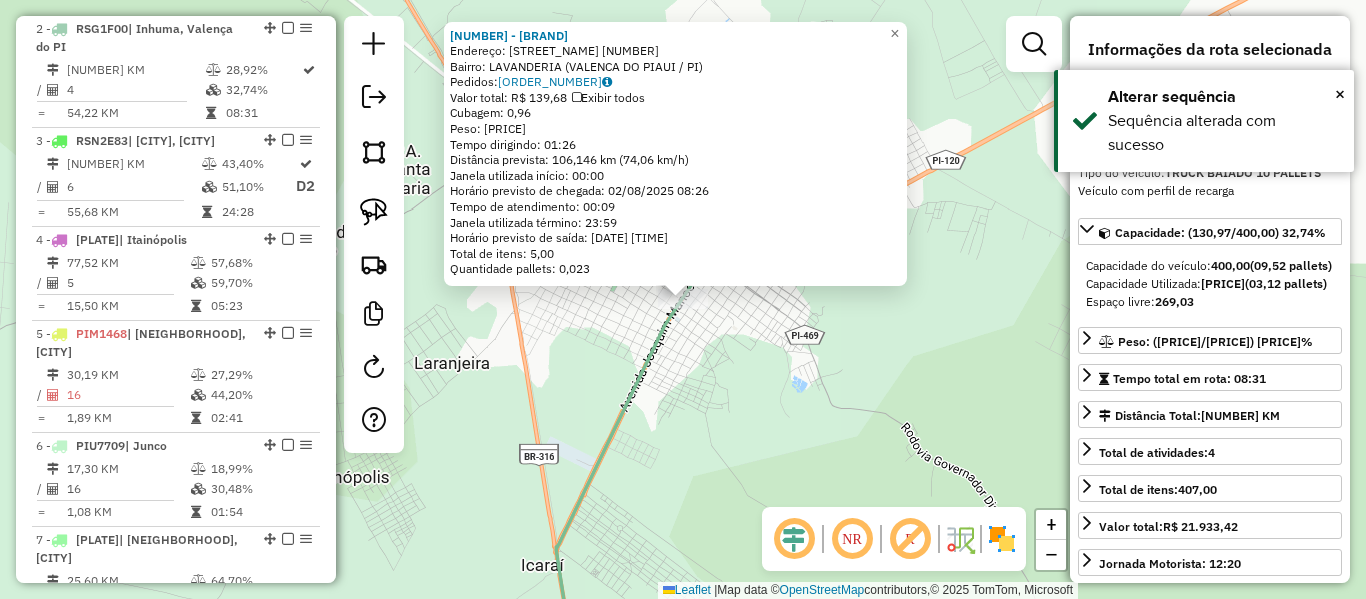 click on "[NAME] Endereço: [STREET] [NUMBER] Bairro: [NEIGHBORHOOD] ([CITY] / [STATE]) Pedidos: [ORDER_ID] Valor total: [CURRENCY] [AMOUNT] Exibir todos Cubagem: [AMOUNT] Peso: [AMOUNT] Tempo dirigindo: [TIME] Distância prevista: [DISTANCE] [SPEED] Janela utilizada início: [TIME] Horário previsto de chegada: [DATE] [TIME] Tempo de atendimento: [TIME] Janela utilizada término: [TIME] Horário previsto de saída: [DATE] [TIME] Total de itens: [AMOUNT] Quantidade pallets: [AMOUNT] × Janela de atendimento Grade de atendimento Capacidade Transportadoras Veículos Cliente Pedidos Rotas Selecione os dias de semana para filtrar as janelas de atendimento Seg Ter Qua Qui Sex Sáb Dom Informe o período da janela de atendimento: De: Até: Filtrar exatamente a janela do cliente Considerar janela de atendimento padrão Selecione os dias de semana para filtrar as grades de atendimento Seg Ter Qua Qui Sex Sáb Dom Peso mínimo: Peso máximo: De: Até:" 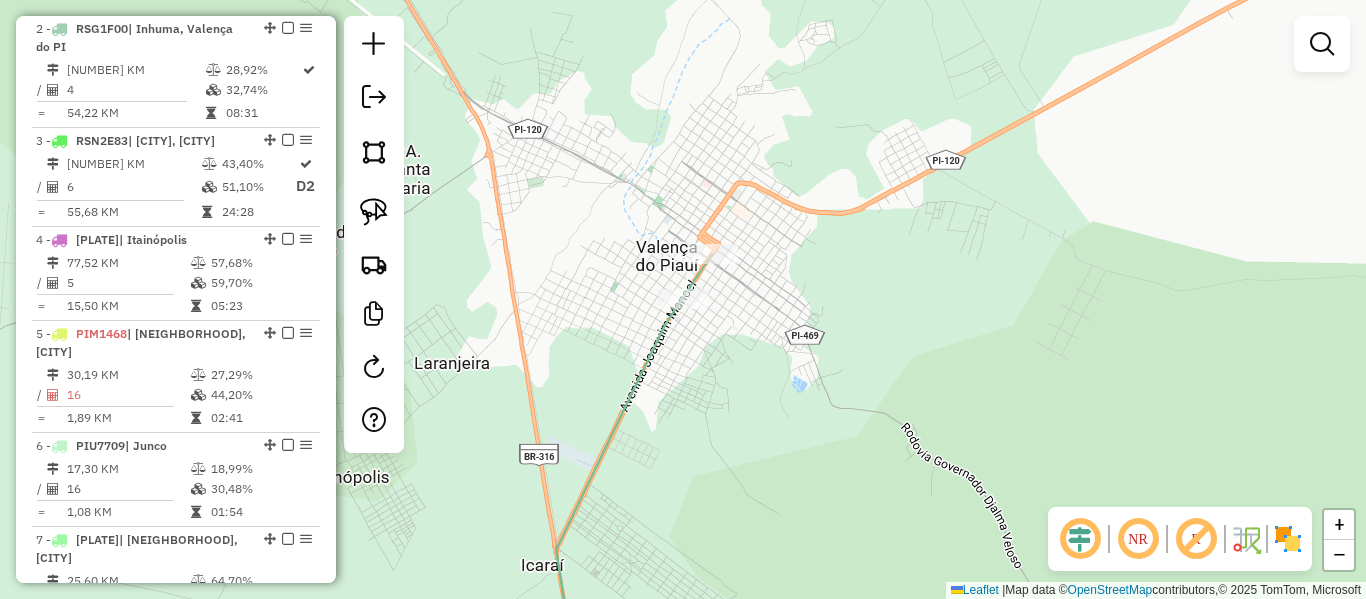 drag, startPoint x: 691, startPoint y: 411, endPoint x: 699, endPoint y: 290, distance: 121.264175 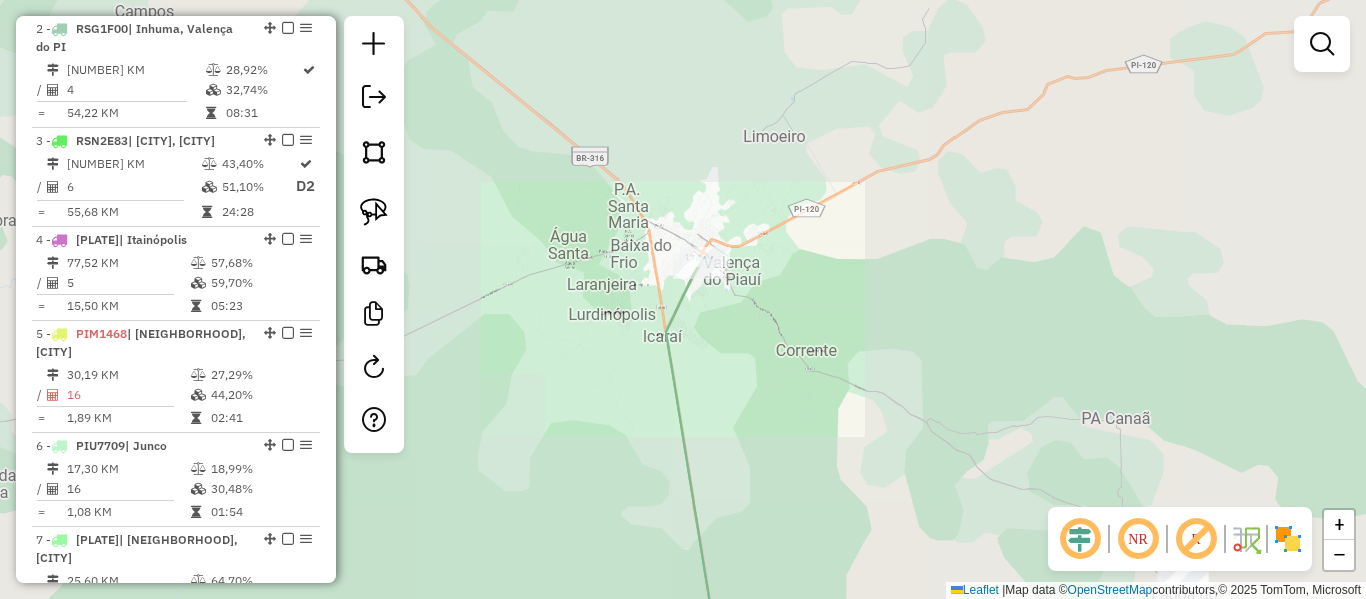 click on "Janela de atendimento Grade de atendimento Capacidade Transportadoras Veículos Cliente Pedidos  Rotas Selecione os dias de semana para filtrar as janelas de atendimento  Seg   Ter   Qua   Qui   Sex   Sáb   Dom  Informe o período da janela de atendimento: De: Até:  Filtrar exatamente a janela do cliente  Considerar janela de atendimento padrão  Selecione os dias de semana para filtrar as grades de atendimento  Seg   Ter   Qua   Qui   Sex   Sáb   Dom   Considerar clientes sem dia de atendimento cadastrado  Clientes fora do dia de atendimento selecionado Filtrar as atividades entre os valores definidos abaixo:  Peso mínimo:   Peso máximo:   Cubagem mínima:   Cubagem máxima:   De:   Até:  Filtrar as atividades entre o tempo de atendimento definido abaixo:  De:   Até:   Considerar capacidade total dos clientes não roteirizados Transportadora: Selecione um ou mais itens Tipo de veículo: Selecione um ou mais itens Veículo: Selecione um ou mais itens Motorista: Selecione um ou mais itens Nome: Rótulo:" 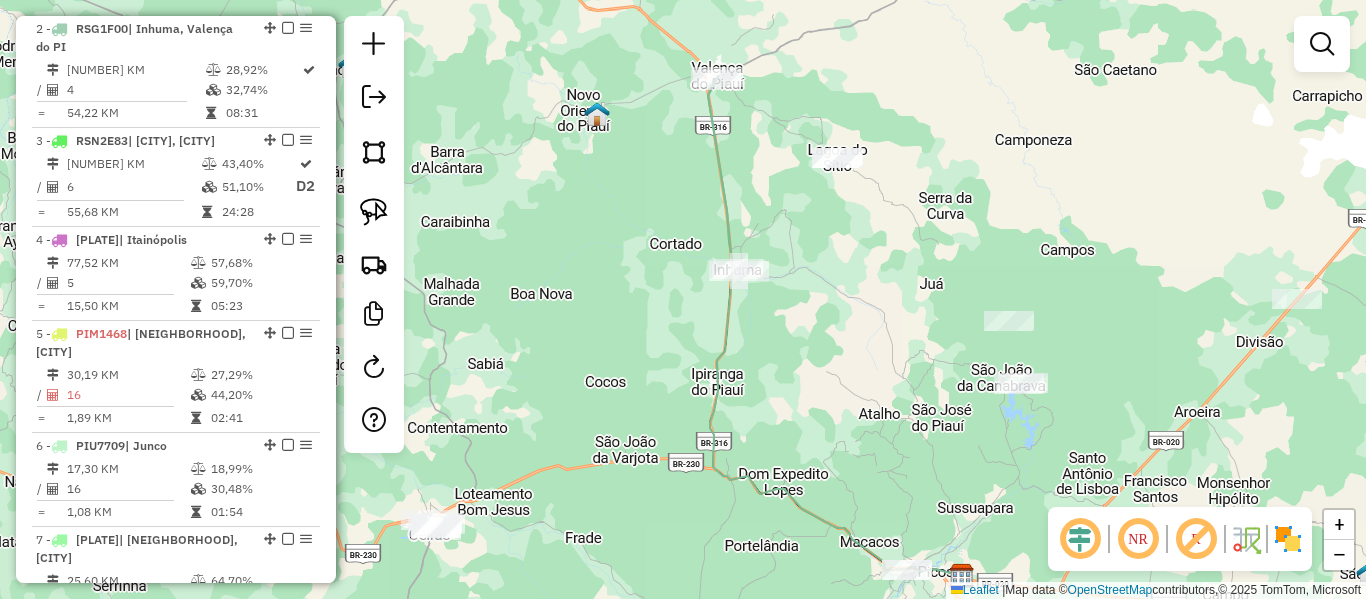 click 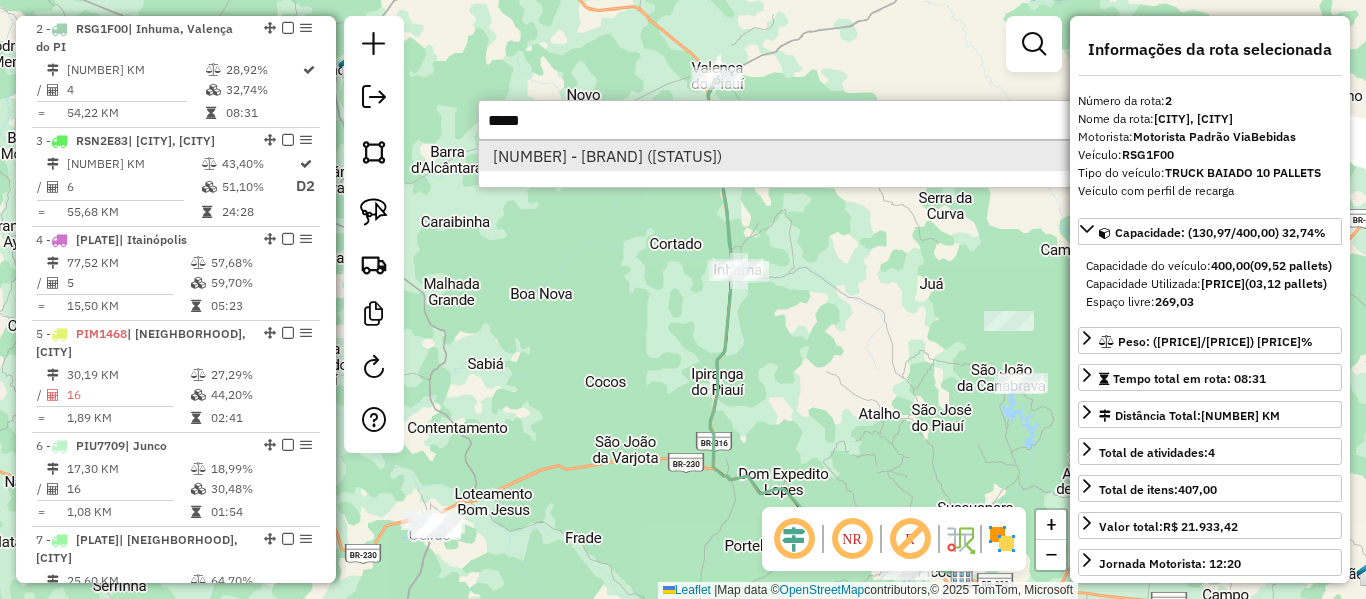 type on "*****" 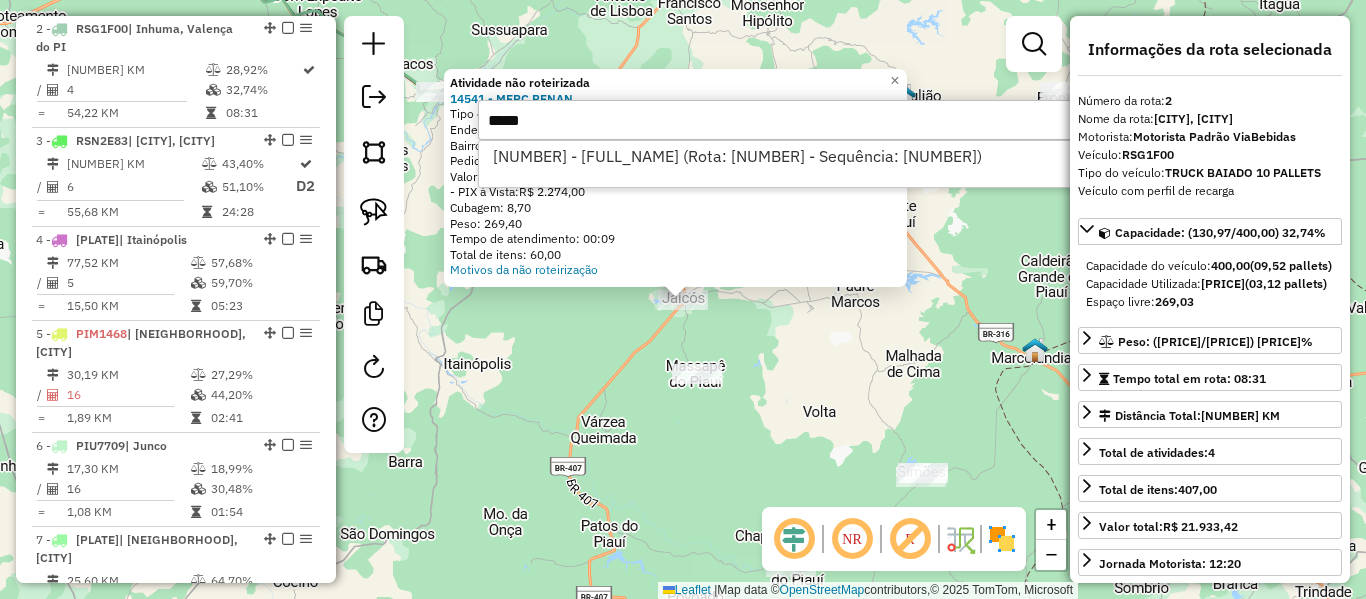 type on "*****" 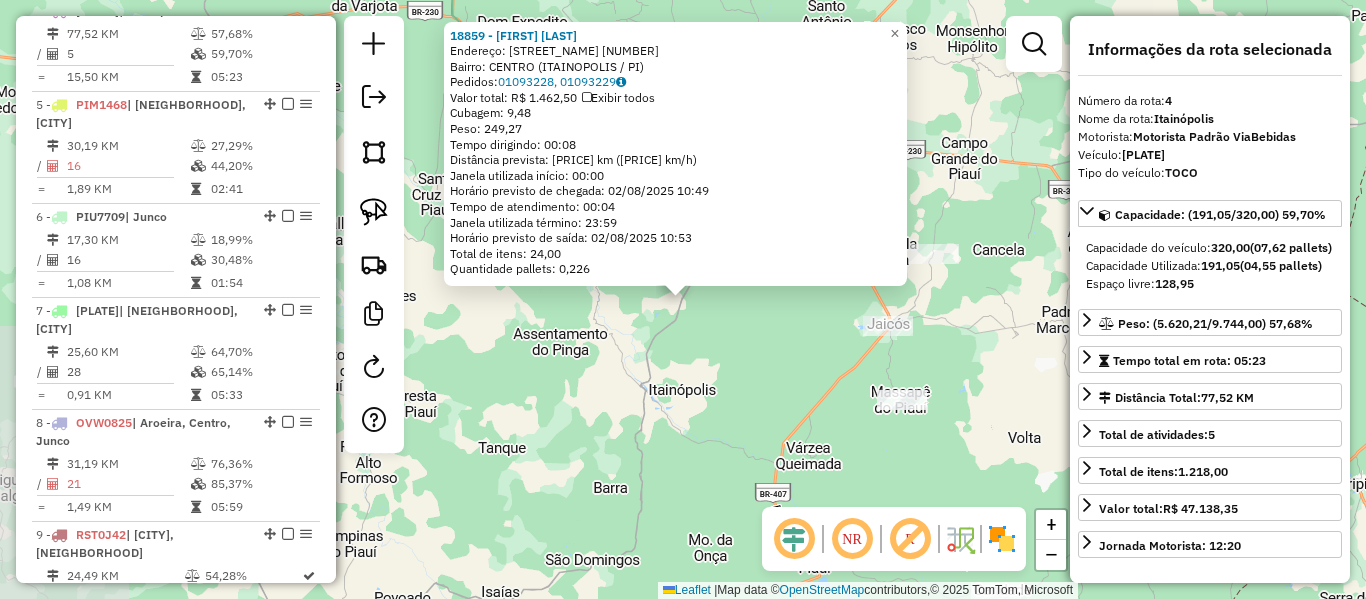 scroll, scrollTop: 1097, scrollLeft: 0, axis: vertical 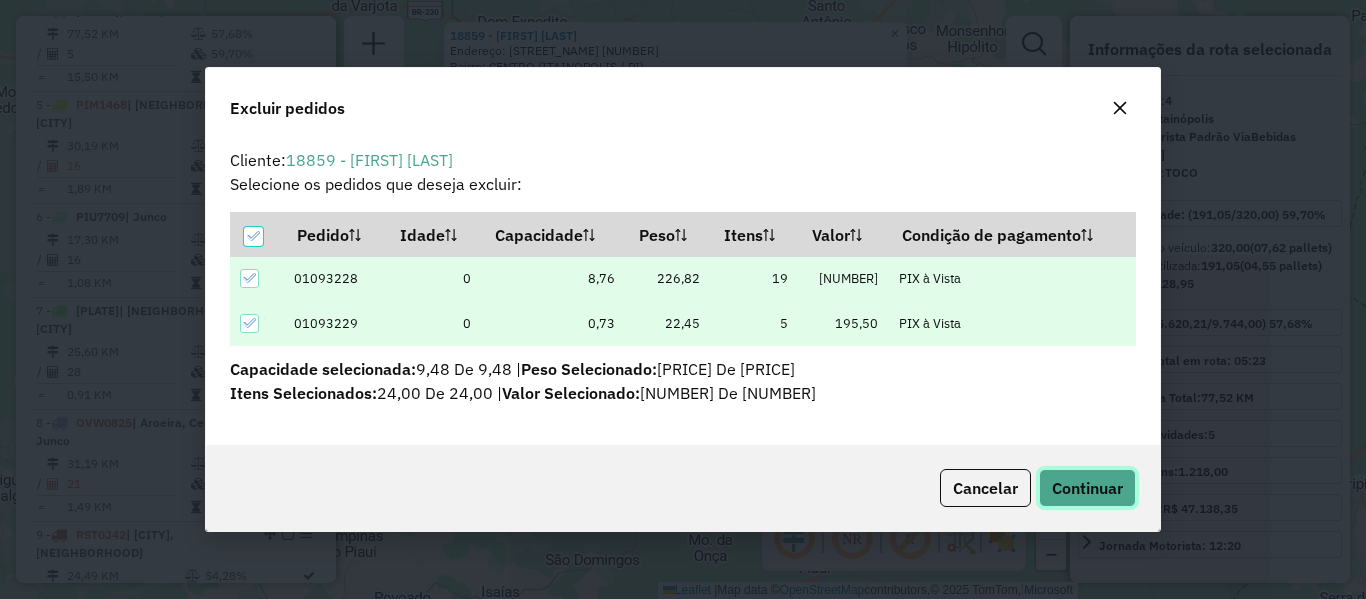 click on "Continuar" 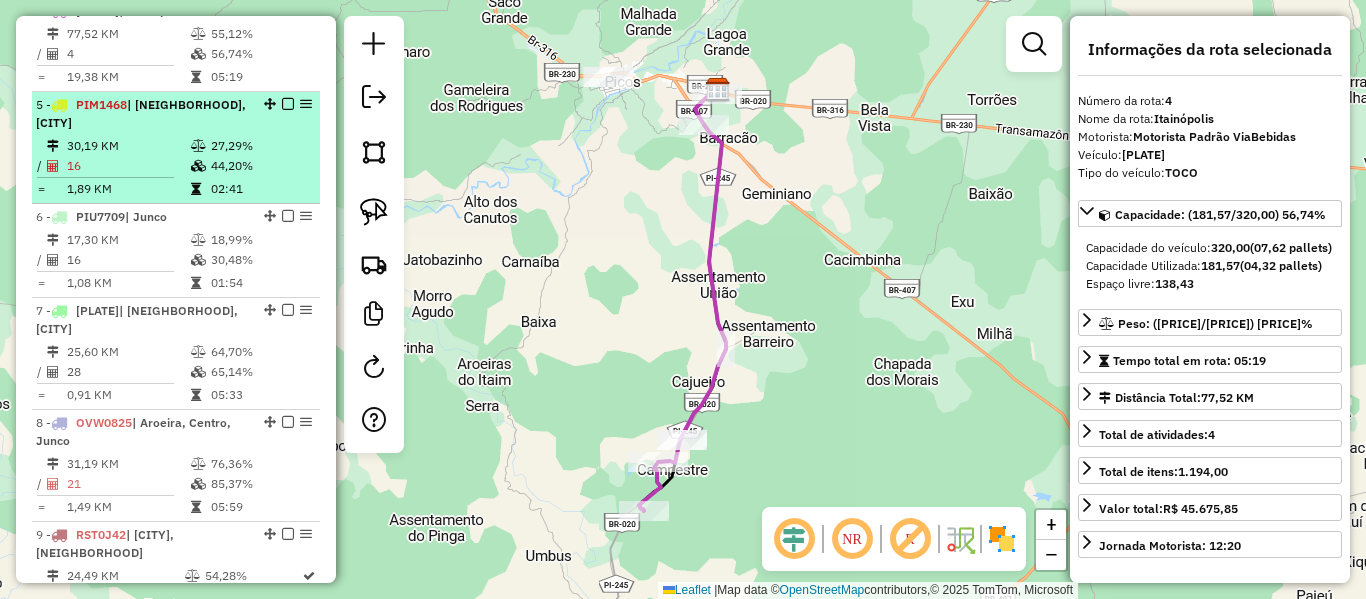 scroll, scrollTop: 297, scrollLeft: 0, axis: vertical 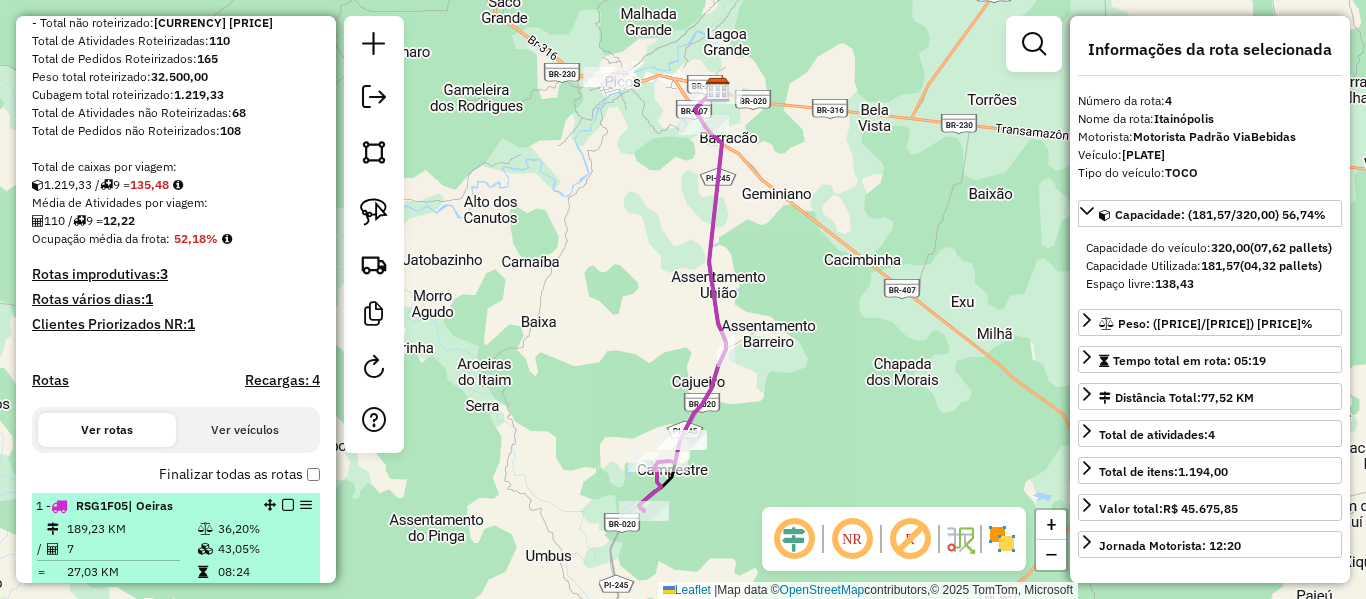 click on "RSG1F05" at bounding box center (102, 505) 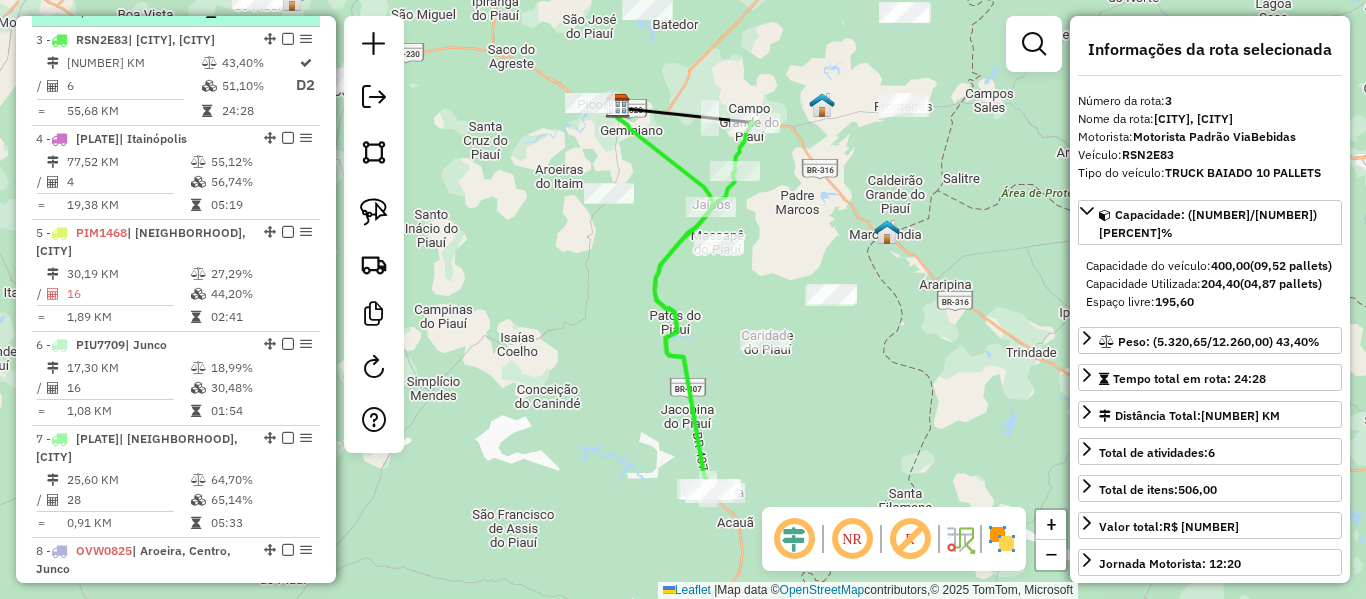 scroll, scrollTop: 980, scrollLeft: 0, axis: vertical 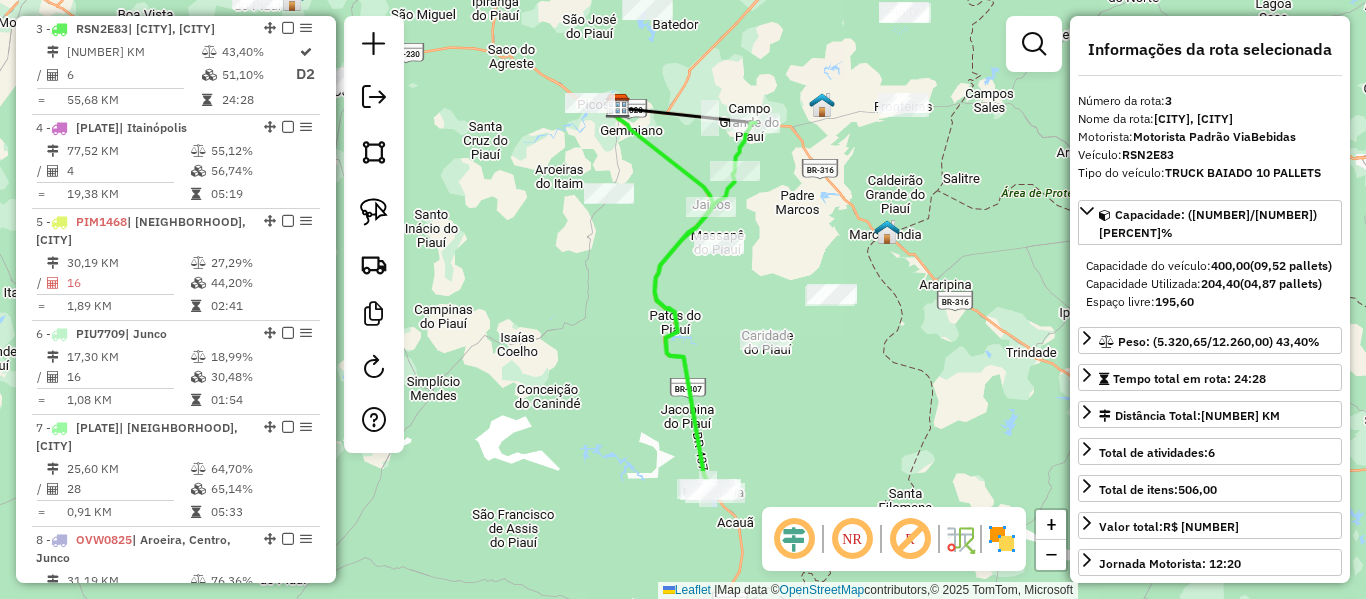 click 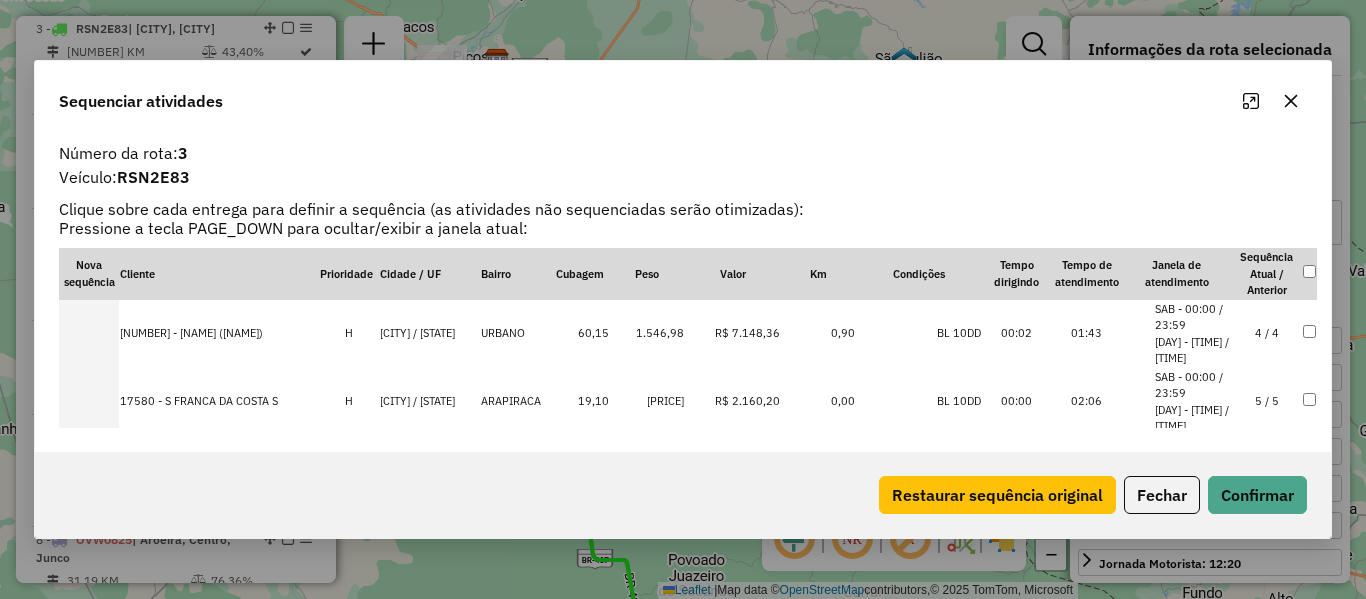 scroll, scrollTop: 298, scrollLeft: 0, axis: vertical 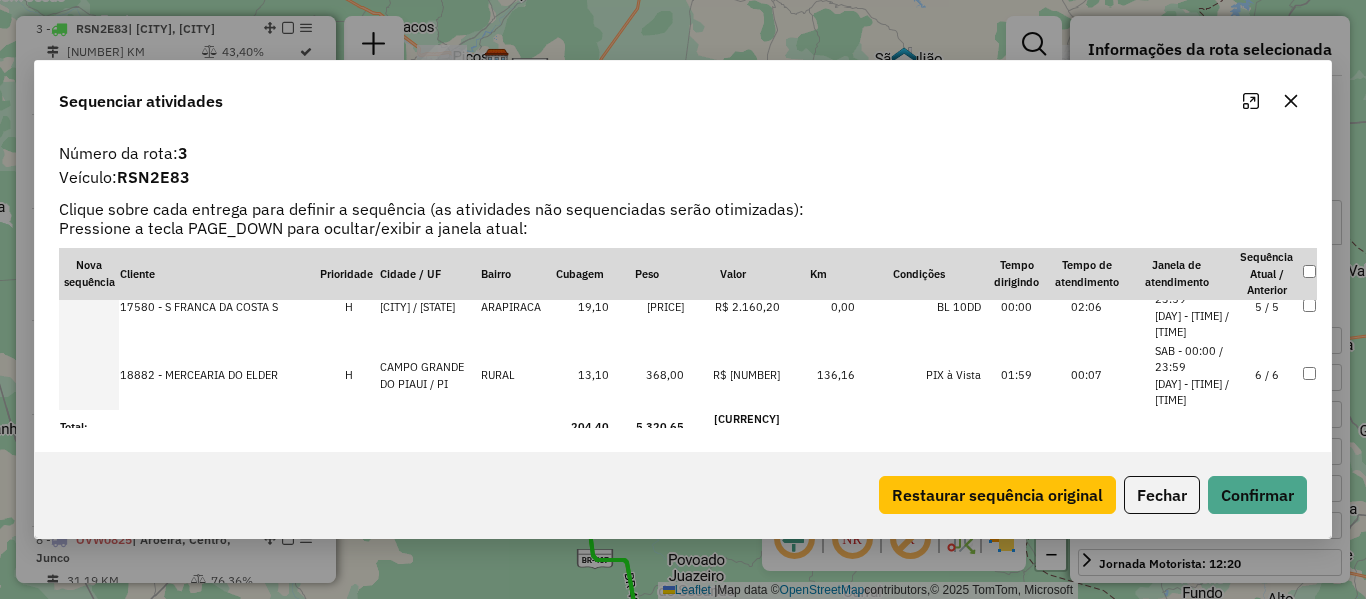 click on "6 / 6" at bounding box center (1267, 376) 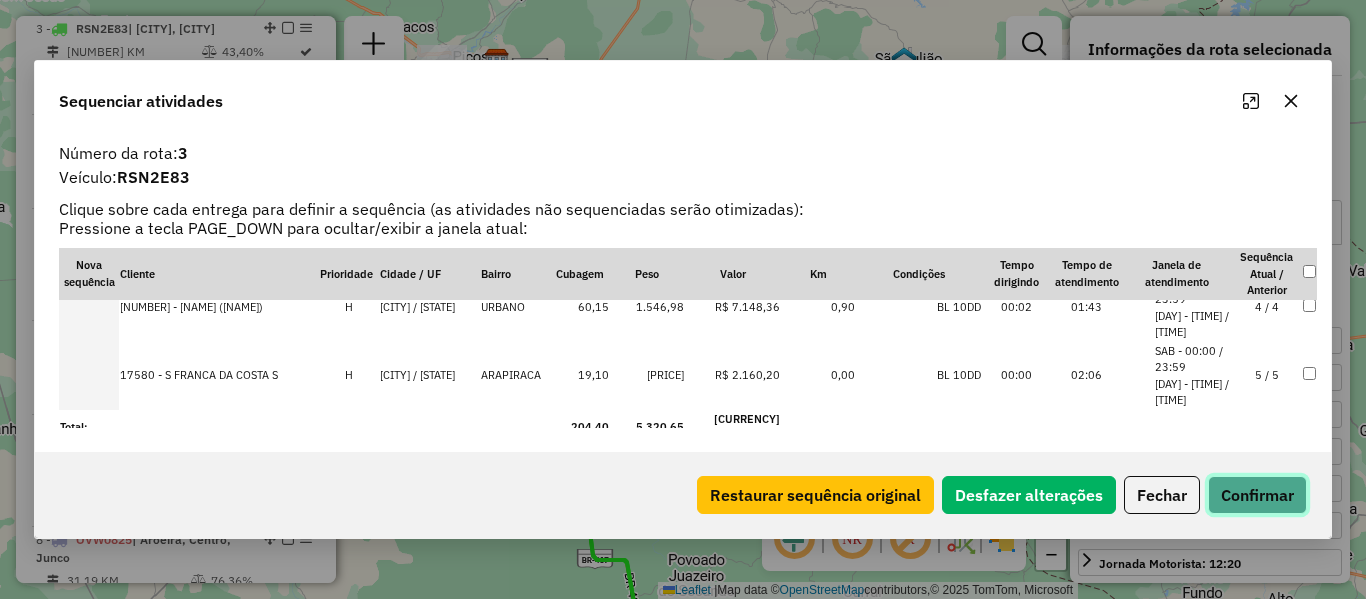 click on "Confirmar" 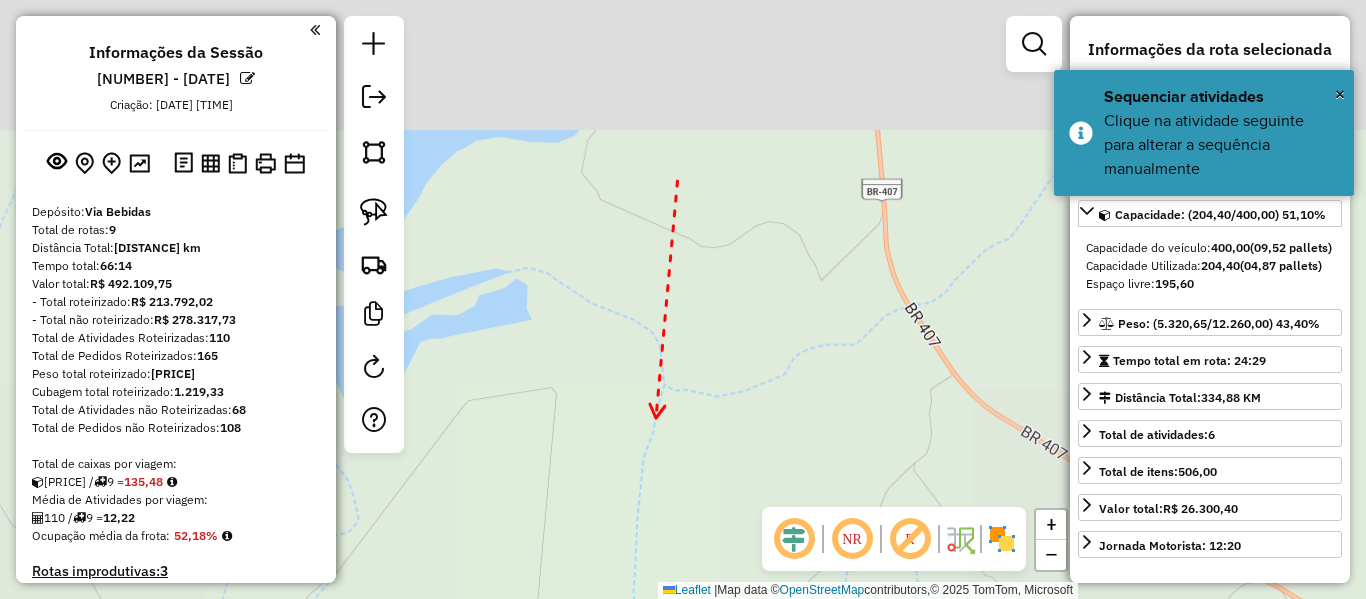 scroll, scrollTop: 0, scrollLeft: 0, axis: both 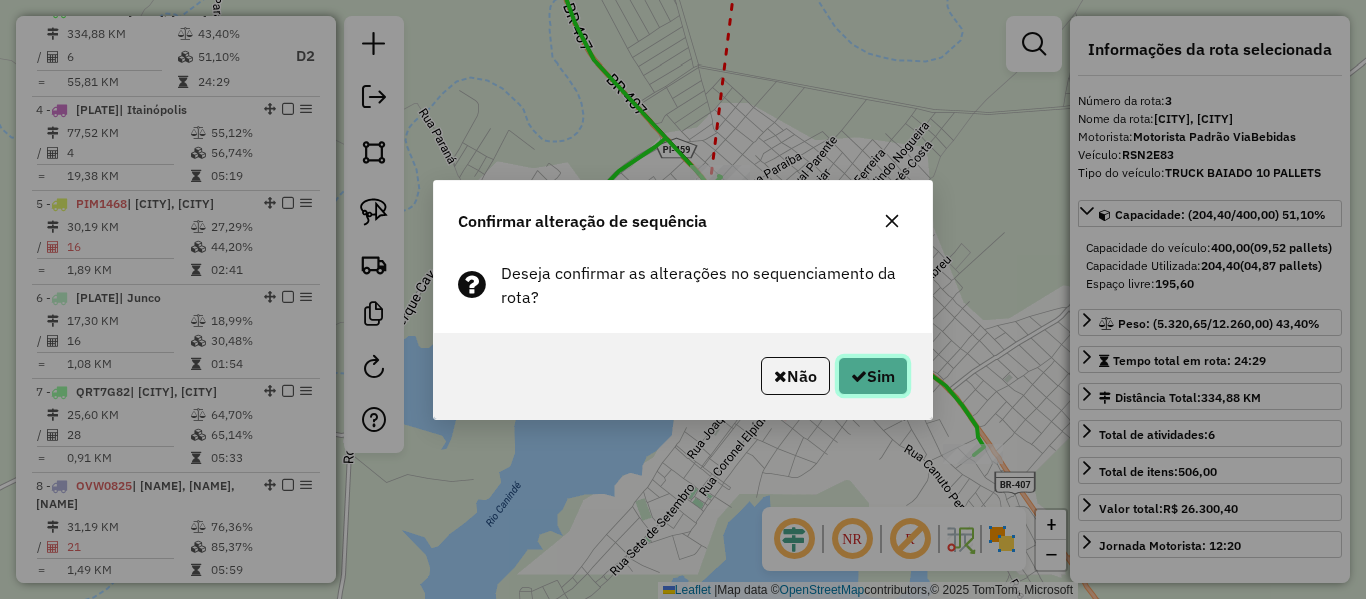 click on "Sim" 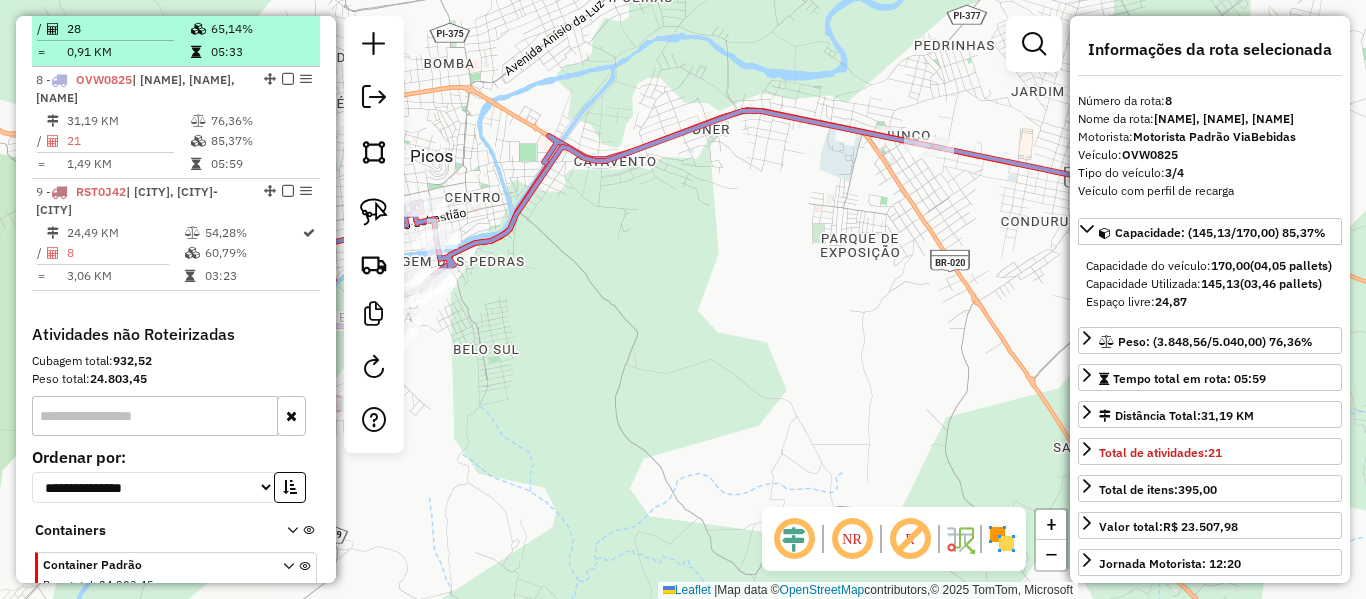 scroll, scrollTop: 1291, scrollLeft: 0, axis: vertical 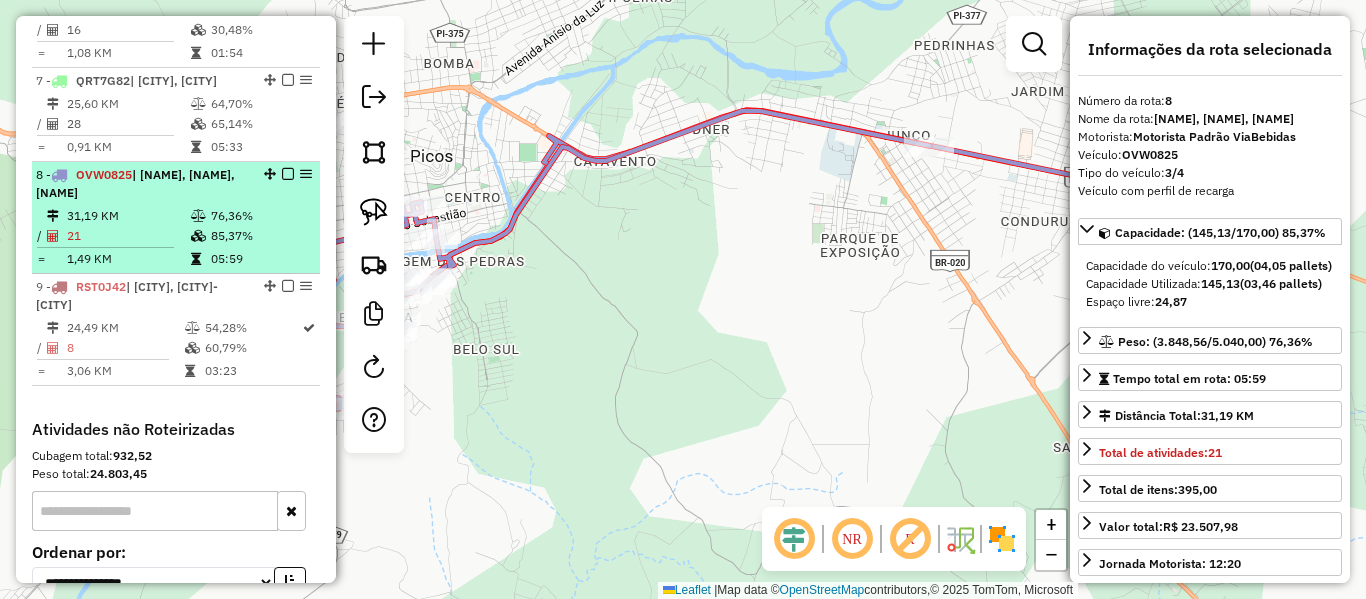 click on "31,19 KM" at bounding box center [128, 216] 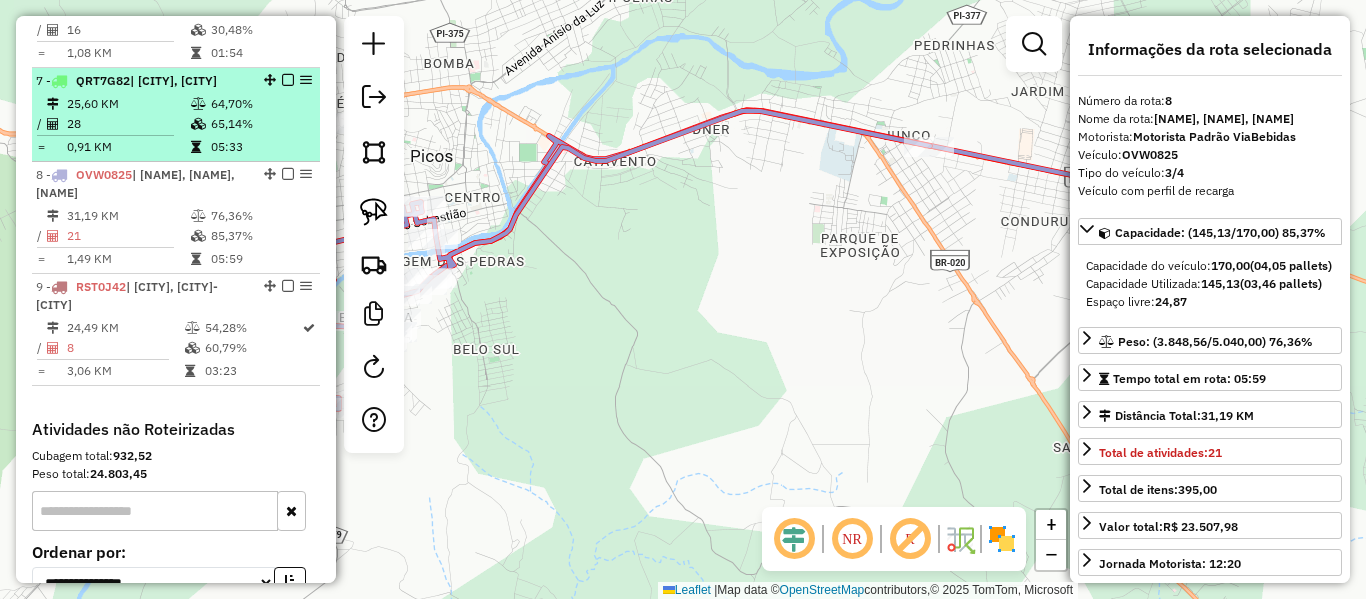 click on "28" at bounding box center [128, 124] 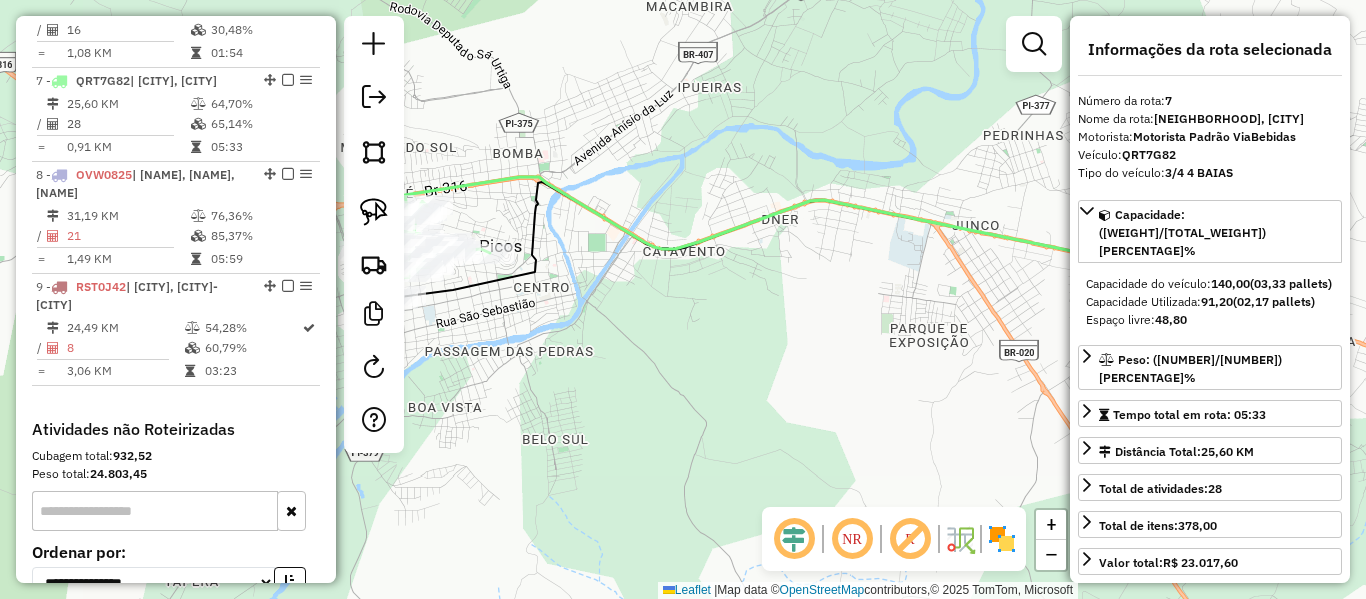 drag, startPoint x: 564, startPoint y: 263, endPoint x: 952, endPoint y: 177, distance: 397.41666 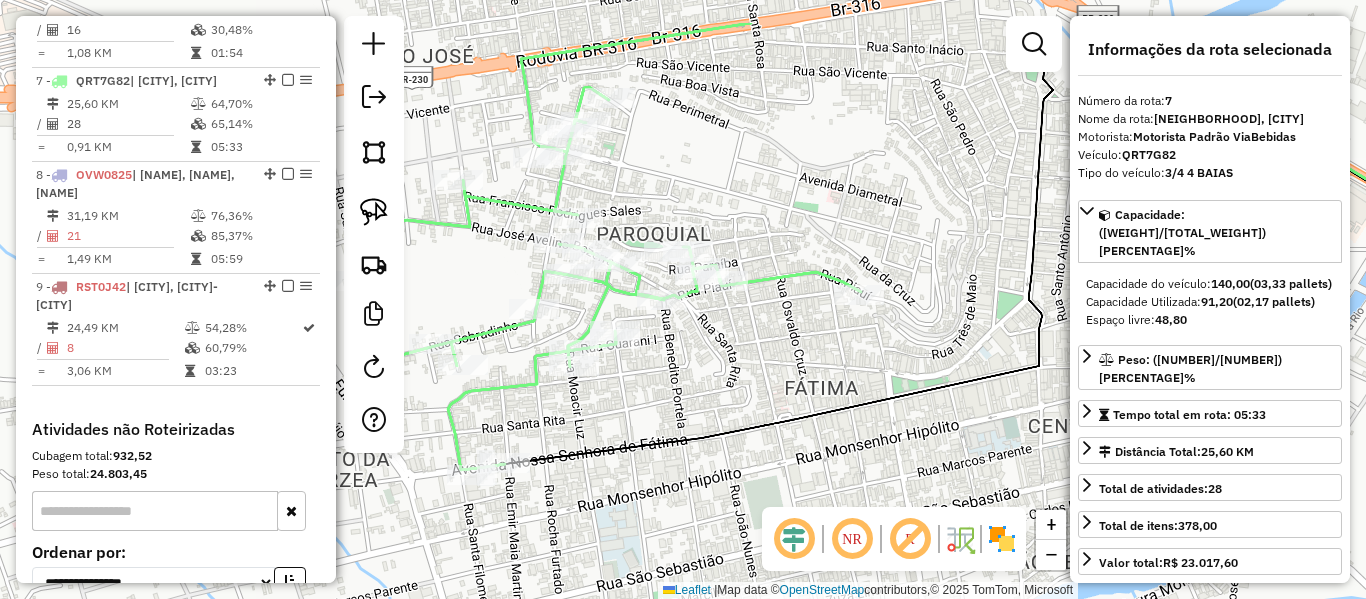 drag, startPoint x: 782, startPoint y: 191, endPoint x: 810, endPoint y: 227, distance: 45.607018 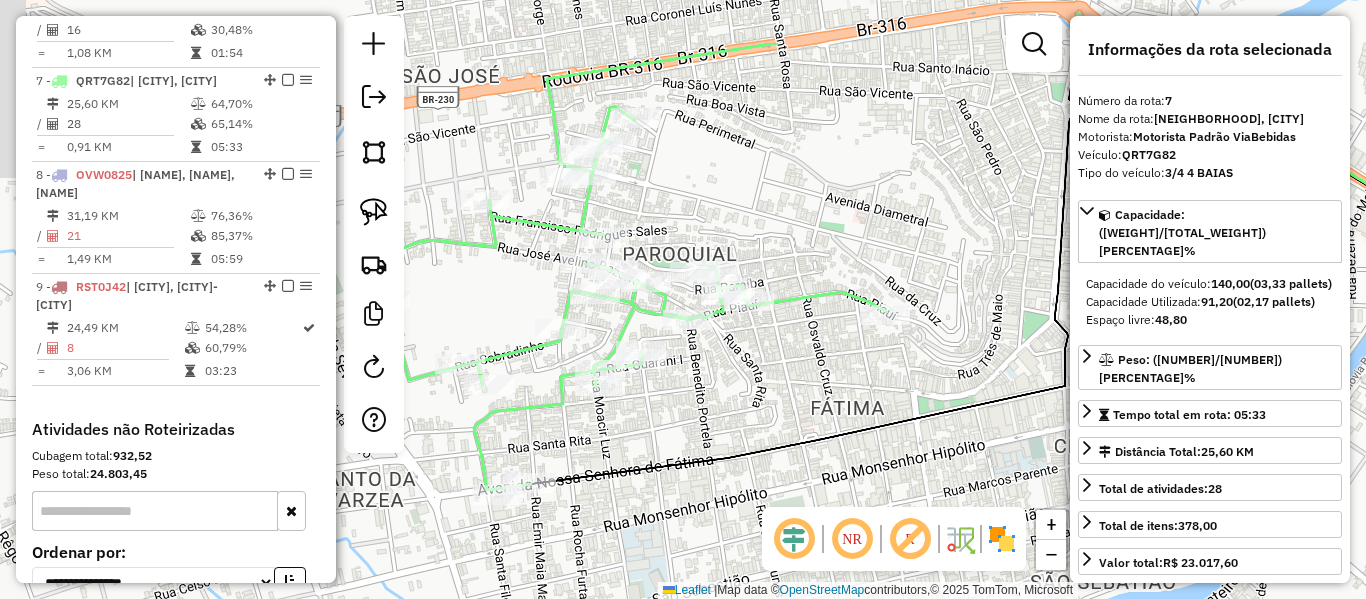 drag, startPoint x: 722, startPoint y: 177, endPoint x: 760, endPoint y: 210, distance: 50.32892 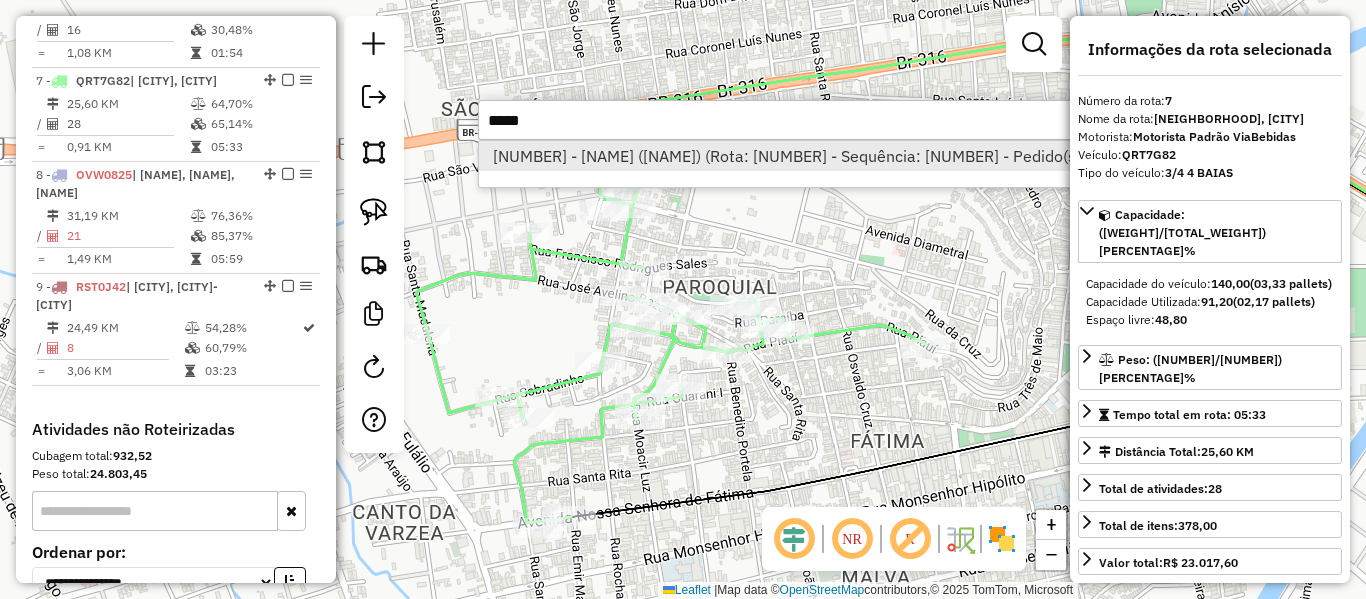 type on "*****" 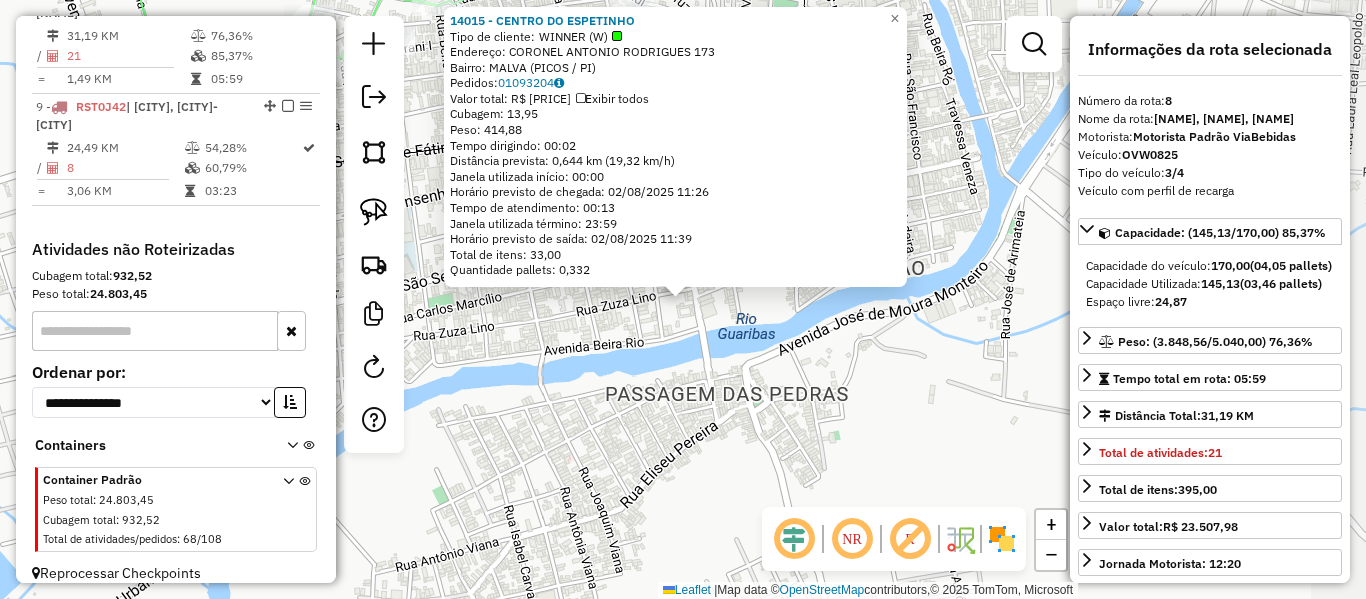 scroll, scrollTop: 1491, scrollLeft: 0, axis: vertical 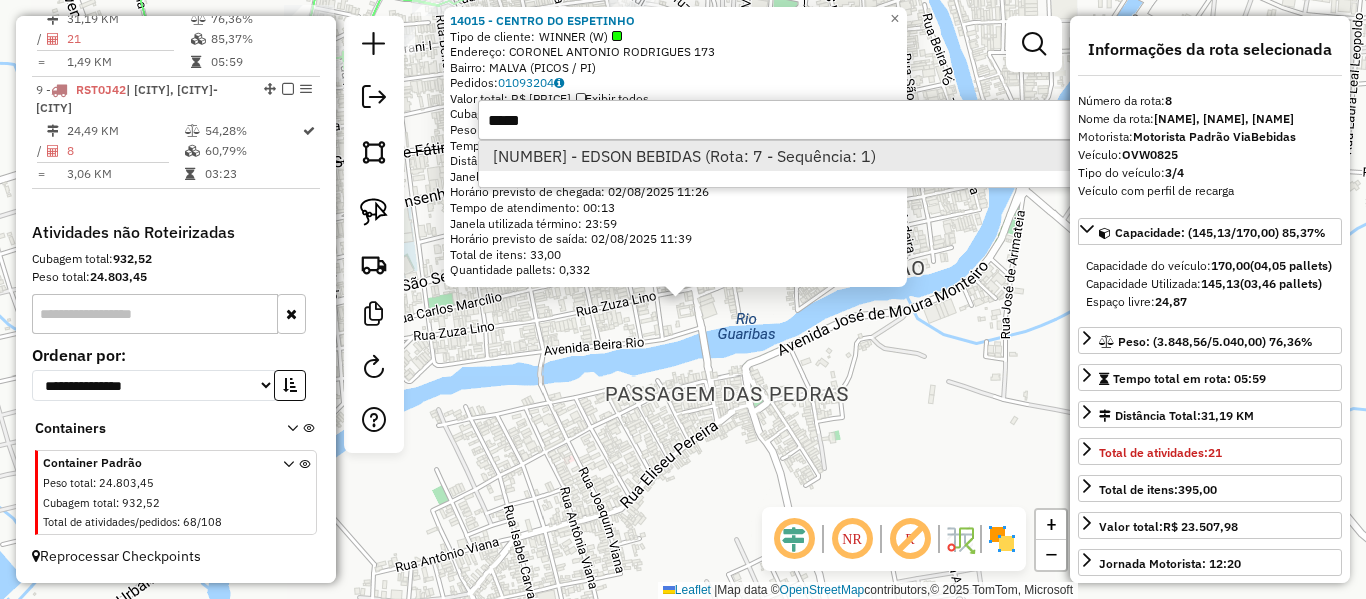 type on "*****" 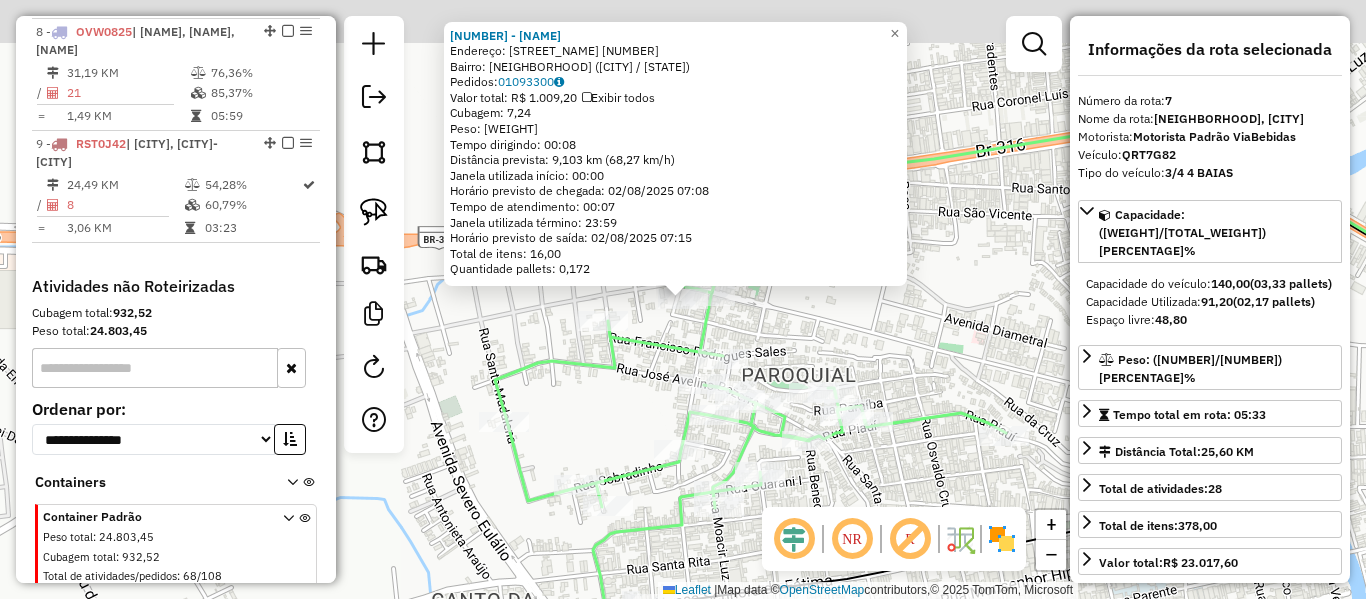 scroll, scrollTop: 1379, scrollLeft: 0, axis: vertical 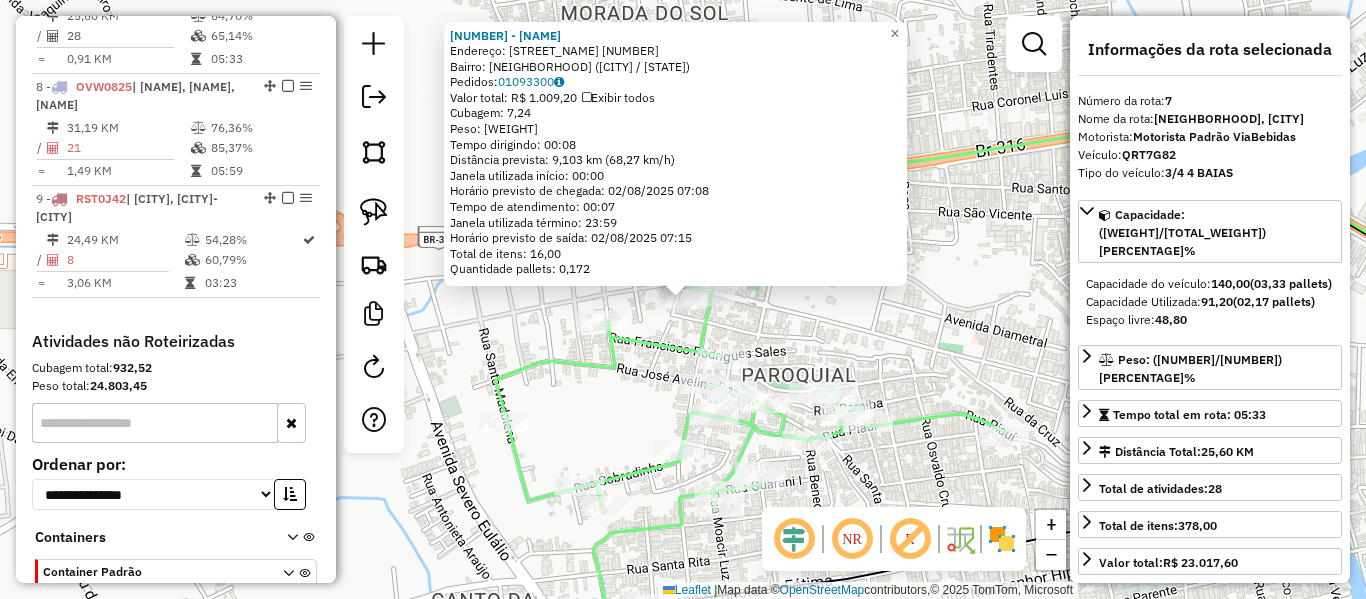 click 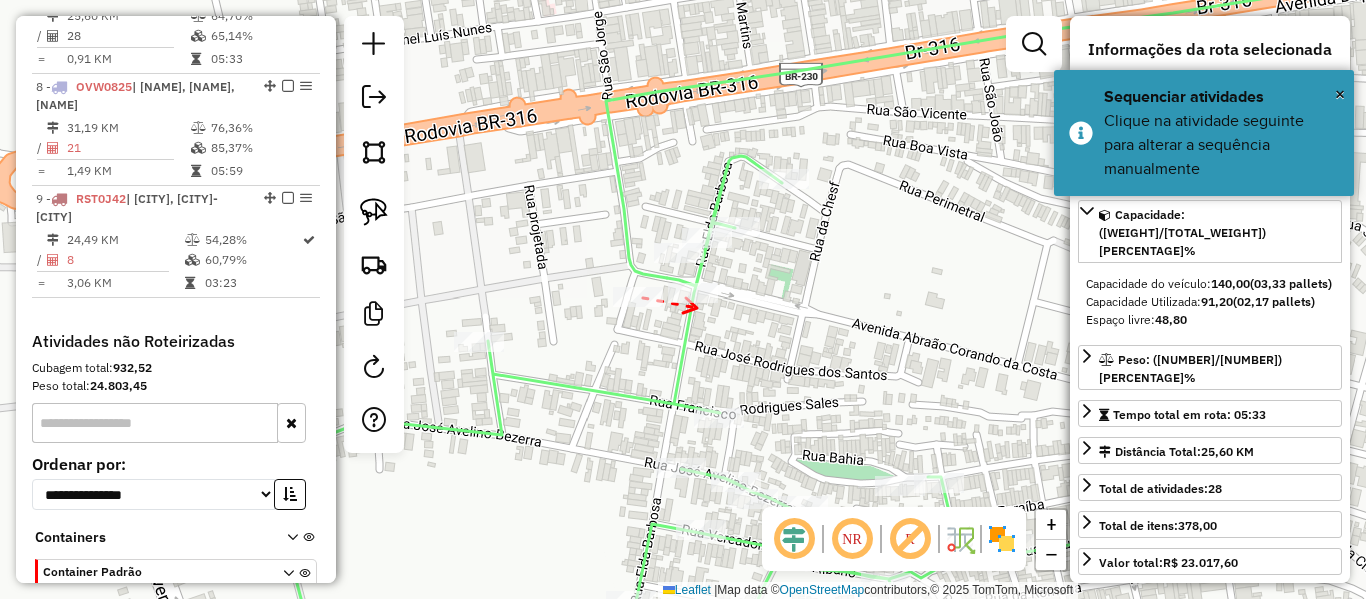 click 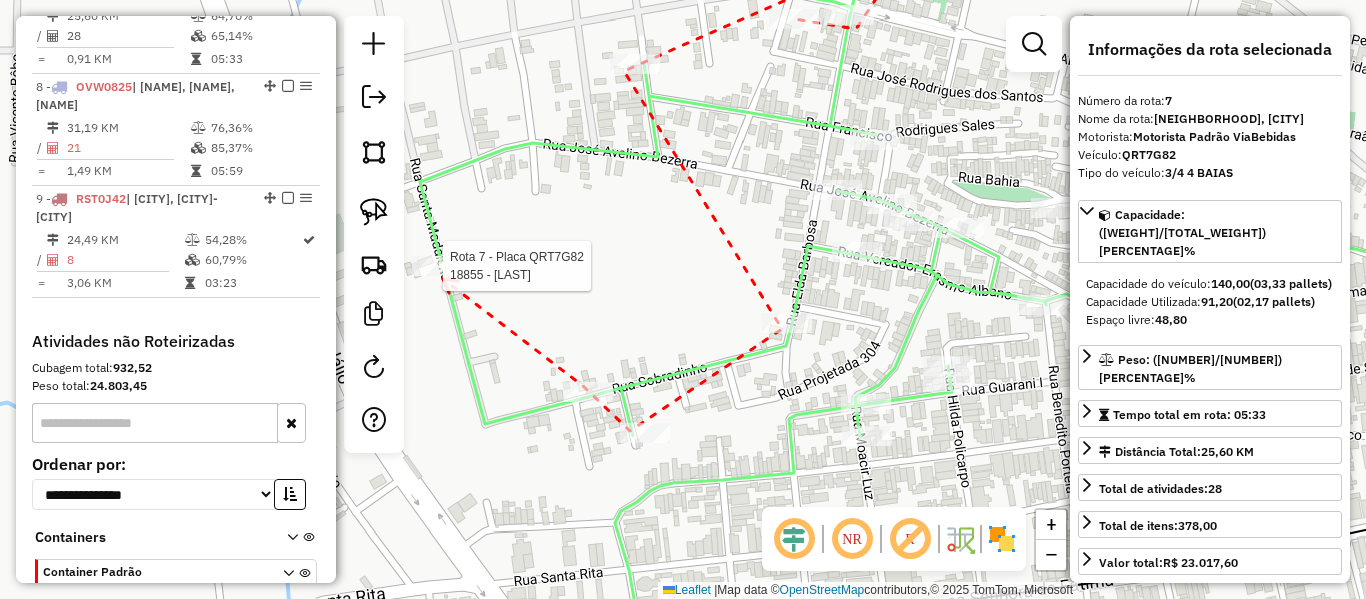 click 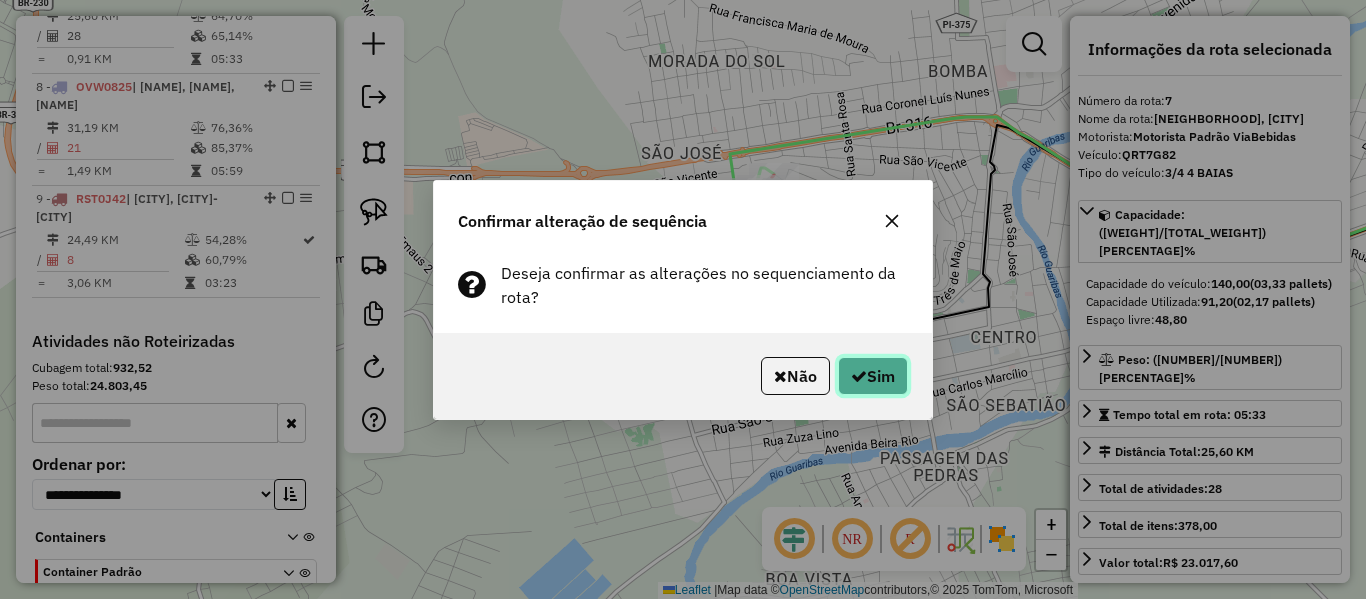 click on "Sim" 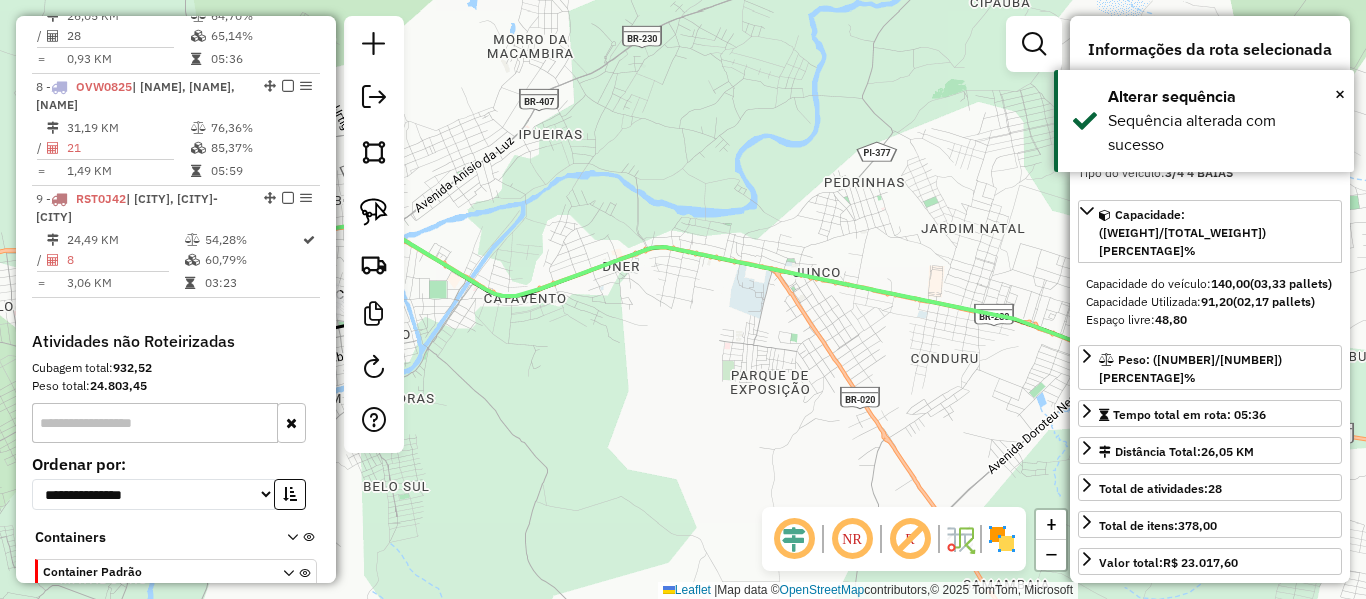drag, startPoint x: 587, startPoint y: 363, endPoint x: 761, endPoint y: 382, distance: 175.03429 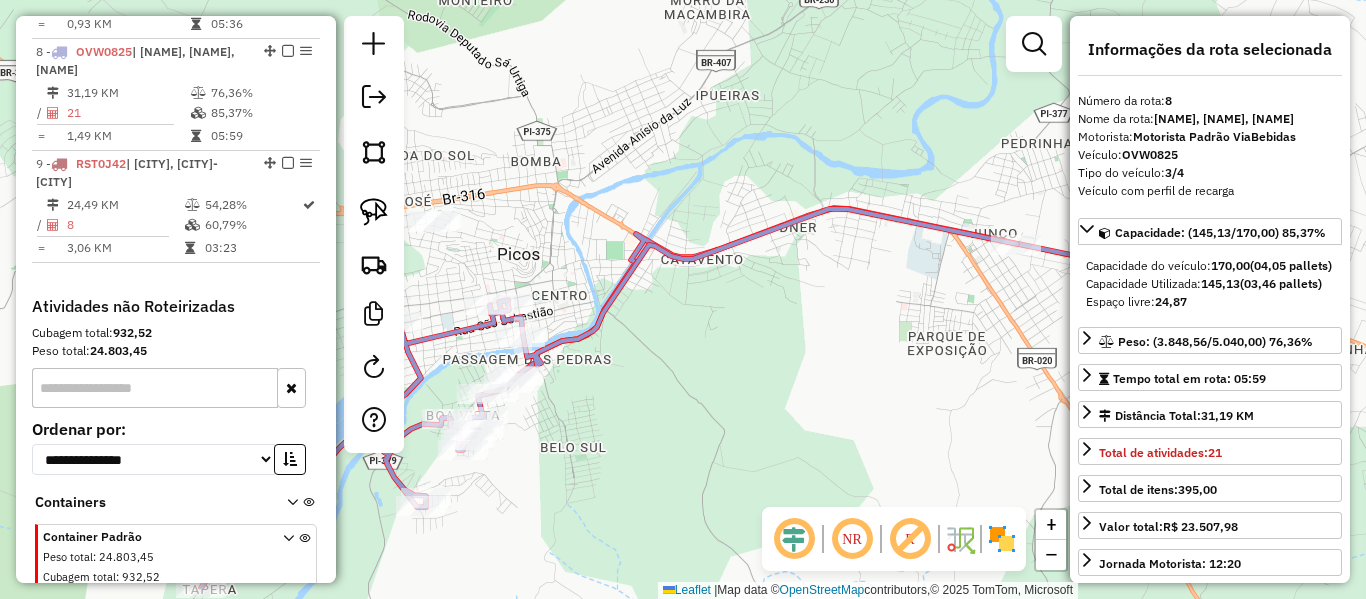 scroll, scrollTop: 1491, scrollLeft: 0, axis: vertical 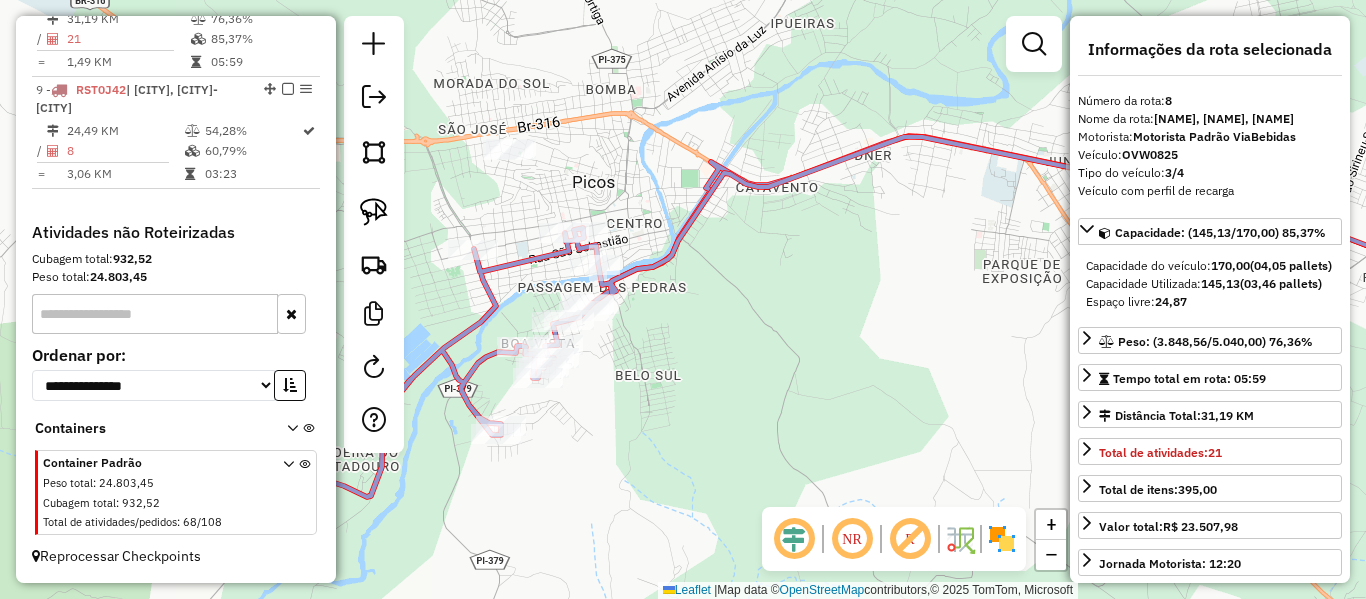 drag, startPoint x: 934, startPoint y: 174, endPoint x: 764, endPoint y: 236, distance: 180.95303 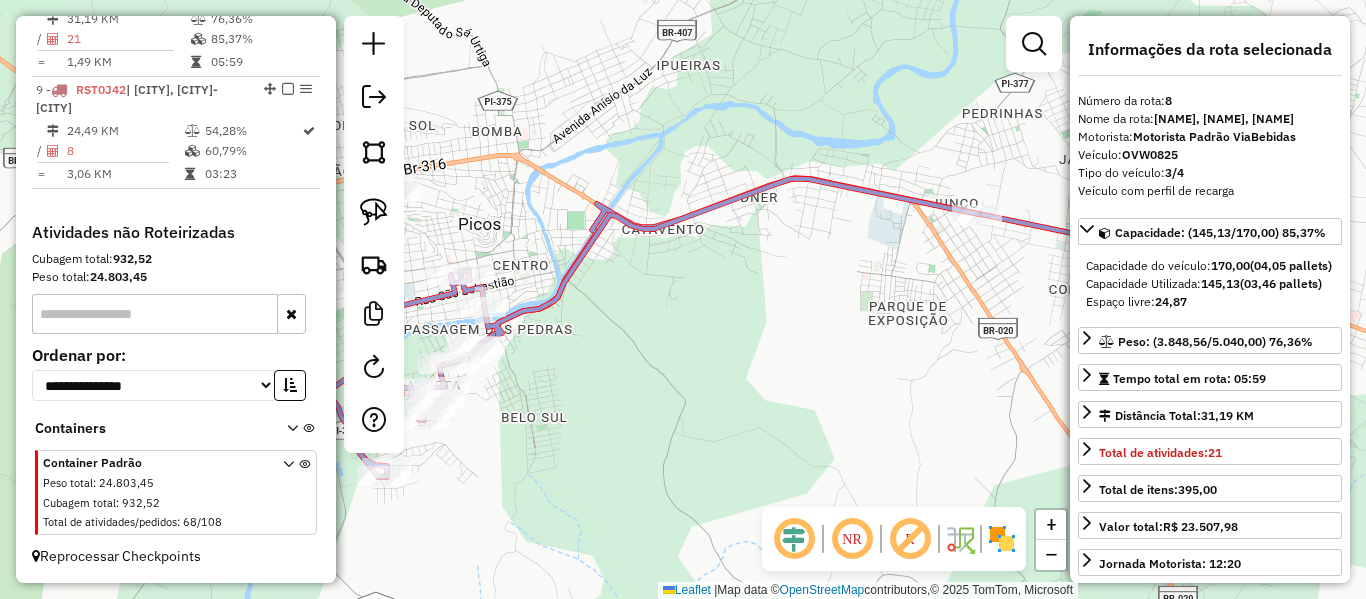 click 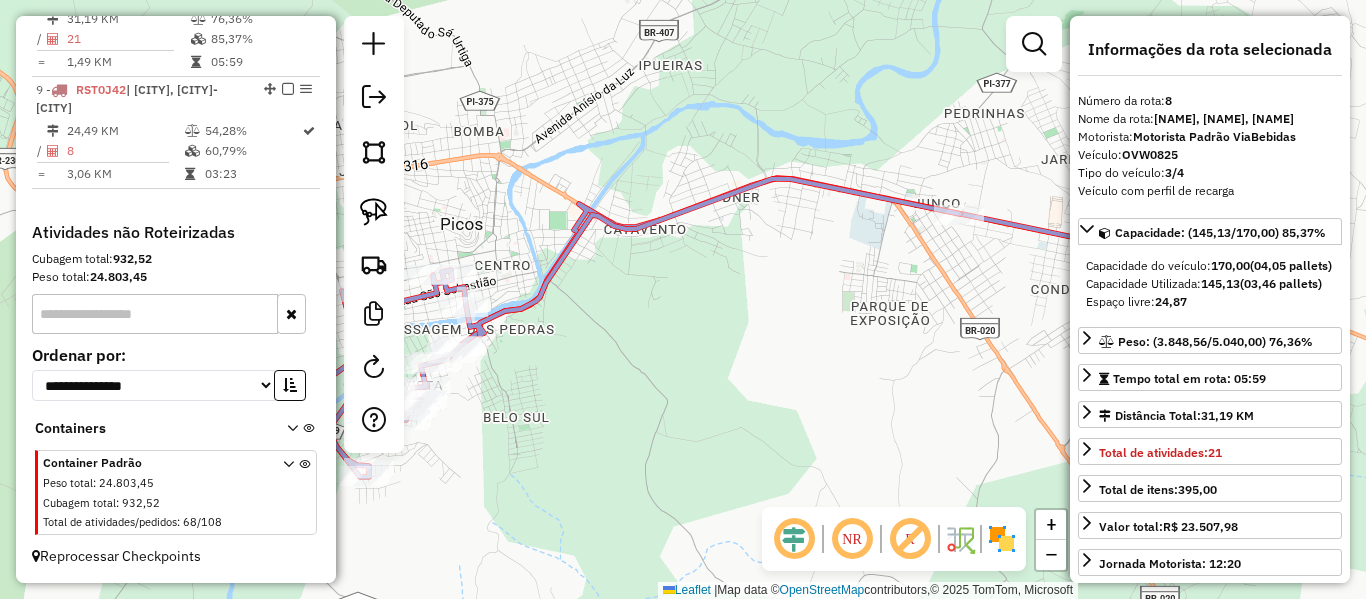 click 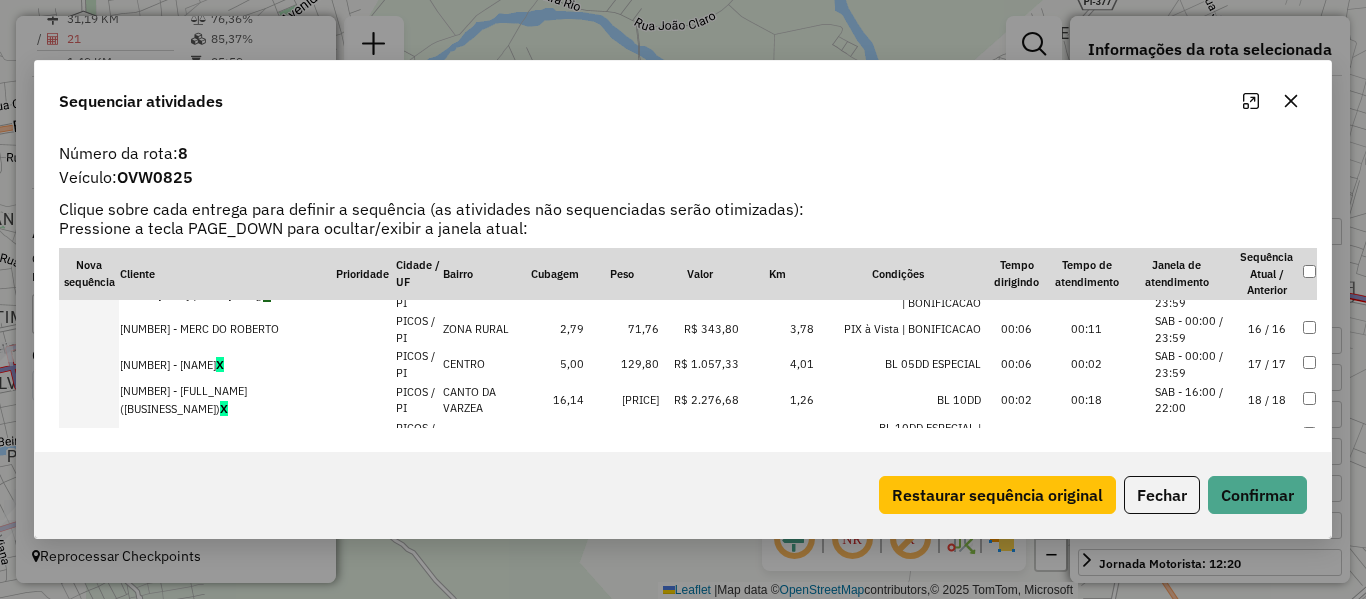 scroll, scrollTop: 643, scrollLeft: 0, axis: vertical 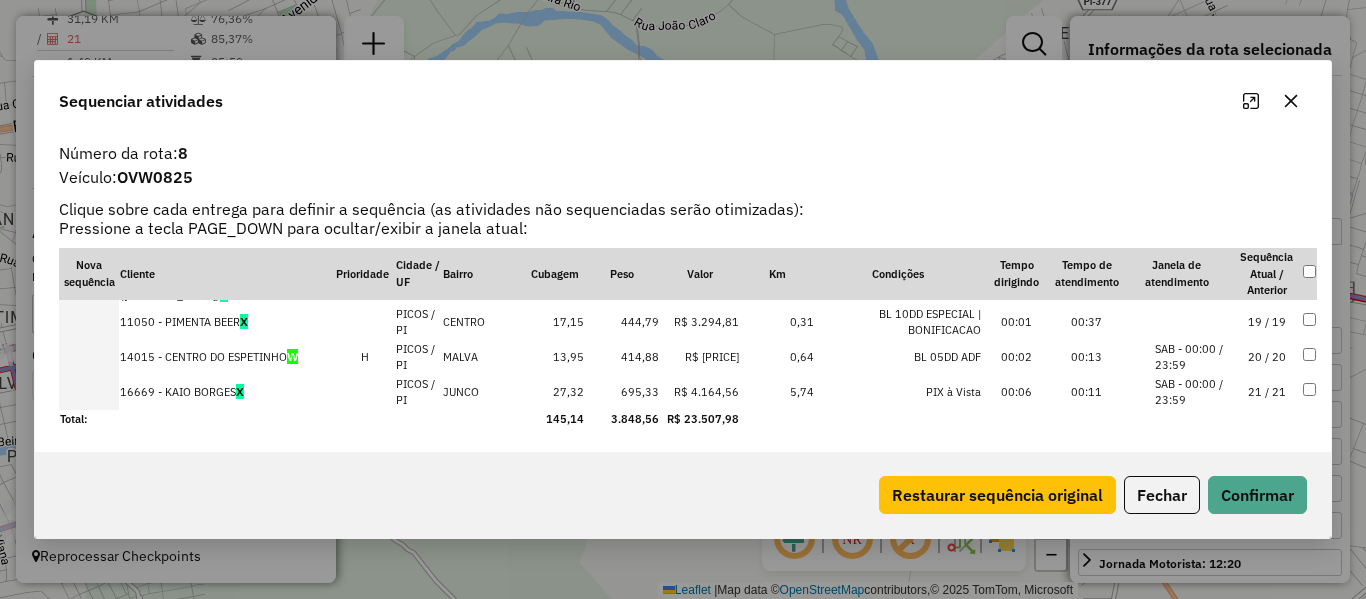 click on "21 / 21" at bounding box center [1267, 392] 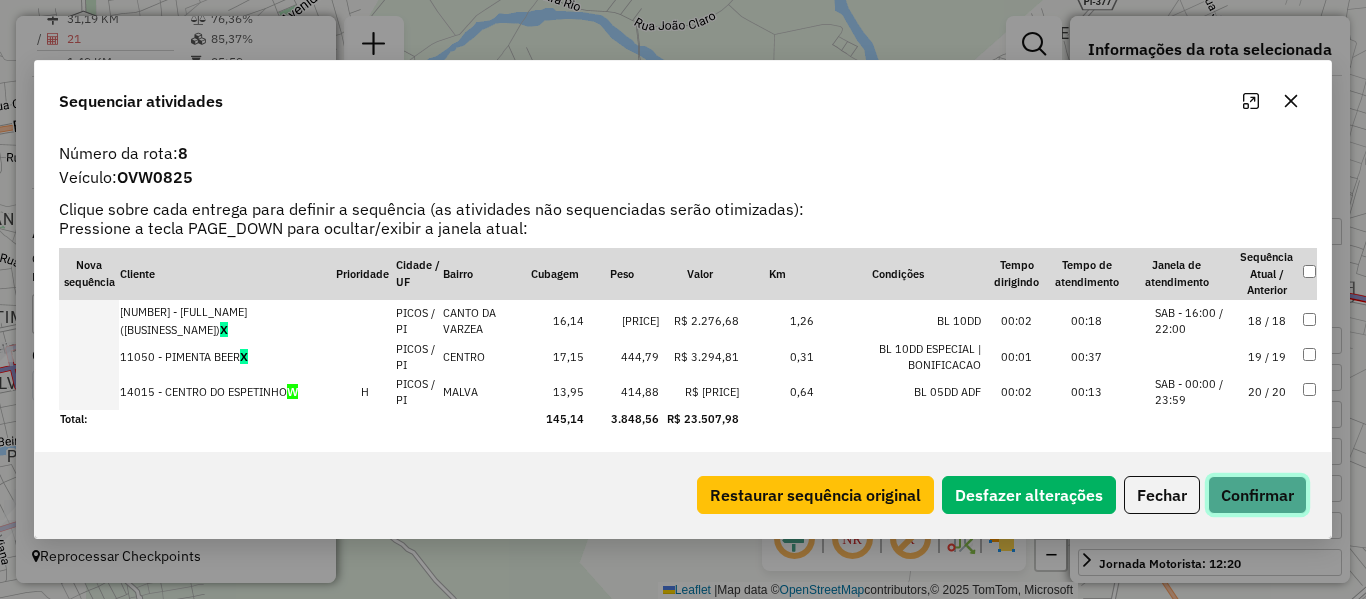 click on "Confirmar" 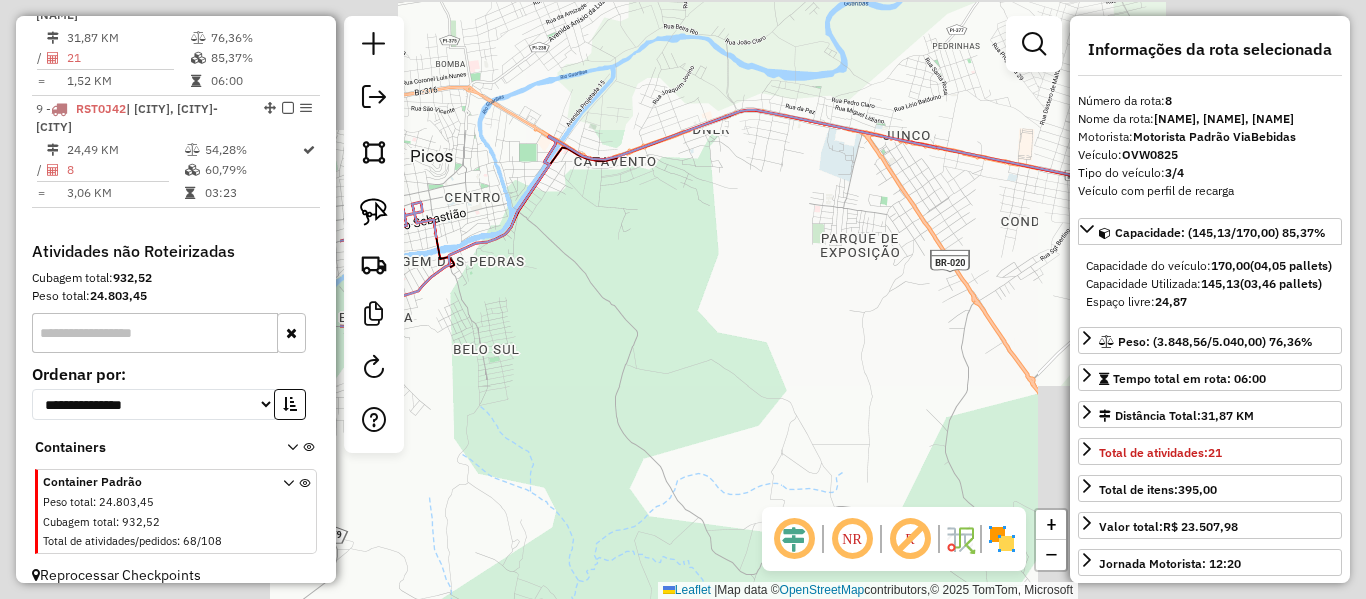 scroll, scrollTop: 1491, scrollLeft: 0, axis: vertical 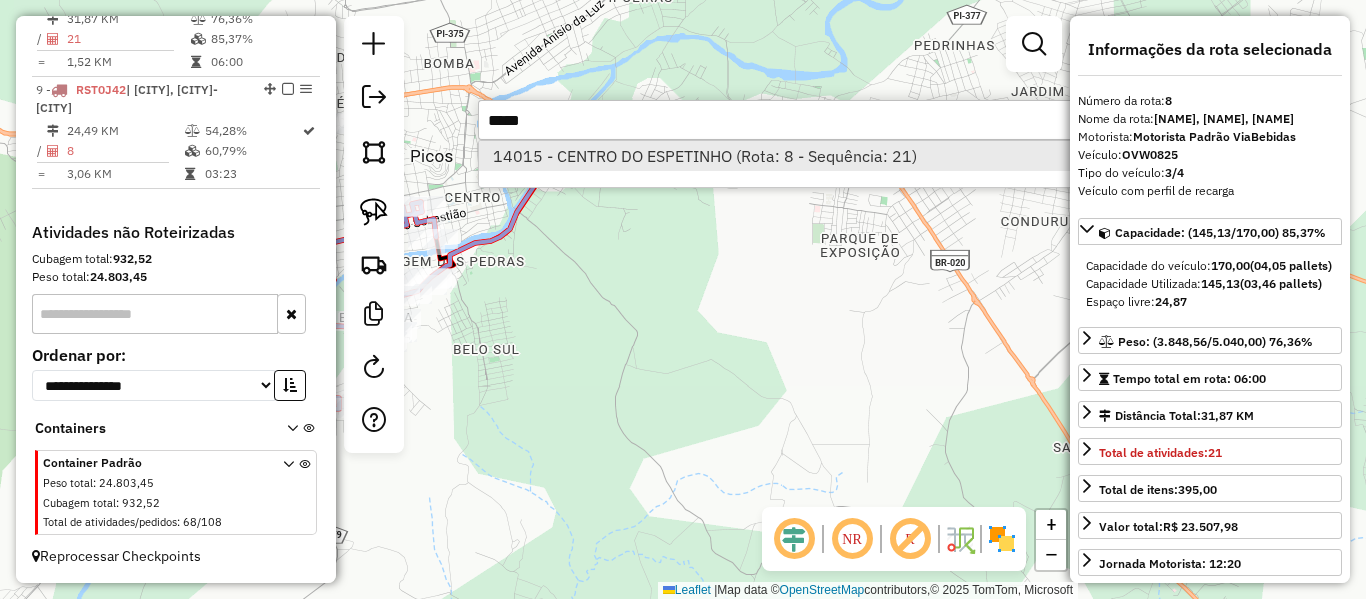 type on "*****" 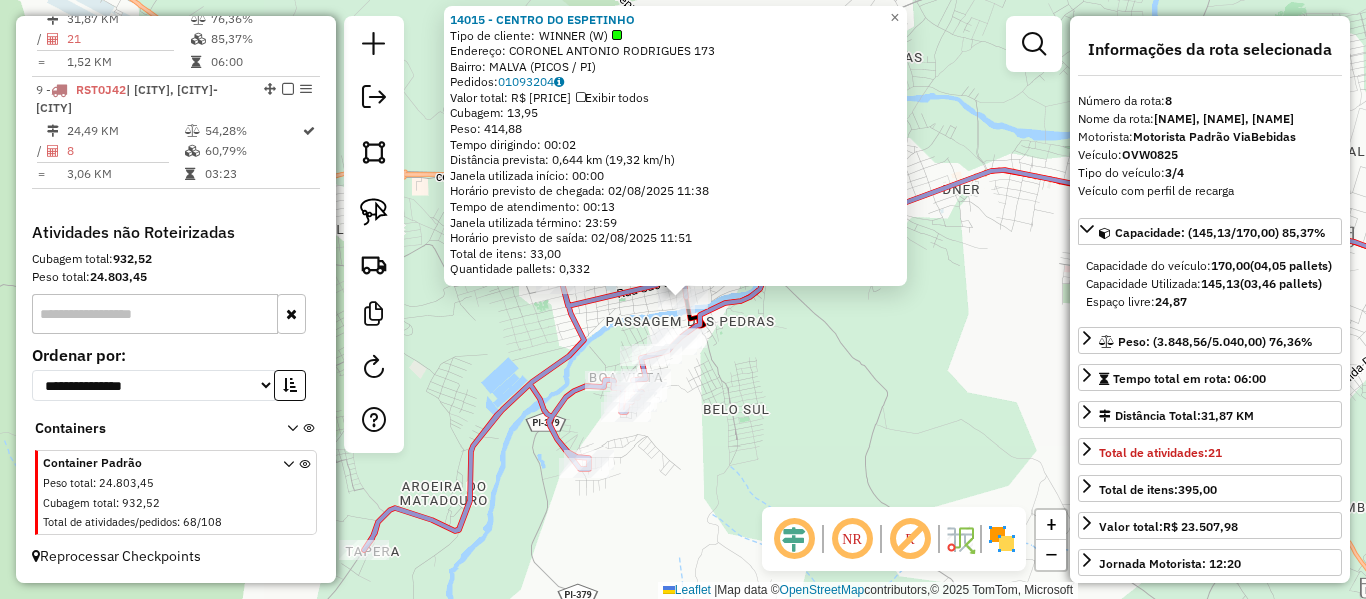 click on "14015 - CENTRO DO ESPETINHO  Tipo de cliente:   WINNER (W)   Endereço:  CORONEL ANTONIO RODRIGUES 173   Bairro: MALVA (PICOS / PI)   Pedidos:  01093204   Valor total: R$ 2.536,99   Exibir todos   Cubagem: 13,95  Peso: 414,88  Tempo dirigindo: 00:02   Distância prevista: 0,644 km (19,32 km/h)   Janela utilizada início: 00:00   Horário previsto de chegada: 02/08/2025 11:38   Tempo de atendimento: 00:13   Janela utilizada término: 23:59   Horário previsto de saída: 02/08/2025 11:51   Total de itens: 33,00   Quantidade pallets: 0,332  × Janela de atendimento Grade de atendimento Capacidade Transportadoras Veículos Cliente Pedidos  Rotas Selecione os dias de semana para filtrar as janelas de atendimento  Seg   Ter   Qua   Qui   Sex   Sáb   Dom  Informe o período da janela de atendimento: De: Até:  Filtrar exatamente a janela do cliente  Considerar janela de atendimento padrão  Selecione os dias de semana para filtrar as grades de atendimento  Seg   Ter   Qua   Qui   Sex   Sáb   Dom   Peso mínimo:  +" 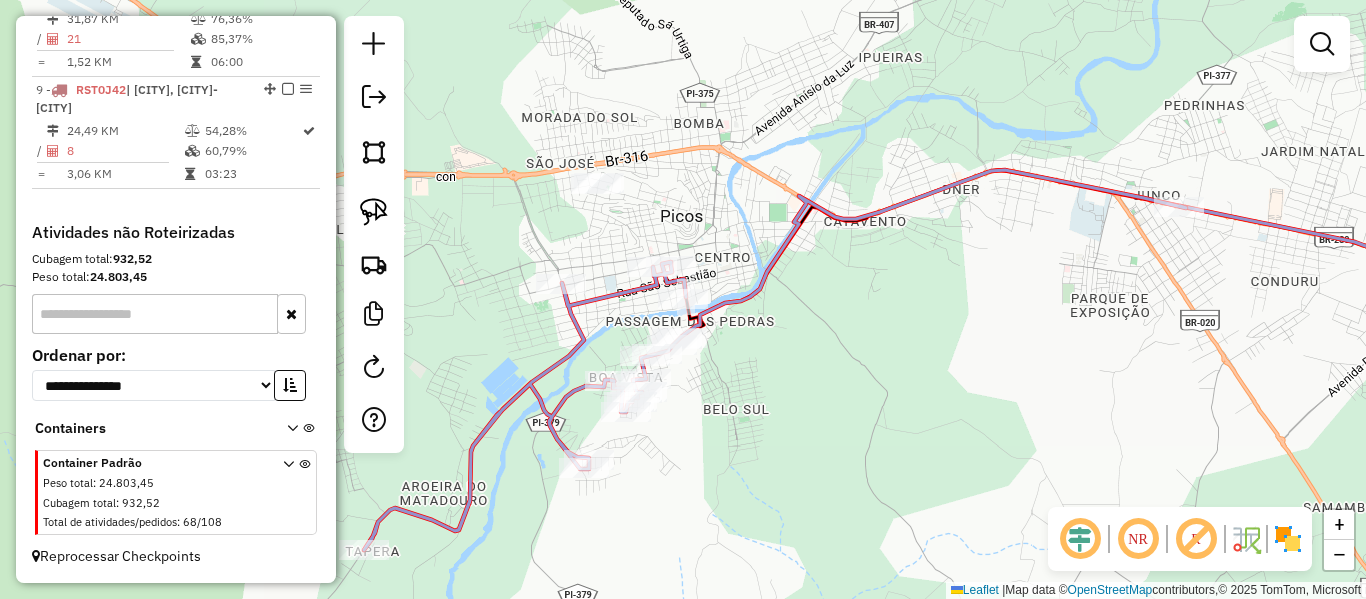 drag, startPoint x: 899, startPoint y: 313, endPoint x: 702, endPoint y: 329, distance: 197.64868 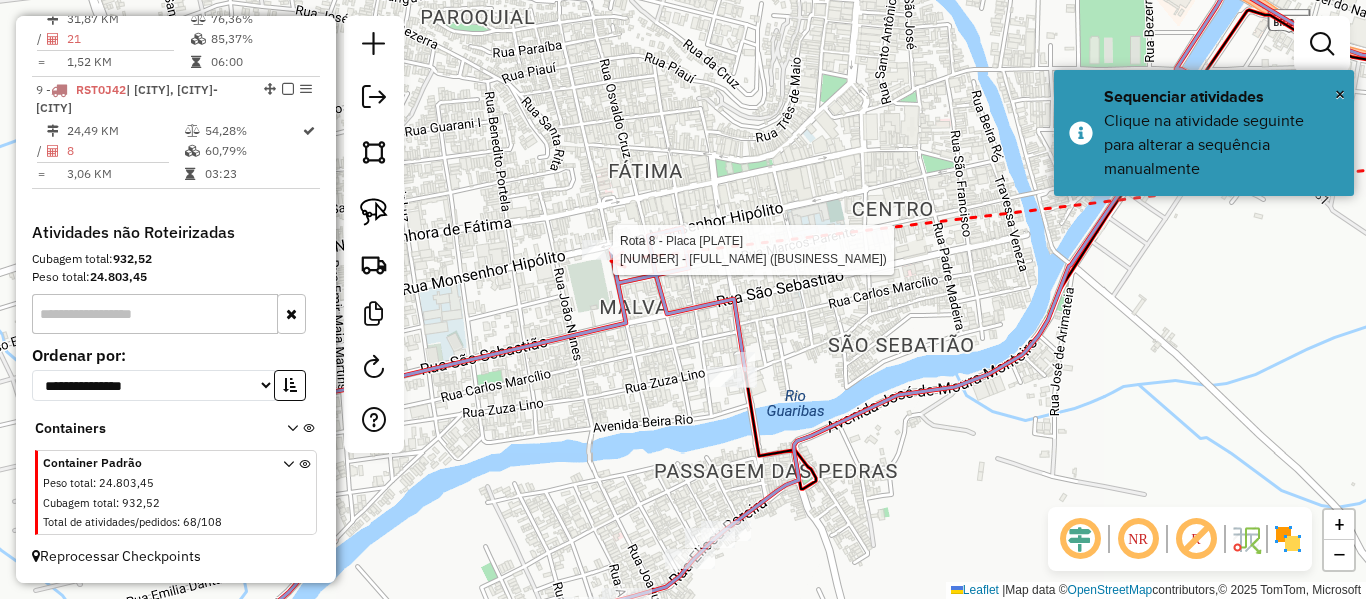 click 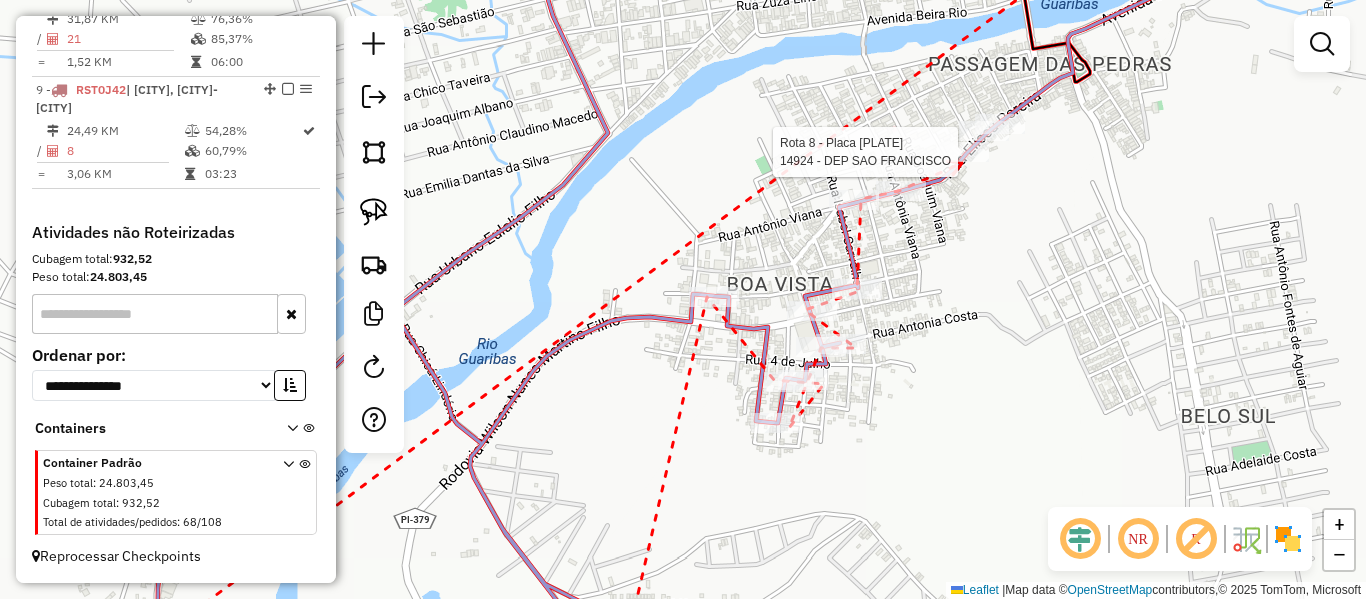 click 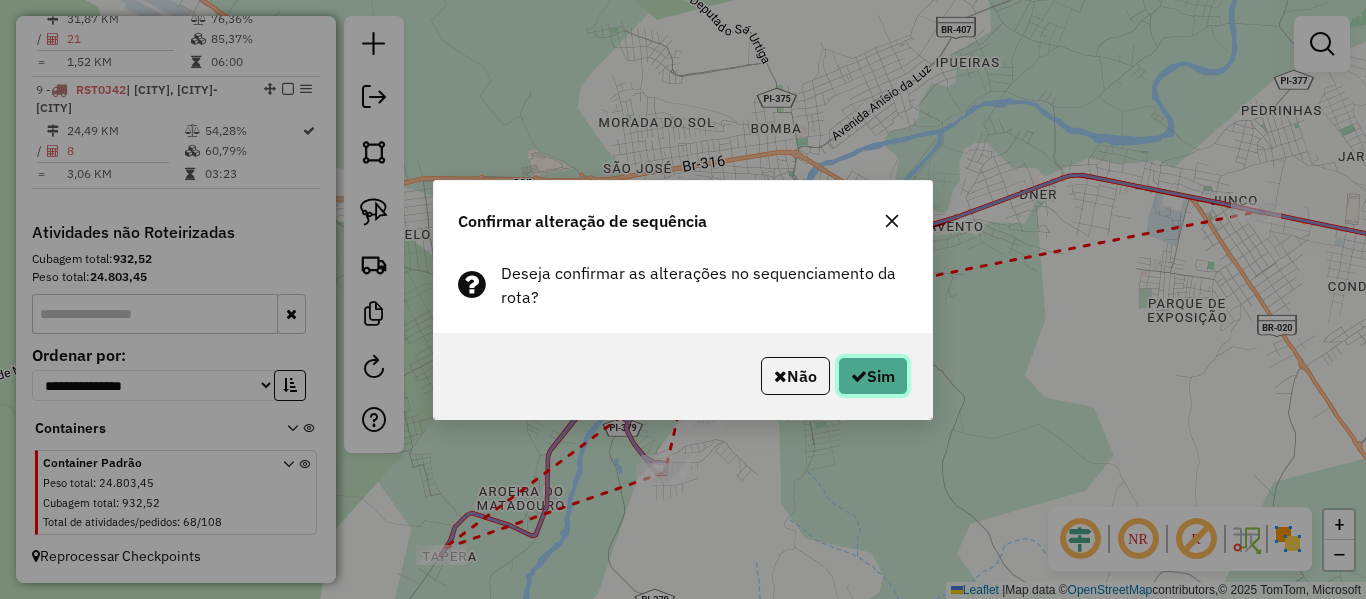 click on "Sim" 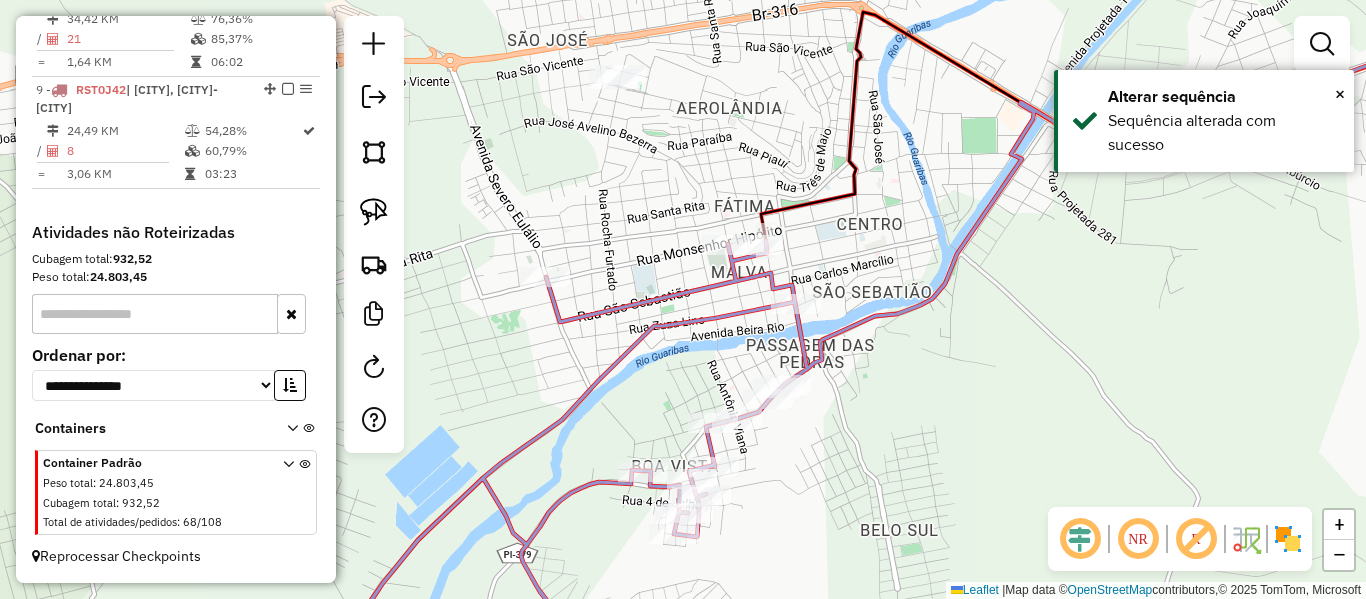 click 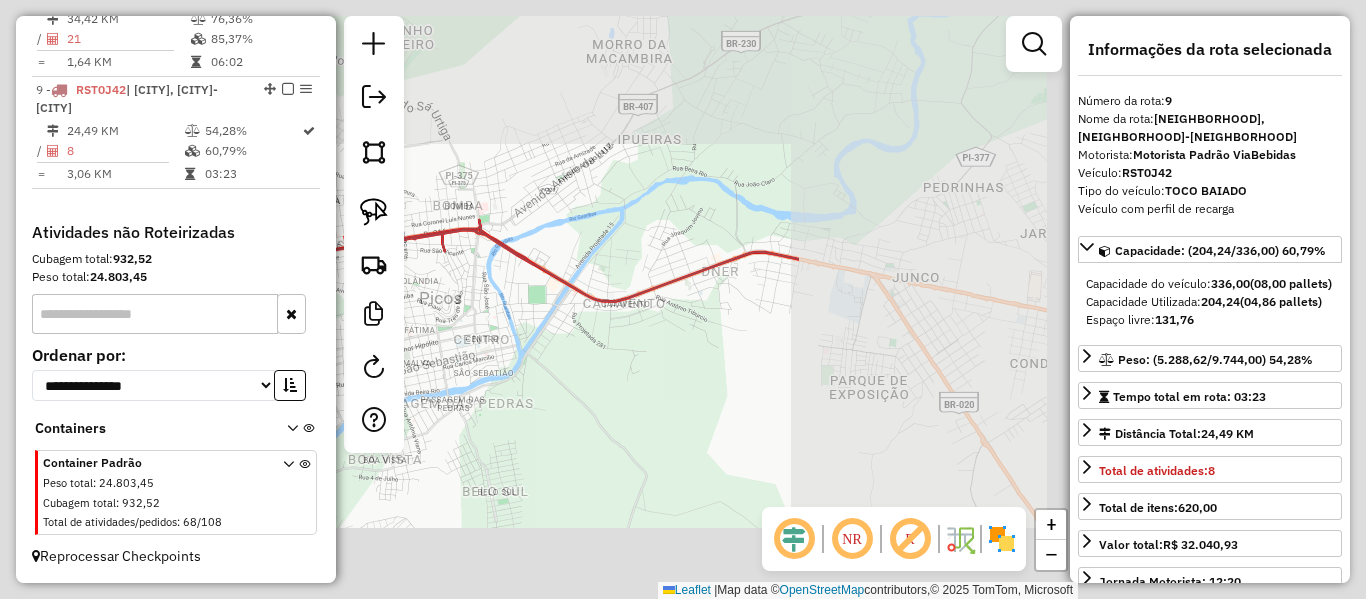 scroll, scrollTop: 1542, scrollLeft: 0, axis: vertical 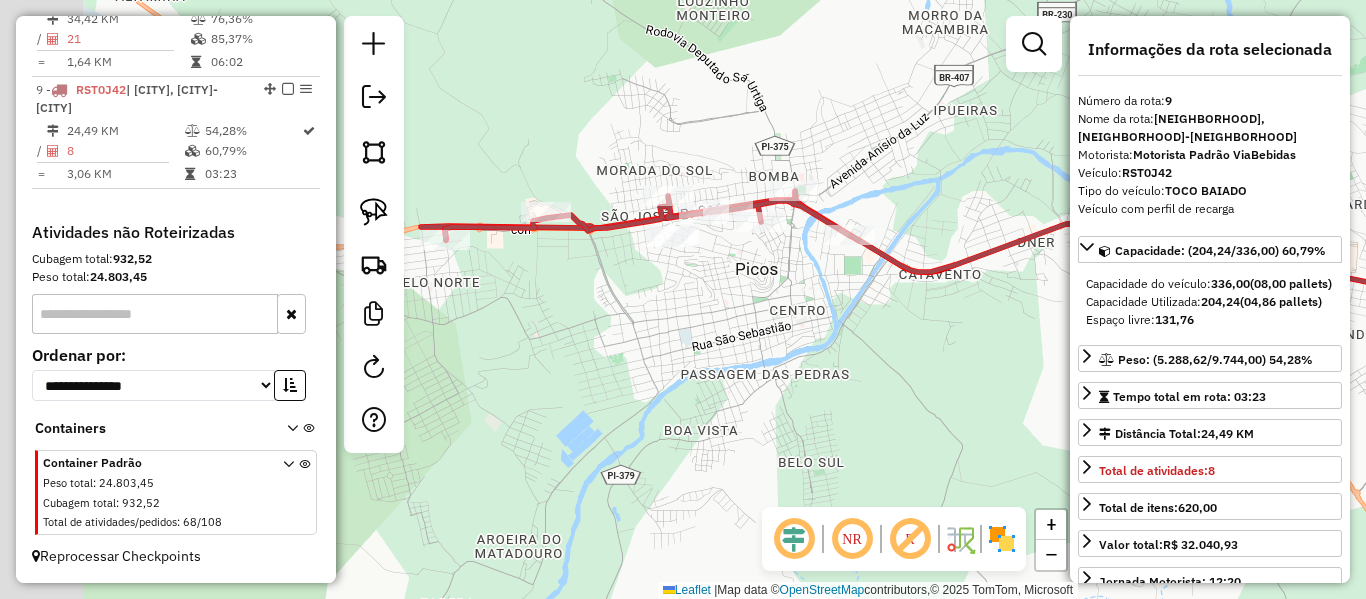 drag, startPoint x: 582, startPoint y: 221, endPoint x: 872, endPoint y: 197, distance: 290.9914 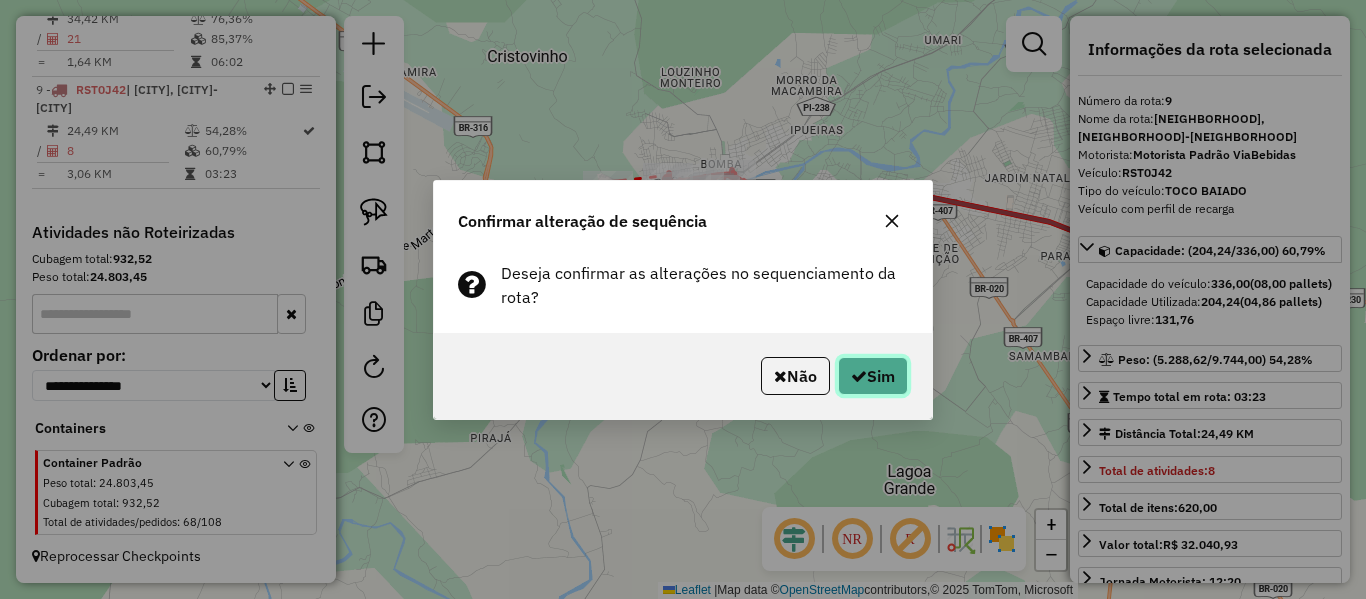 click on "Sim" 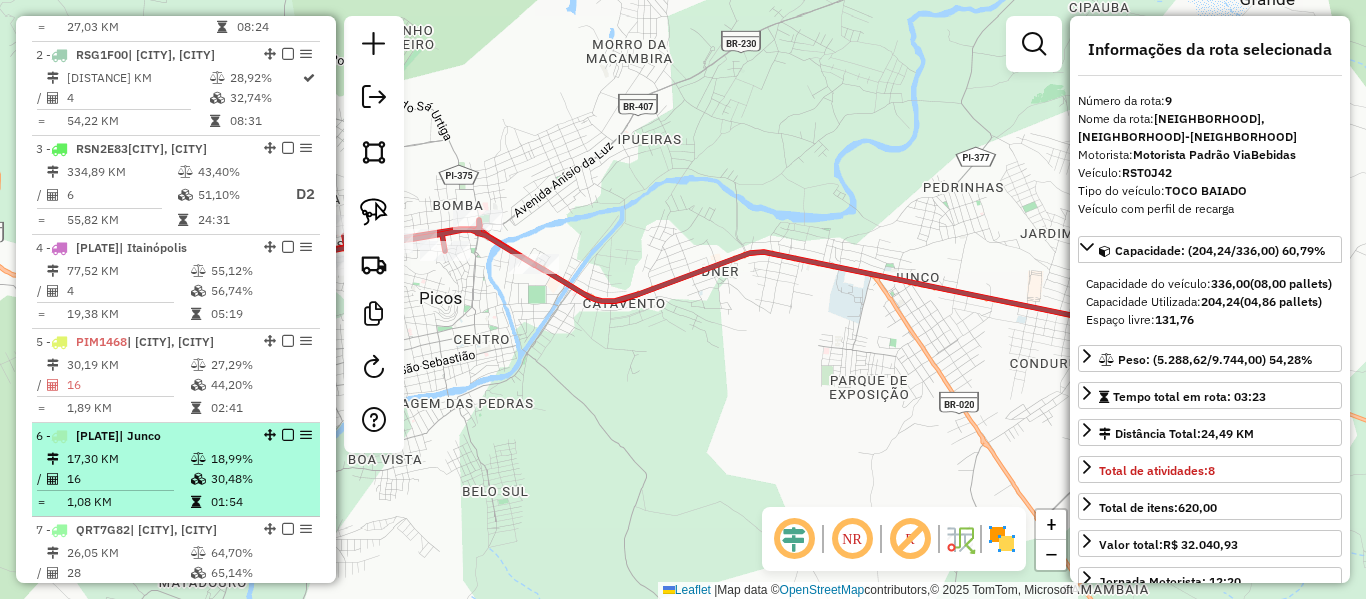 scroll, scrollTop: 742, scrollLeft: 0, axis: vertical 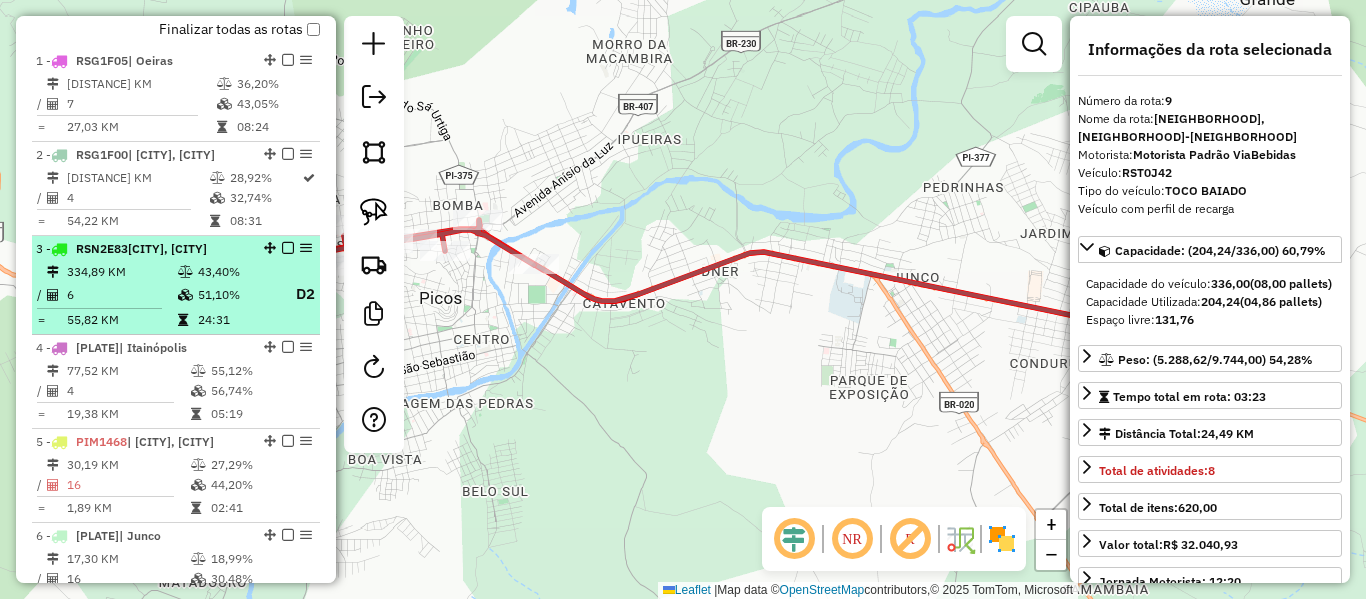 click on "6" at bounding box center [121, 294] 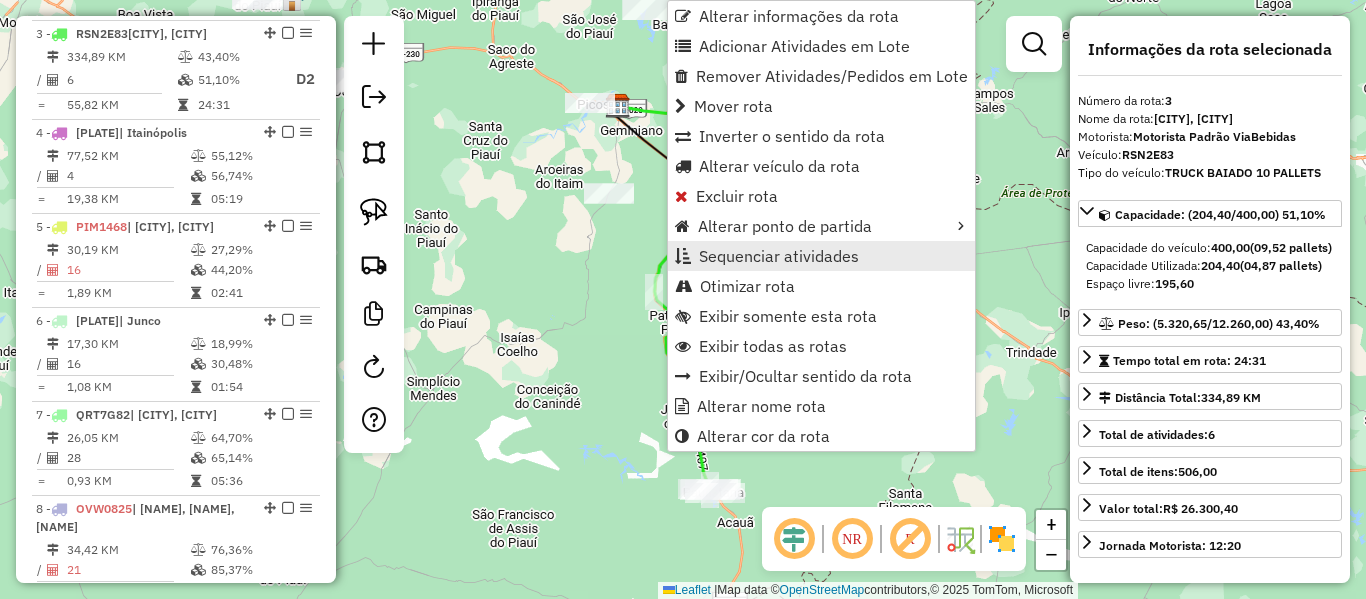 scroll, scrollTop: 980, scrollLeft: 0, axis: vertical 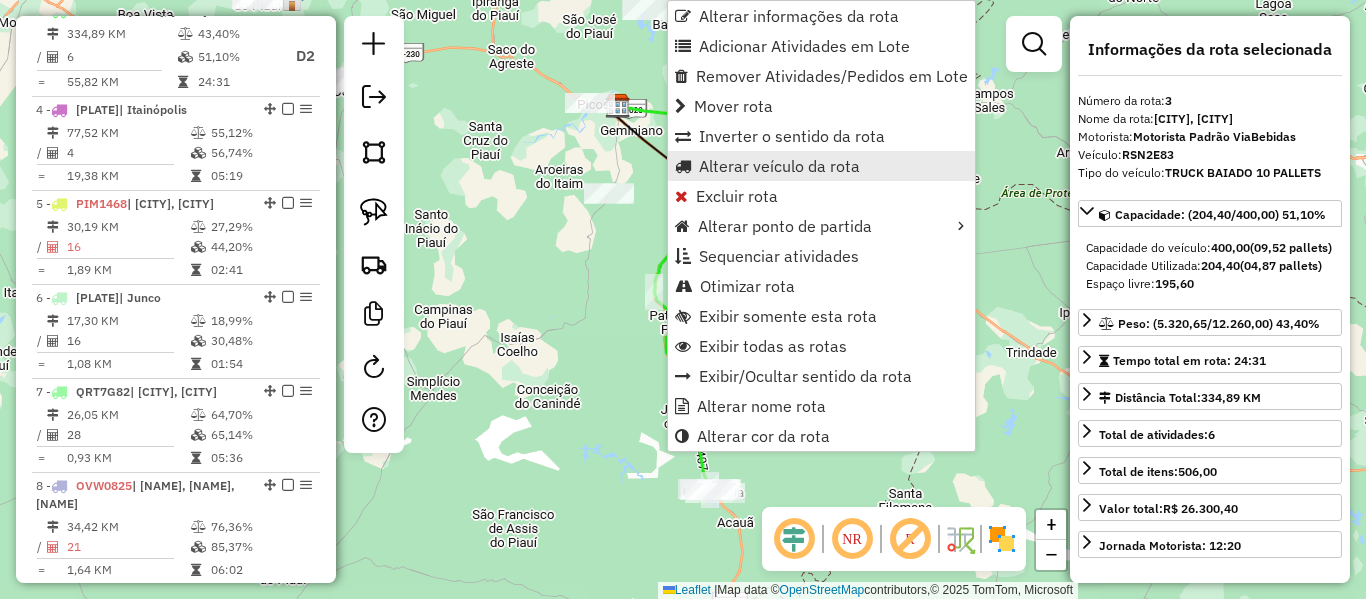 click on "Alterar veículo da rota" at bounding box center [779, 166] 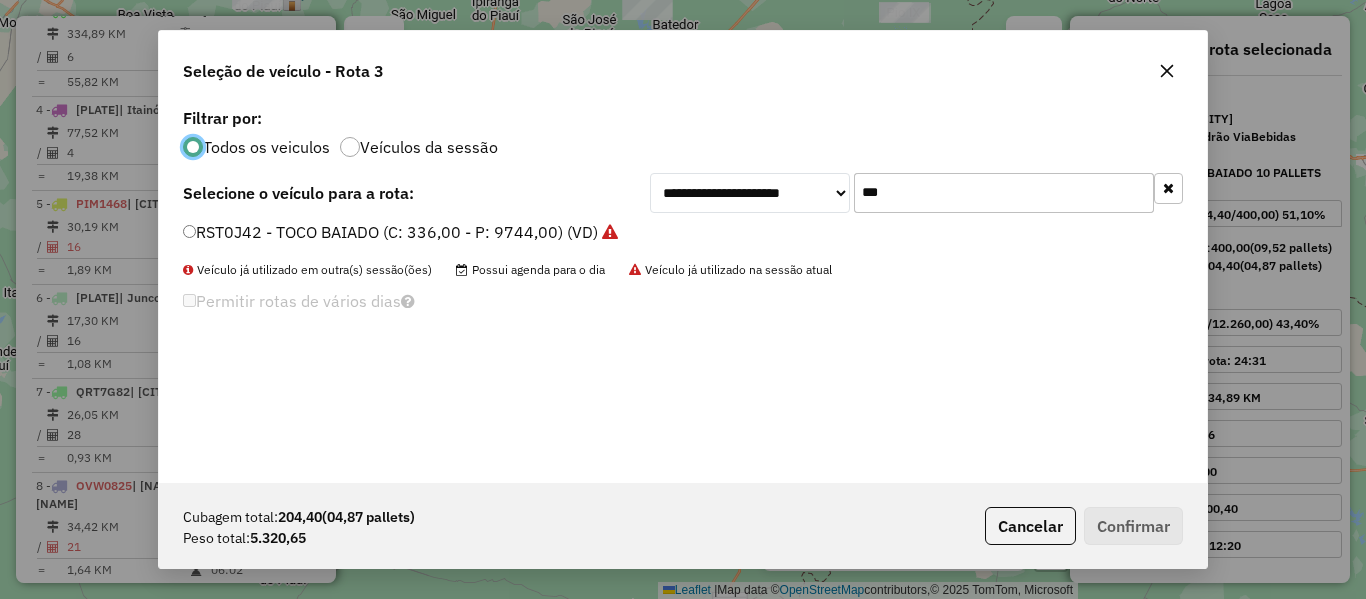 scroll, scrollTop: 11, scrollLeft: 6, axis: both 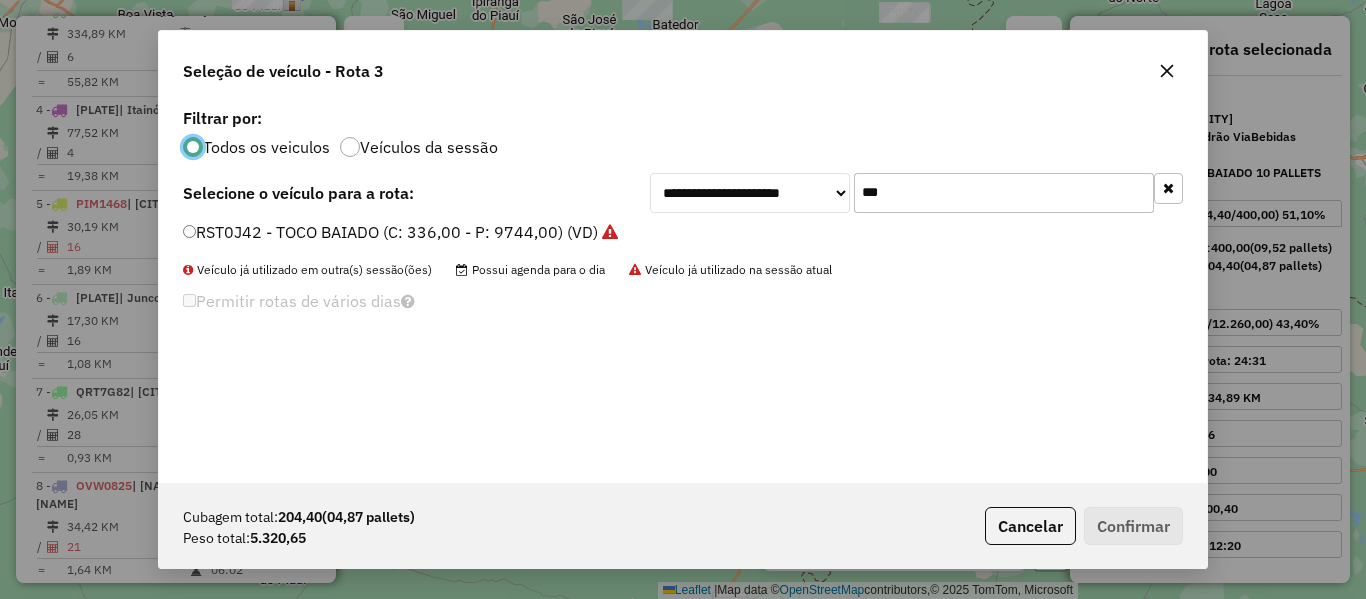 drag, startPoint x: 845, startPoint y: 202, endPoint x: 808, endPoint y: 248, distance: 59.03389 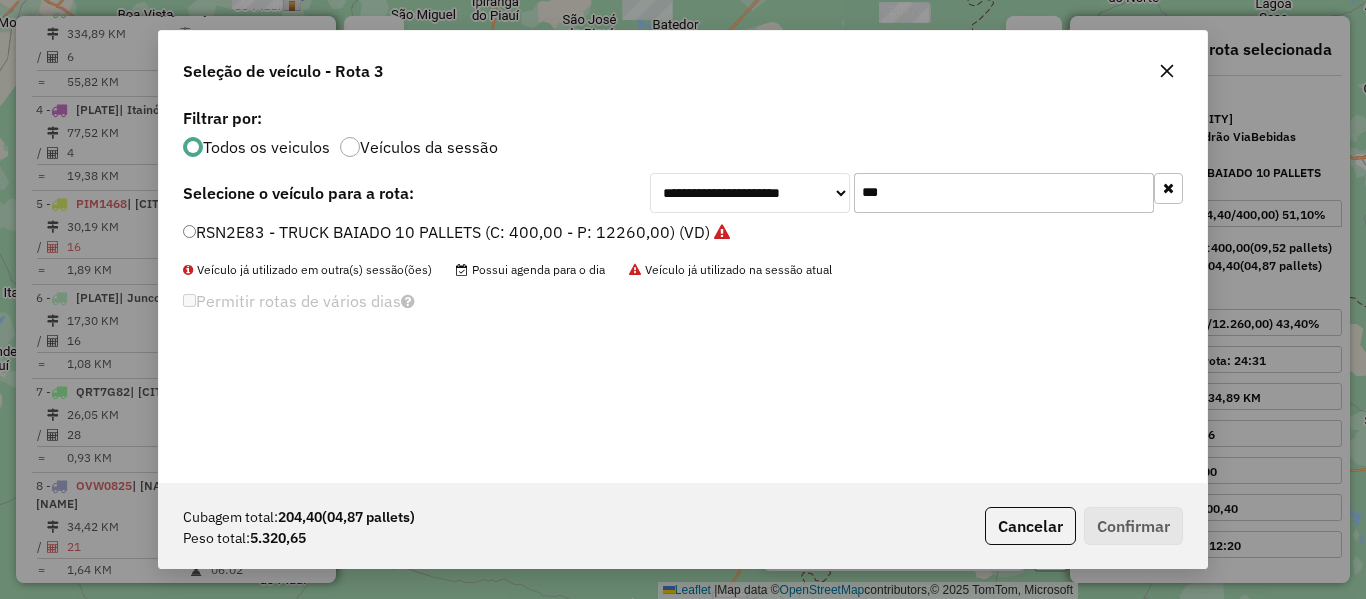 type on "***" 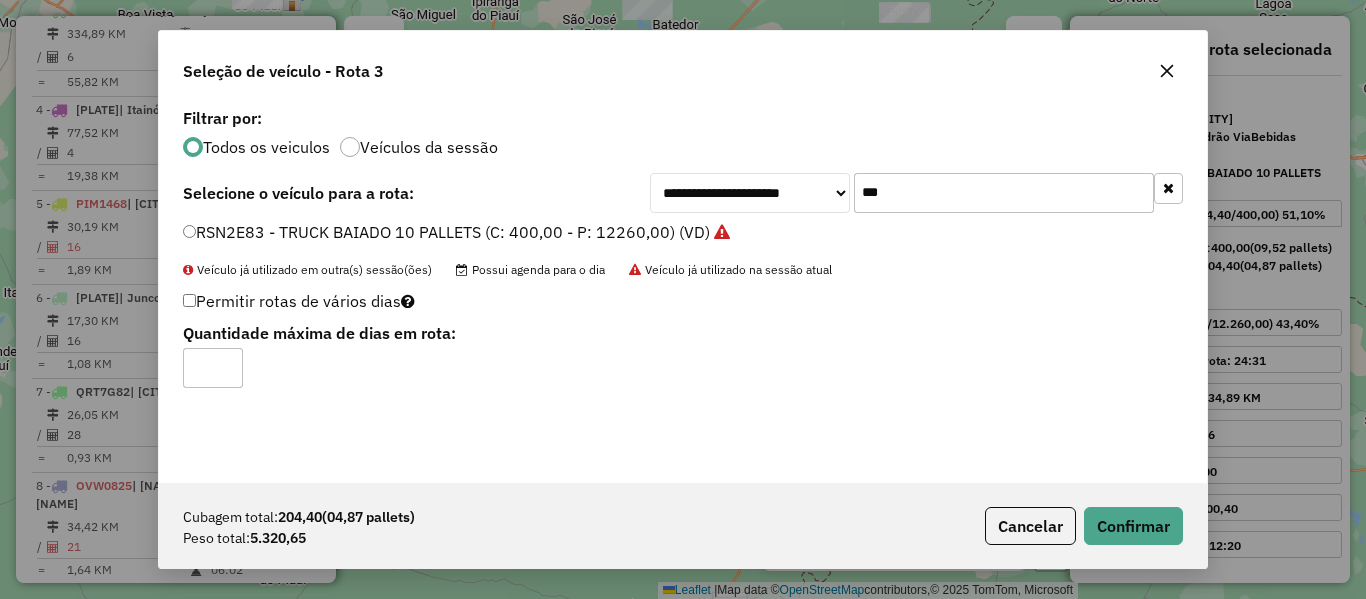 click on "Permitir rotas de vários dias" 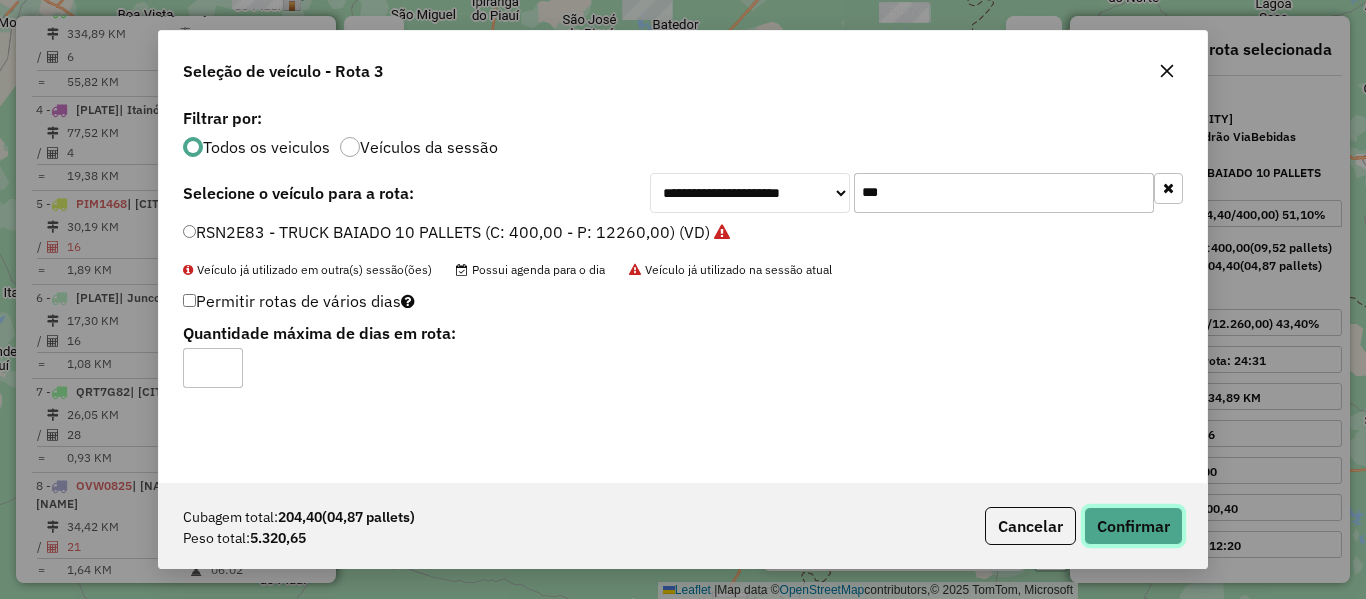click on "Confirmar" 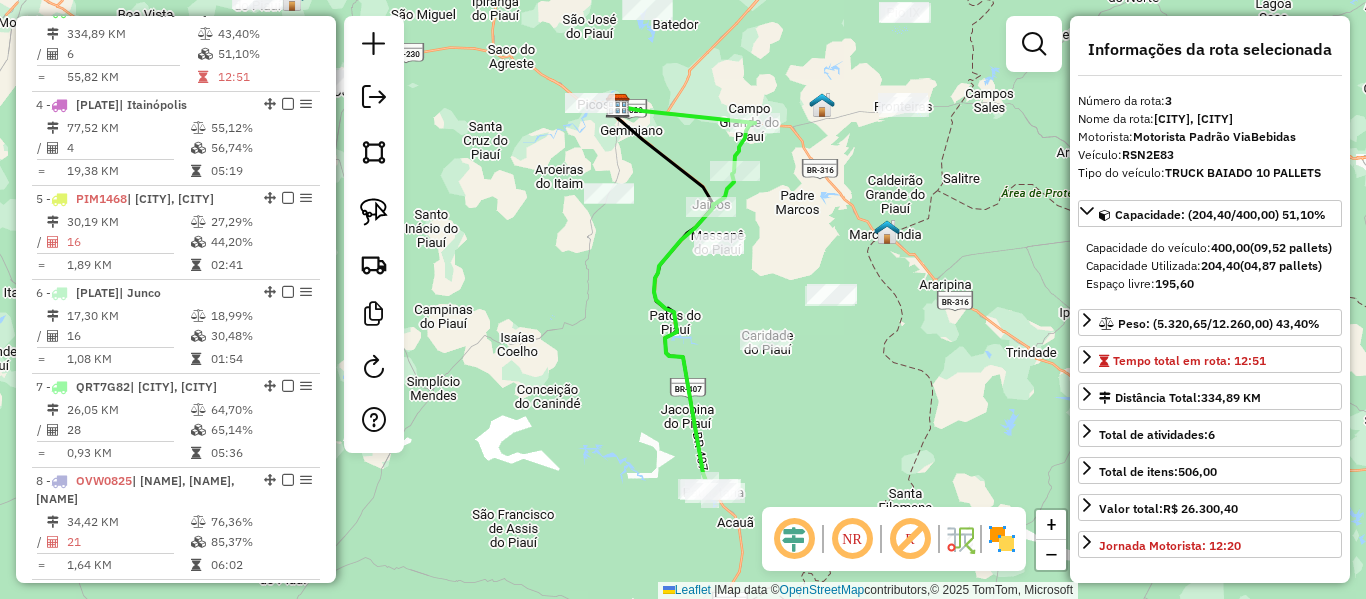 click 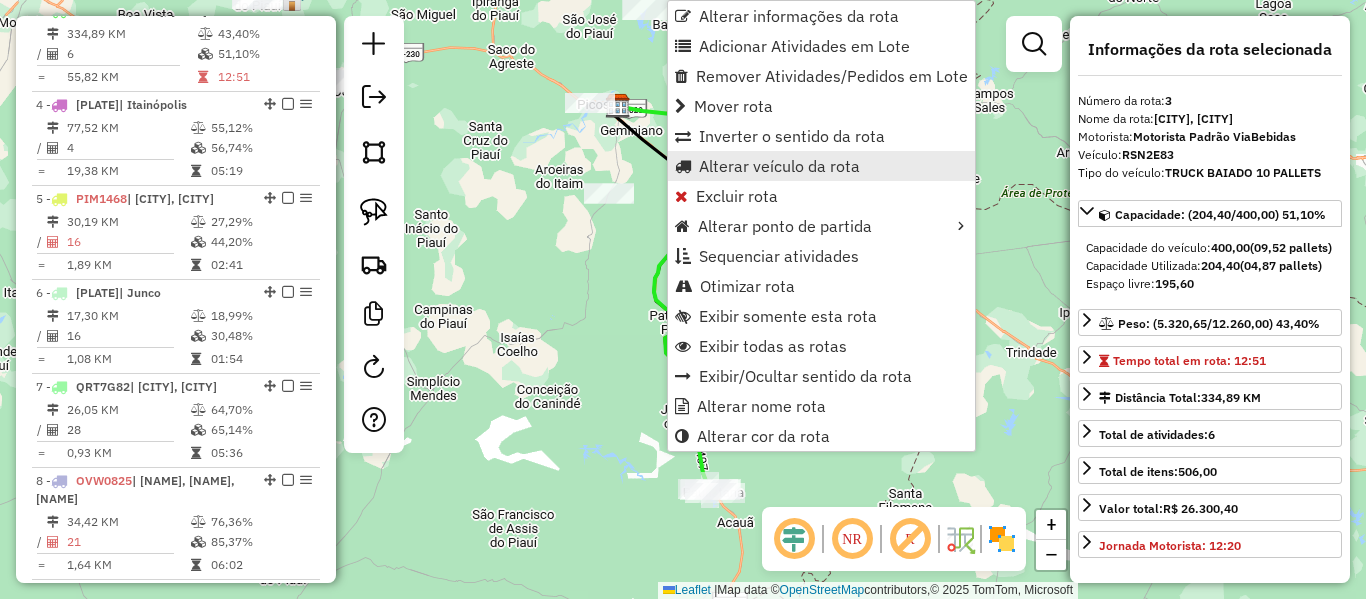 click on "Alterar veículo da rota" at bounding box center (779, 166) 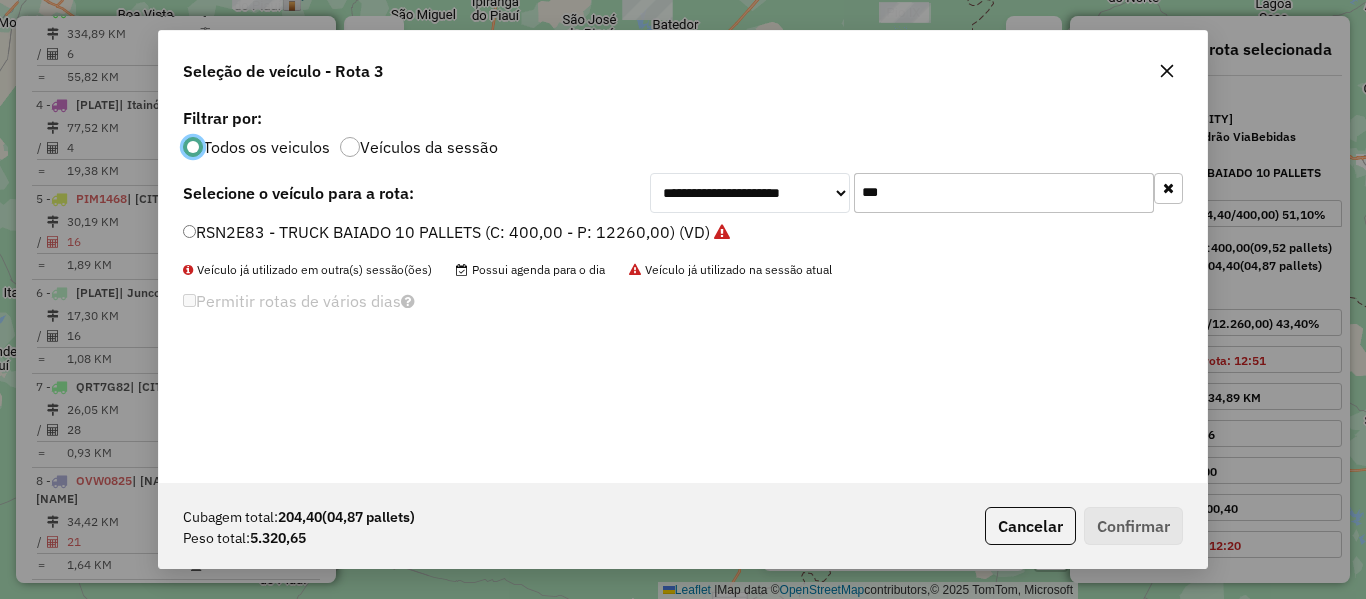 scroll, scrollTop: 11, scrollLeft: 6, axis: both 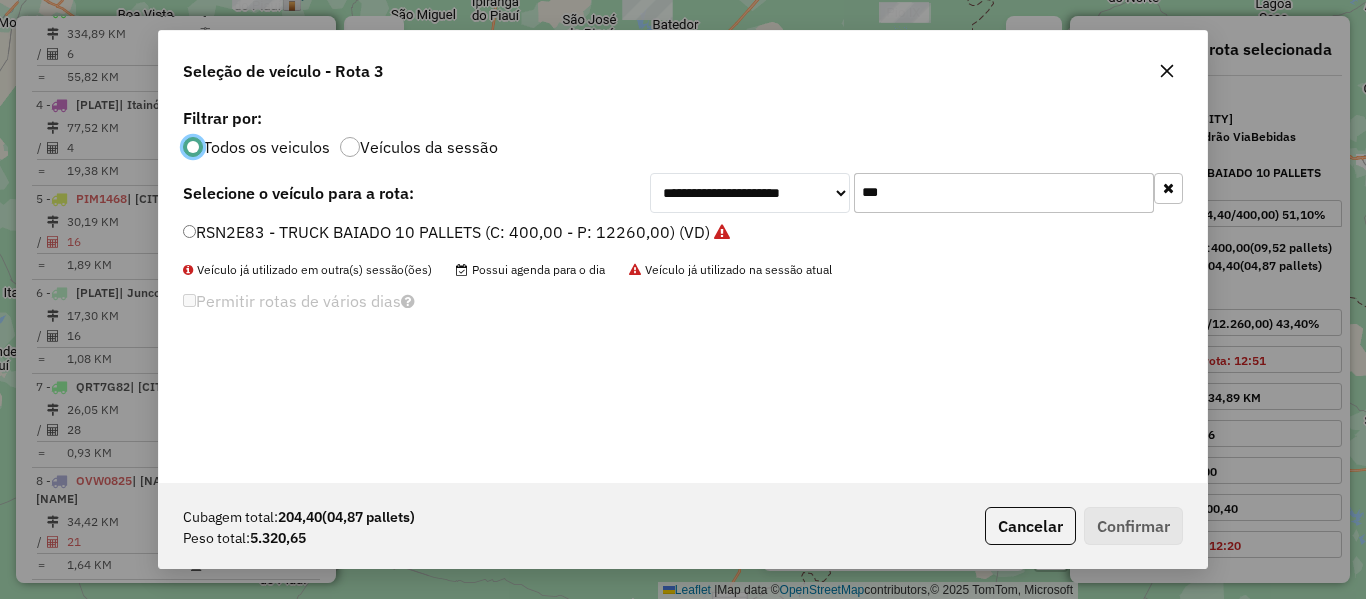 drag, startPoint x: 914, startPoint y: 189, endPoint x: 698, endPoint y: 244, distance: 222.89235 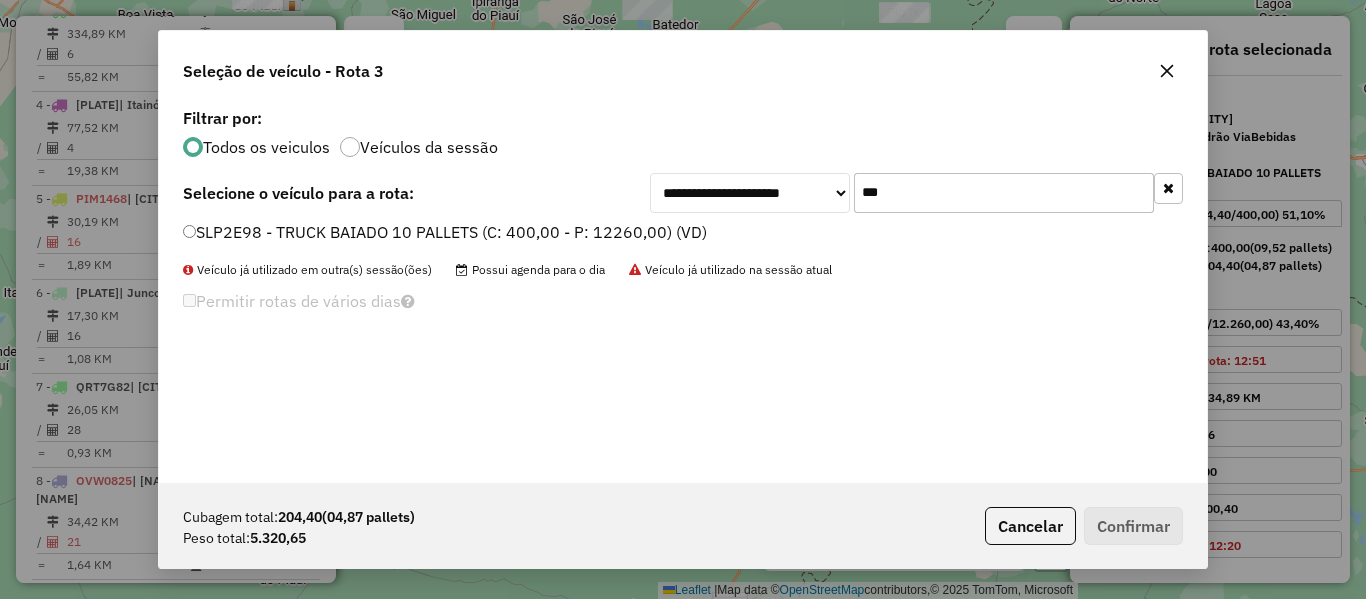 type on "***" 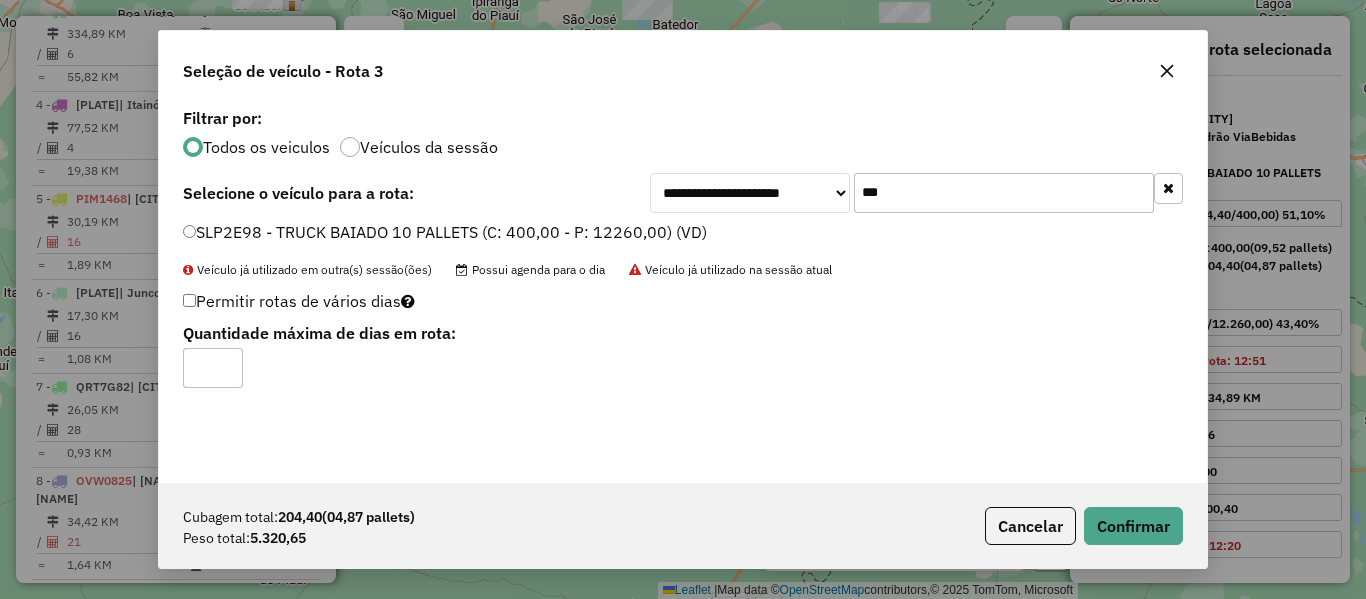 type on "*" 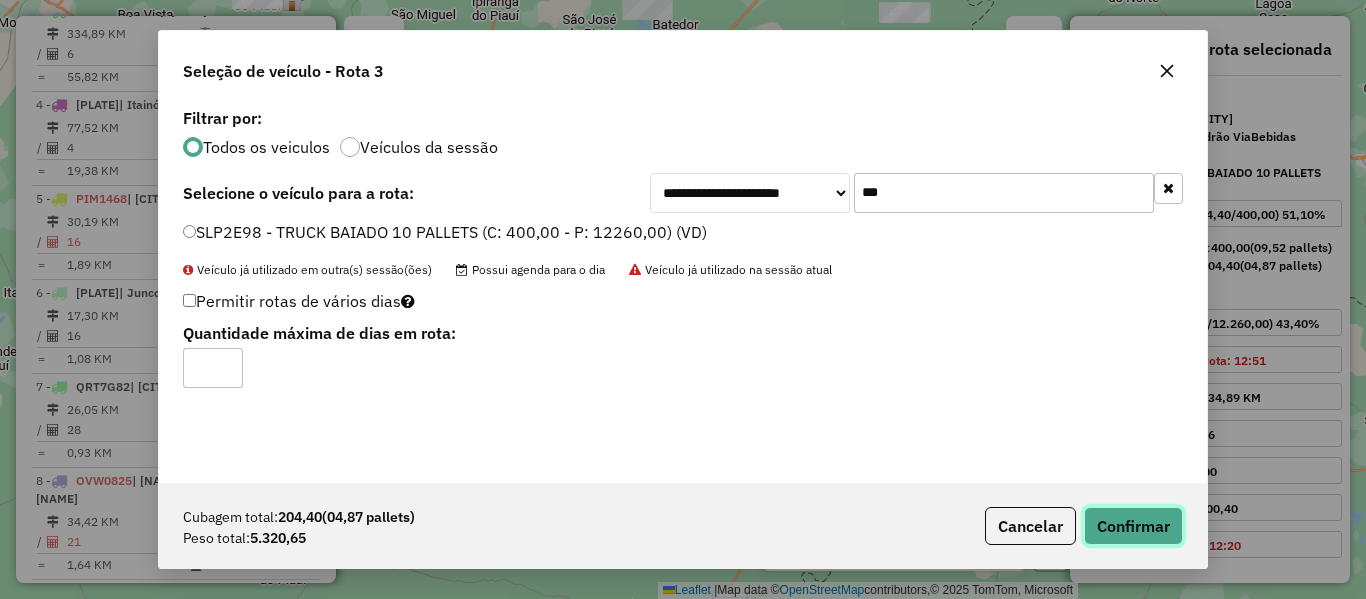 click on "Confirmar" 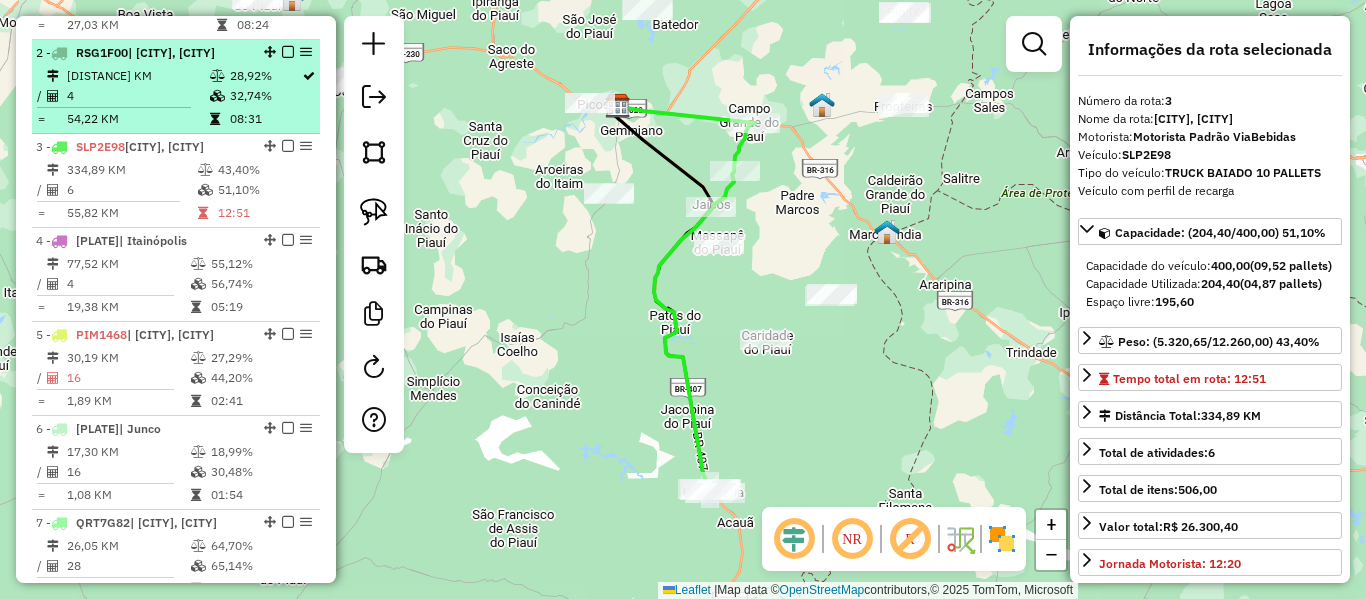 scroll, scrollTop: 680, scrollLeft: 0, axis: vertical 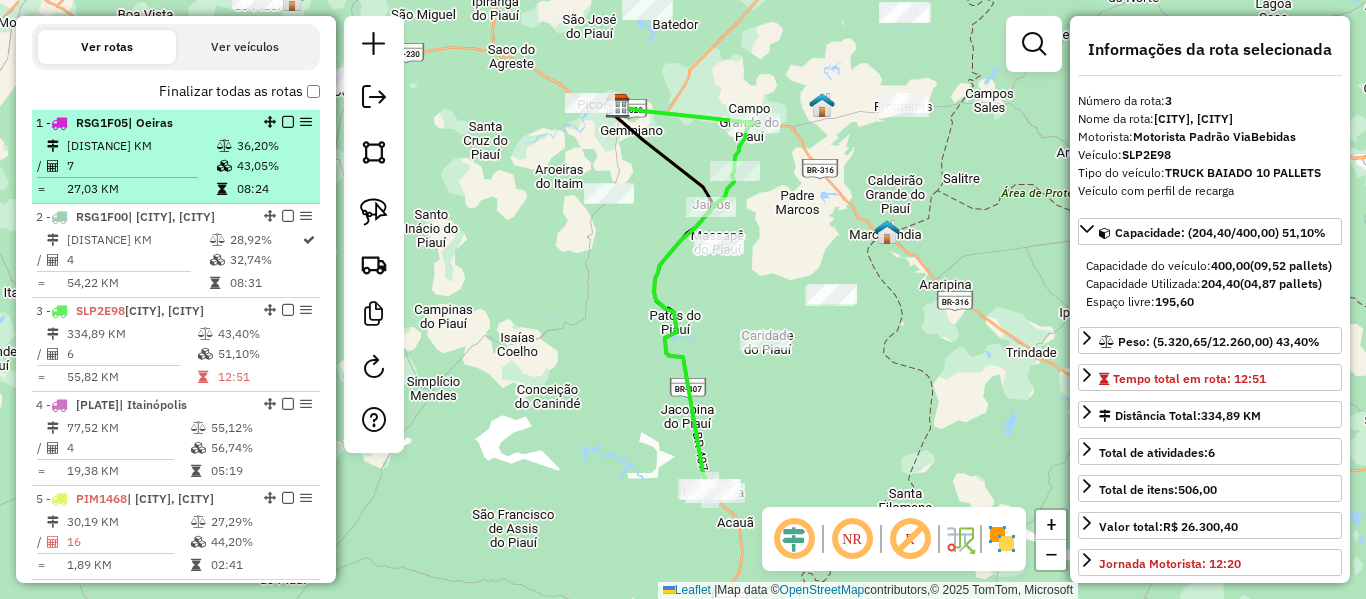 click on "27,03 KM" at bounding box center [141, 189] 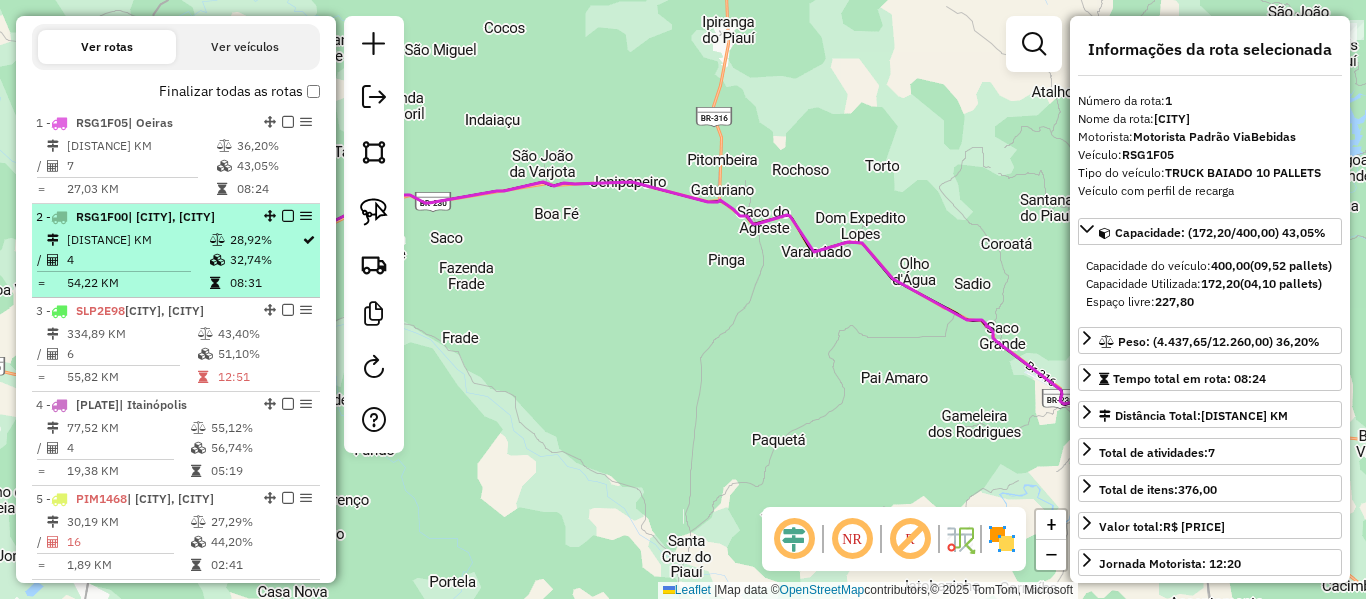 click on "[NUMBER] KM" at bounding box center [137, 240] 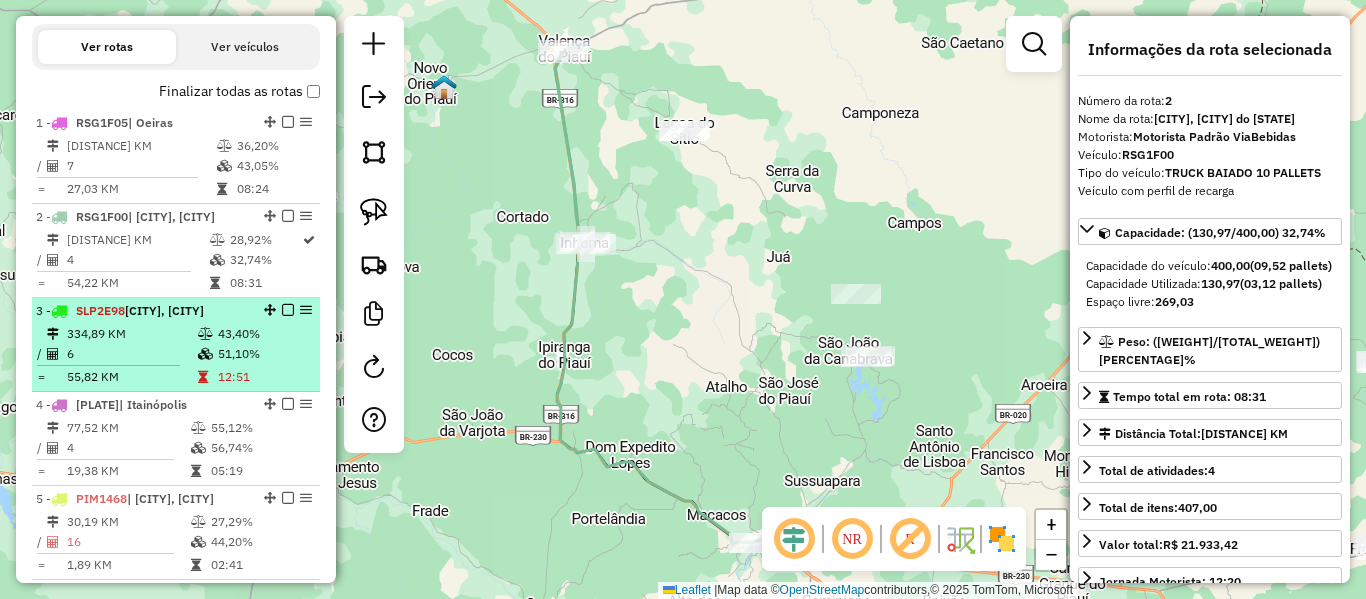 click on "3 -       SLP2E98   | Campo Grande, Paulistana" at bounding box center (142, 311) 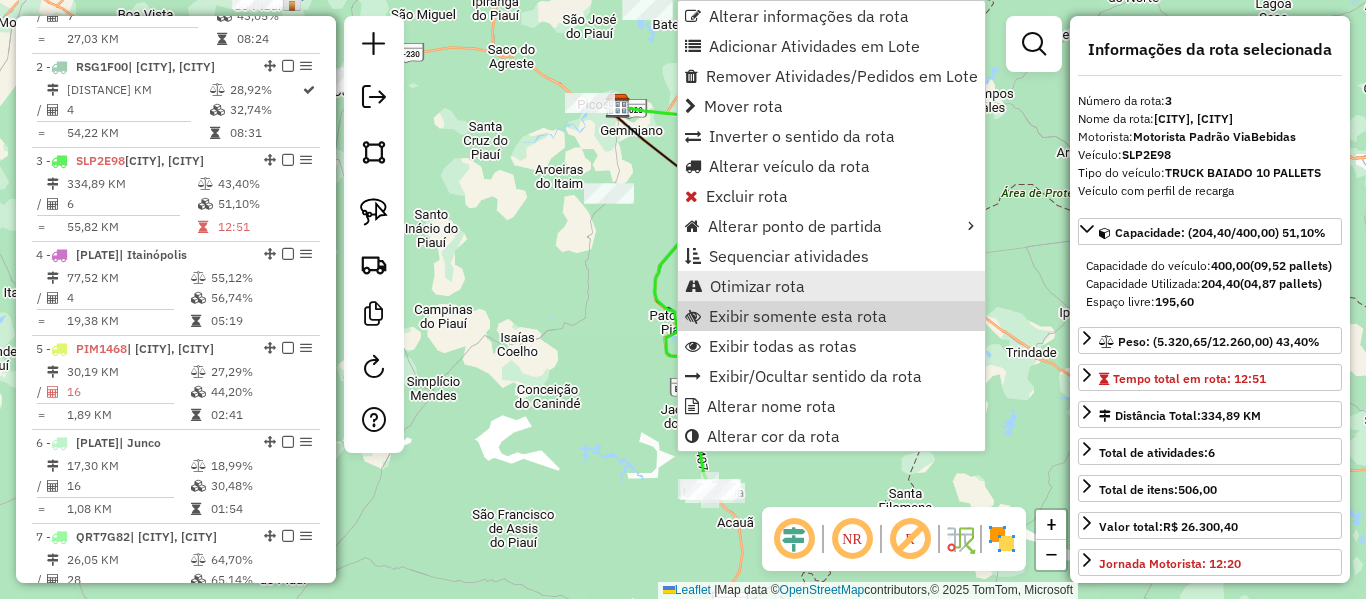 scroll, scrollTop: 980, scrollLeft: 0, axis: vertical 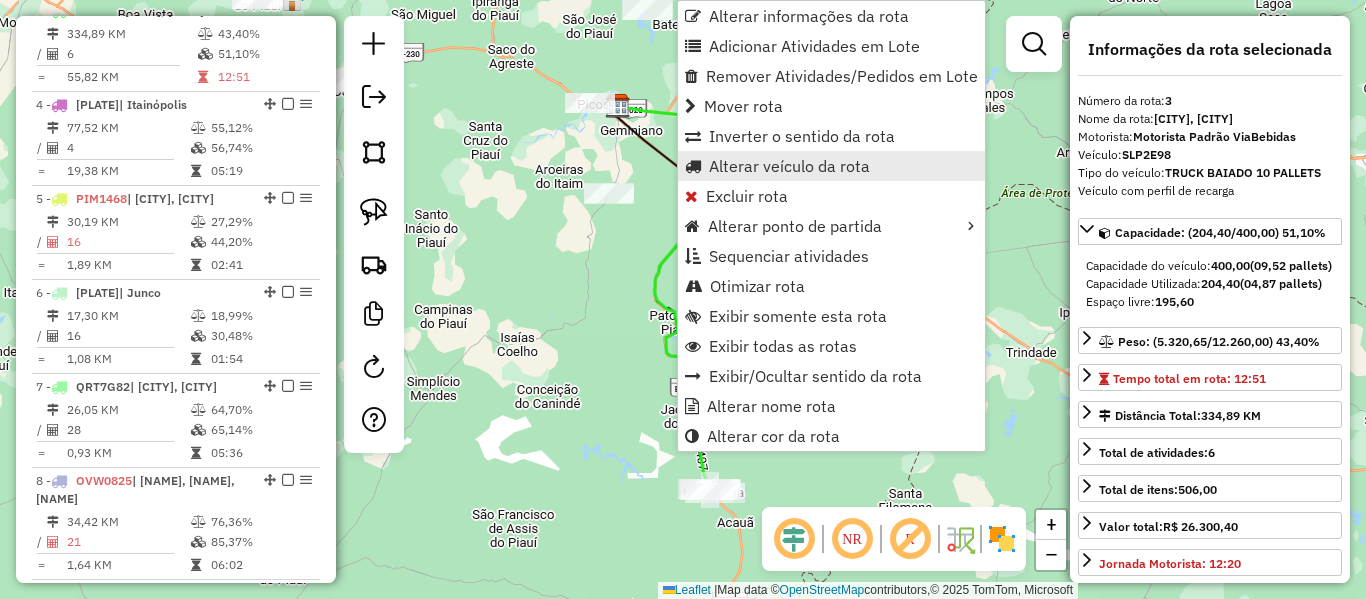 click on "Alterar veículo da rota" at bounding box center [789, 166] 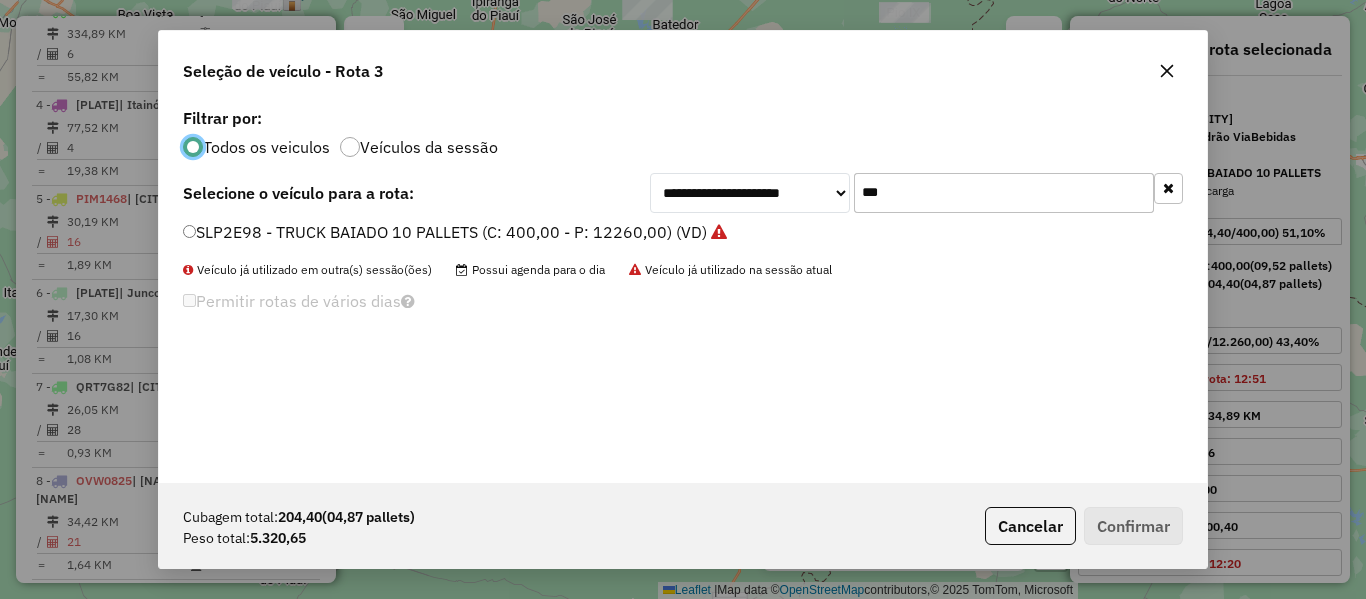 scroll, scrollTop: 11, scrollLeft: 6, axis: both 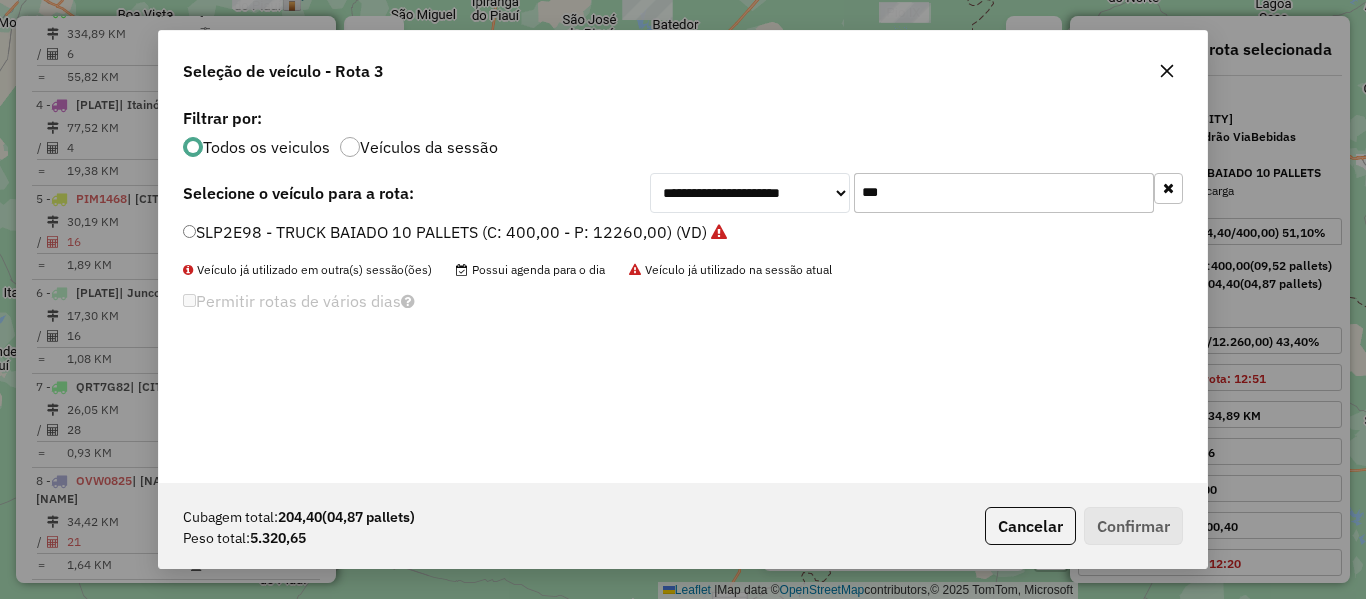 drag, startPoint x: 922, startPoint y: 193, endPoint x: 790, endPoint y: 208, distance: 132.84953 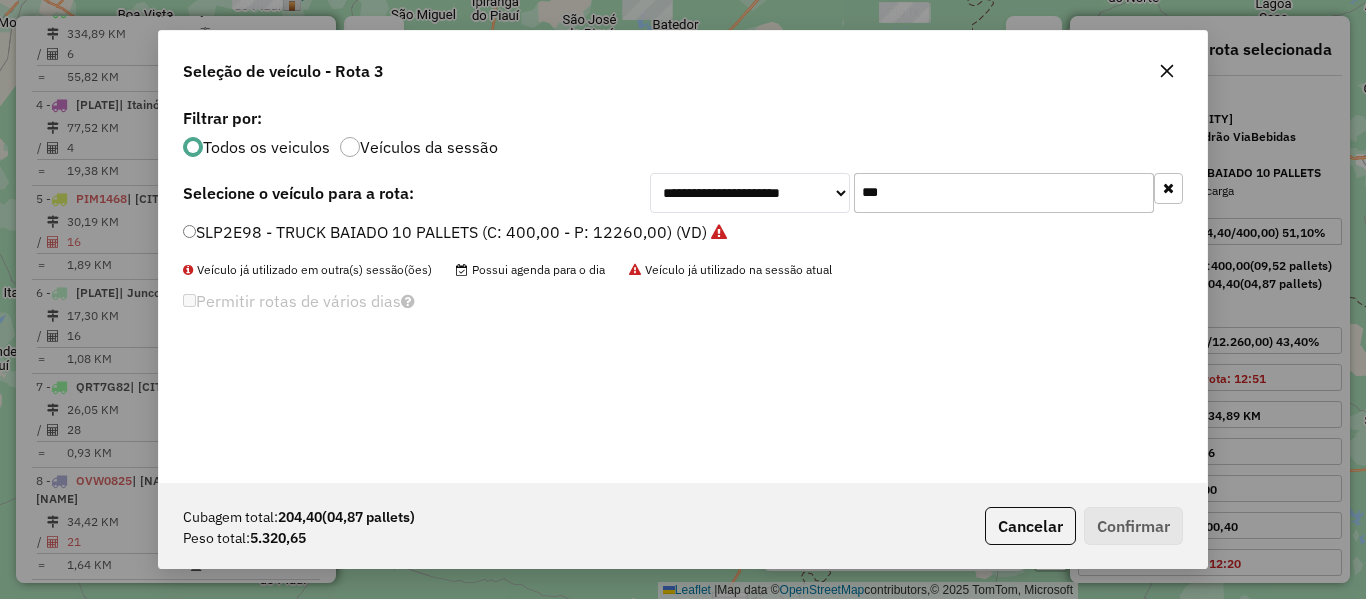 drag, startPoint x: 228, startPoint y: 234, endPoint x: 222, endPoint y: 247, distance: 14.3178215 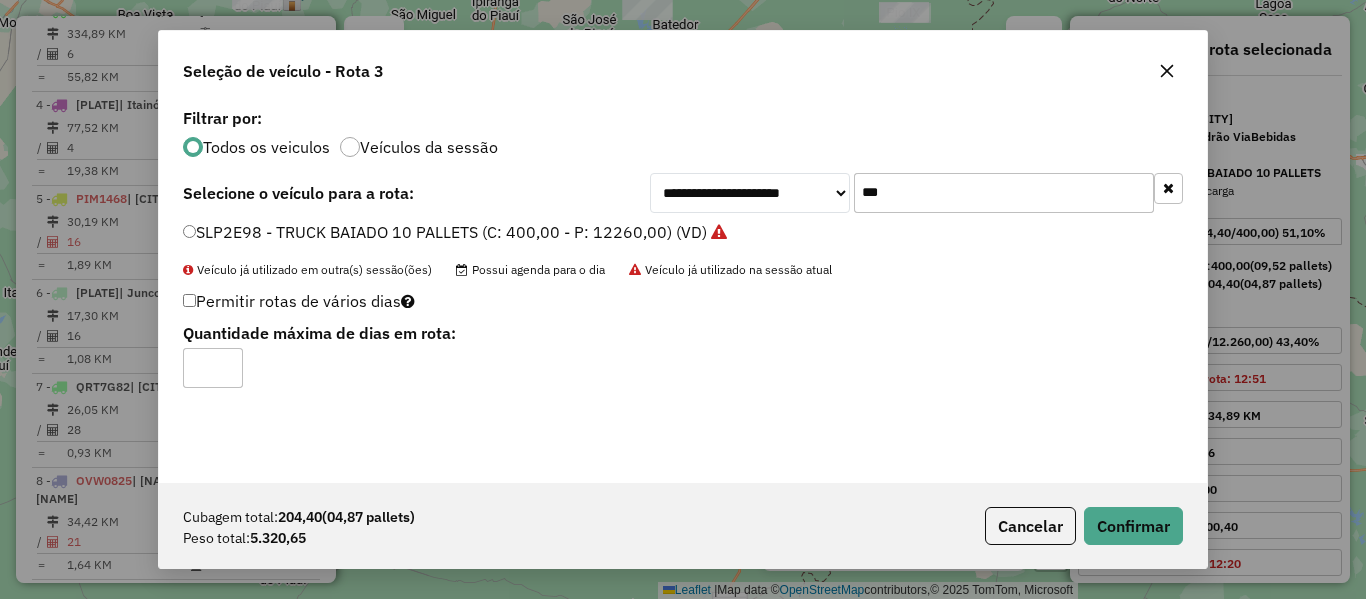 drag, startPoint x: 226, startPoint y: 360, endPoint x: 756, endPoint y: 437, distance: 535.5642 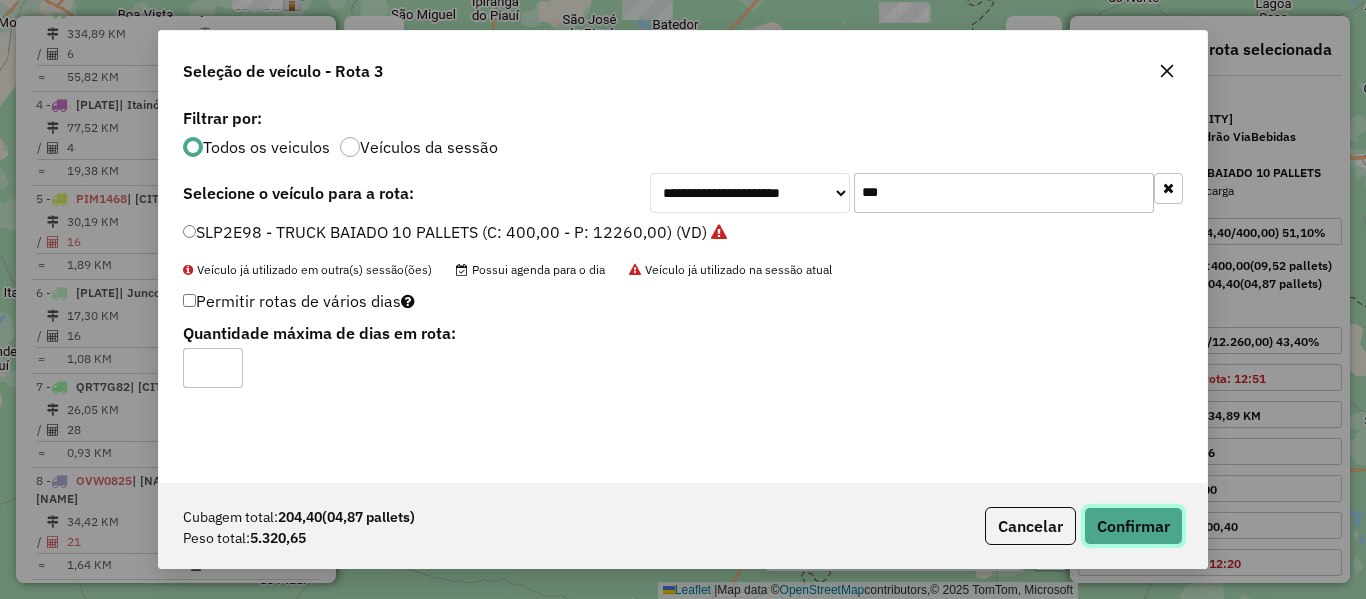 click on "Confirmar" 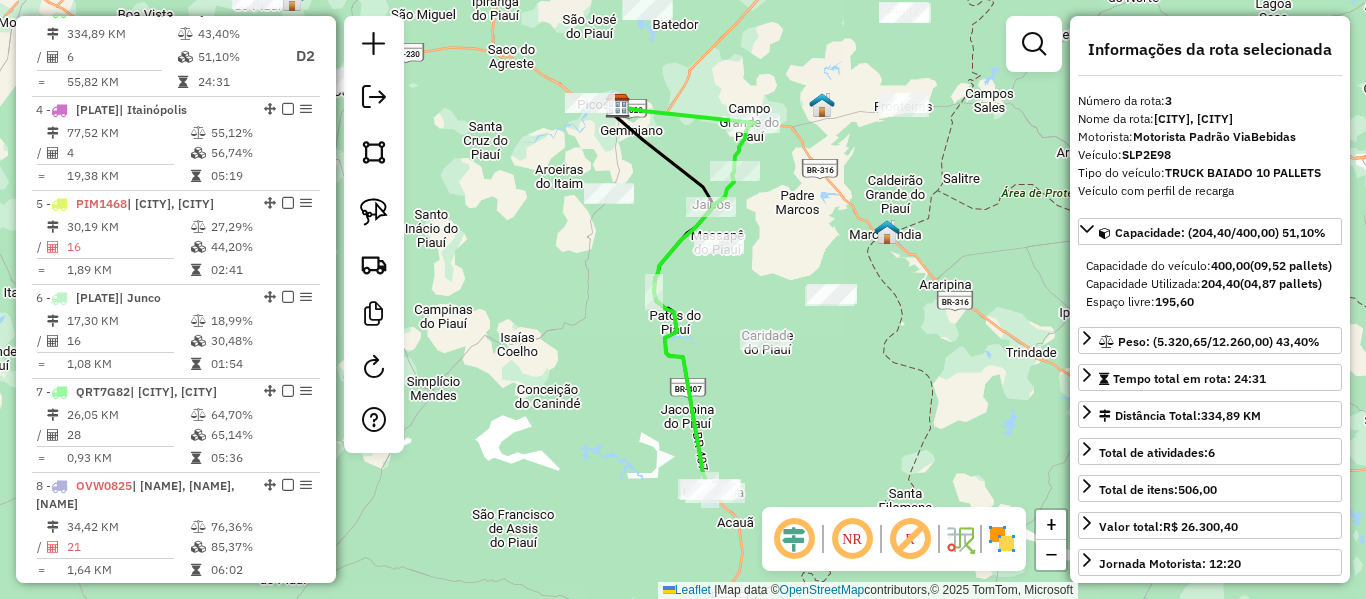 click 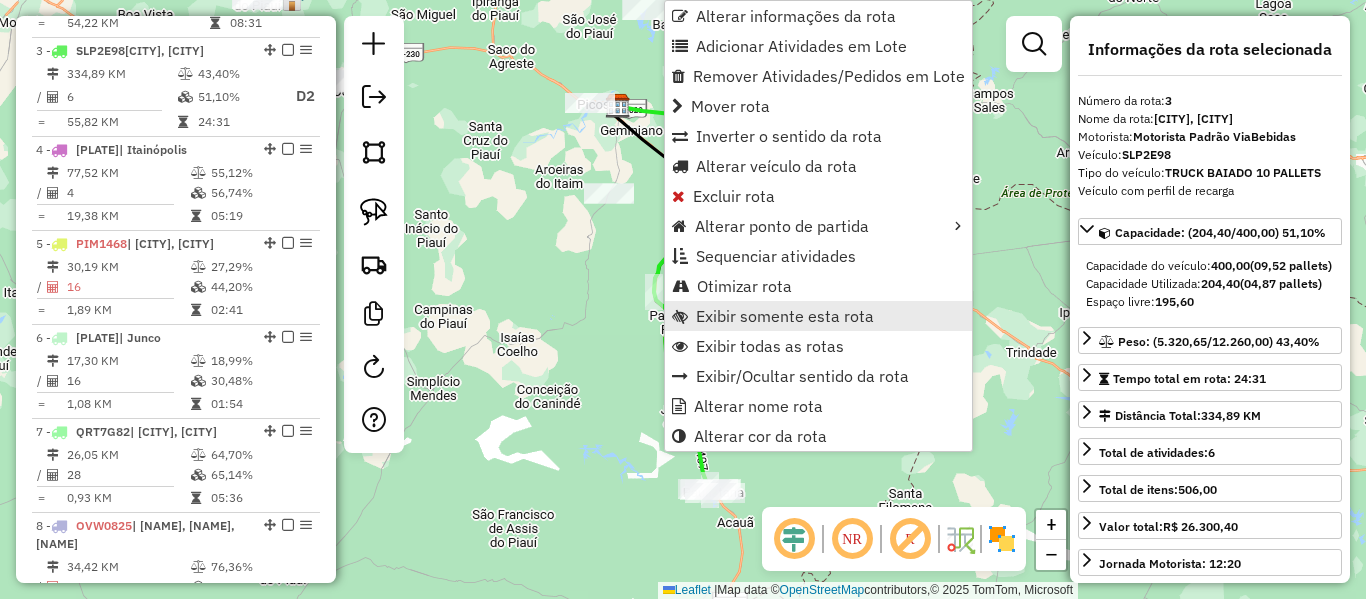scroll, scrollTop: 980, scrollLeft: 0, axis: vertical 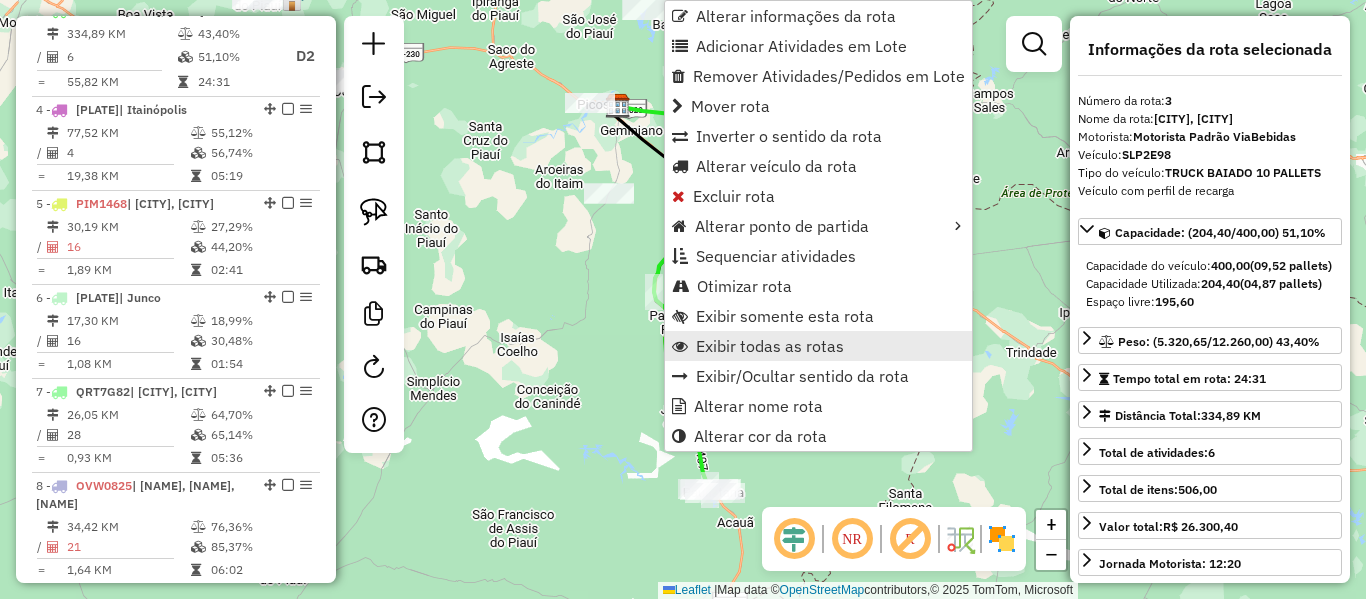 click on "Exibir todas as rotas" at bounding box center (770, 346) 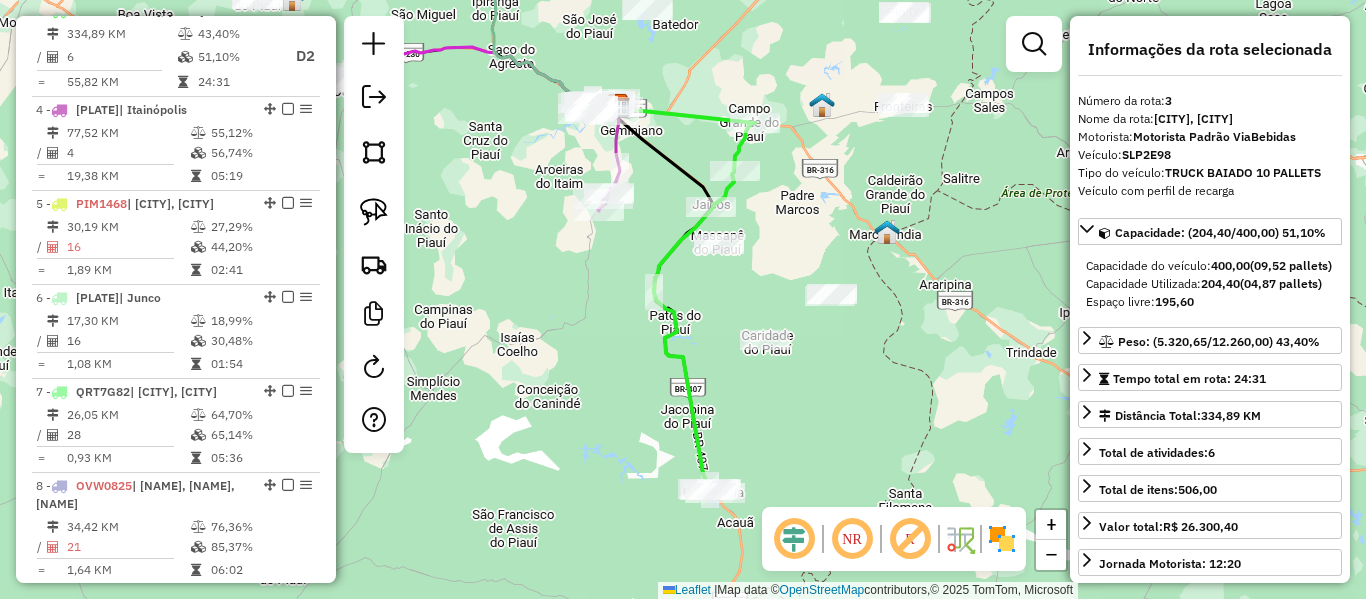 click on "Rota 3 - Placa SLP2E98  14811 - DISTRIBUIDORA DE NET Janela de atendimento Grade de atendimento Capacidade Transportadoras Veículos Cliente Pedidos  Rotas Selecione os dias de semana para filtrar as janelas de atendimento  Seg   Ter   Qua   Qui   Sex   Sáb   Dom  Informe o período da janela de atendimento: De: Até:  Filtrar exatamente a janela do cliente  Considerar janela de atendimento padrão  Selecione os dias de semana para filtrar as grades de atendimento  Seg   Ter   Qua   Qui   Sex   Sáb   Dom   Considerar clientes sem dia de atendimento cadastrado  Clientes fora do dia de atendimento selecionado Filtrar as atividades entre os valores definidos abaixo:  Peso mínimo:   Peso máximo:   Cubagem mínima:   Cubagem máxima:   De:   Até:  Filtrar as atividades entre o tempo de atendimento definido abaixo:  De:   Até:   Considerar capacidade total dos clientes não roteirizados Transportadora: Selecione um ou mais itens Tipo de veículo: Selecione um ou mais itens Veículo: Selecione um ou mais itens" 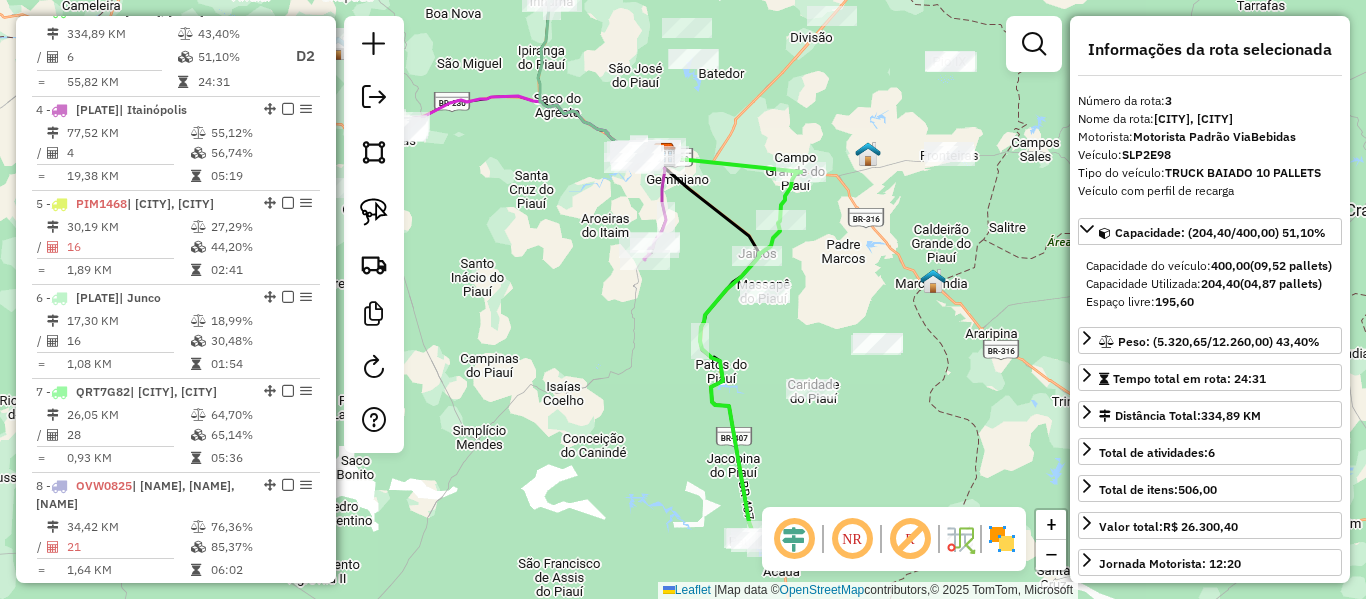 click on "Janela de atendimento Grade de atendimento Capacidade Transportadoras Veículos Cliente Pedidos  Rotas Selecione os dias de semana para filtrar as janelas de atendimento  Seg   Ter   Qua   Qui   Sex   Sáb   Dom  Informe o período da janela de atendimento: De: Até:  Filtrar exatamente a janela do cliente  Considerar janela de atendimento padrão  Selecione os dias de semana para filtrar as grades de atendimento  Seg   Ter   Qua   Qui   Sex   Sáb   Dom   Considerar clientes sem dia de atendimento cadastrado  Clientes fora do dia de atendimento selecionado Filtrar as atividades entre os valores definidos abaixo:  Peso mínimo:   Peso máximo:   Cubagem mínima:   Cubagem máxima:   De:   Até:  Filtrar as atividades entre o tempo de atendimento definido abaixo:  De:   Até:   Considerar capacidade total dos clientes não roteirizados Transportadora: Selecione um ou mais itens Tipo de veículo: Selecione um ou mais itens Veículo: Selecione um ou mais itens Motorista: Selecione um ou mais itens Nome: Rótulo:" 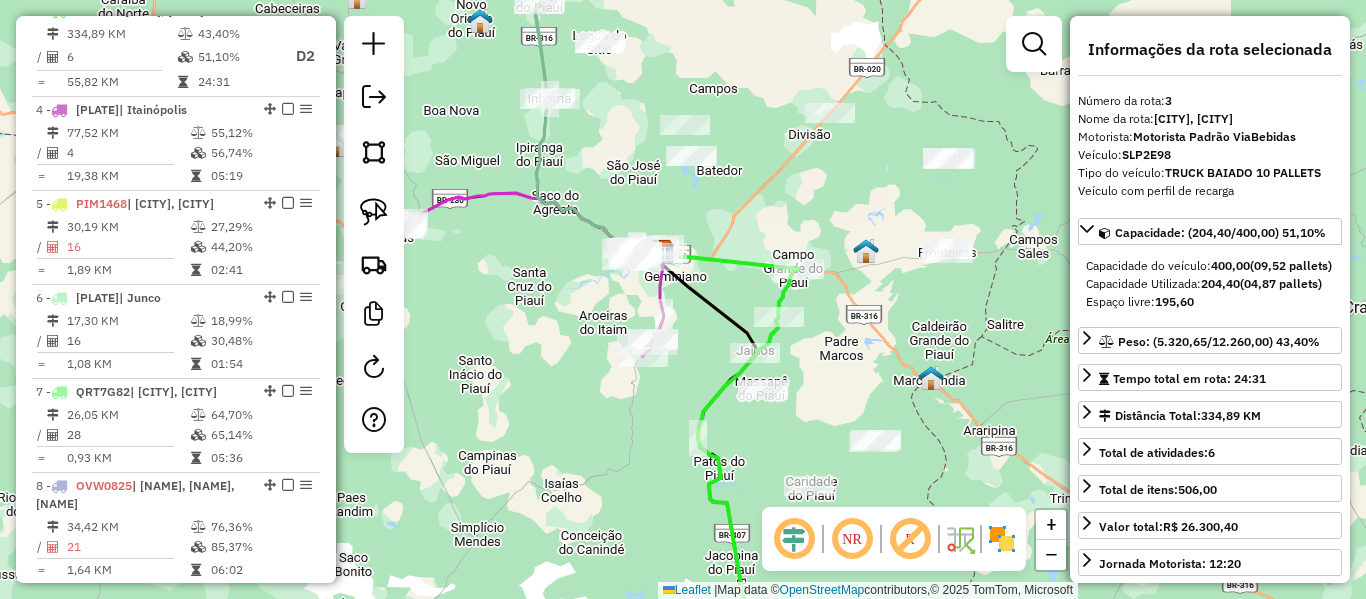 drag, startPoint x: 542, startPoint y: 383, endPoint x: 686, endPoint y: 389, distance: 144.12494 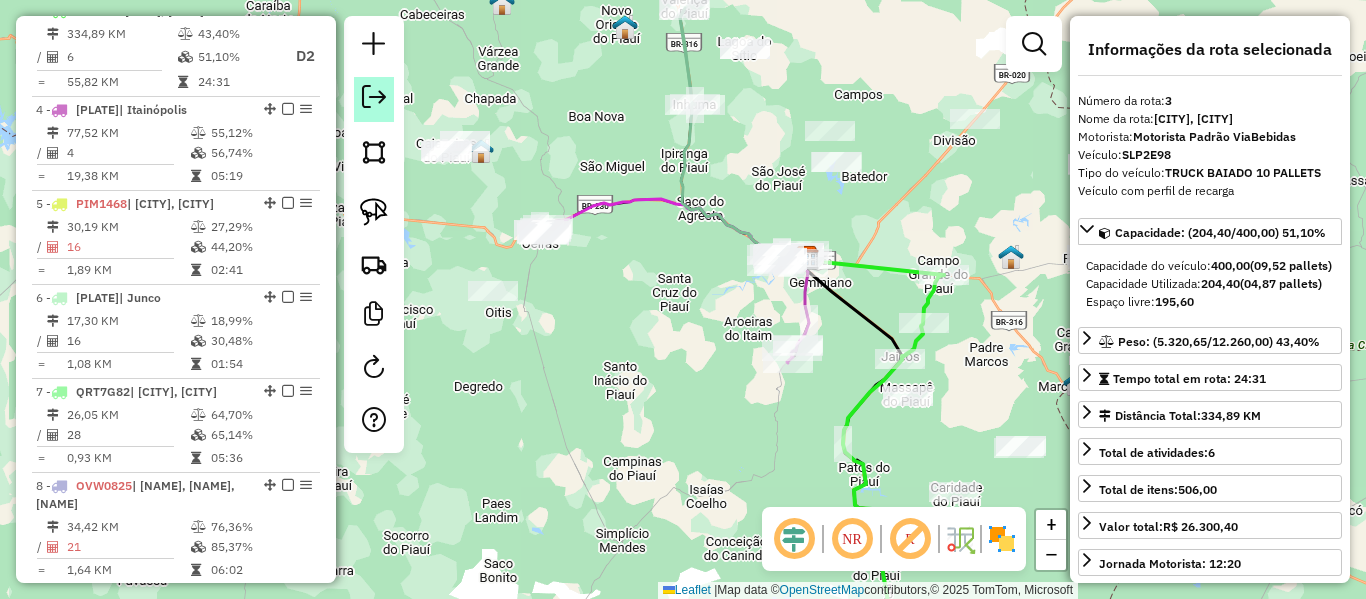 click 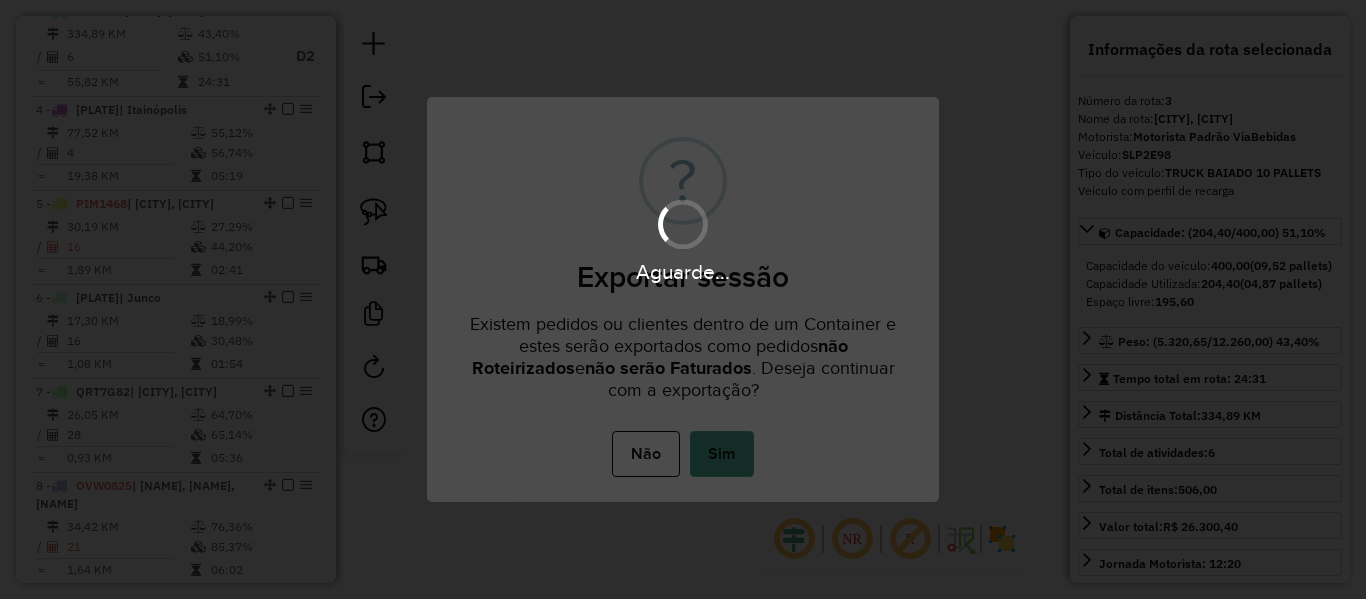 click on "Sim" at bounding box center [722, 454] 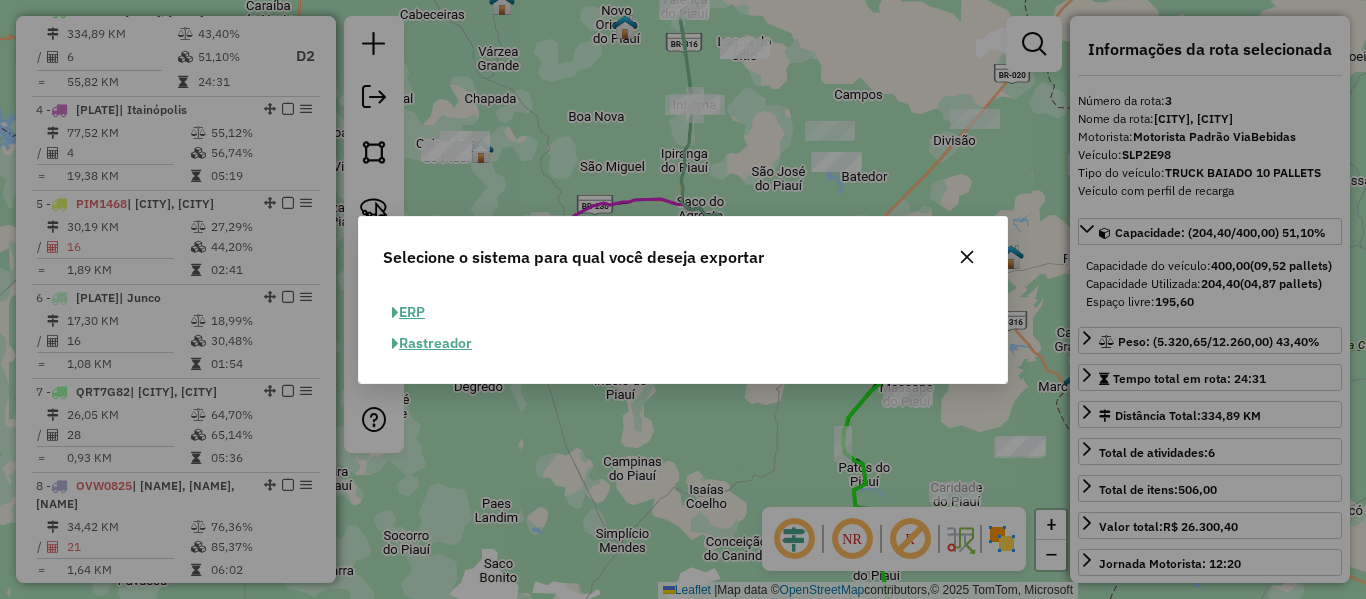 drag, startPoint x: 443, startPoint y: 303, endPoint x: 416, endPoint y: 311, distance: 28.160255 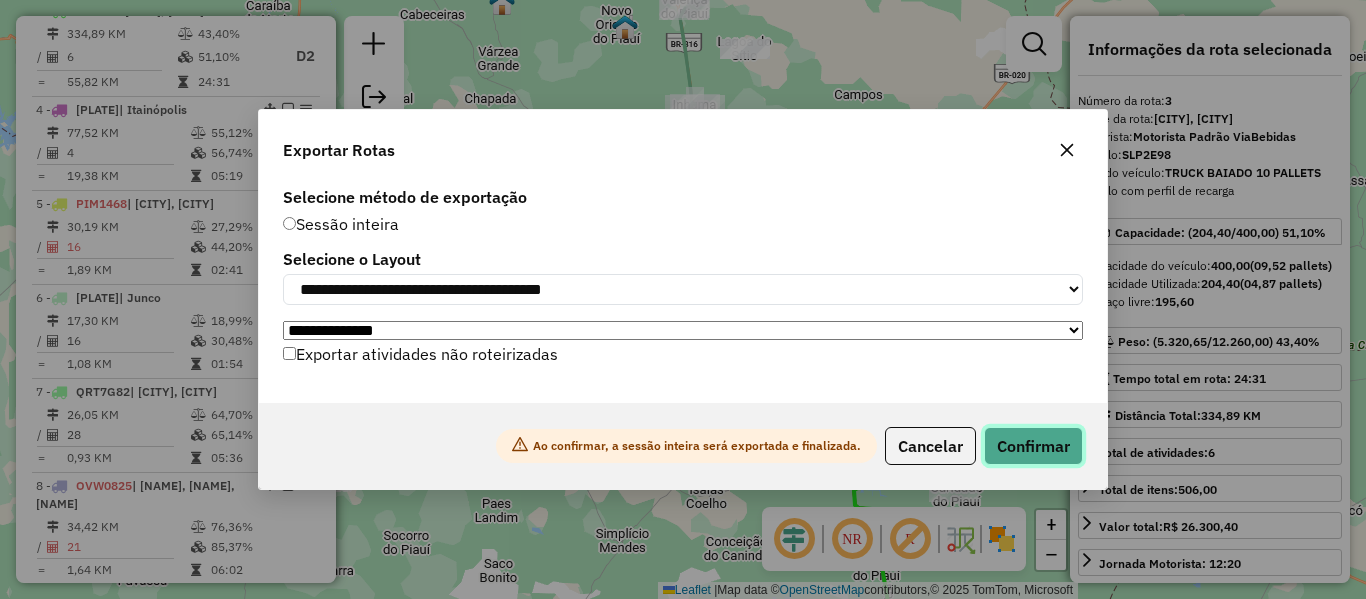 click on "Confirmar" 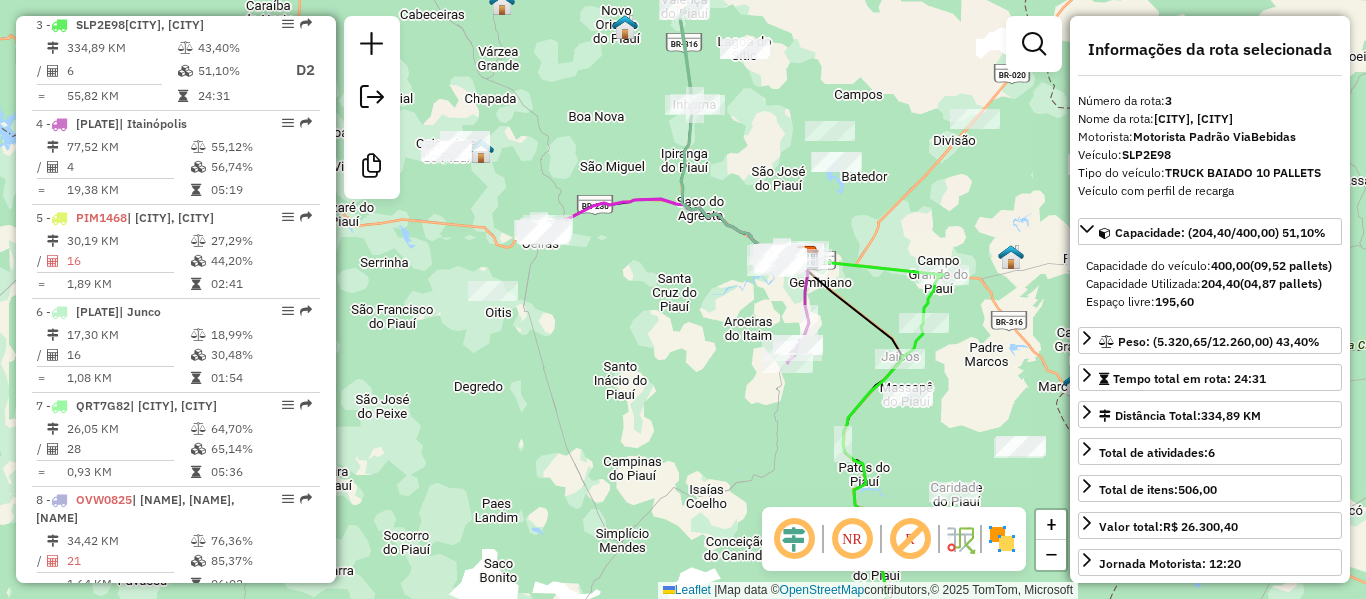 scroll, scrollTop: 994, scrollLeft: 0, axis: vertical 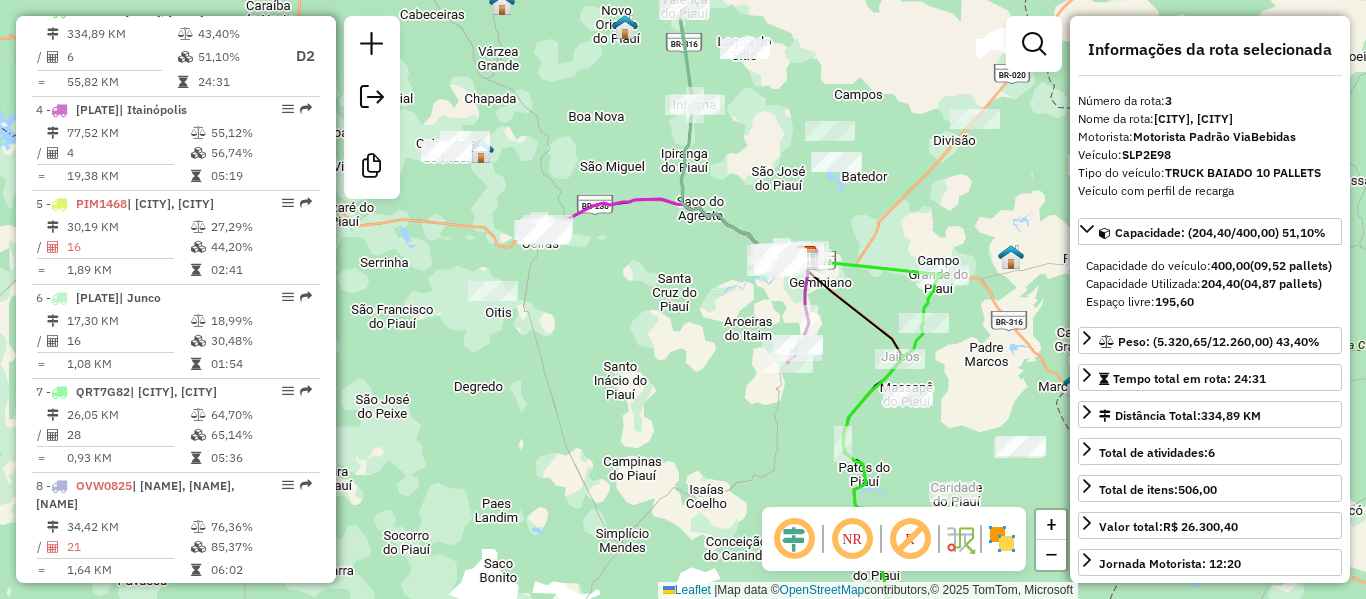 drag, startPoint x: 686, startPoint y: 172, endPoint x: 712, endPoint y: 154, distance: 31.622776 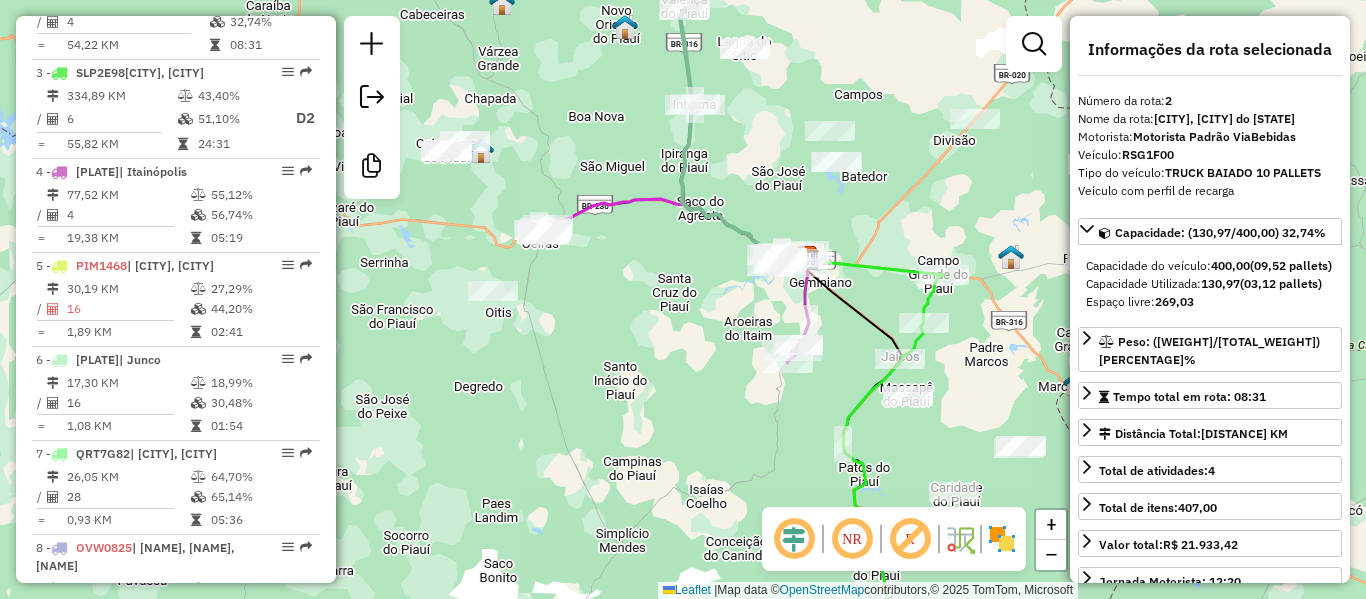 scroll, scrollTop: 882, scrollLeft: 0, axis: vertical 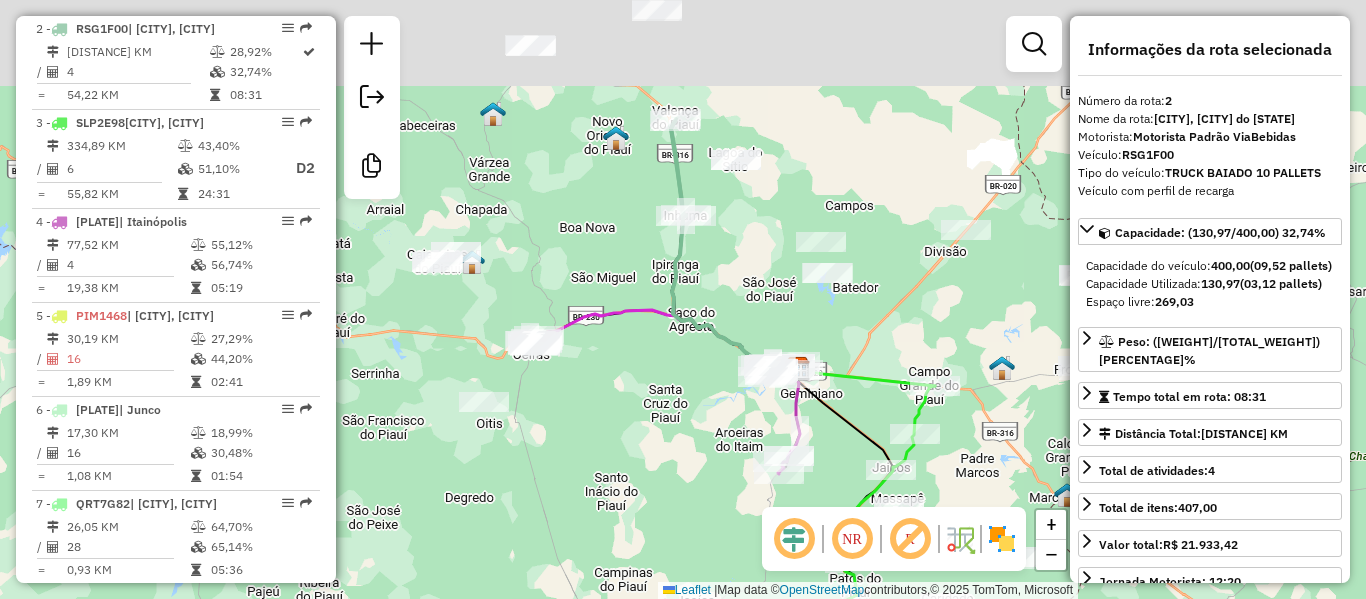drag, startPoint x: 731, startPoint y: 134, endPoint x: 723, endPoint y: 243, distance: 109.29318 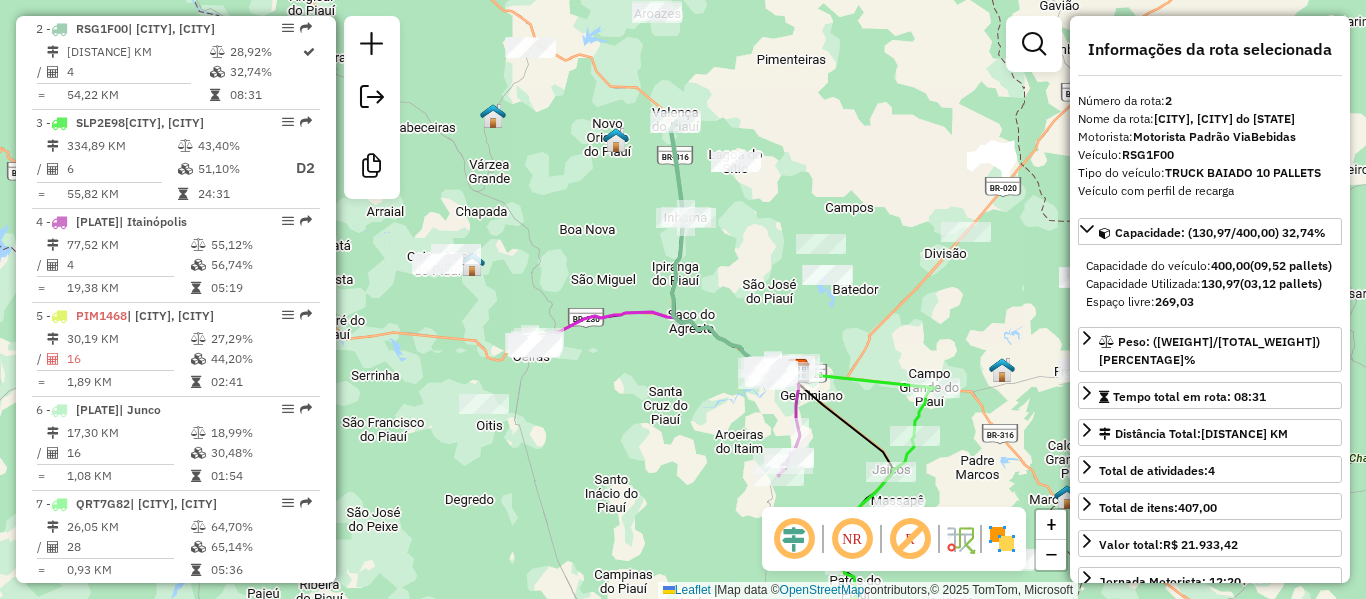 click 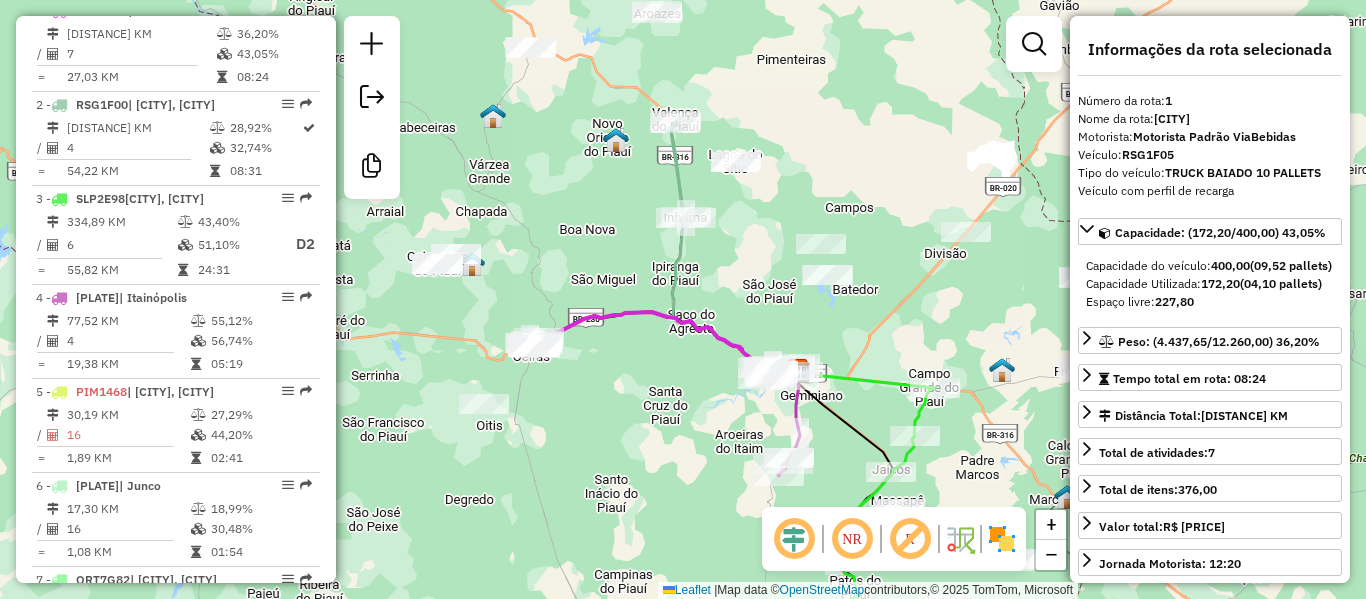 scroll, scrollTop: 788, scrollLeft: 0, axis: vertical 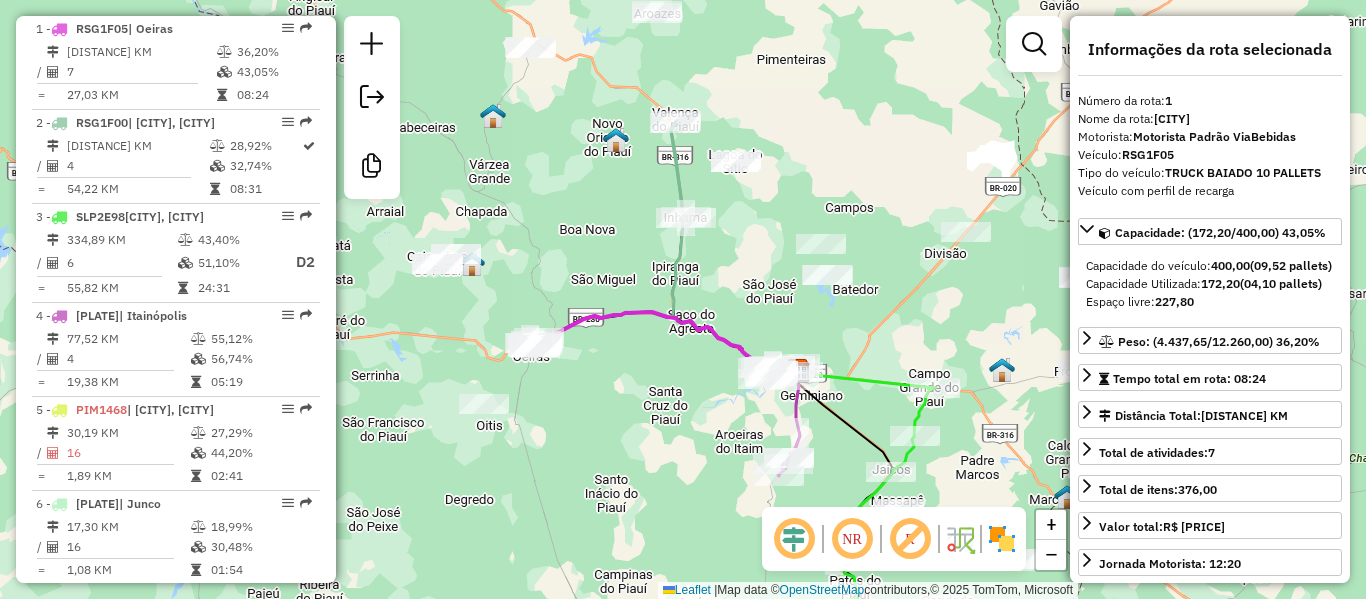 drag, startPoint x: 585, startPoint y: 310, endPoint x: 508, endPoint y: 338, distance: 81.9329 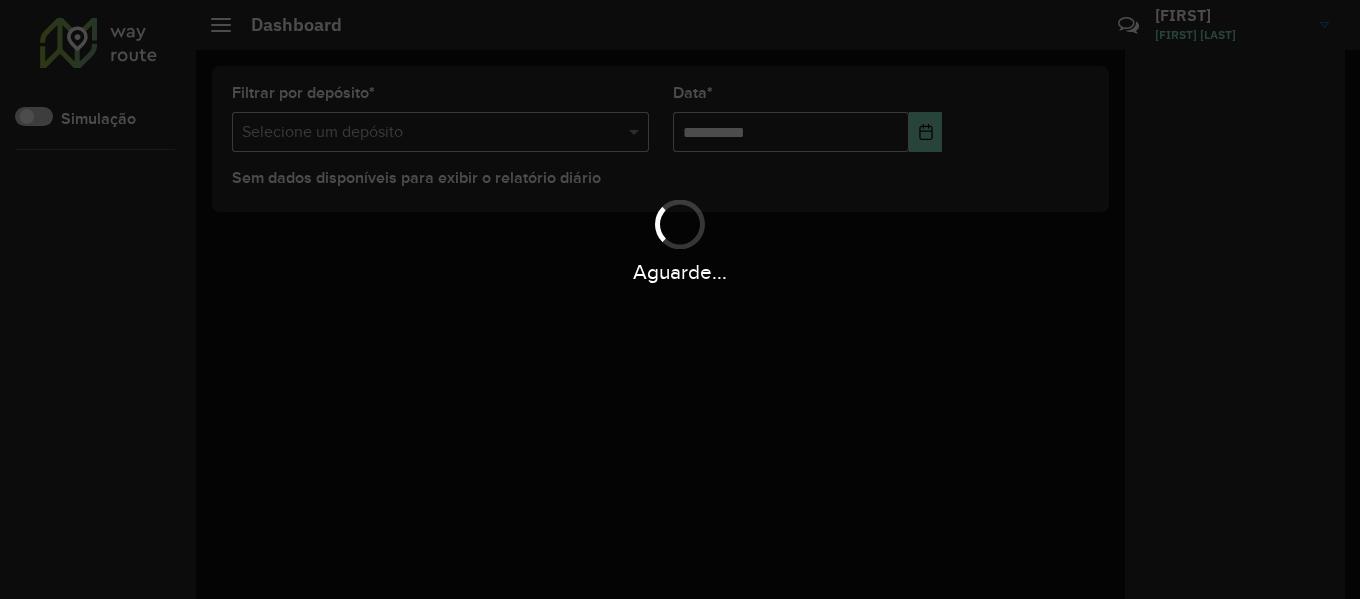 scroll, scrollTop: 0, scrollLeft: 0, axis: both 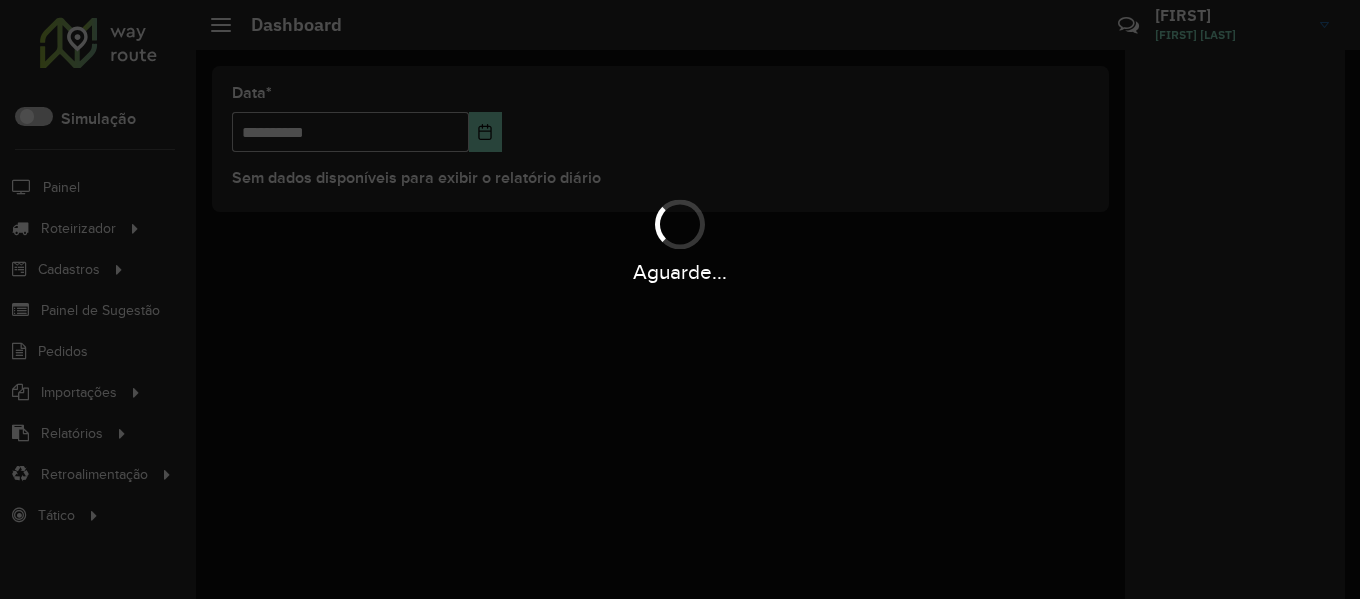 click on "Aguarde..." at bounding box center (680, 239) 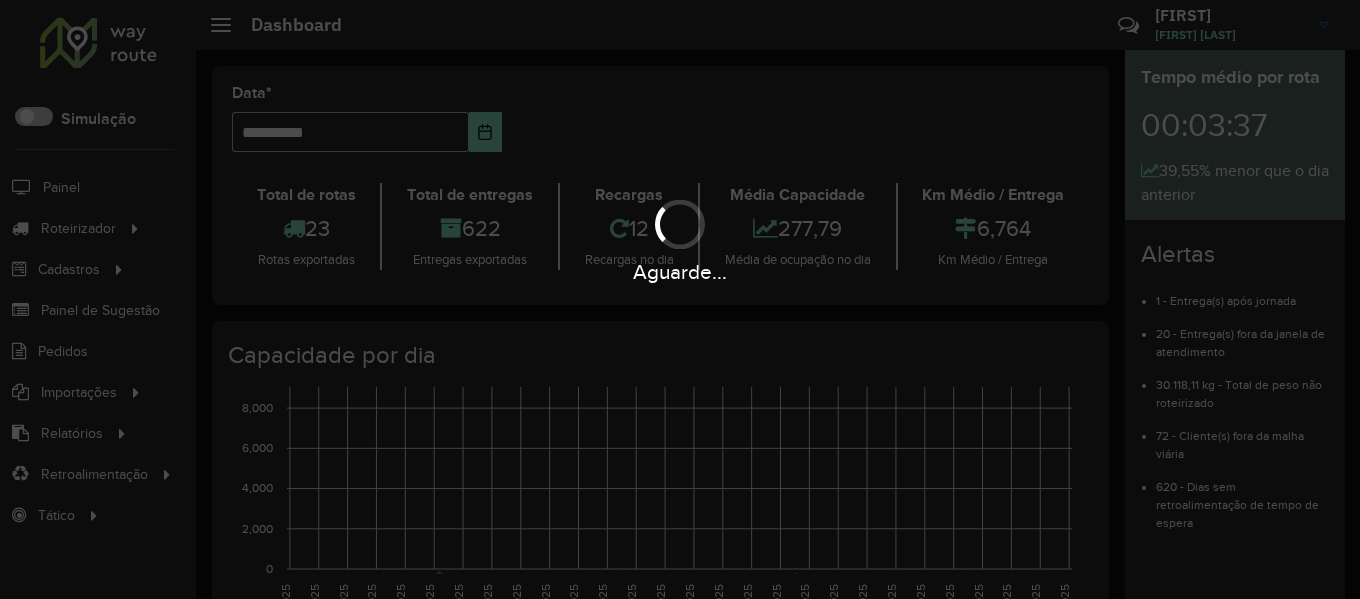 click on "Aguarde..." at bounding box center (680, 239) 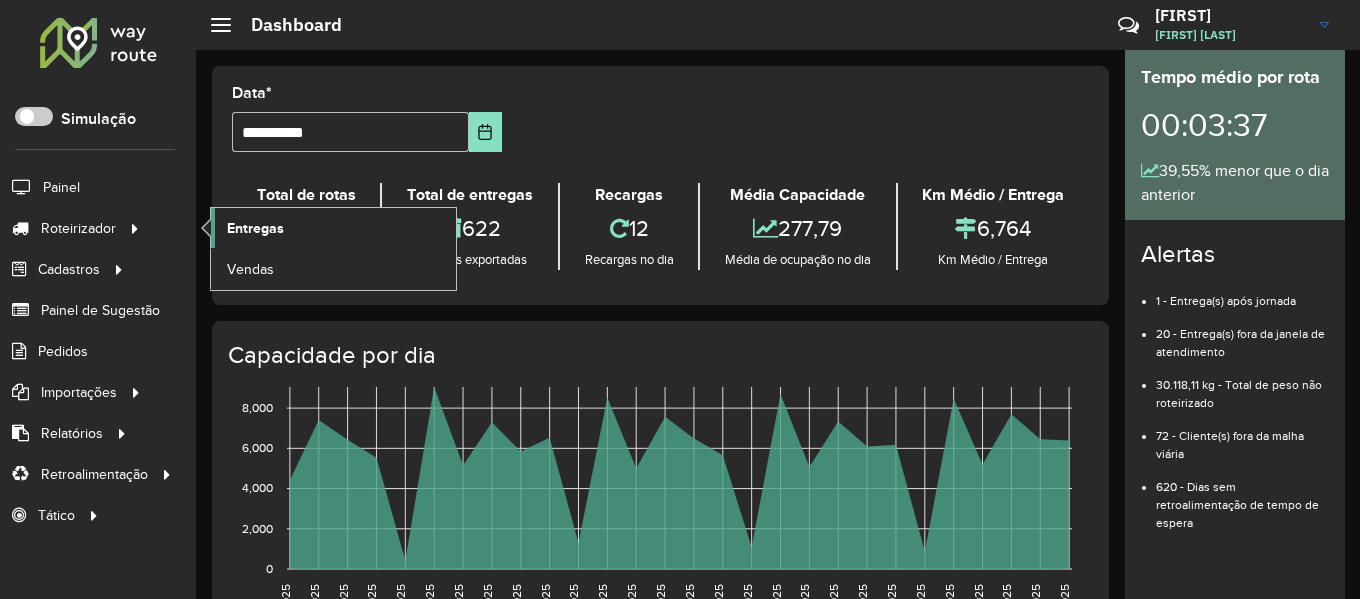 click on "Entregas" 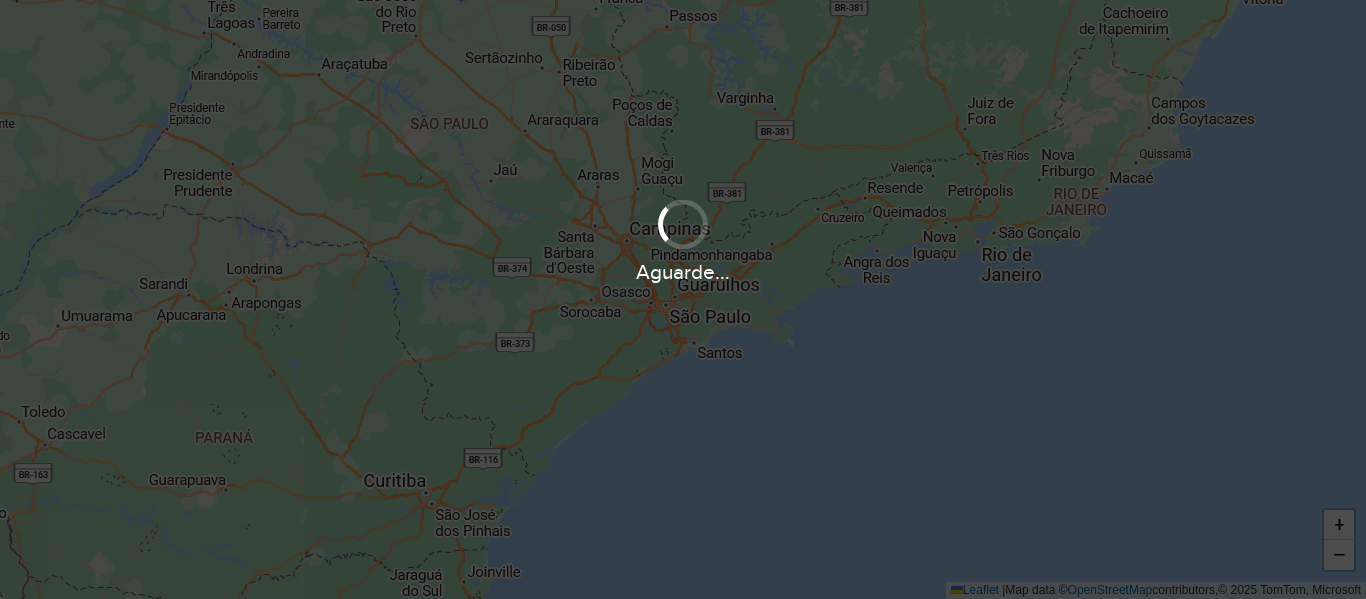 scroll, scrollTop: 0, scrollLeft: 0, axis: both 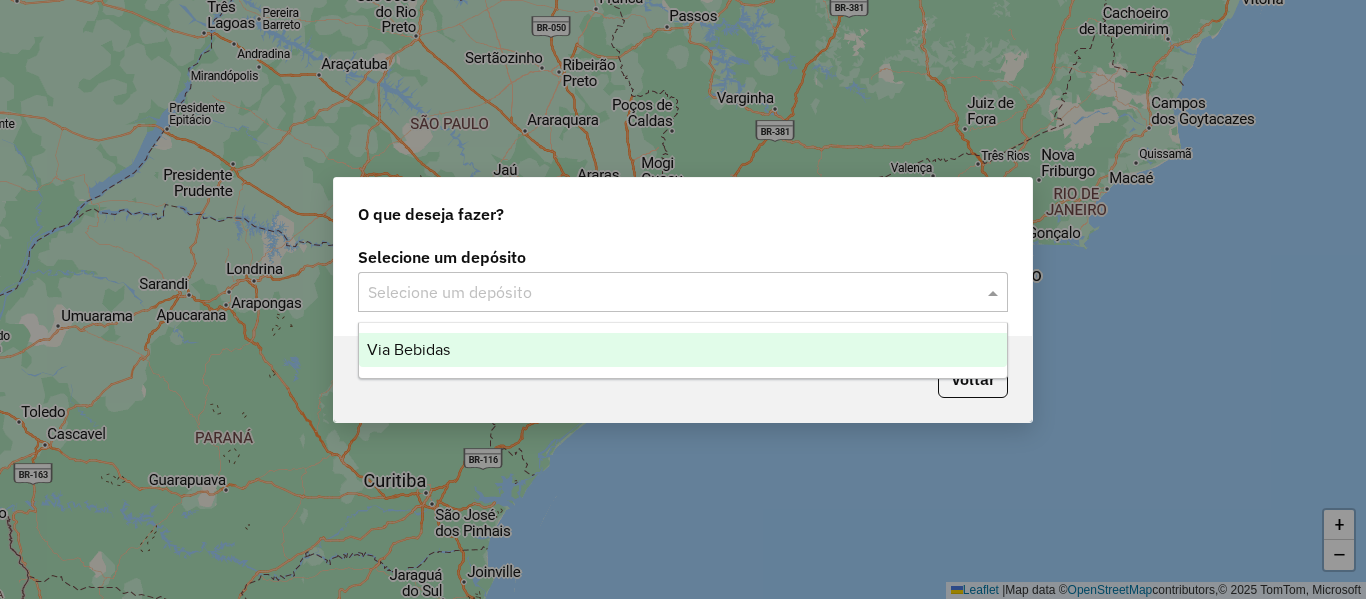 click 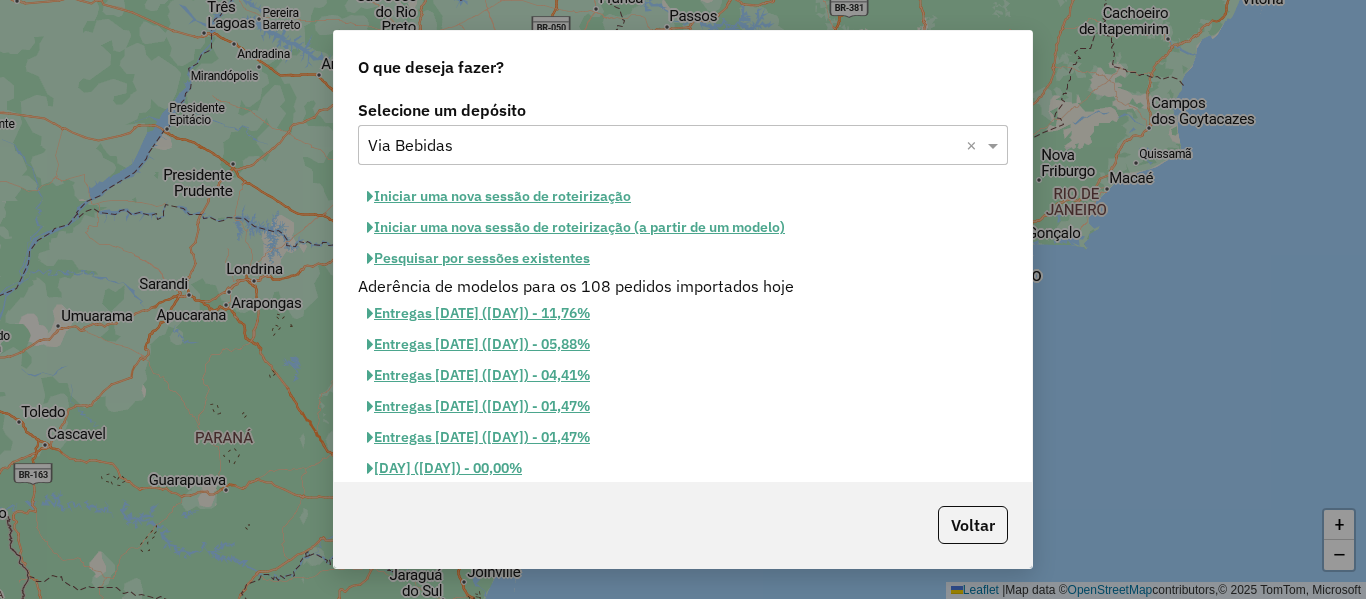 click on "Pesquisar por sessões existentes" 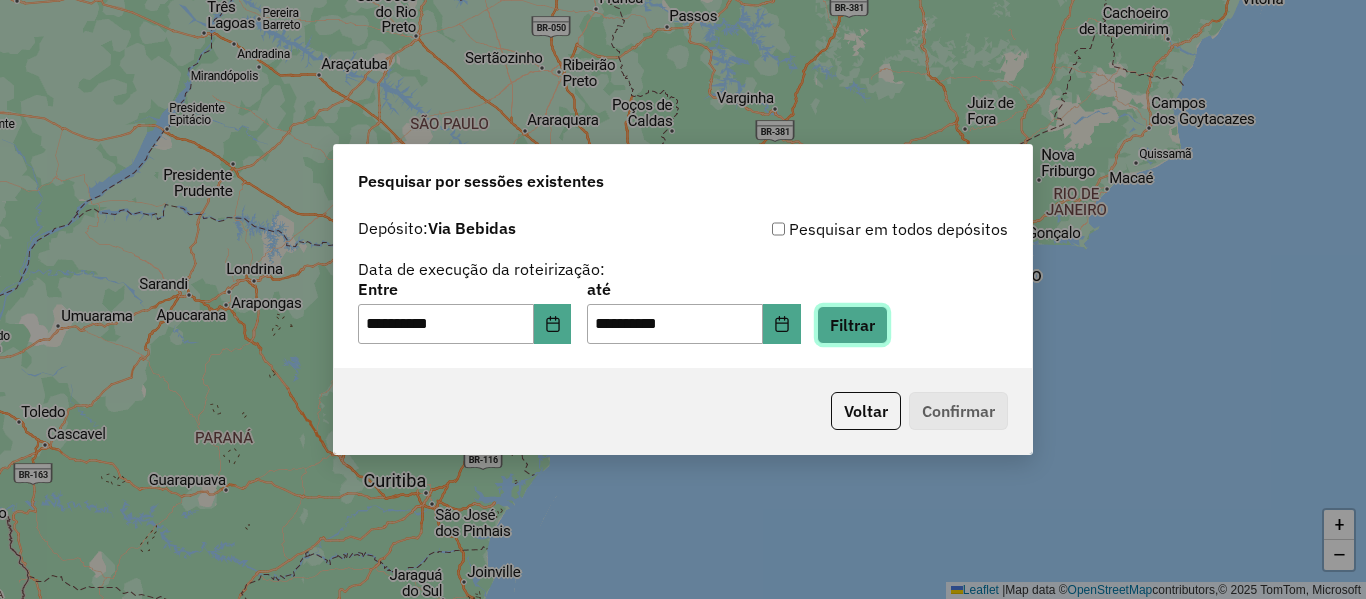click on "Filtrar" 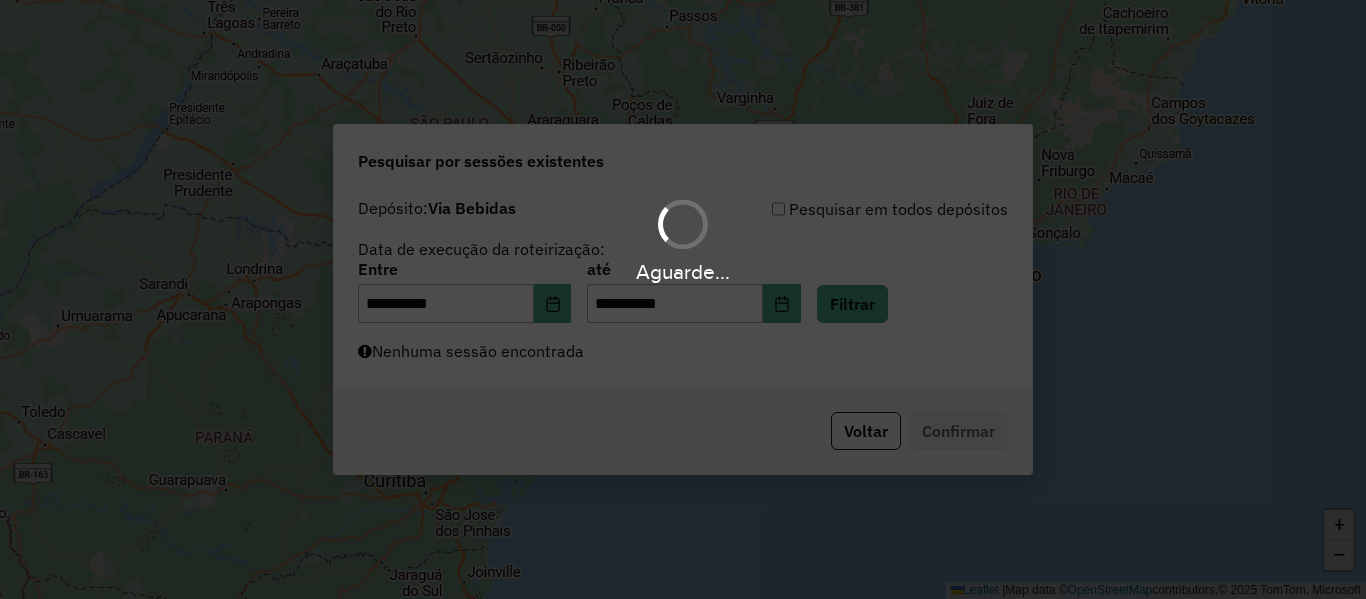 click on "Aguarde..." at bounding box center (683, 299) 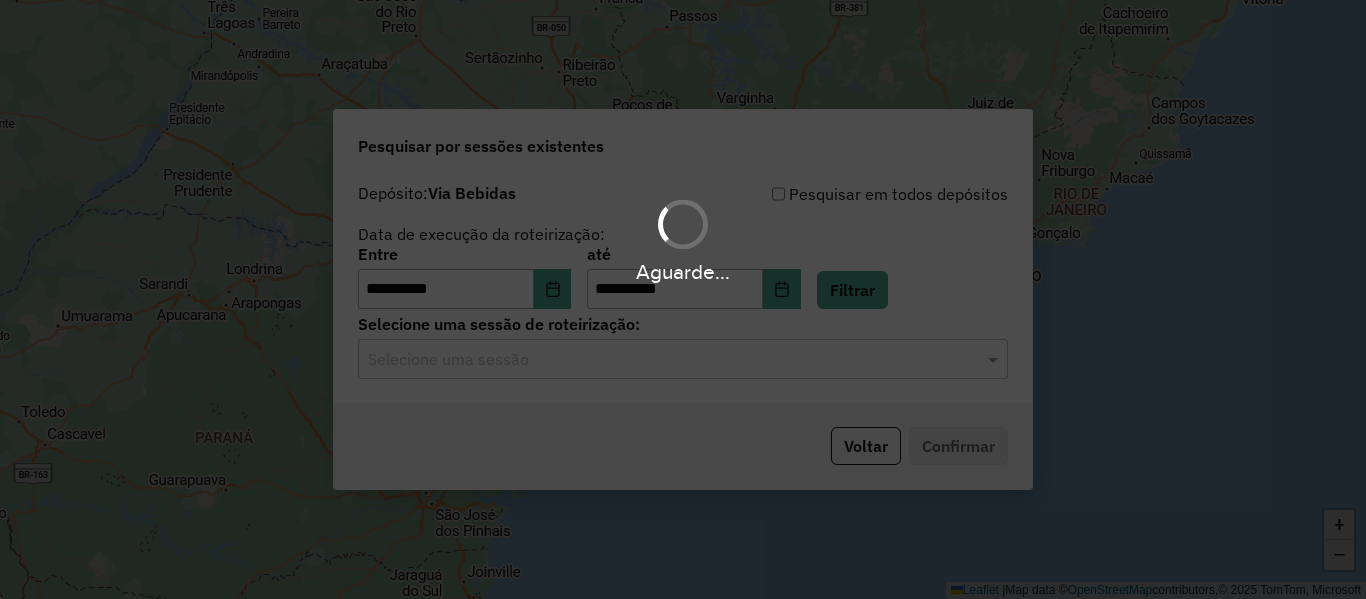 click on "**********" at bounding box center (683, 299) 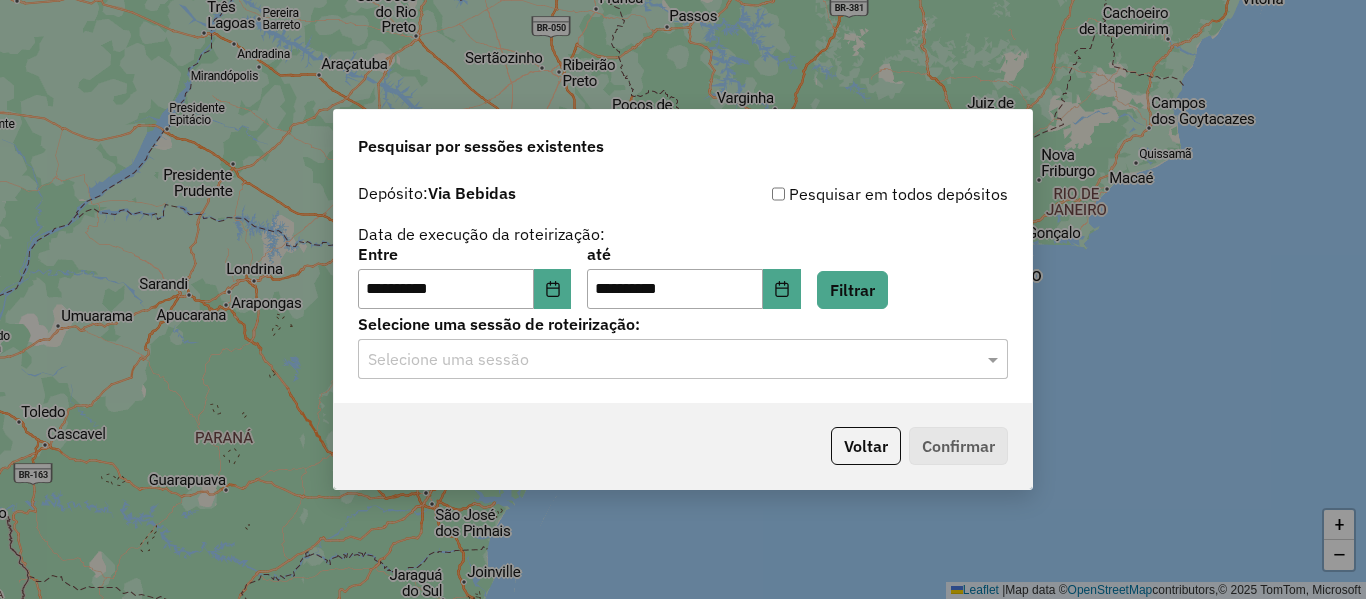 click on "Selecione uma sessão" 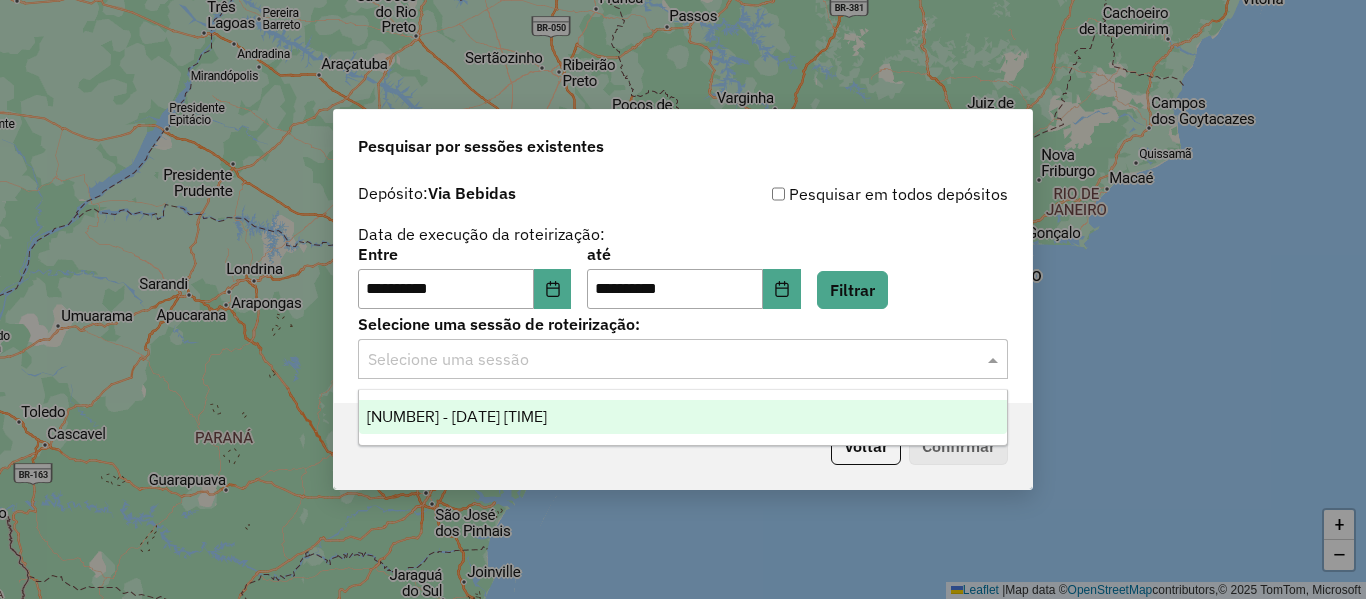 click on "[NUMBER] - [DATE] [TIME]" at bounding box center (683, 417) 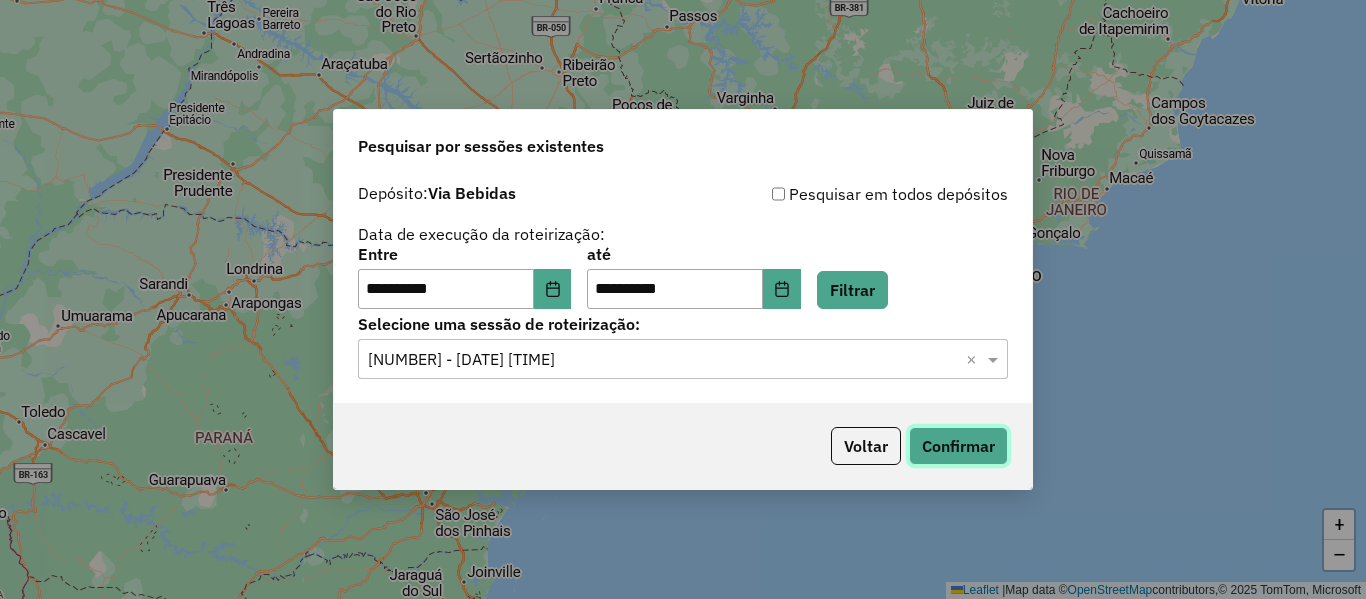 click on "Confirmar" 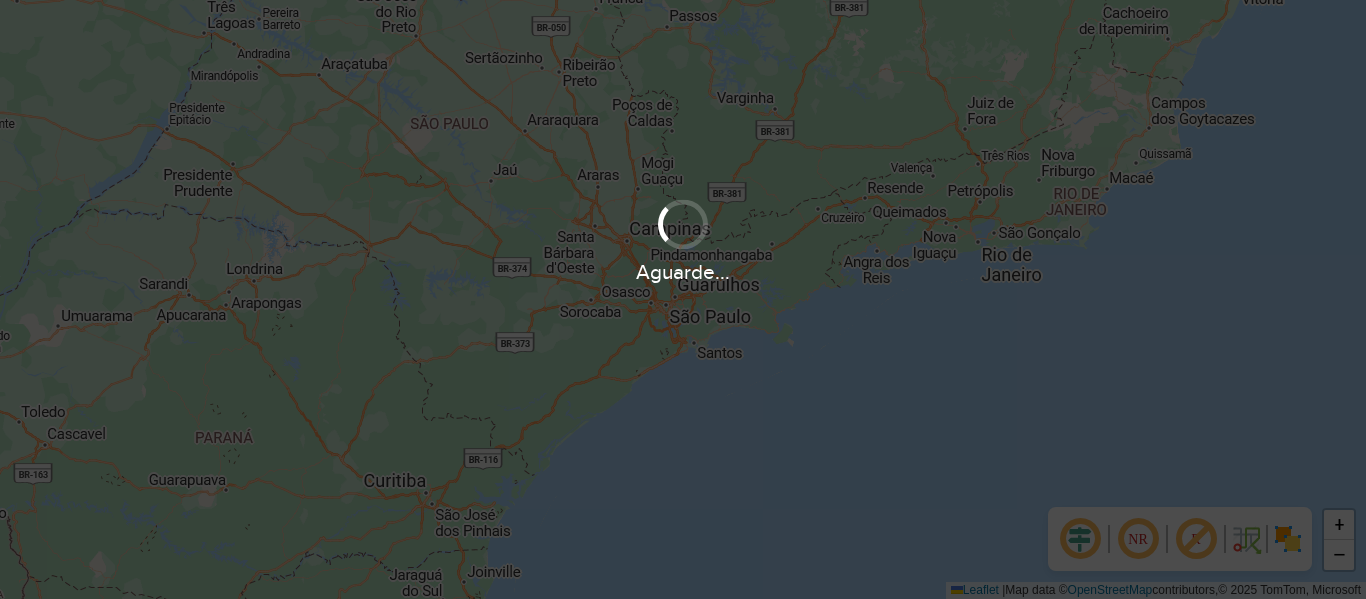 scroll, scrollTop: 0, scrollLeft: 0, axis: both 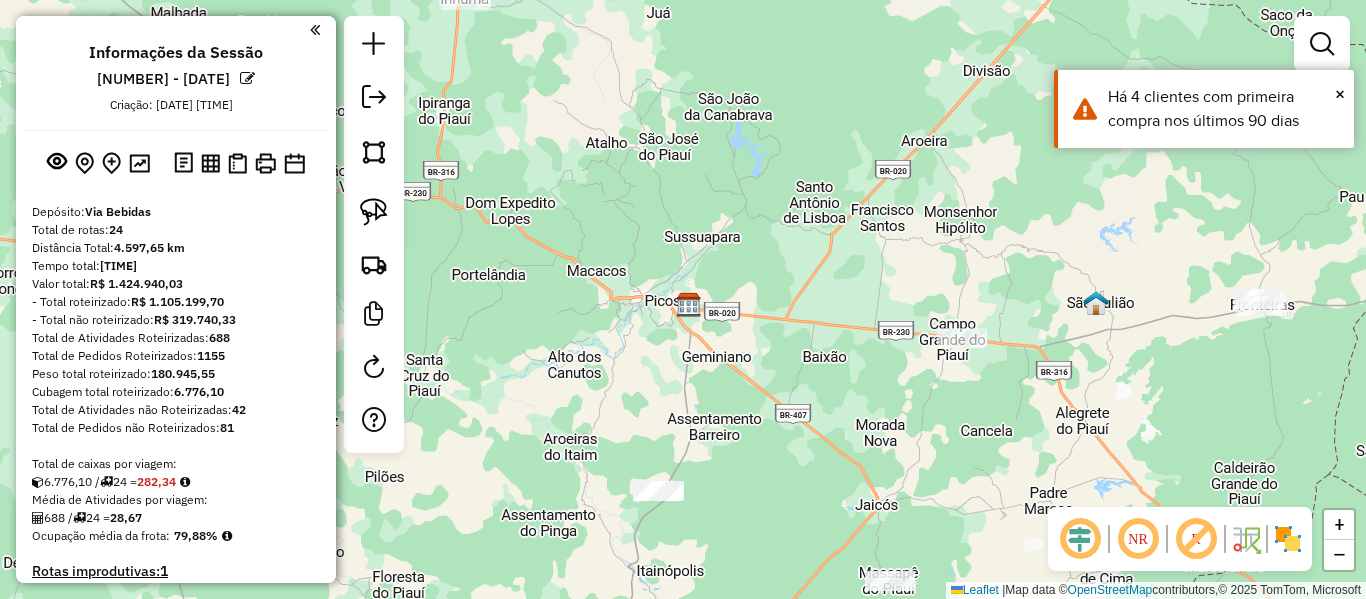 drag, startPoint x: 456, startPoint y: 166, endPoint x: 651, endPoint y: 390, distance: 296.98654 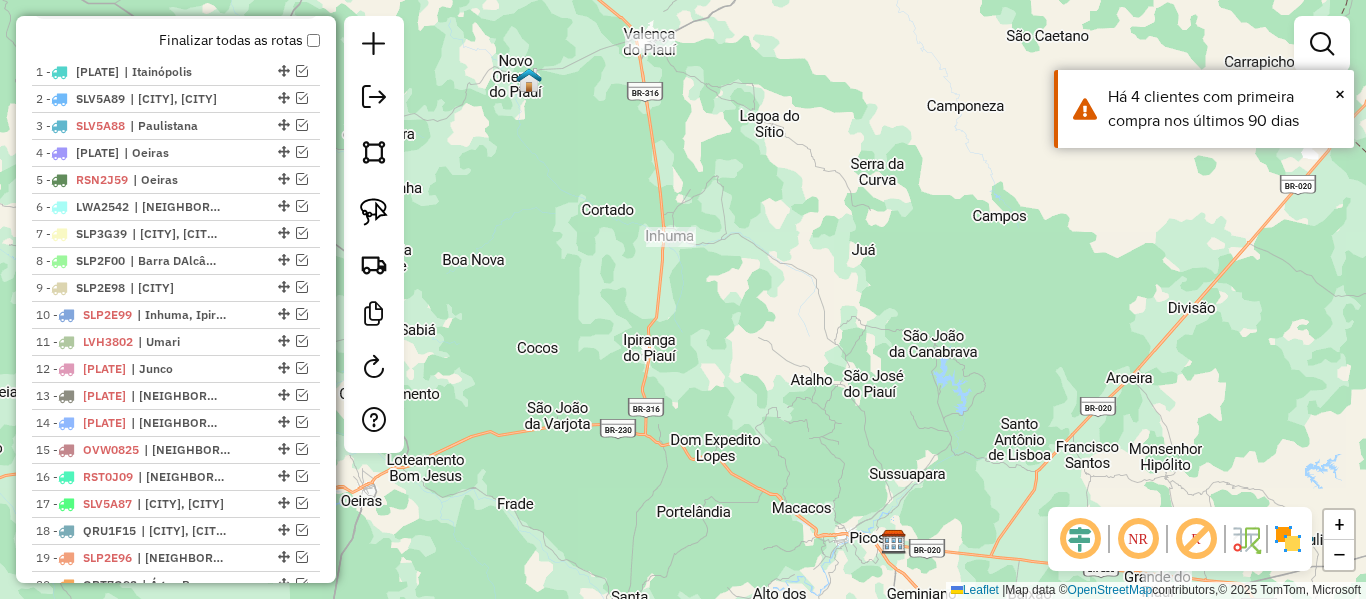 scroll, scrollTop: 500, scrollLeft: 0, axis: vertical 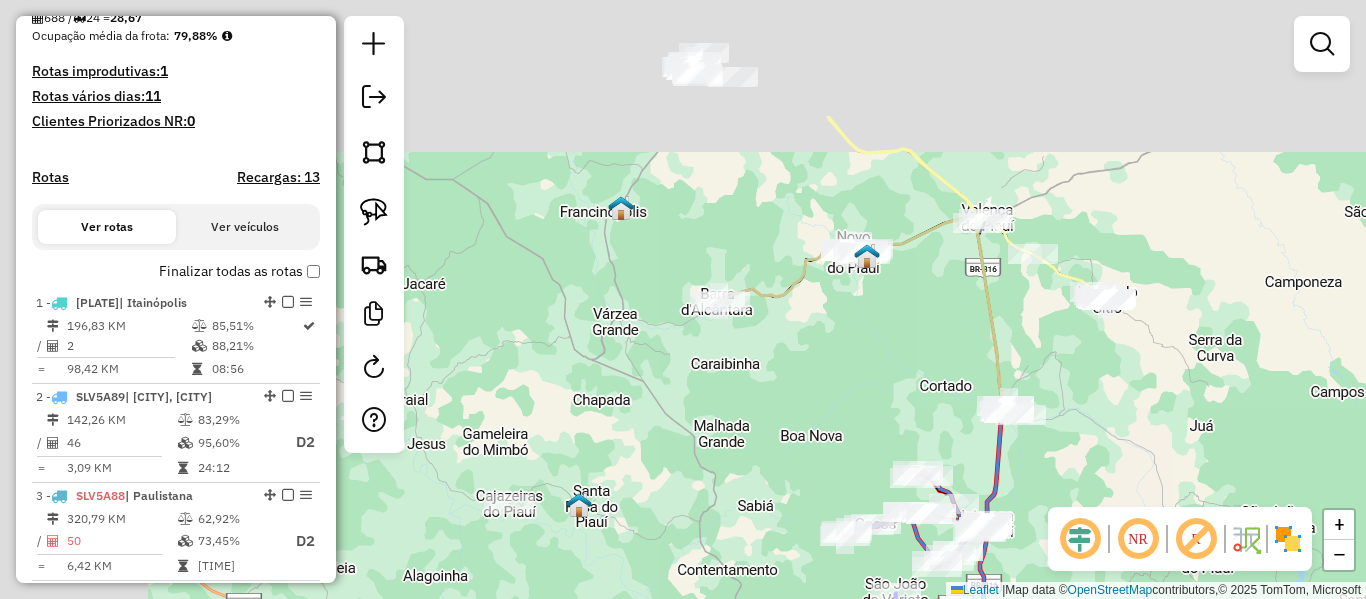 drag, startPoint x: 616, startPoint y: 219, endPoint x: 903, endPoint y: 355, distance: 317.5925 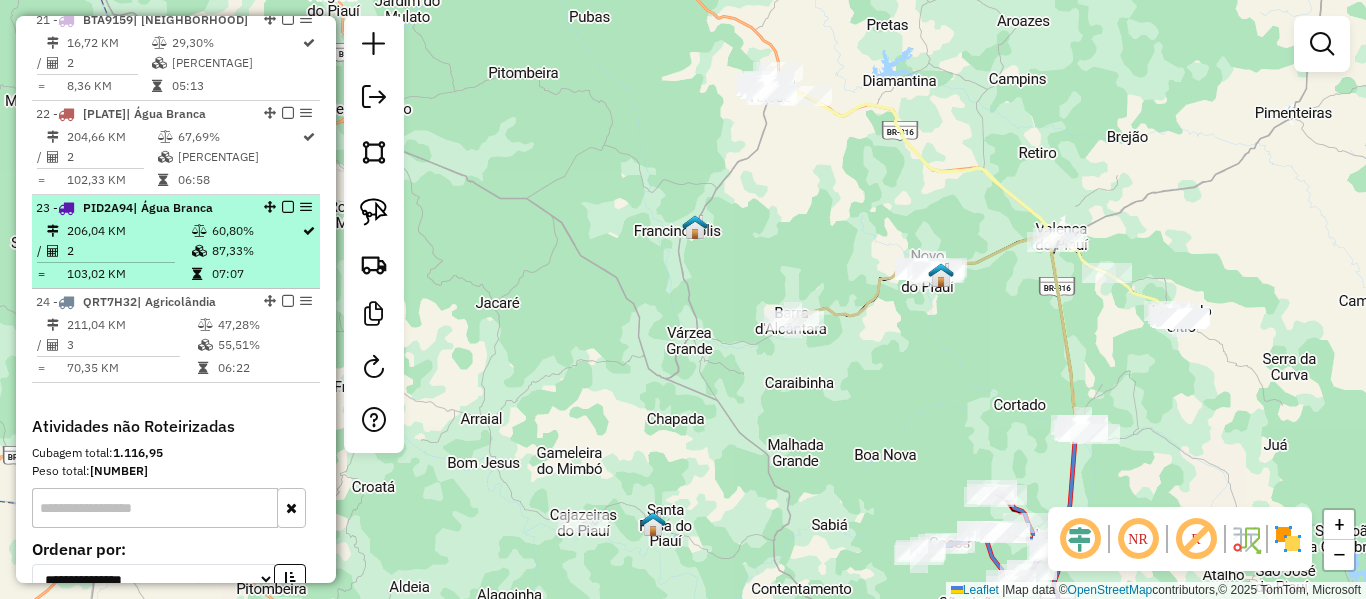scroll, scrollTop: 2900, scrollLeft: 0, axis: vertical 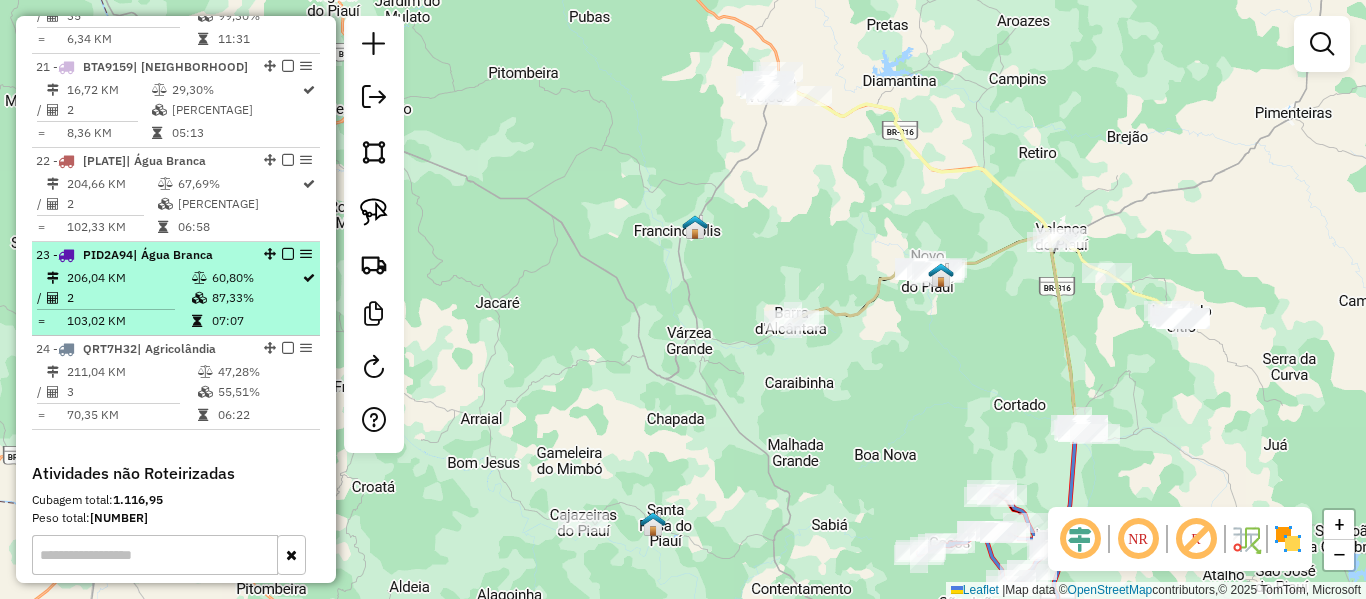 click at bounding box center (201, 278) 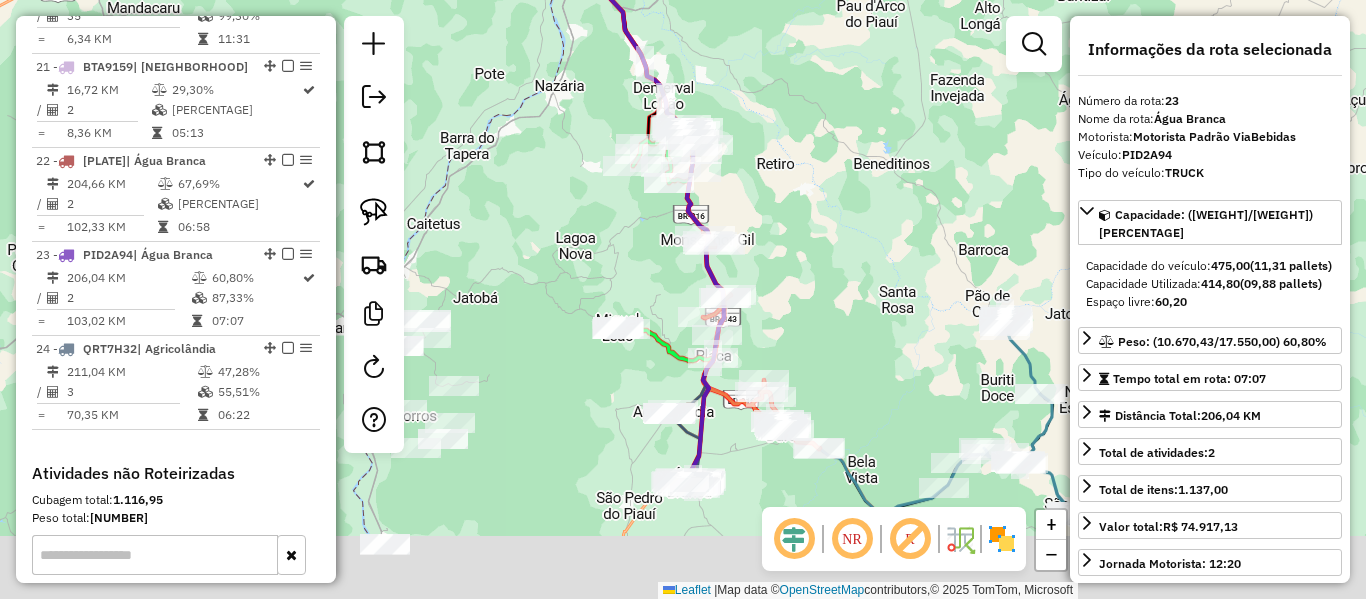 drag, startPoint x: 527, startPoint y: 194, endPoint x: 545, endPoint y: 225, distance: 35.846897 